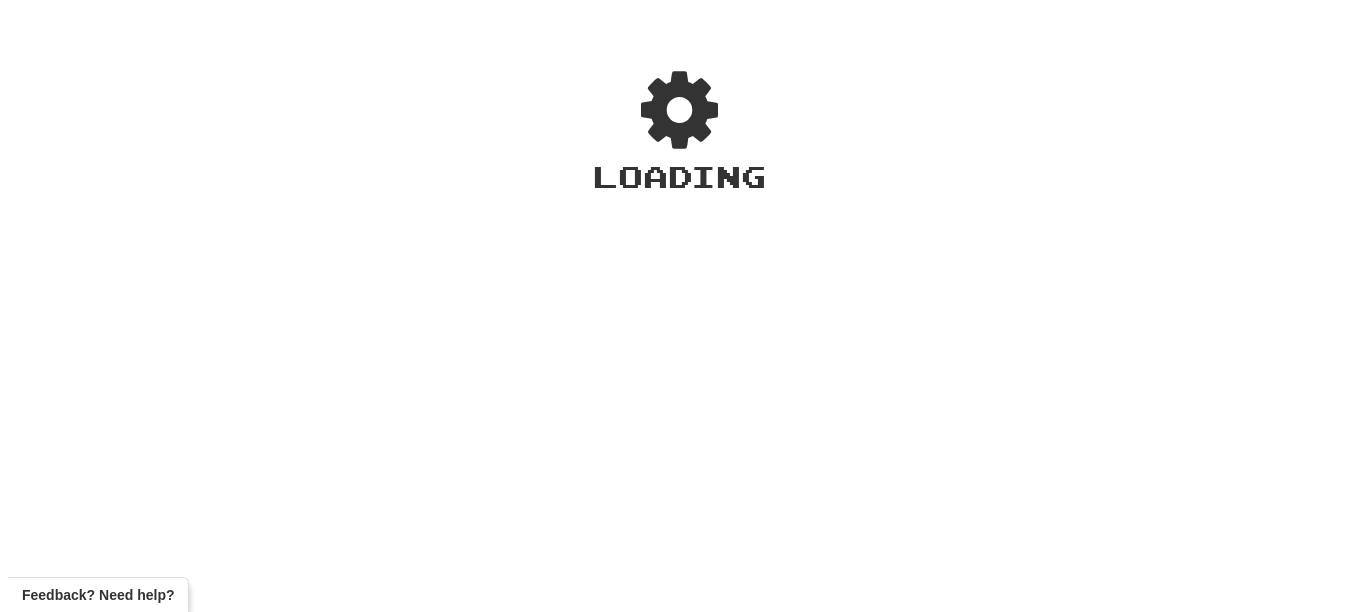 scroll, scrollTop: 0, scrollLeft: 0, axis: both 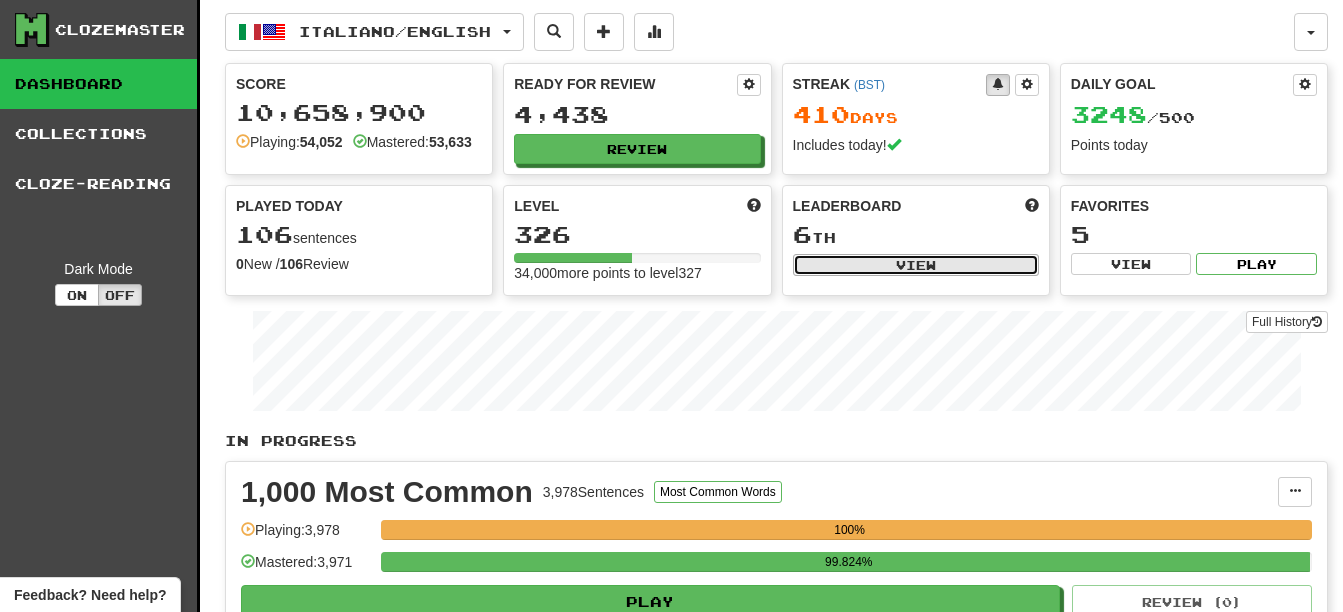 click on "View" at bounding box center [916, 265] 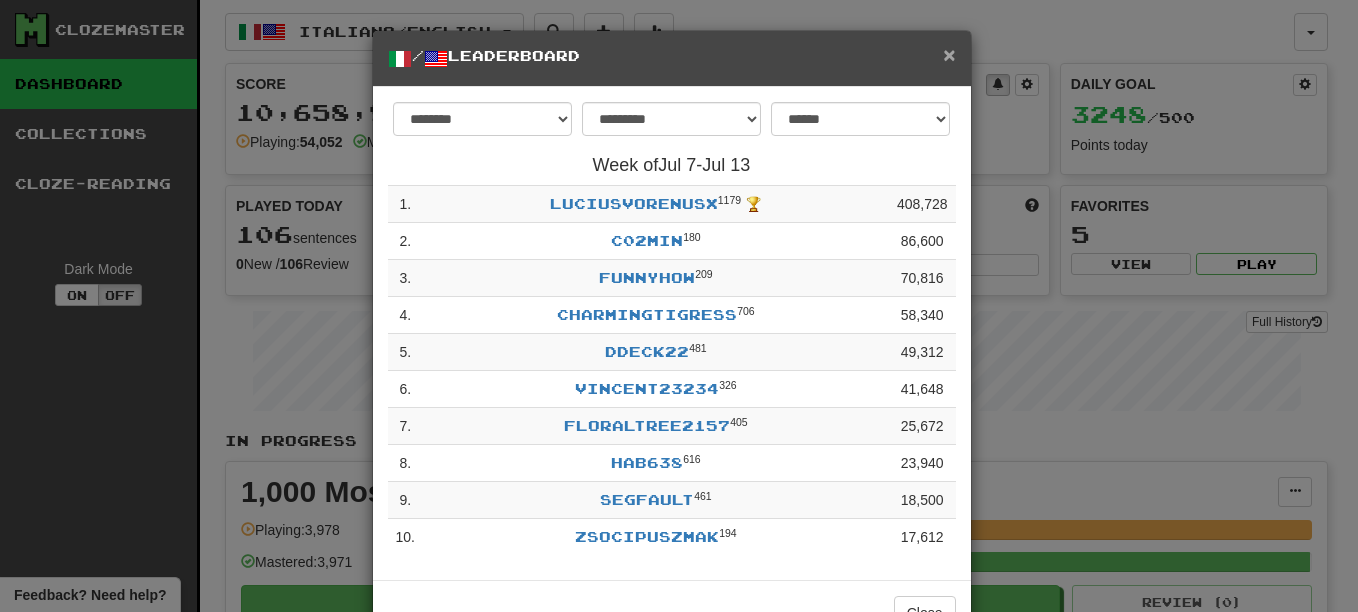 click on "×" at bounding box center (949, 54) 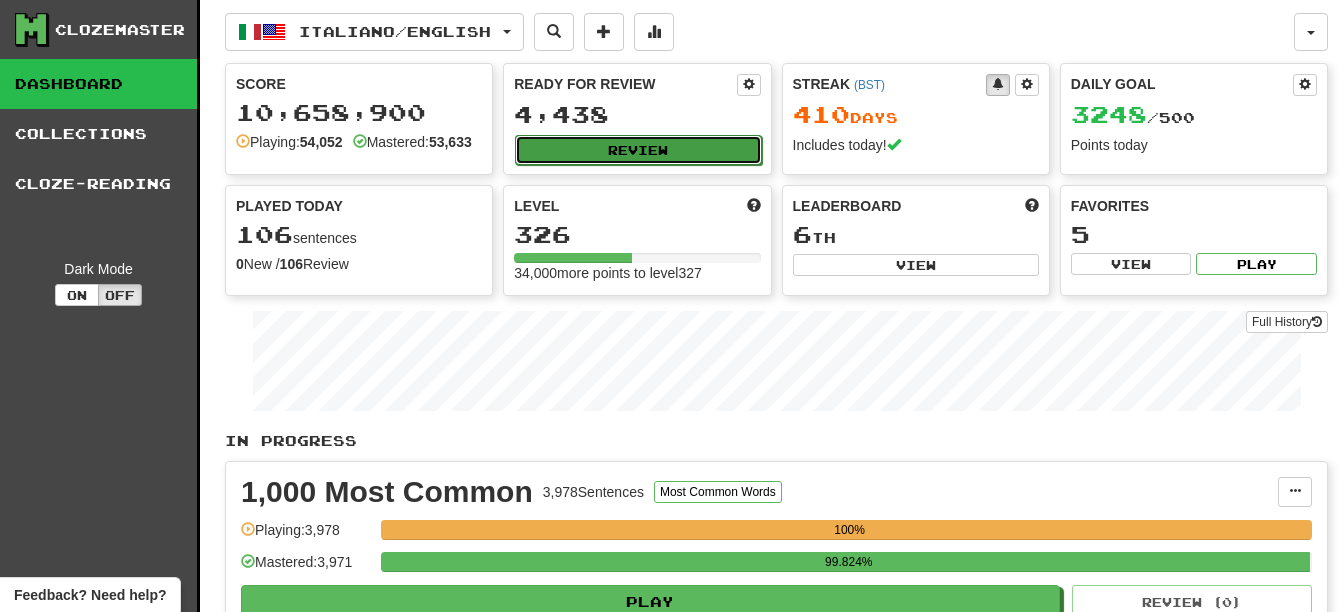 click on "Review" at bounding box center [638, 150] 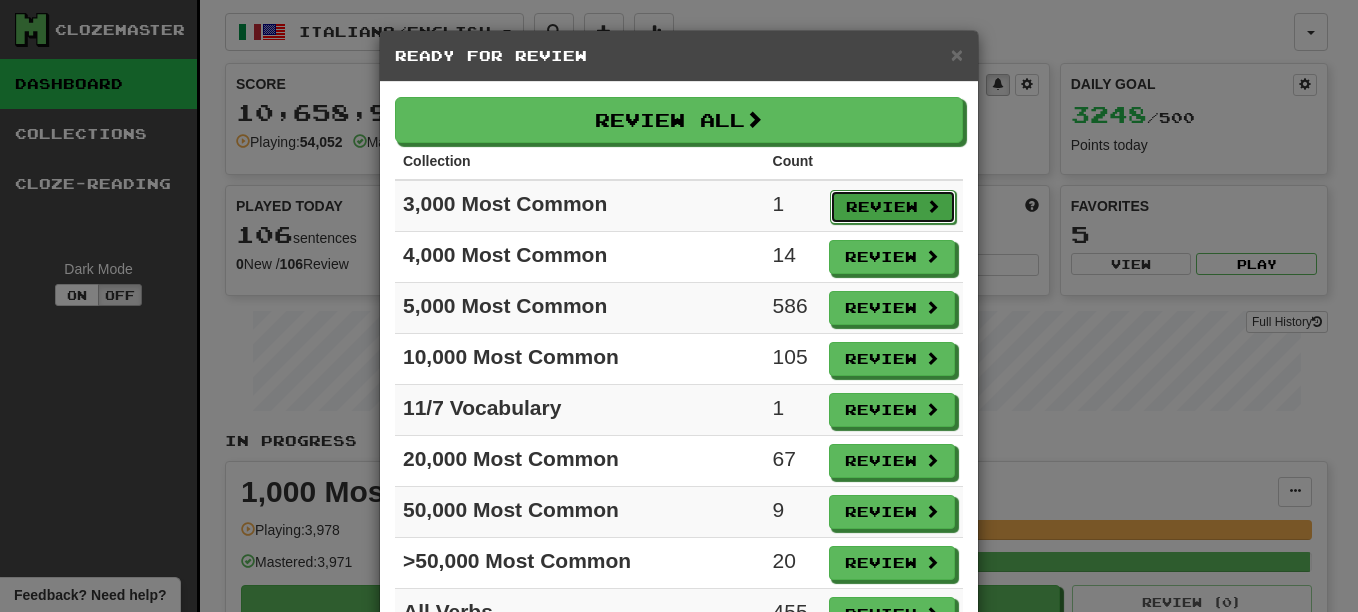 click on "Review" at bounding box center [893, 207] 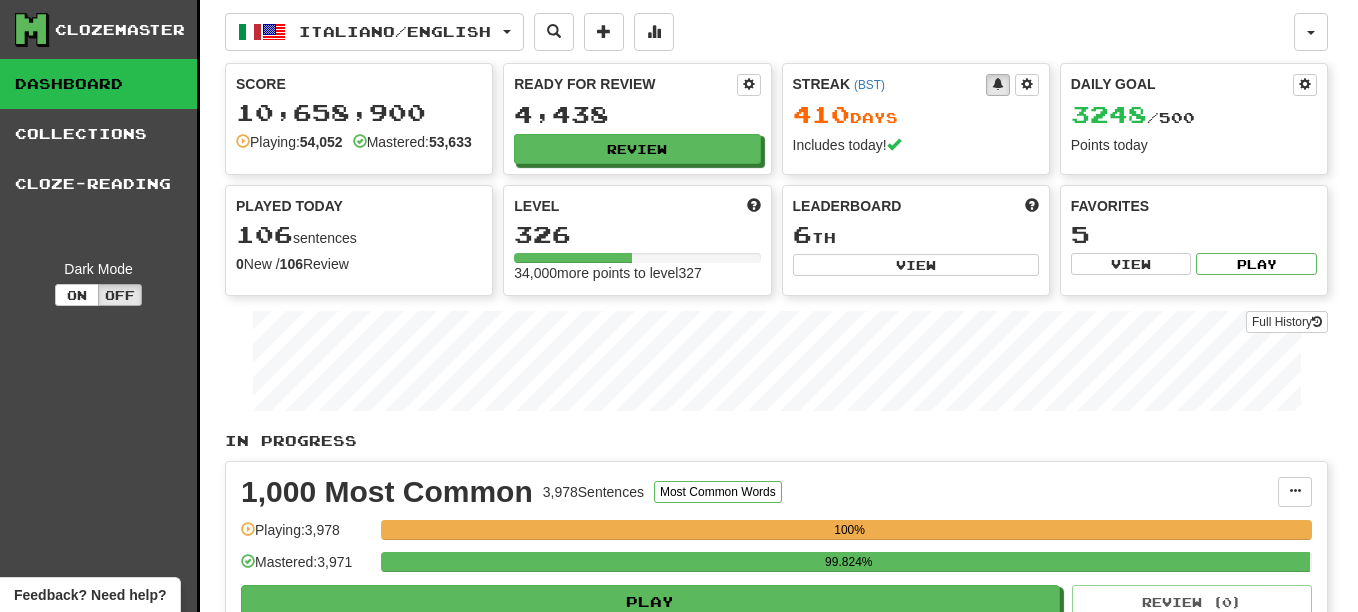 select on "**" 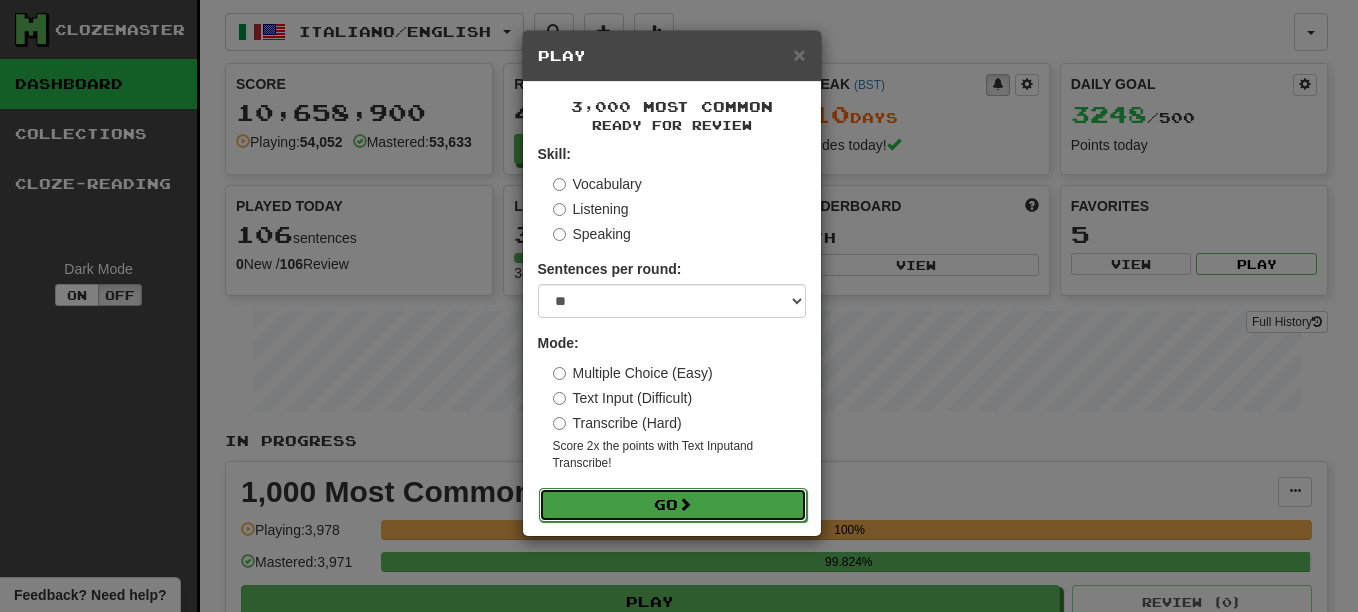 click on "Go" at bounding box center (673, 505) 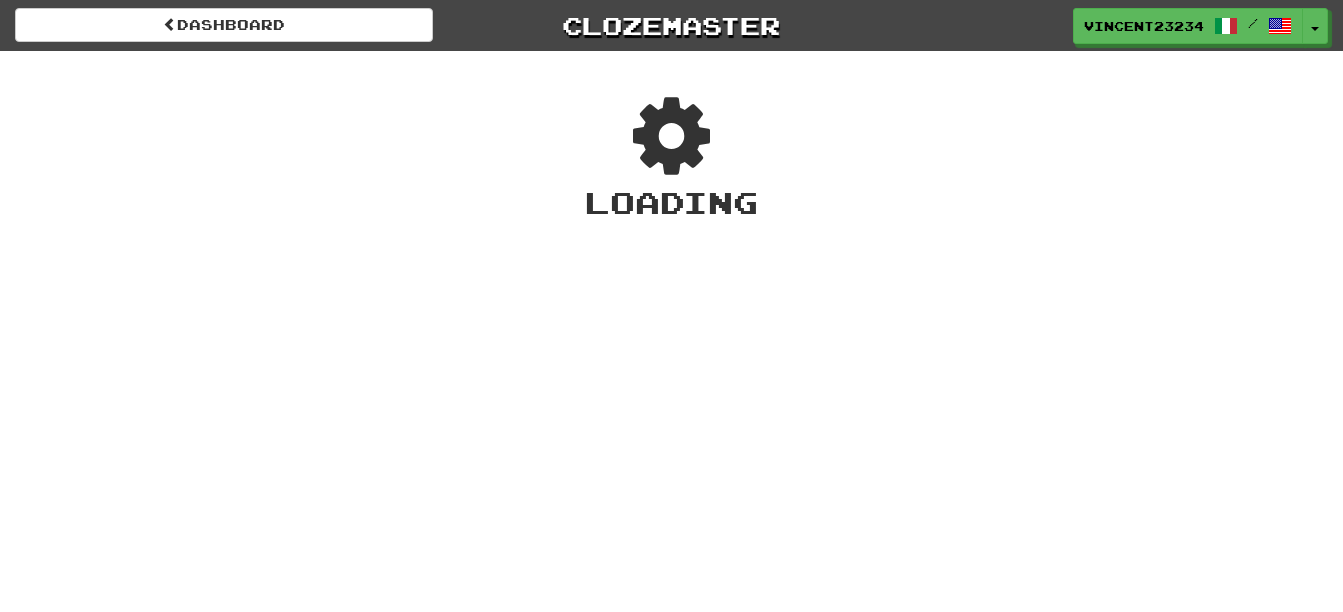 scroll, scrollTop: 0, scrollLeft: 0, axis: both 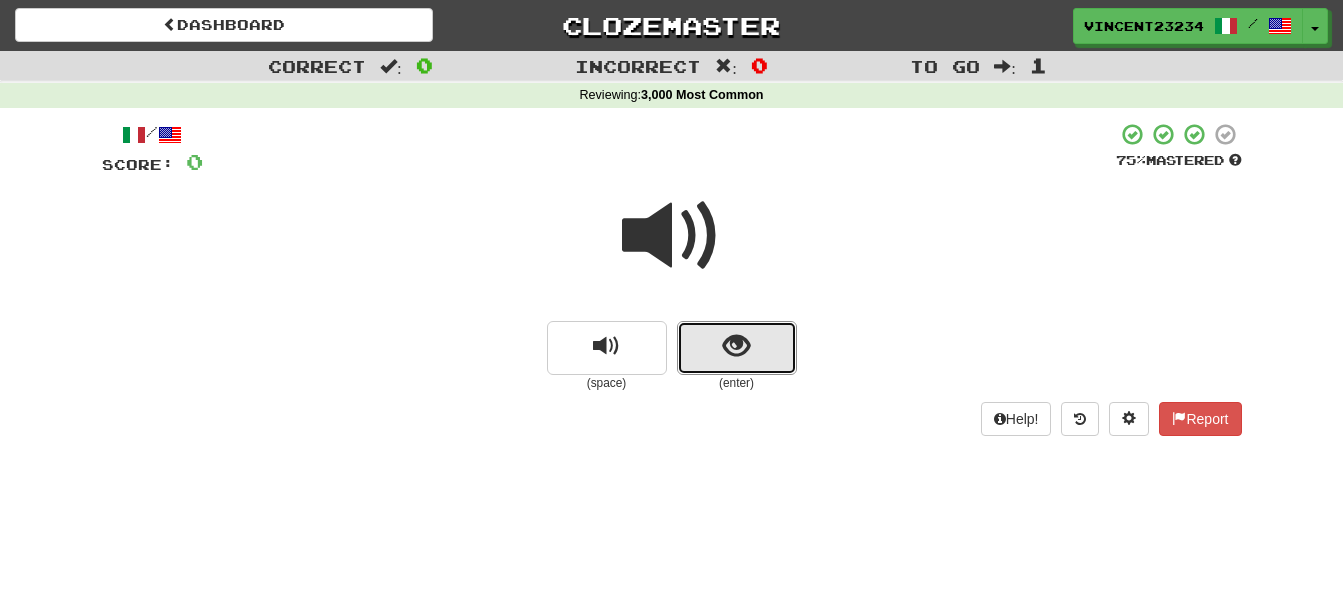 click at bounding box center (737, 348) 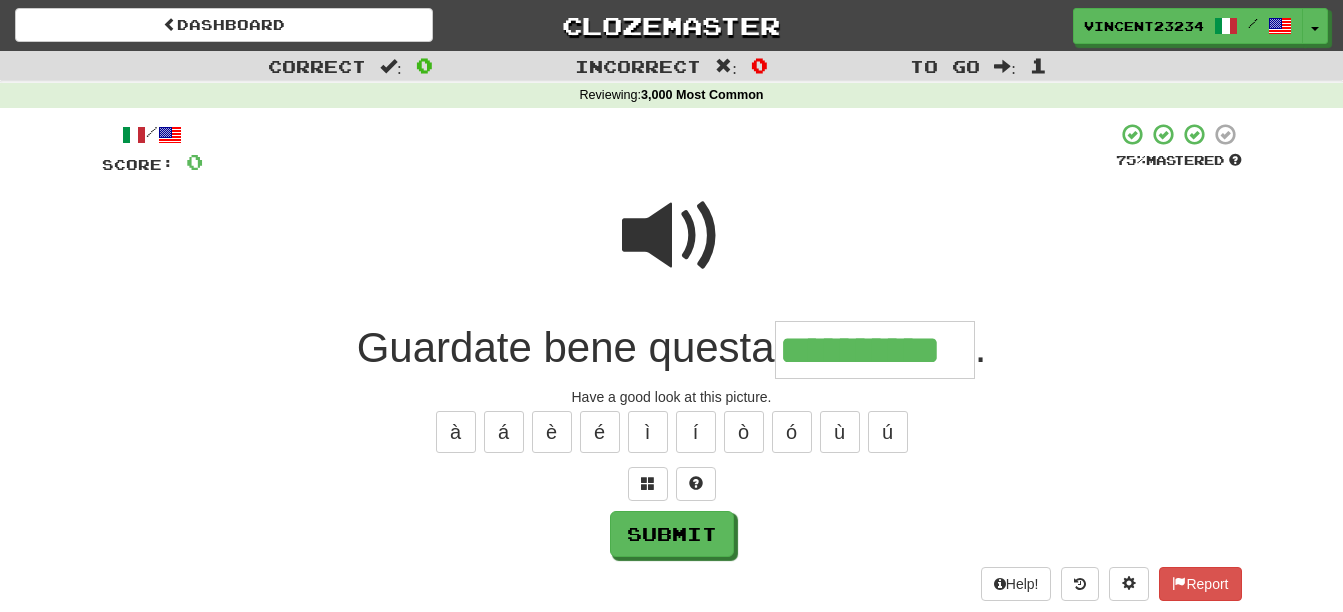 type on "**********" 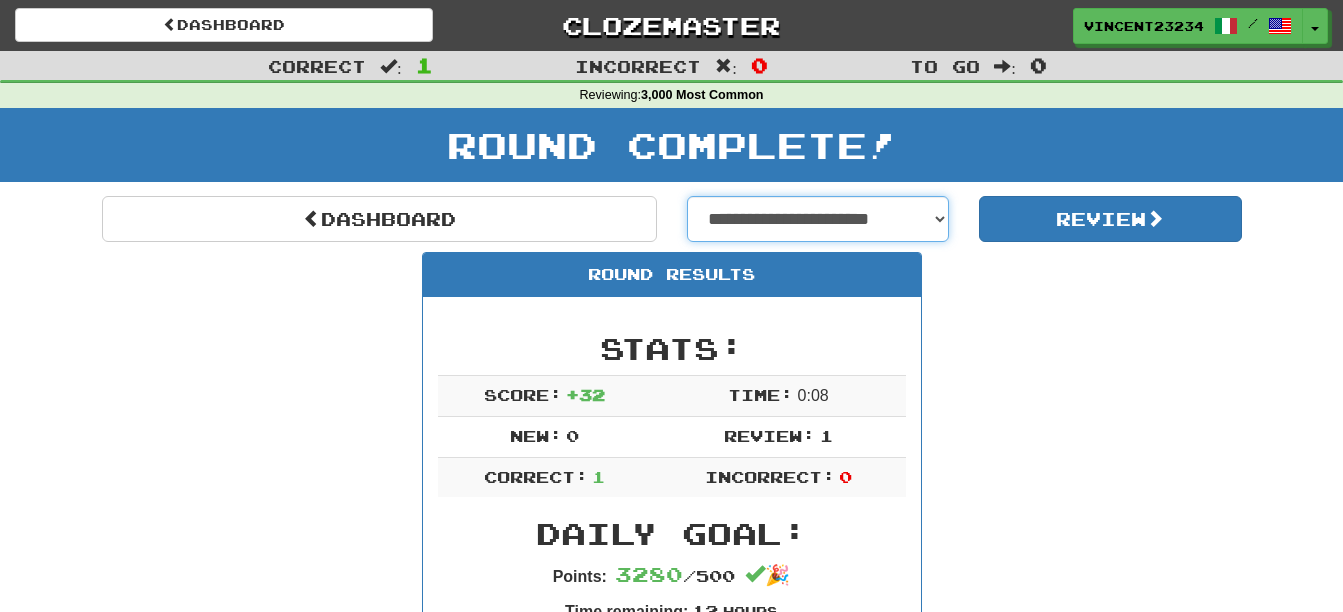 click on "**********" at bounding box center [818, 219] 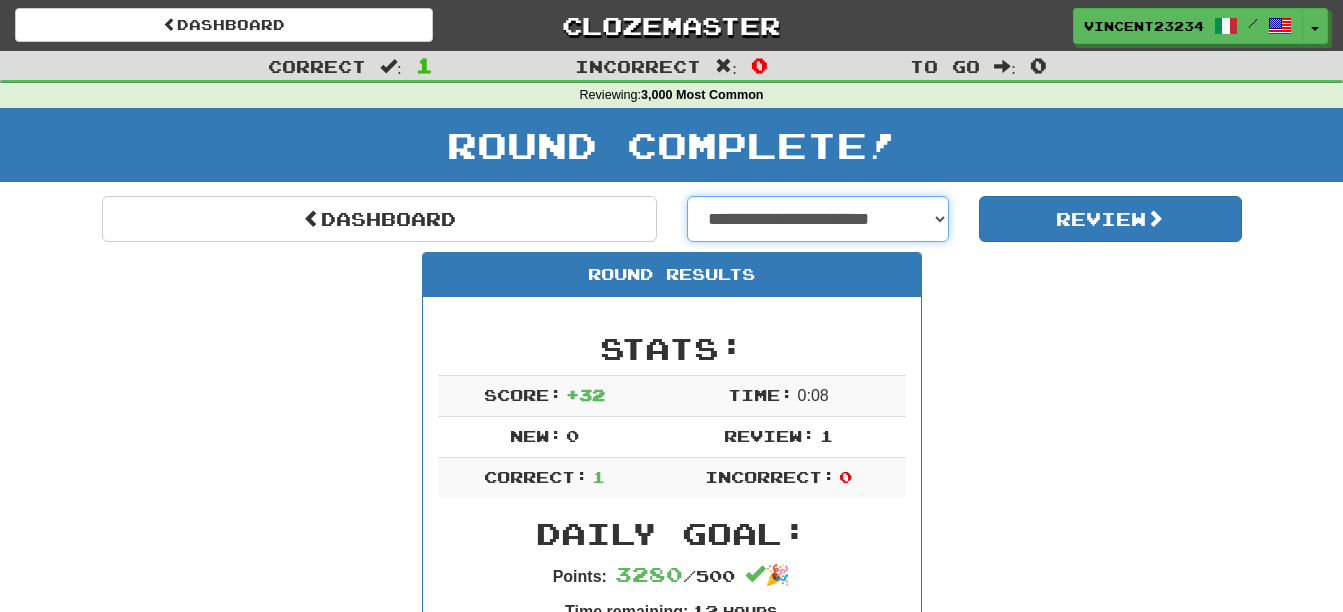 click on "**********" at bounding box center [818, 219] 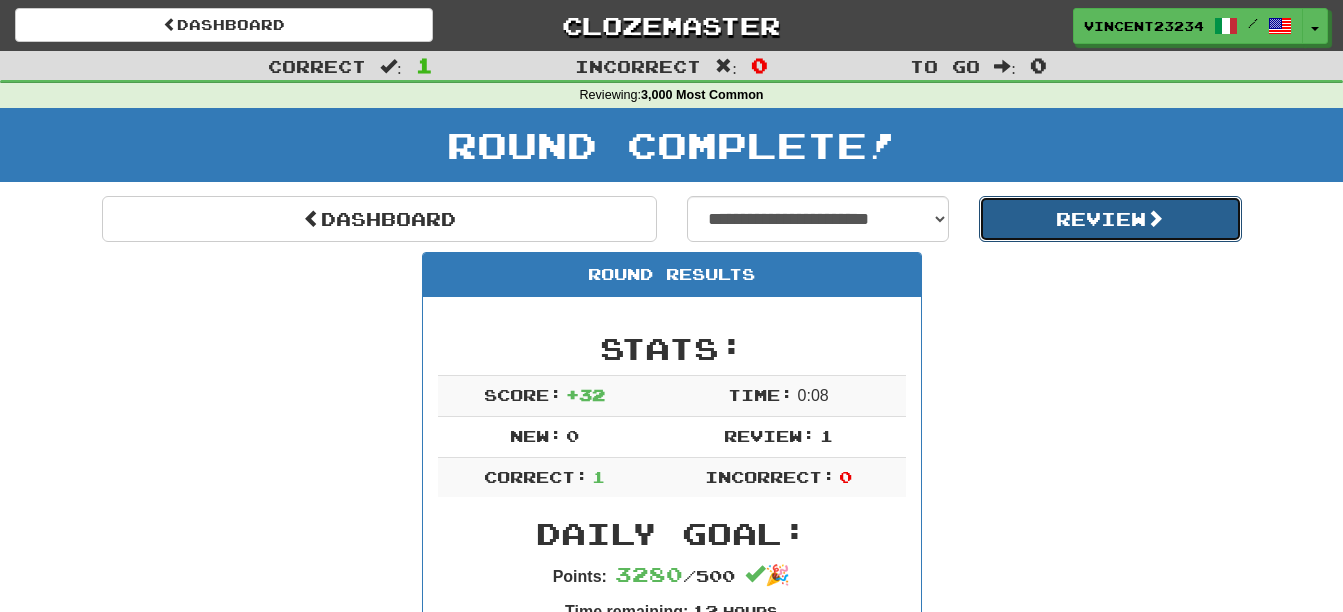 click on "Review" at bounding box center (1110, 219) 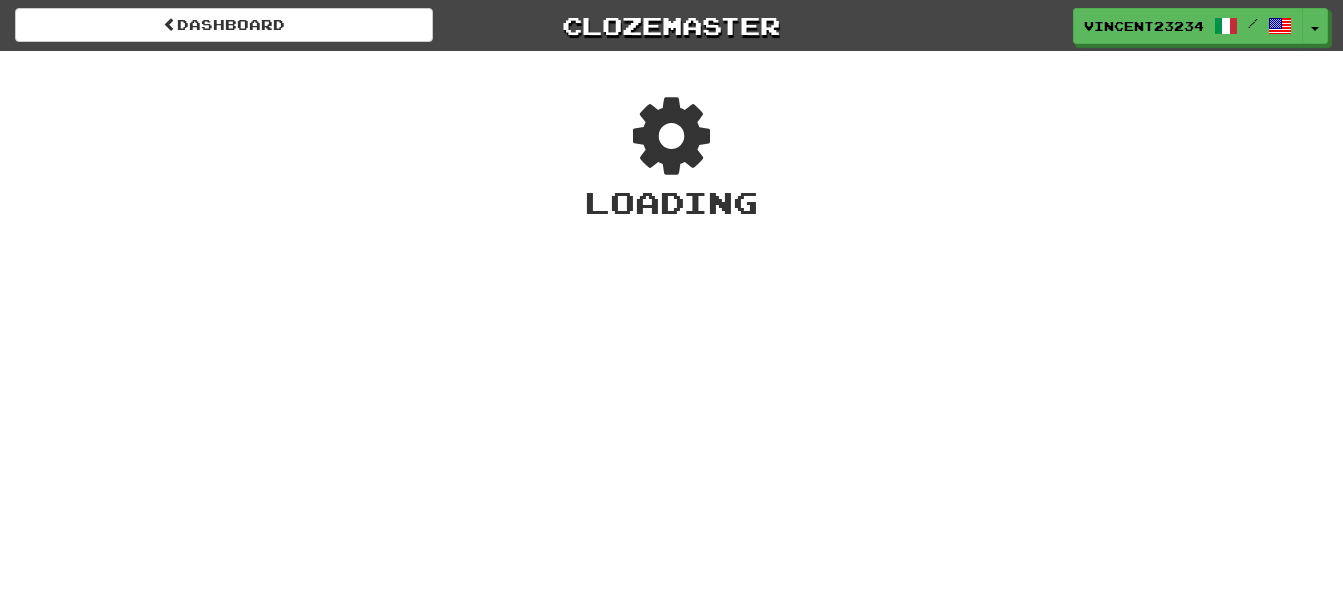 scroll, scrollTop: 0, scrollLeft: 0, axis: both 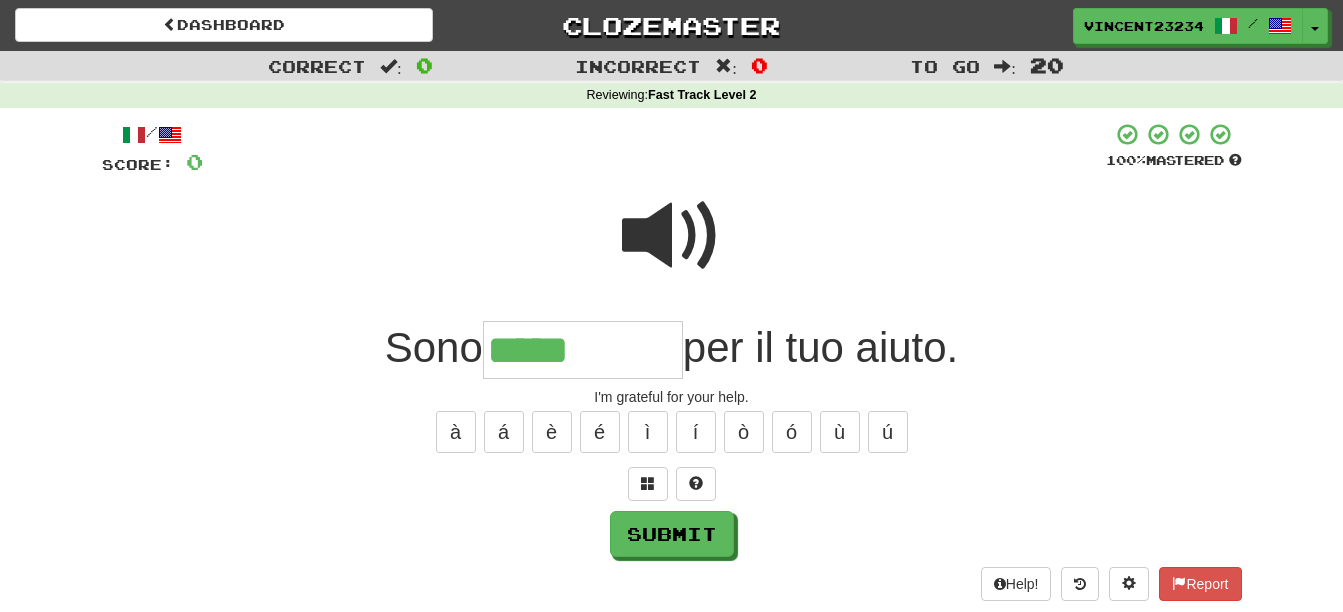 type on "*****" 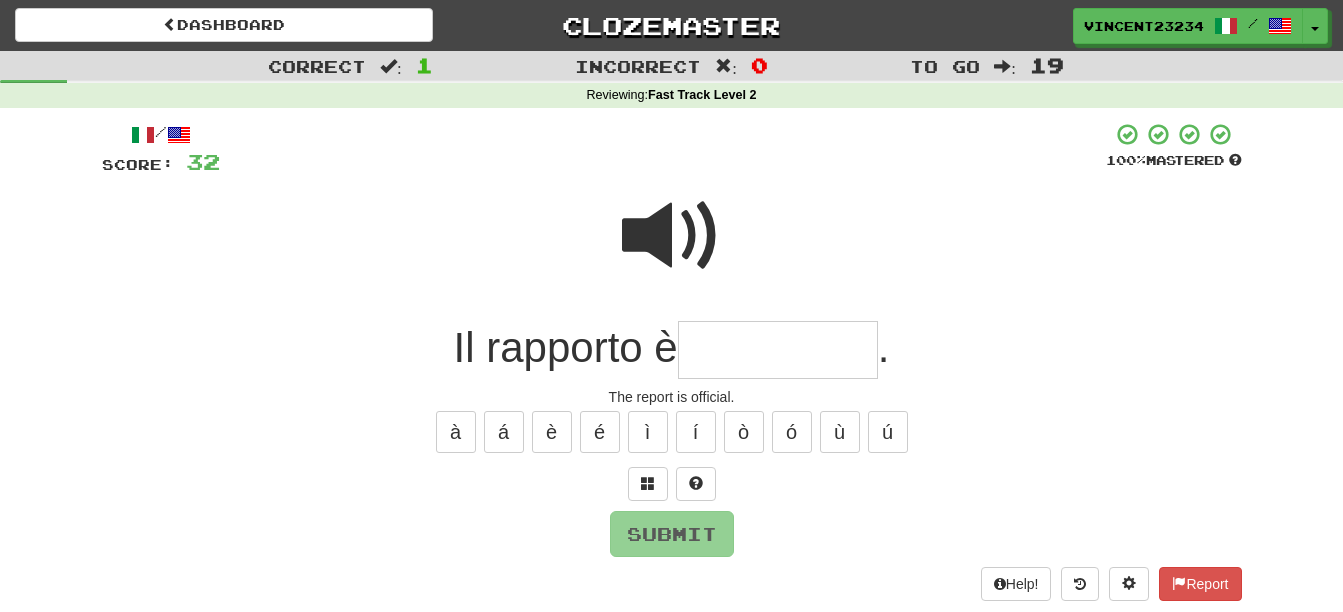 type on "*" 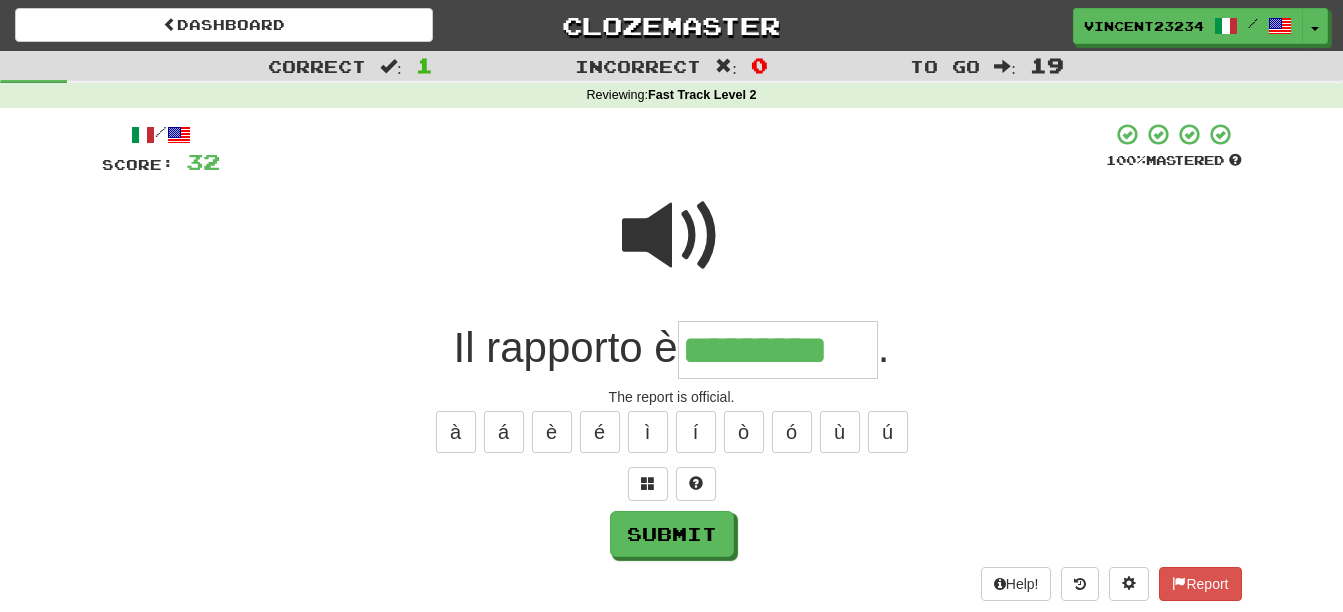 type on "*********" 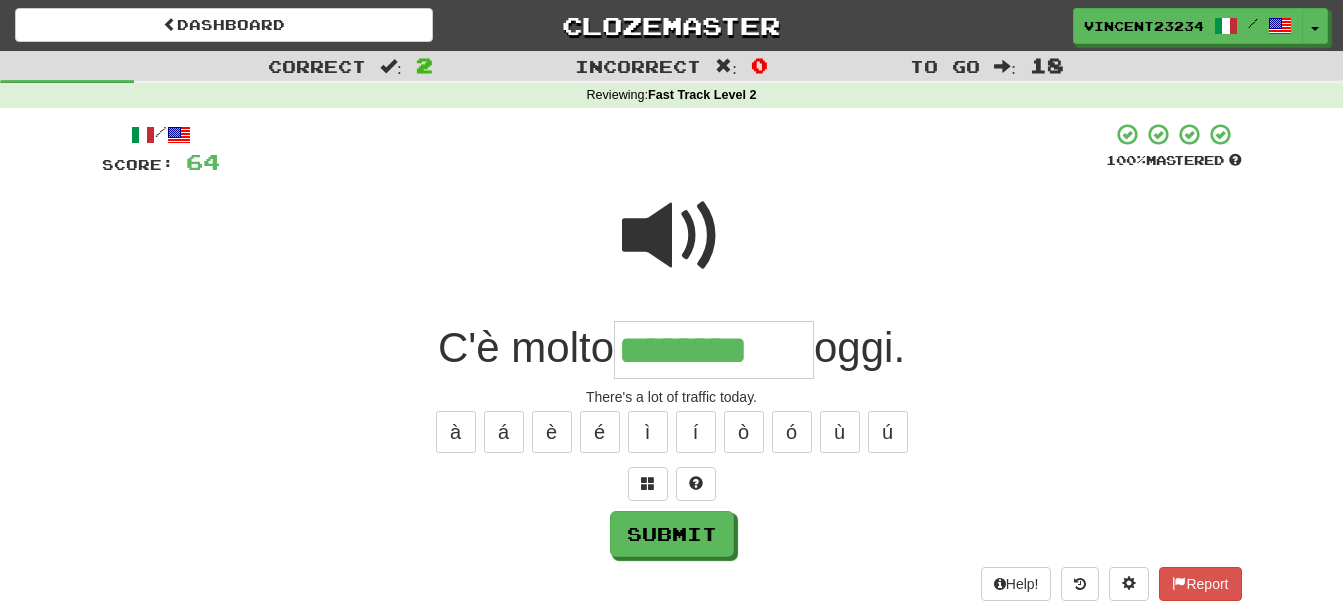 type on "********" 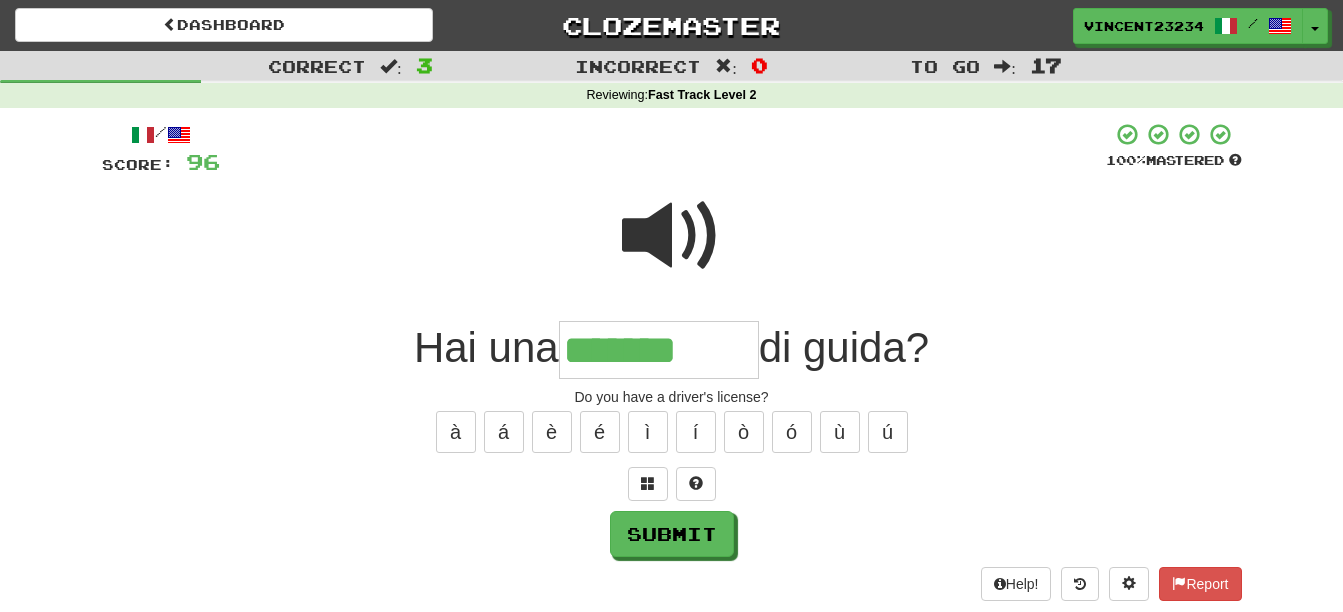 type on "*******" 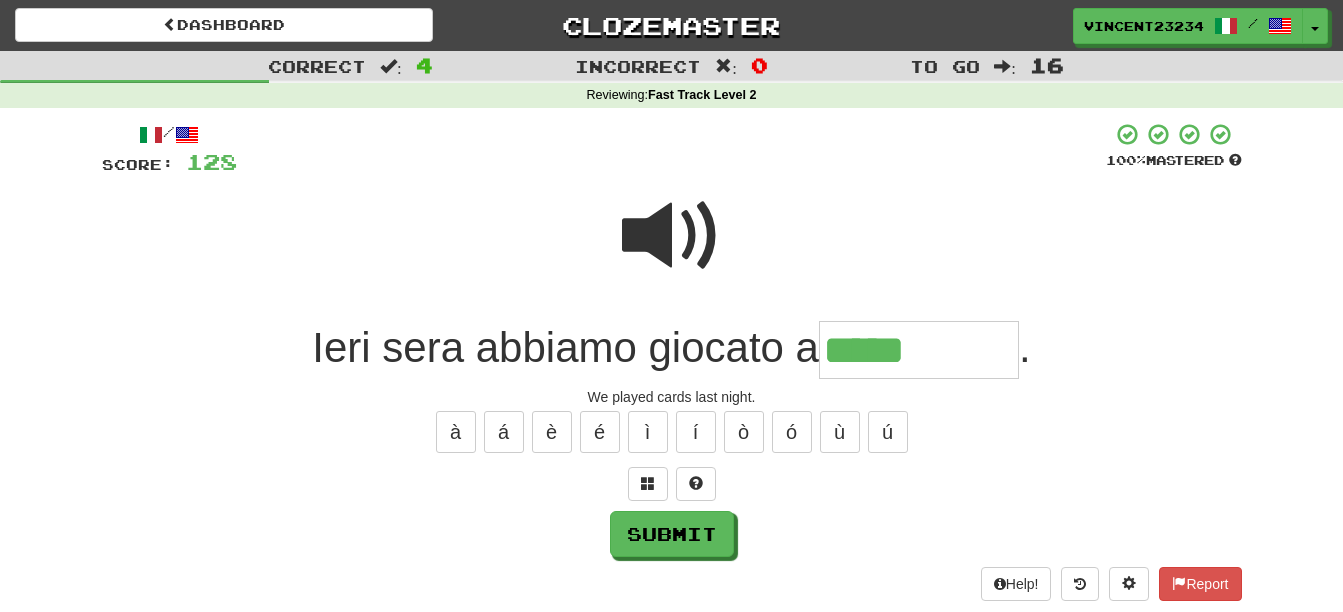 type on "*****" 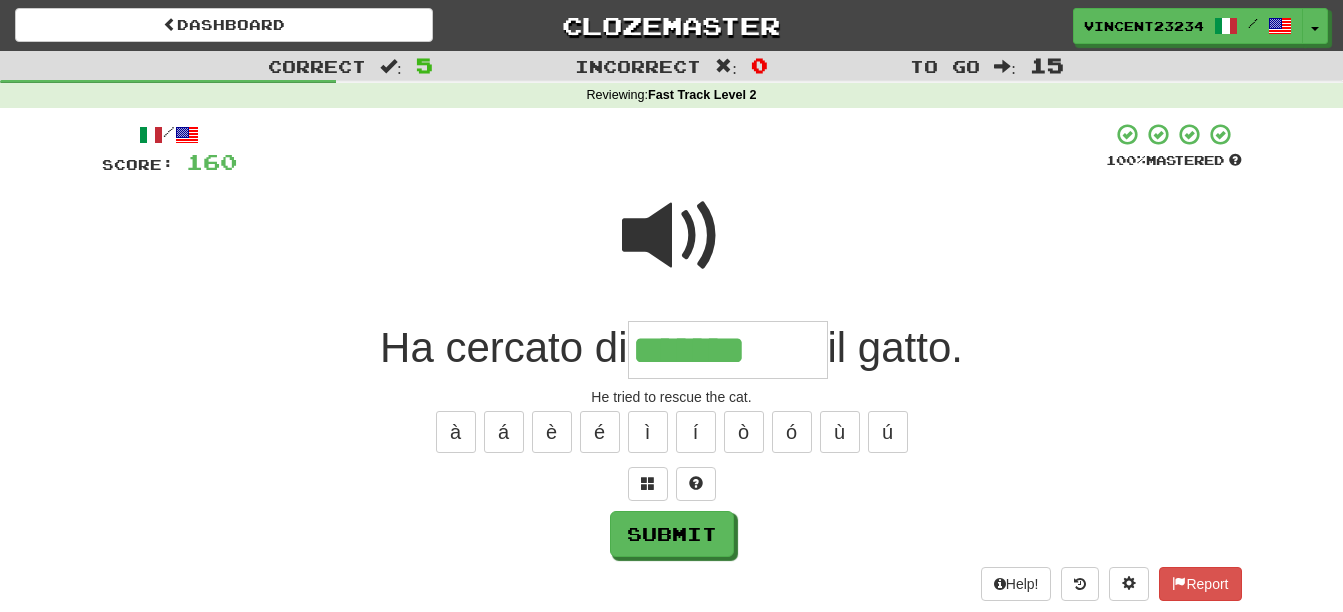 type on "*******" 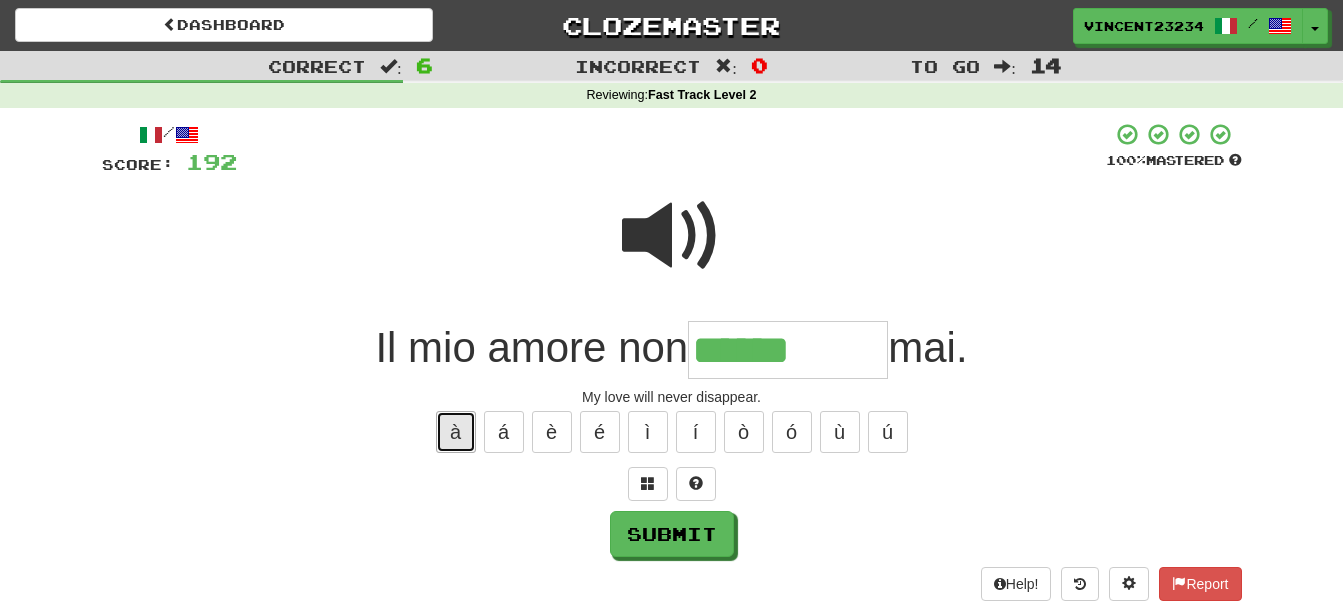 click on "à" at bounding box center [456, 432] 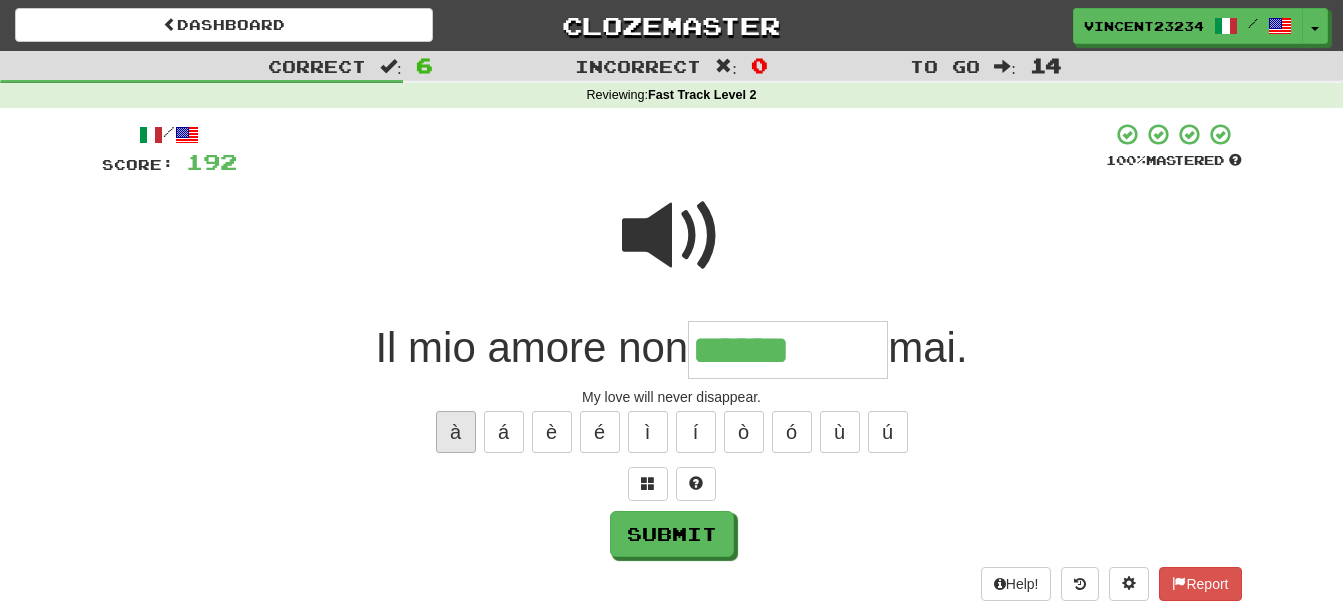 type on "*******" 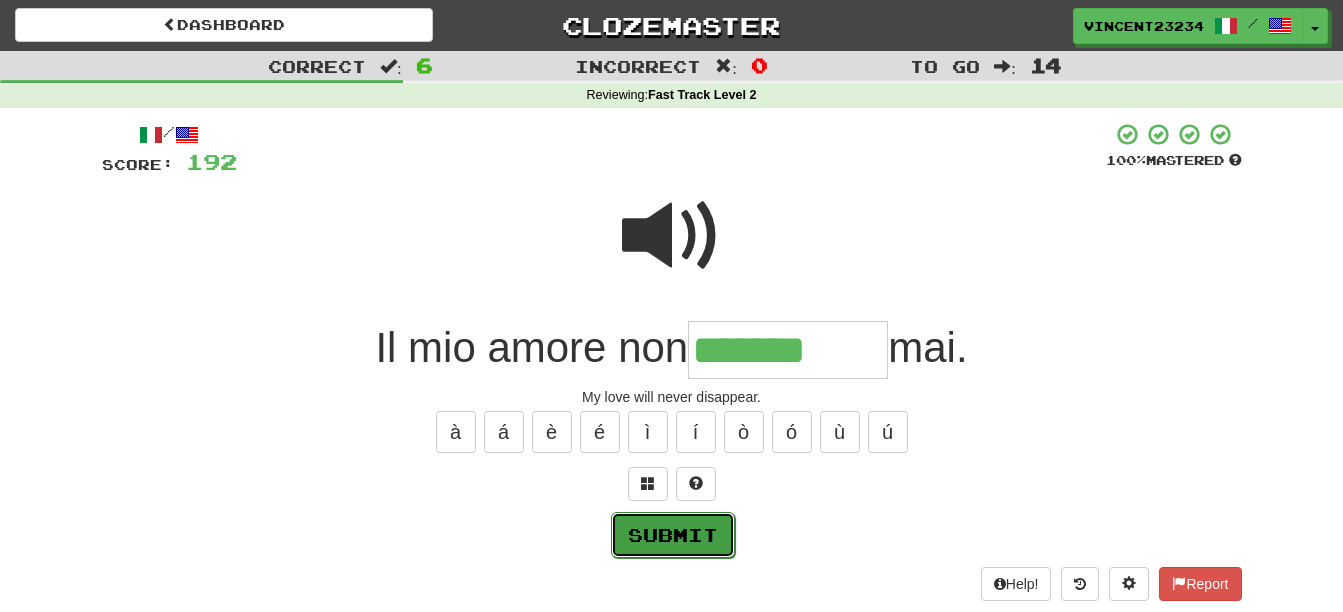 click on "Submit" at bounding box center (673, 535) 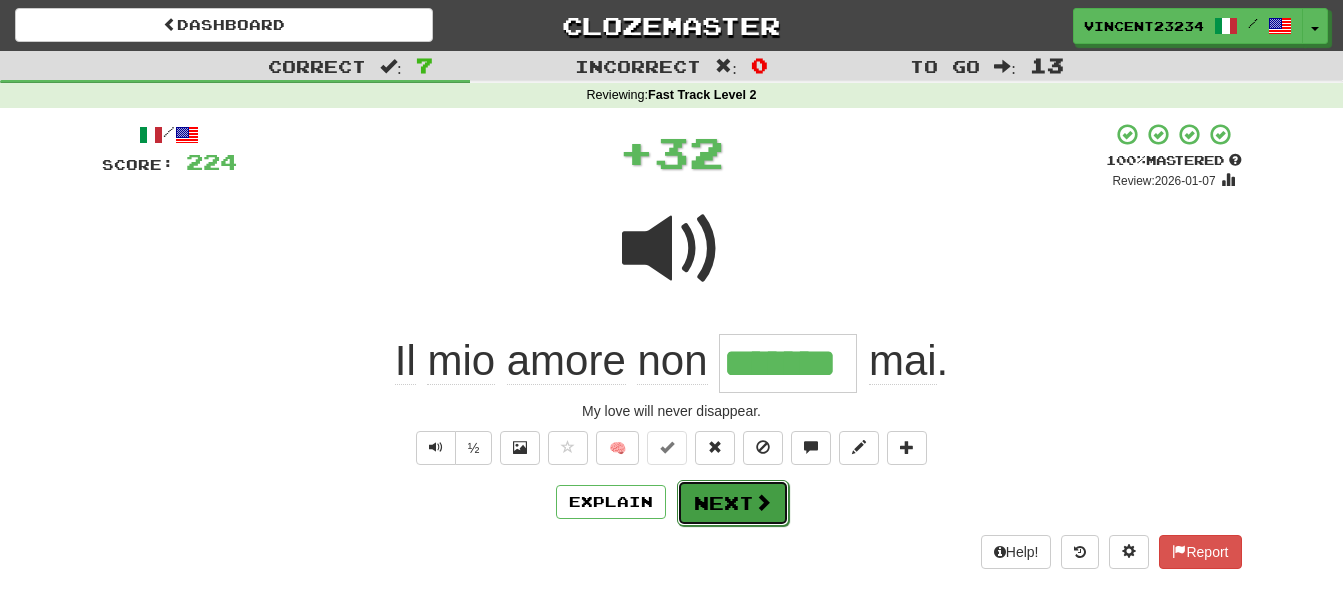 click on "Next" at bounding box center (733, 503) 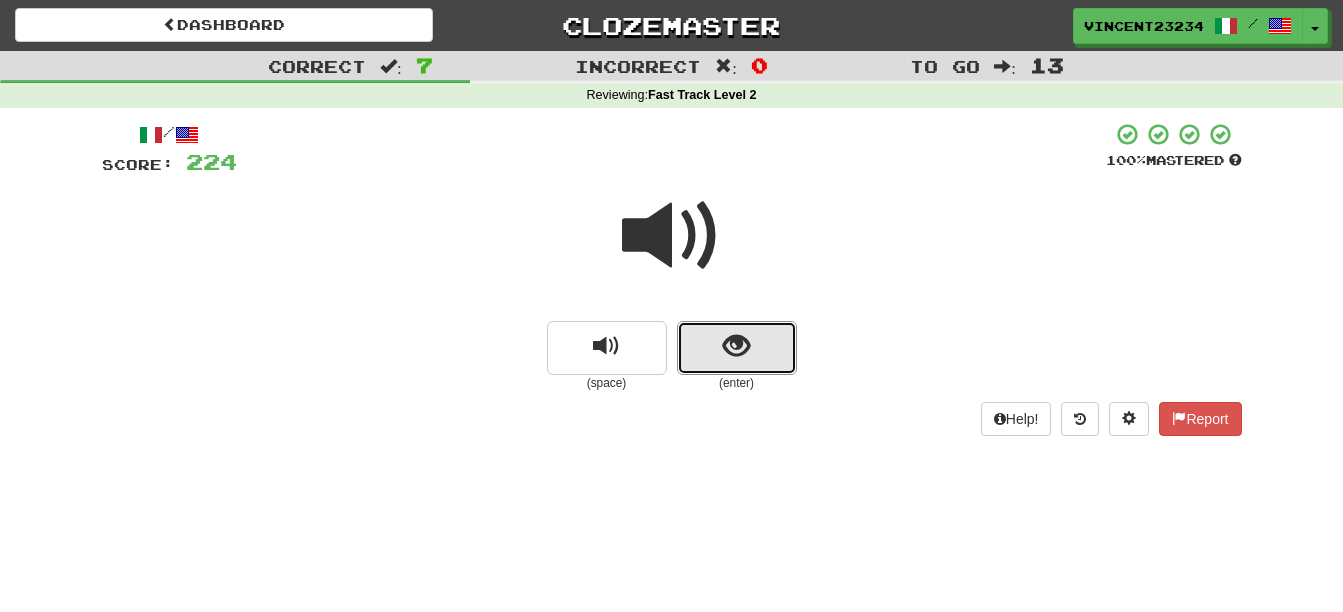click at bounding box center (737, 348) 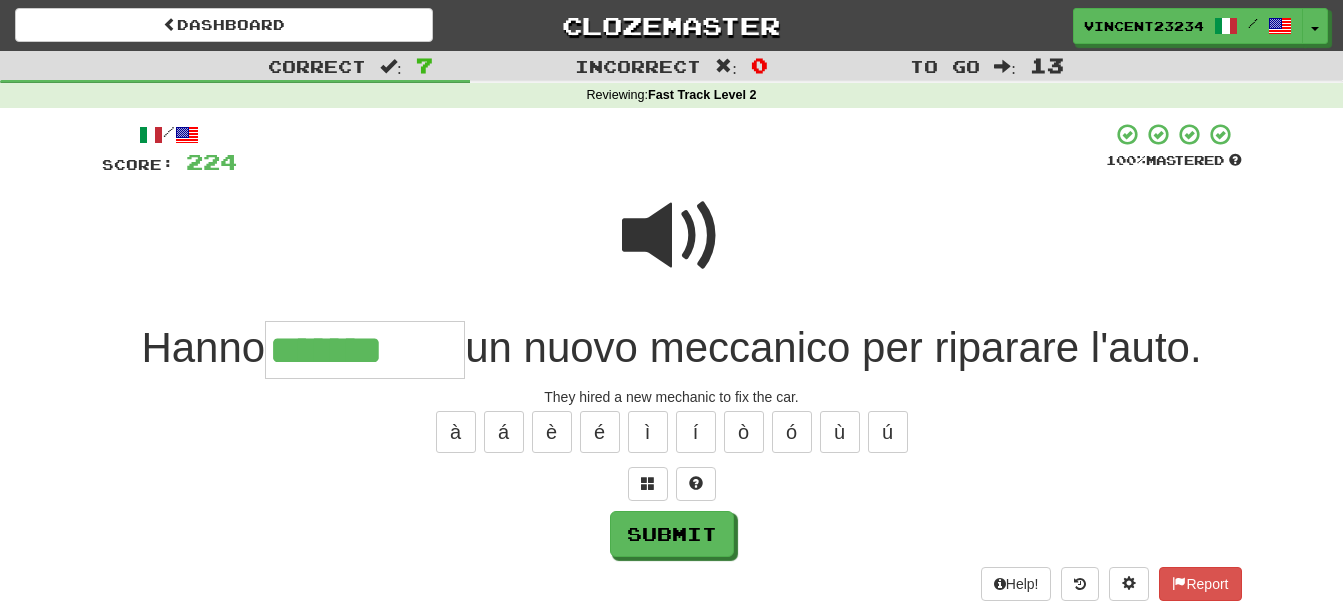 type on "*******" 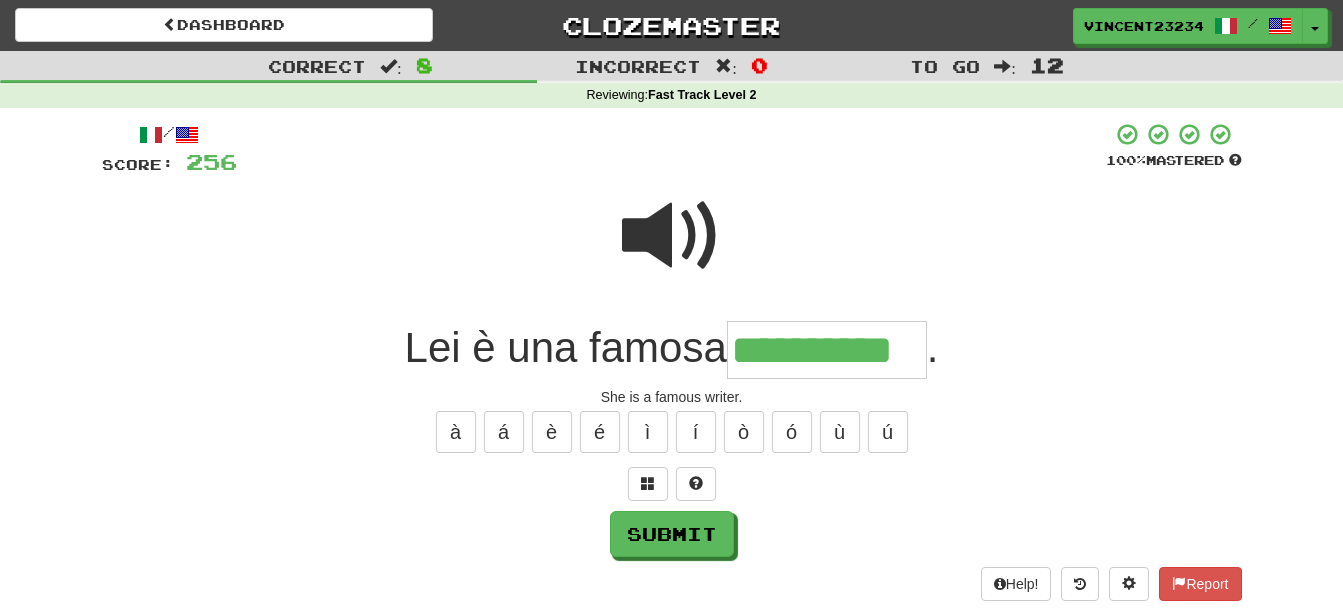 type on "**********" 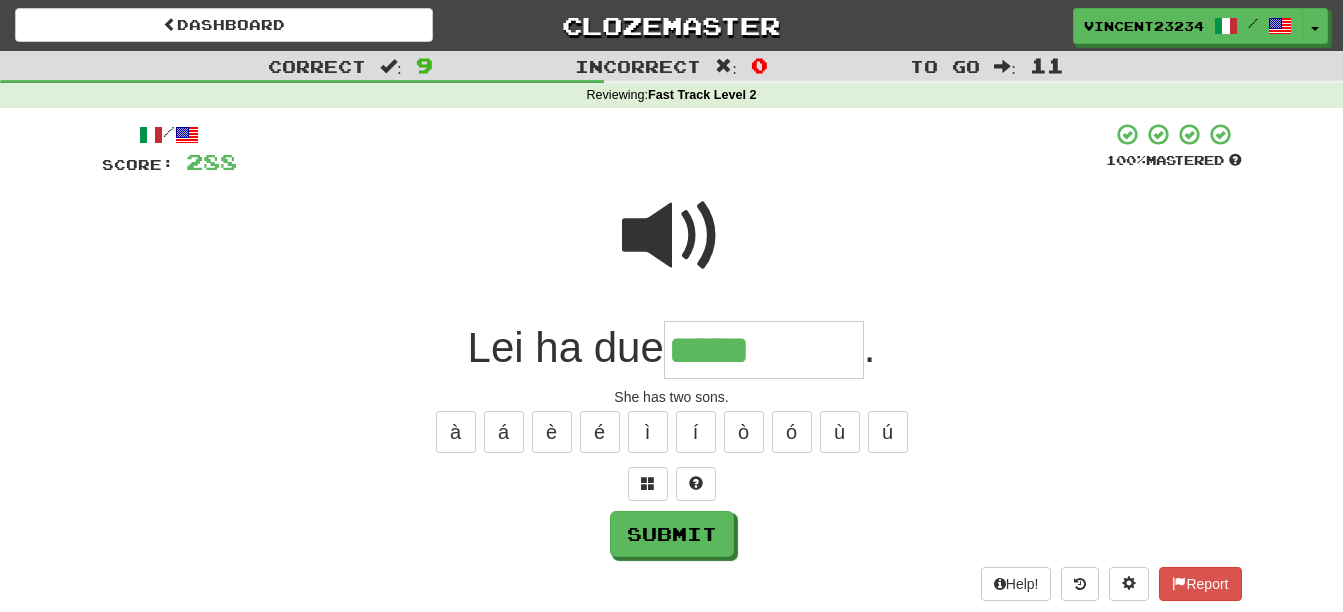 type on "*****" 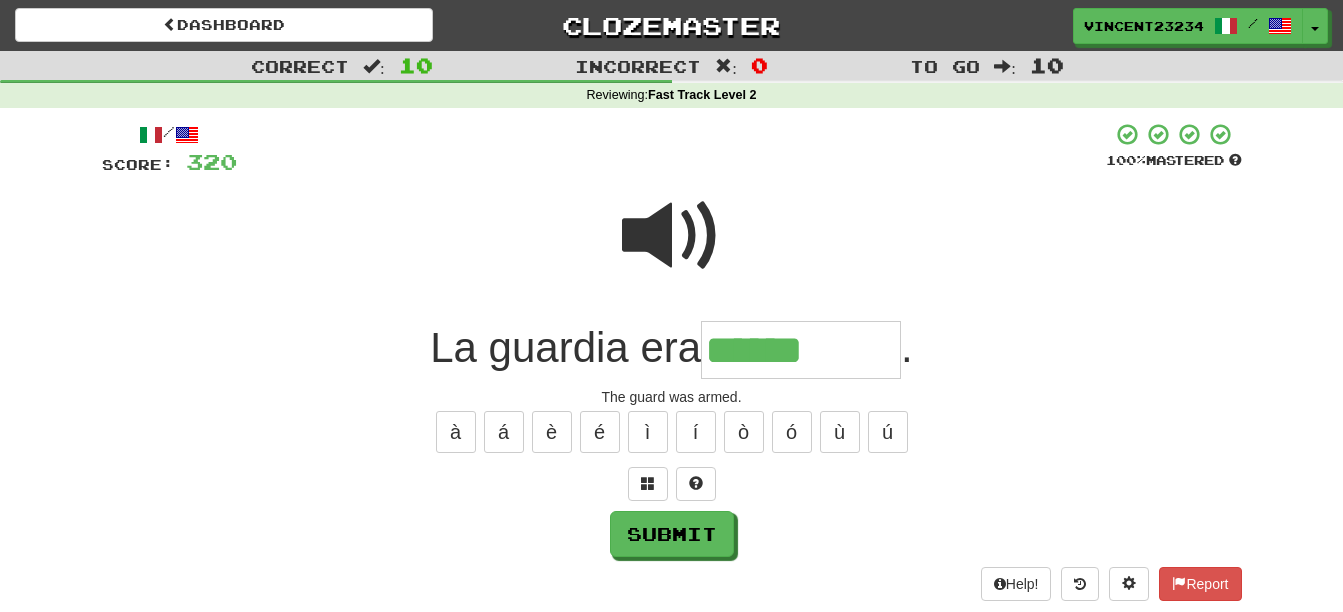 type on "******" 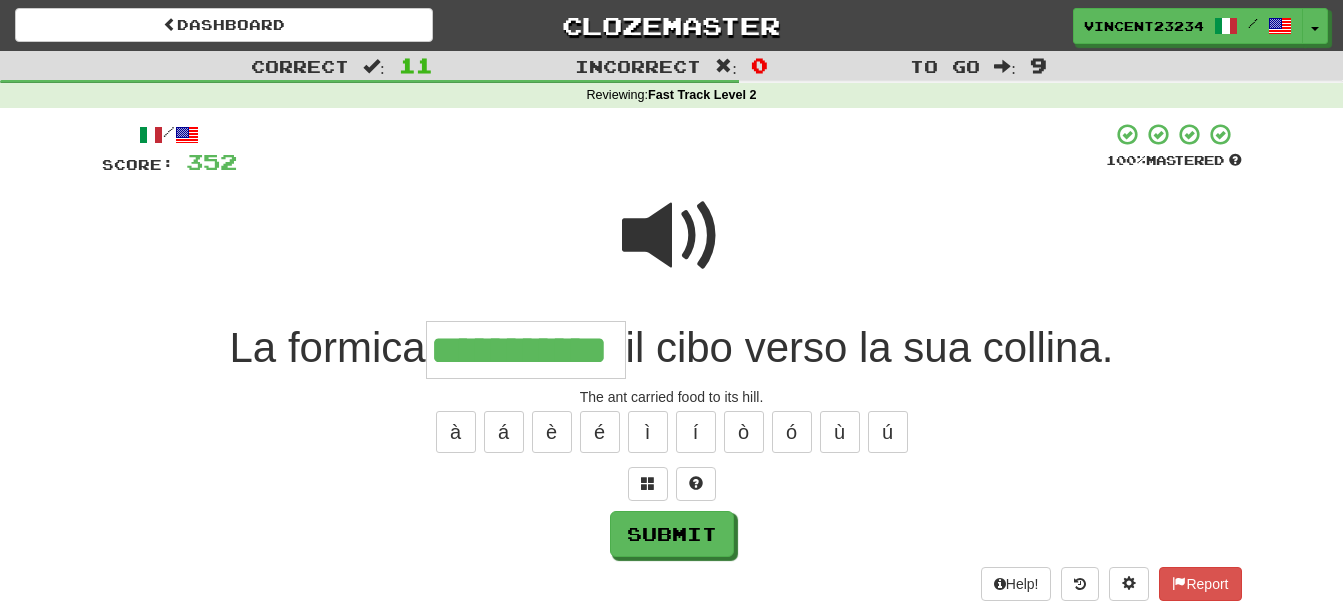 scroll, scrollTop: 0, scrollLeft: 18, axis: horizontal 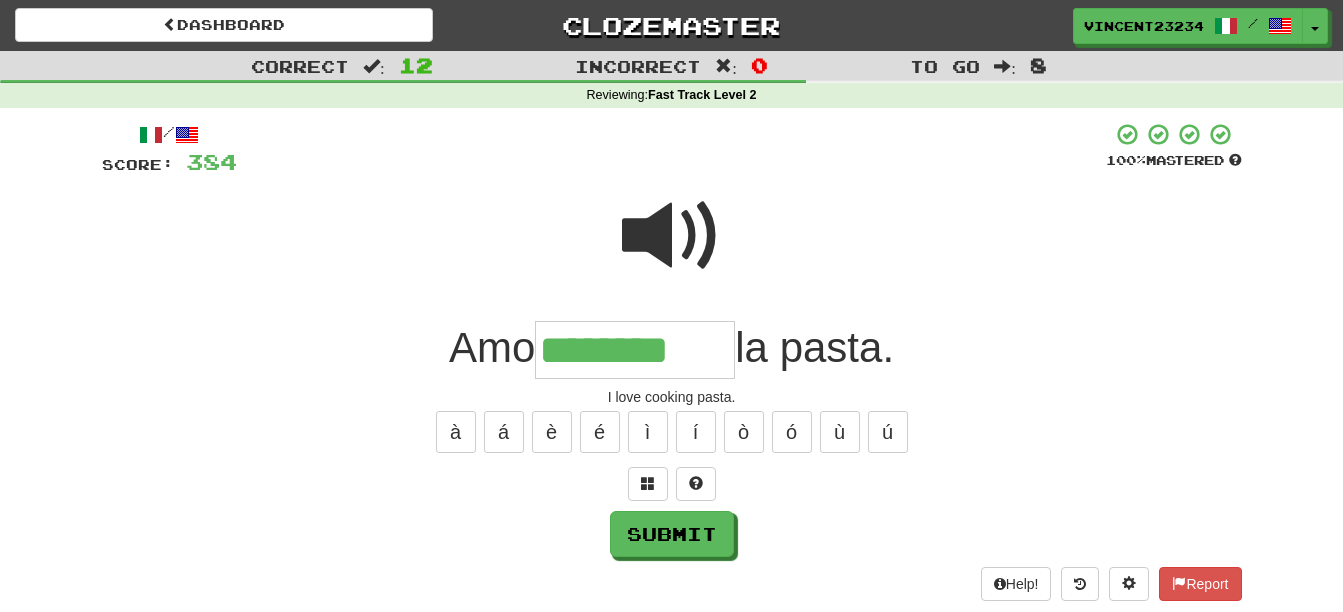 type on "********" 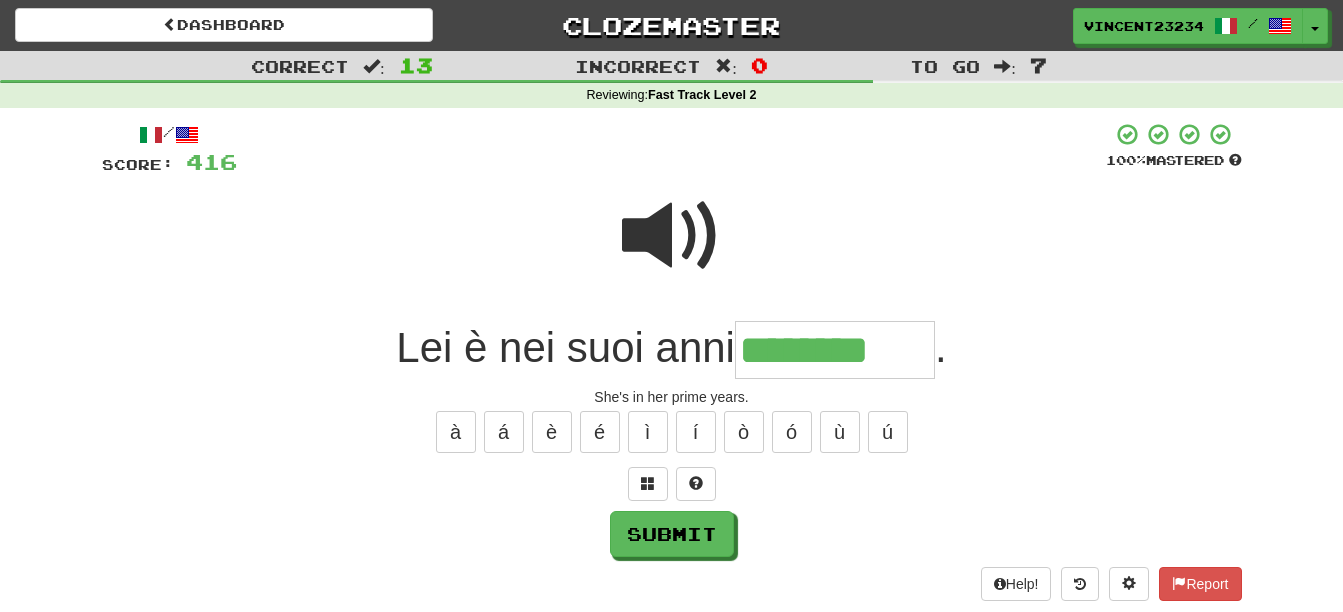 type on "********" 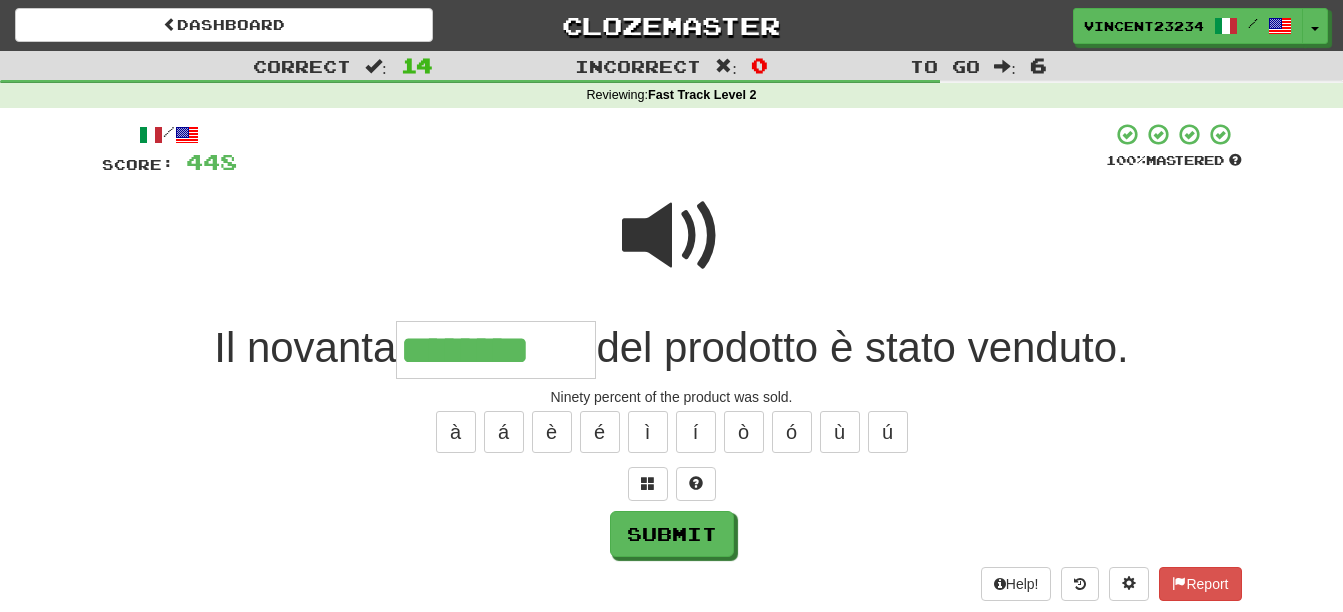 type on "********" 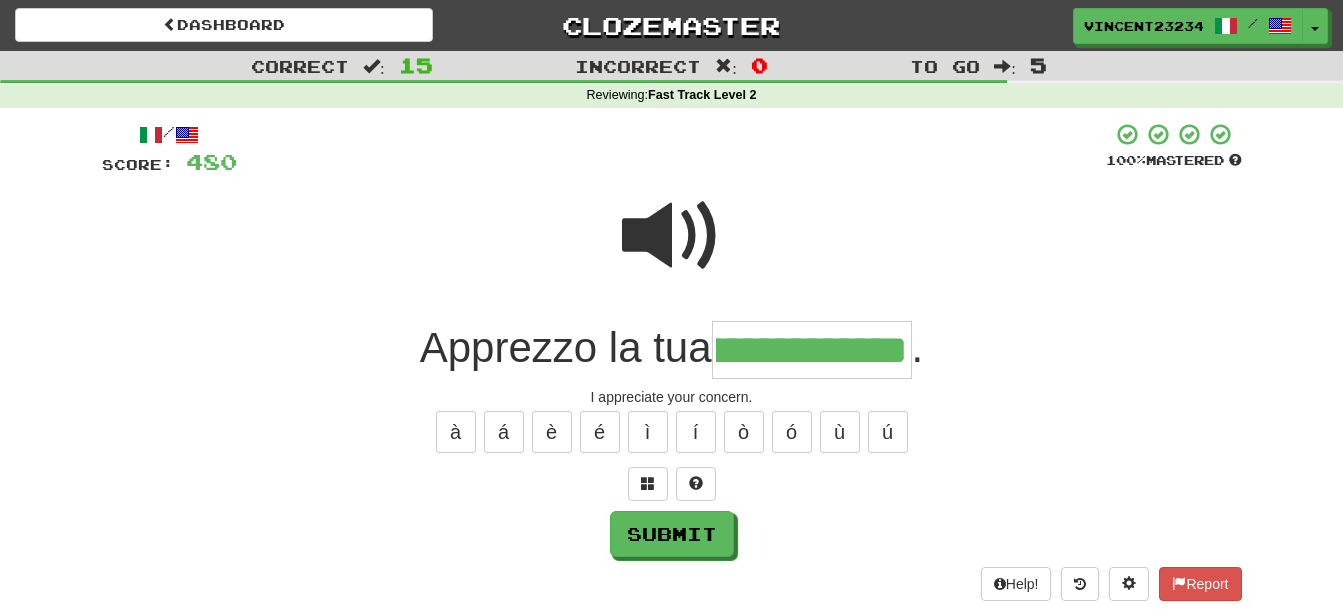 scroll, scrollTop: 0, scrollLeft: 105, axis: horizontal 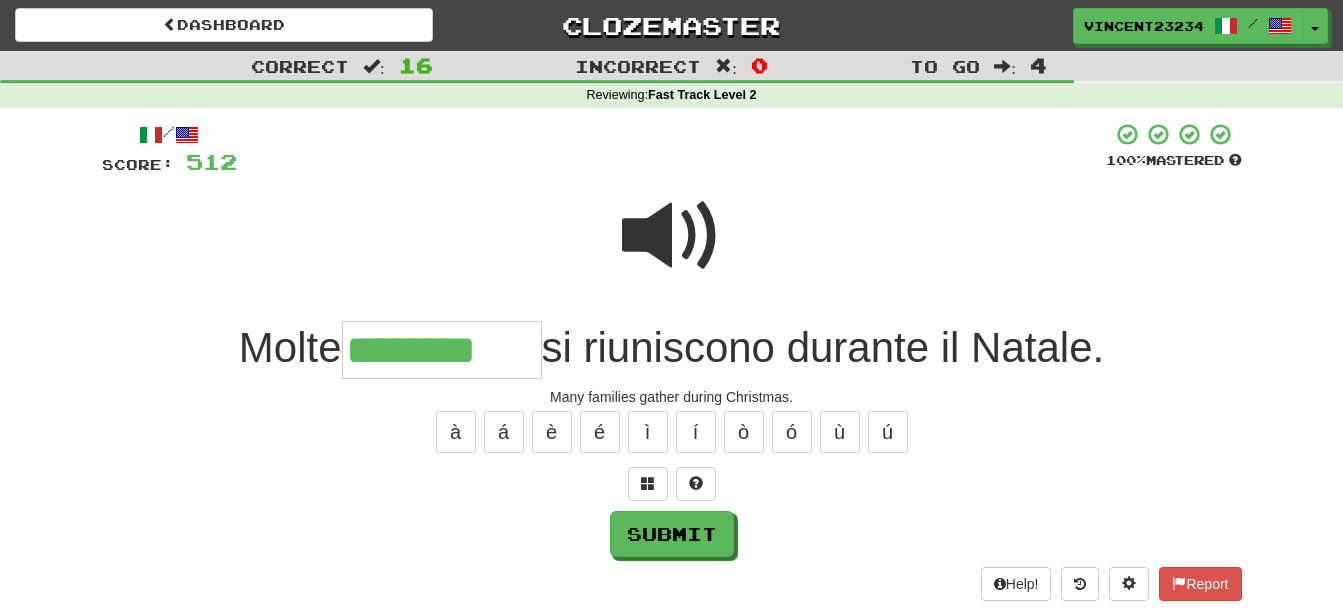 type on "********" 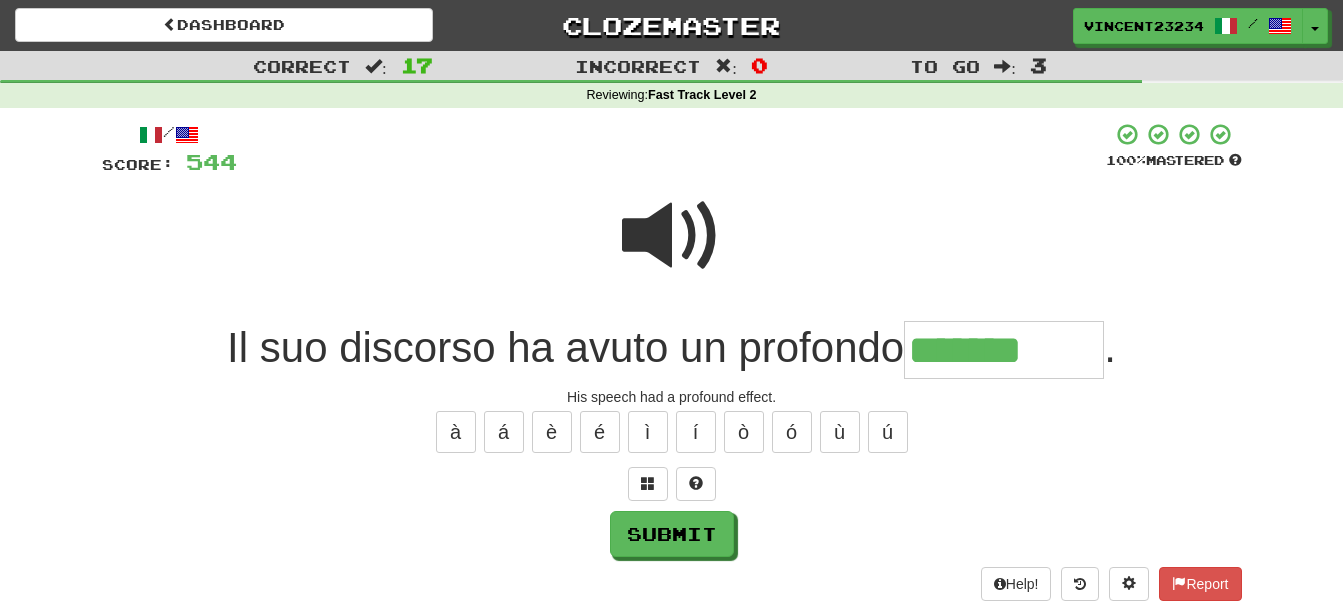 type on "*******" 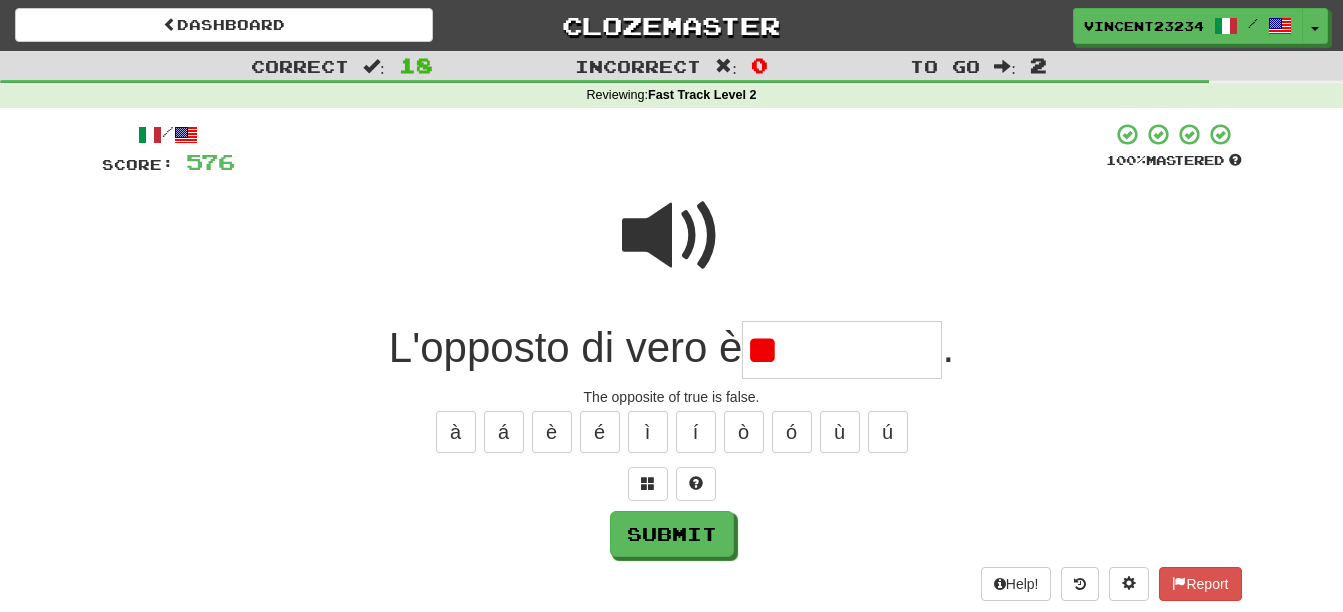 type on "*" 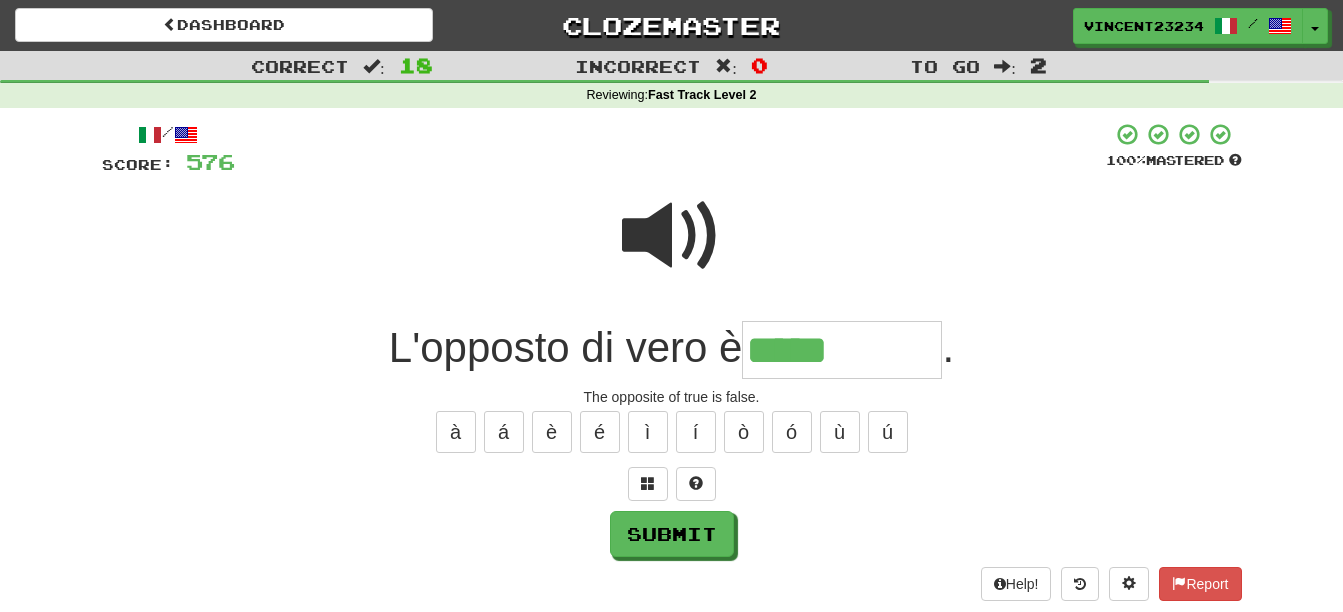 type on "*****" 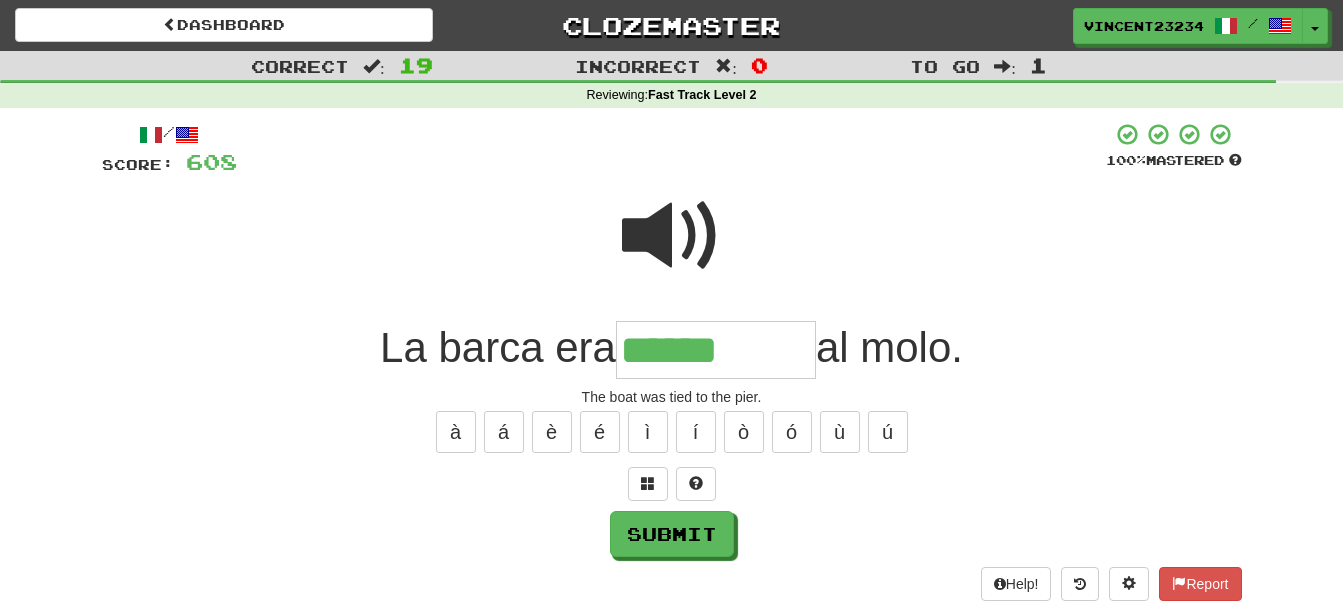 type on "******" 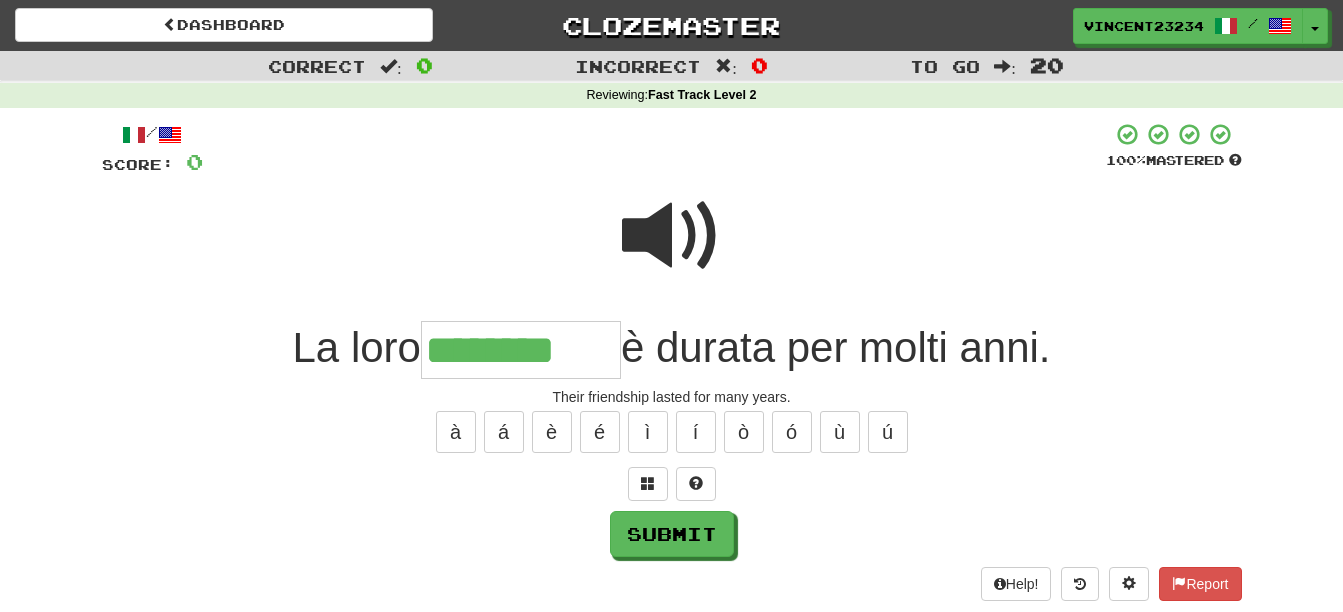 type on "********" 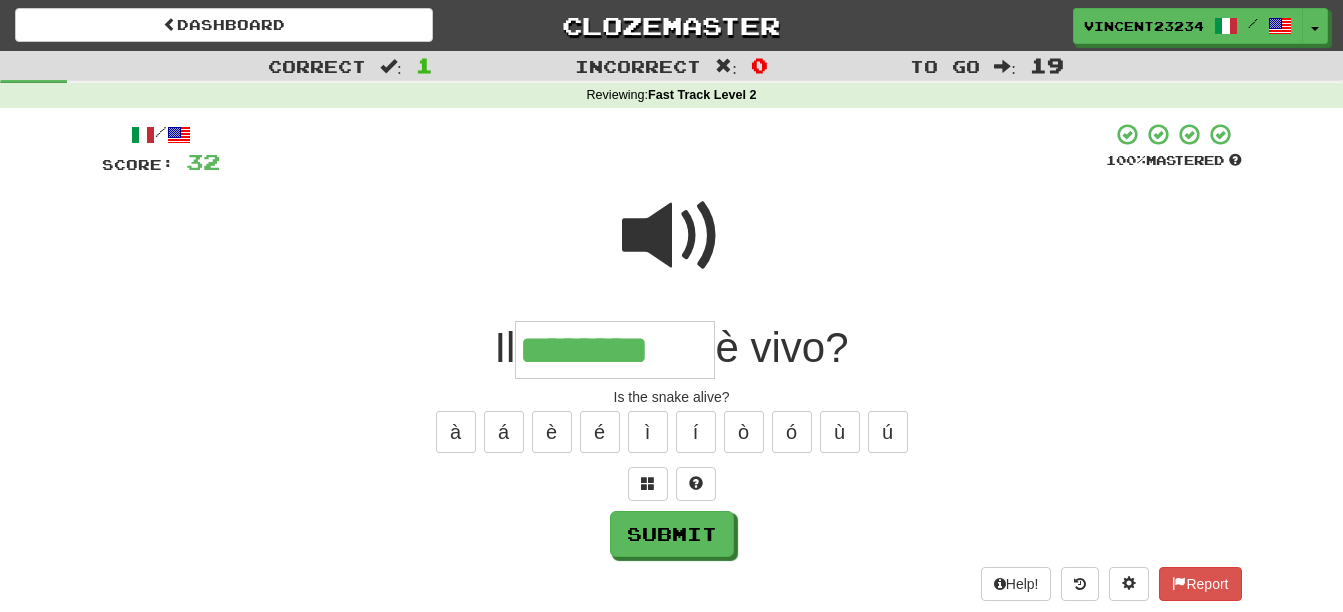 type on "********" 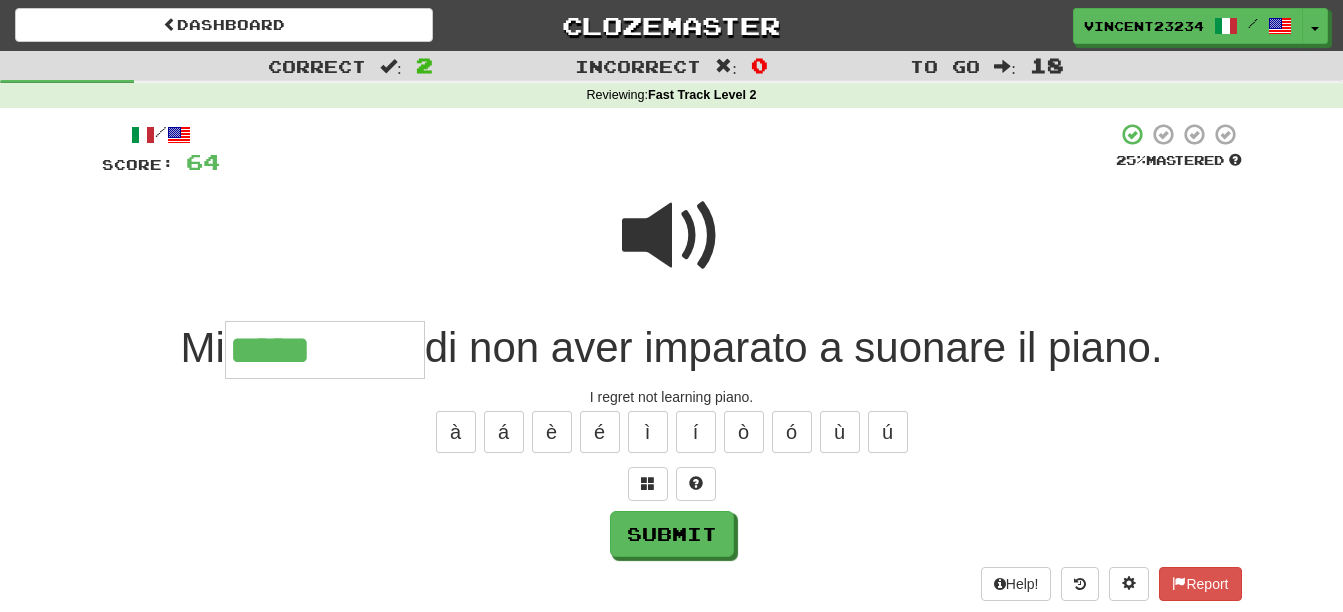 type on "*****" 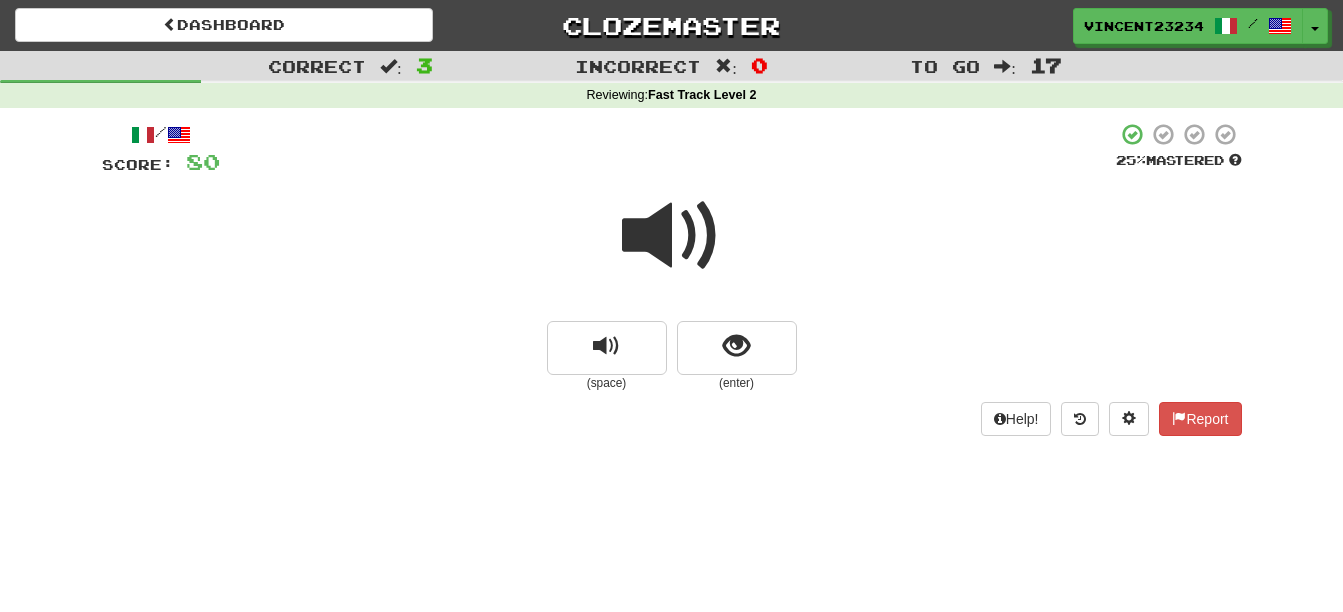 click at bounding box center [672, 236] 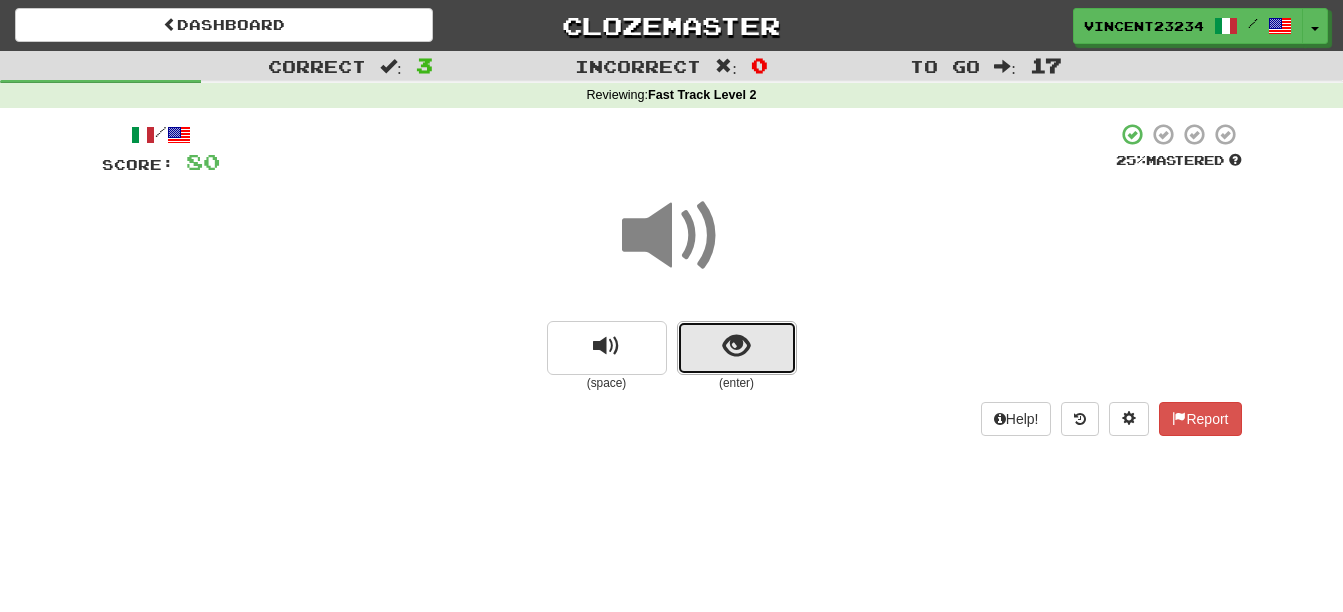 click at bounding box center [737, 348] 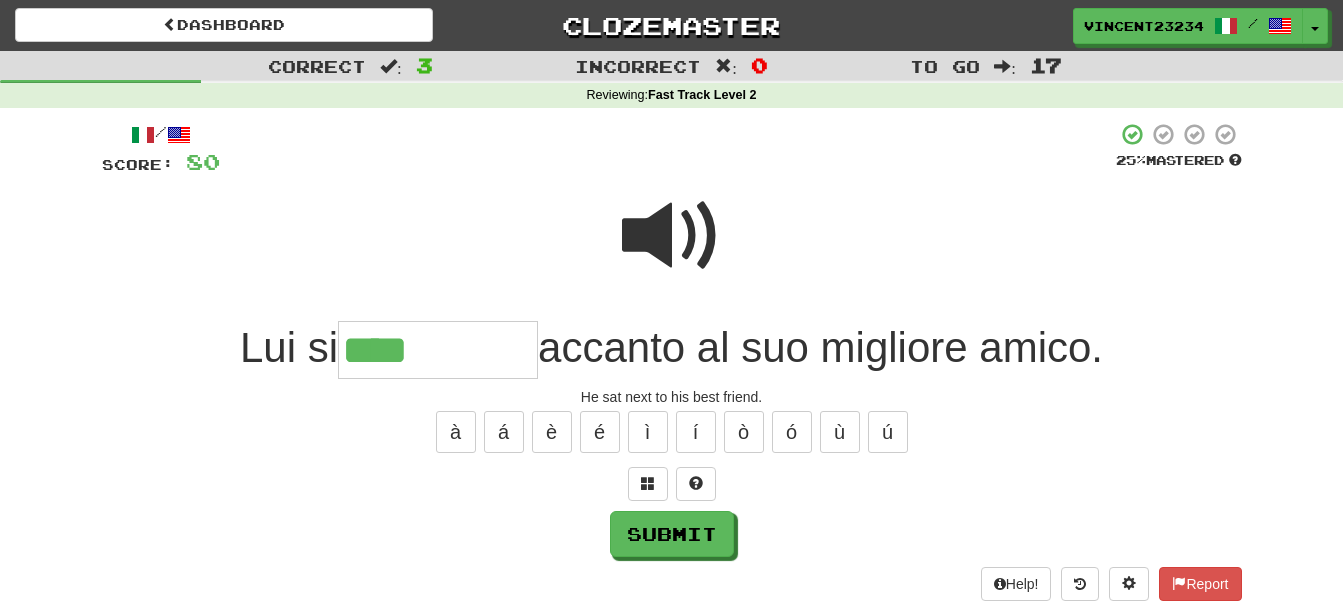 type on "*******" 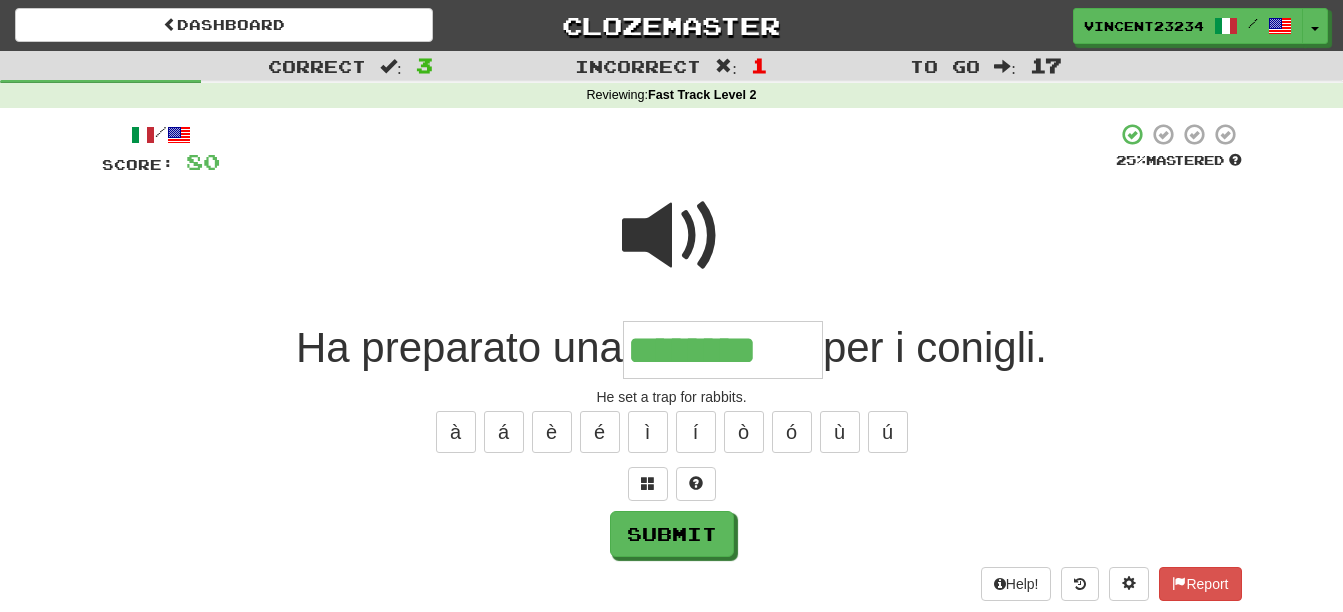 type on "********" 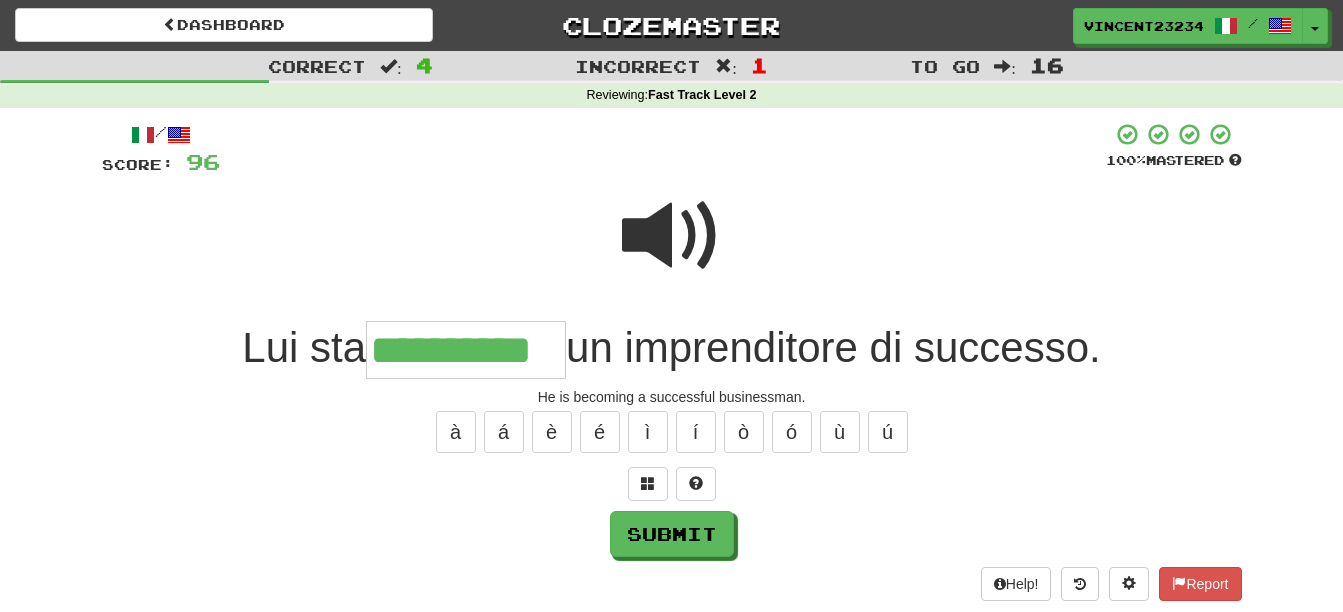 scroll, scrollTop: 0, scrollLeft: 14, axis: horizontal 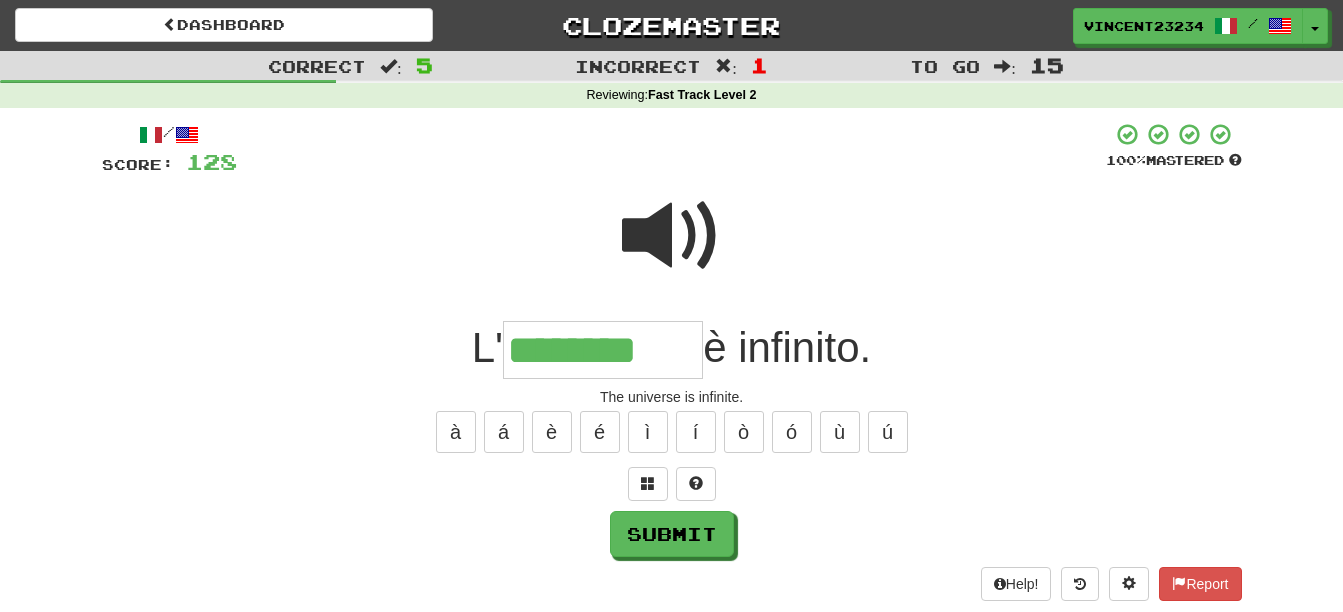 type on "********" 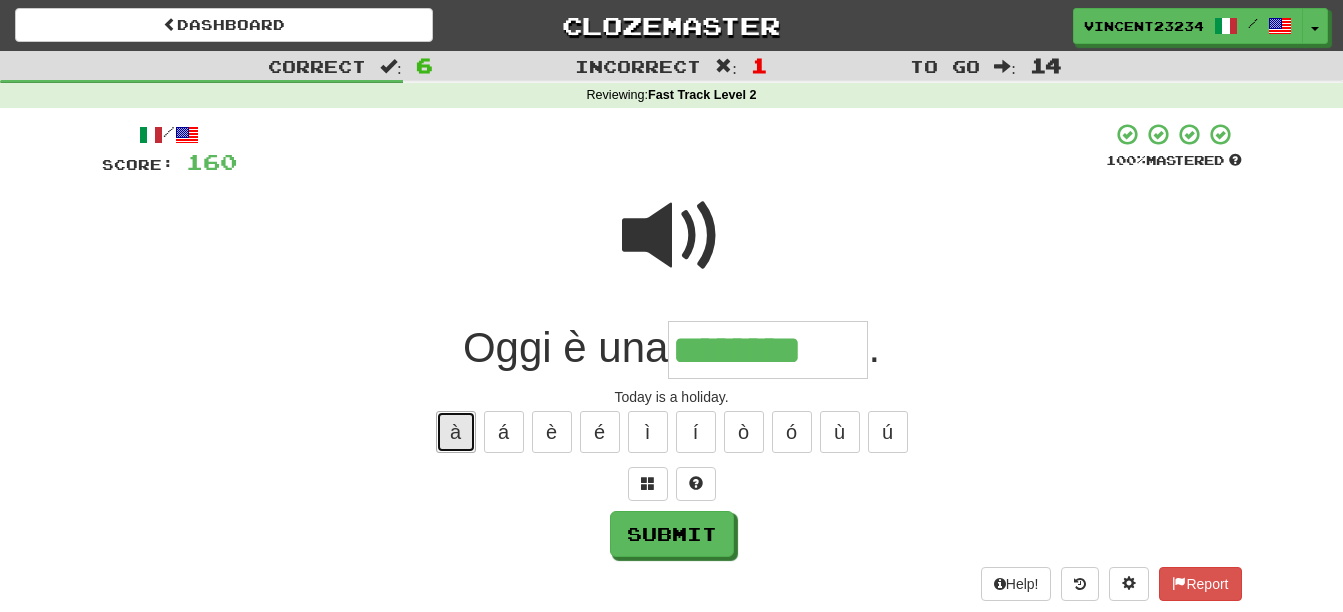 click on "à" at bounding box center [456, 432] 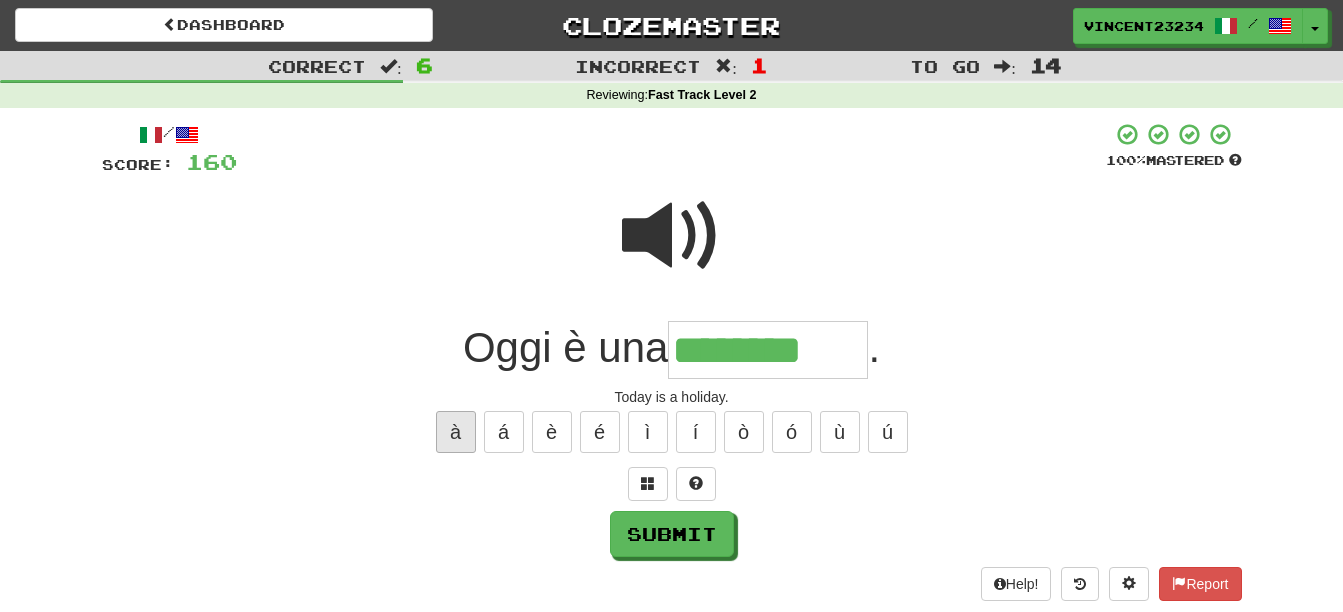 type on "*********" 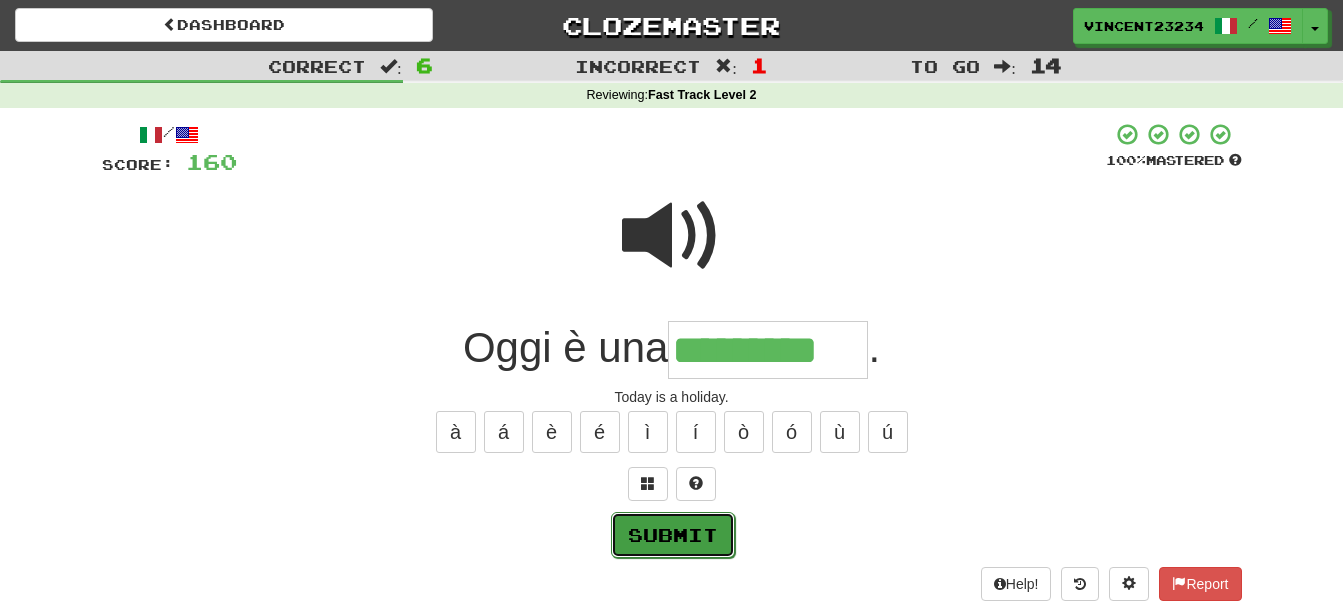 click on "Submit" at bounding box center [673, 535] 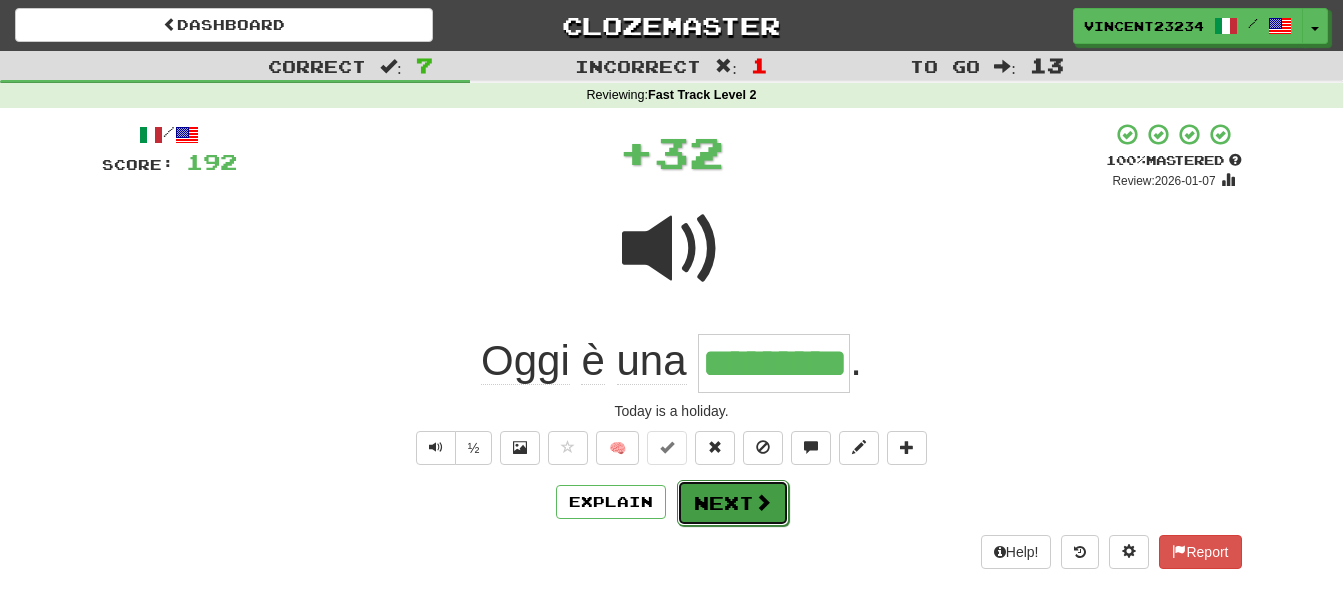 click on "Next" at bounding box center (733, 503) 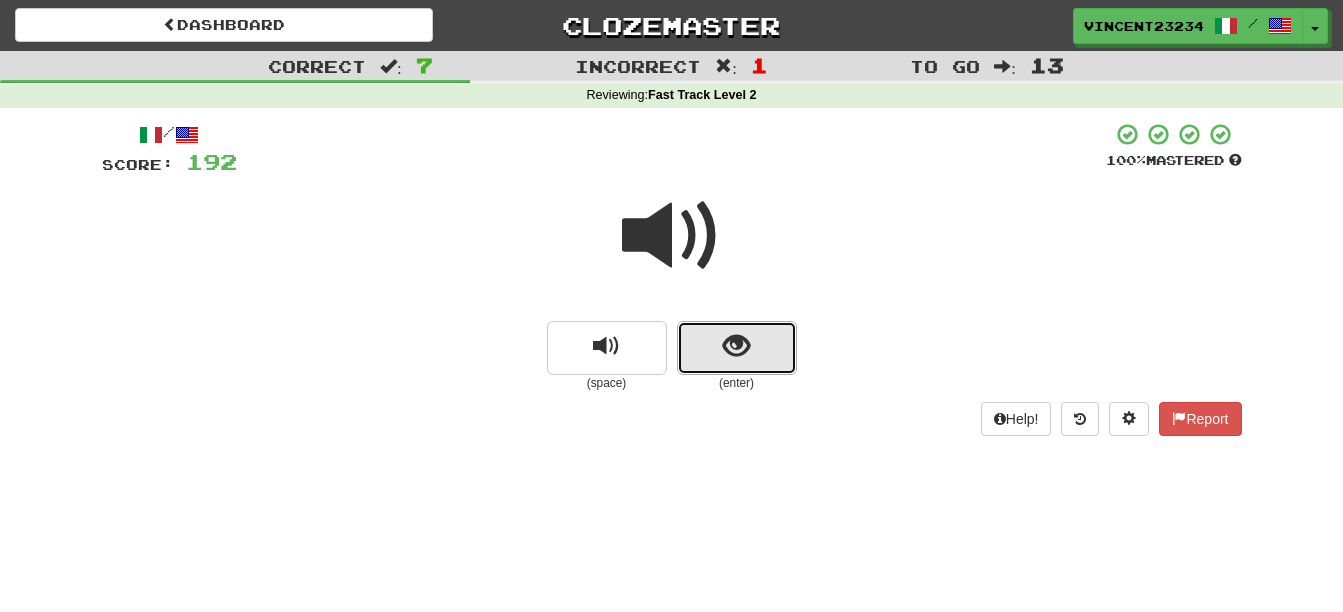 click at bounding box center (736, 346) 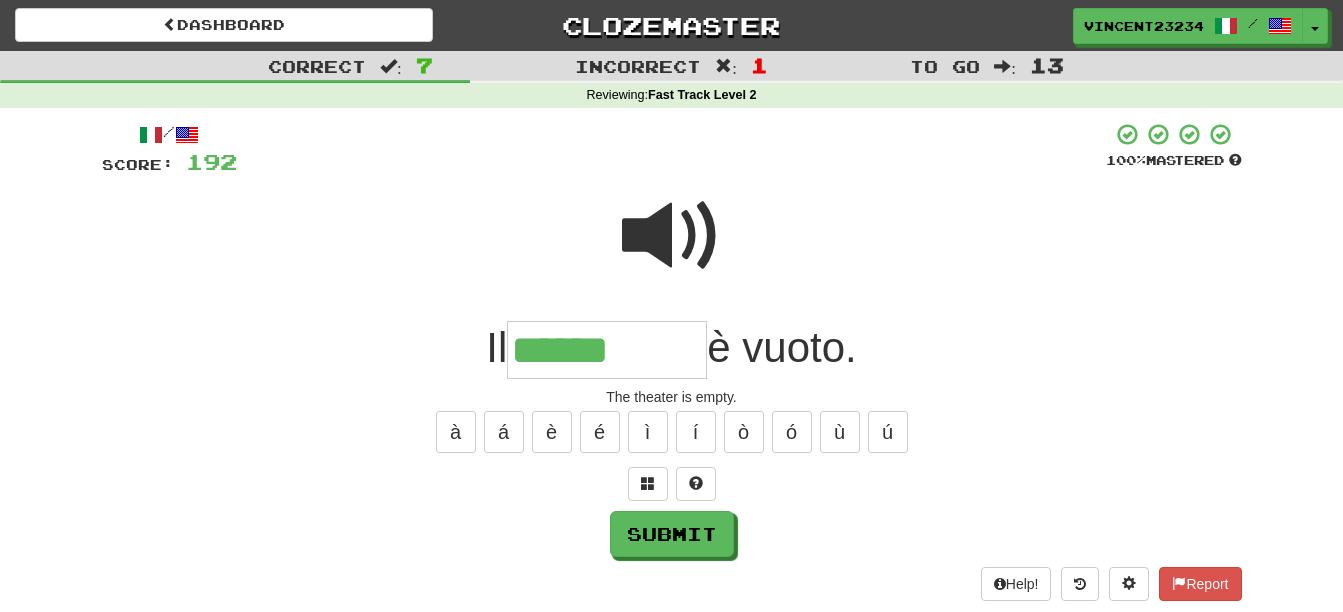 type on "******" 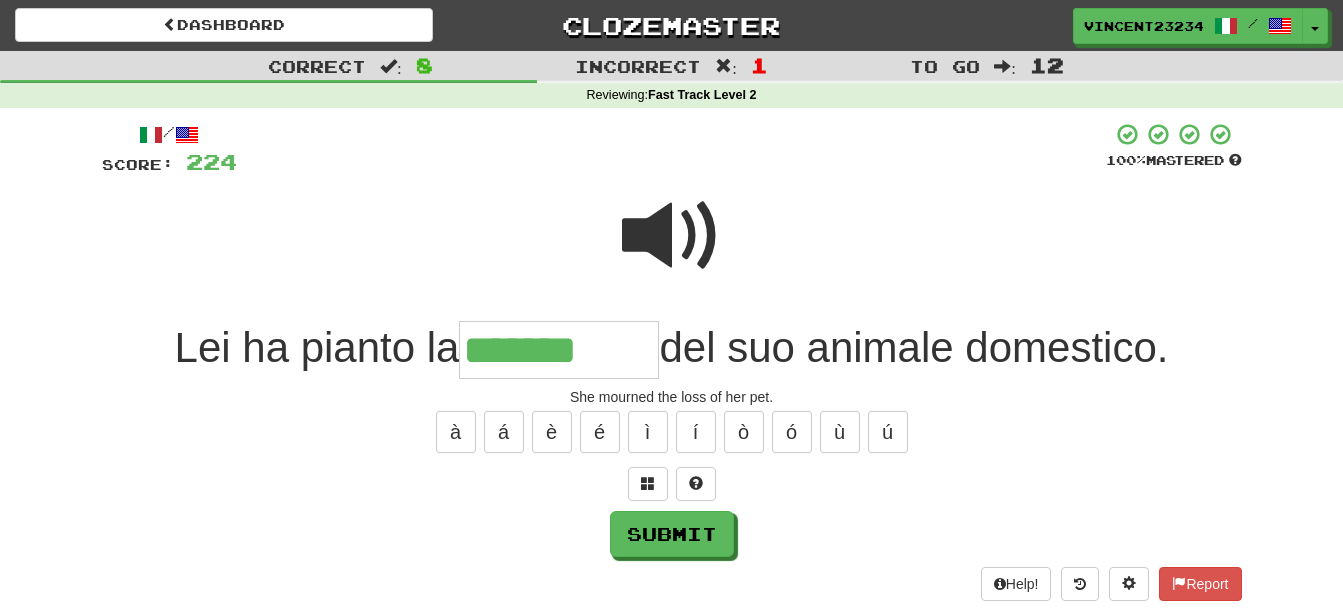 type on "*******" 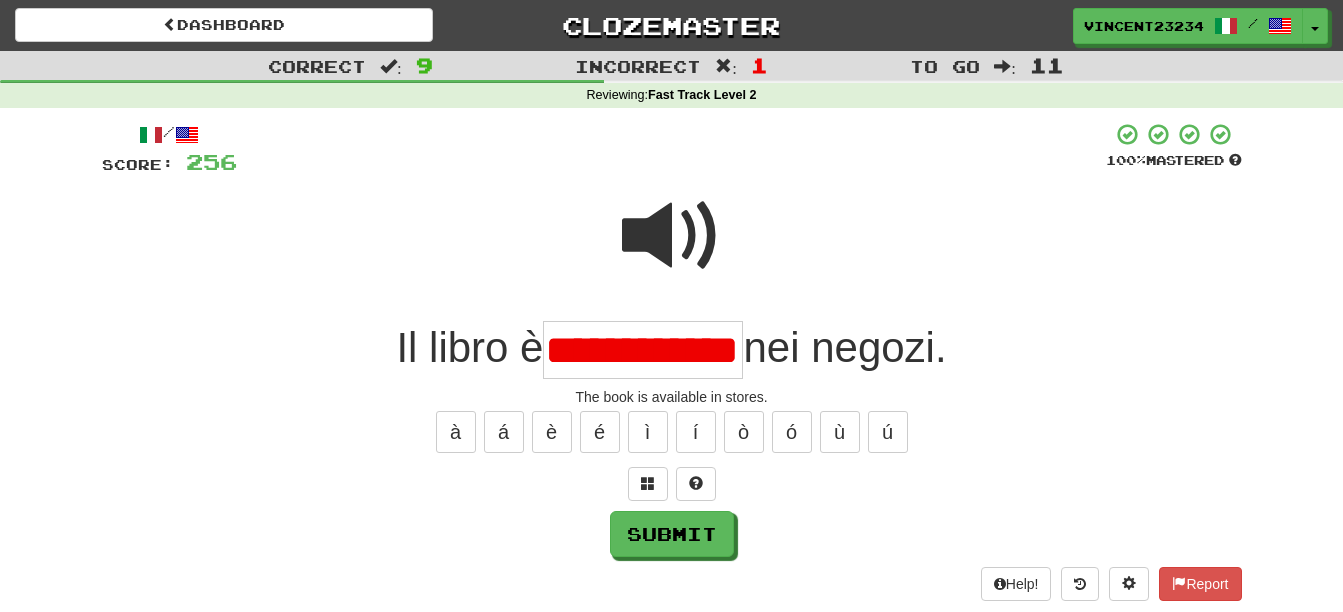 scroll, scrollTop: 0, scrollLeft: 30, axis: horizontal 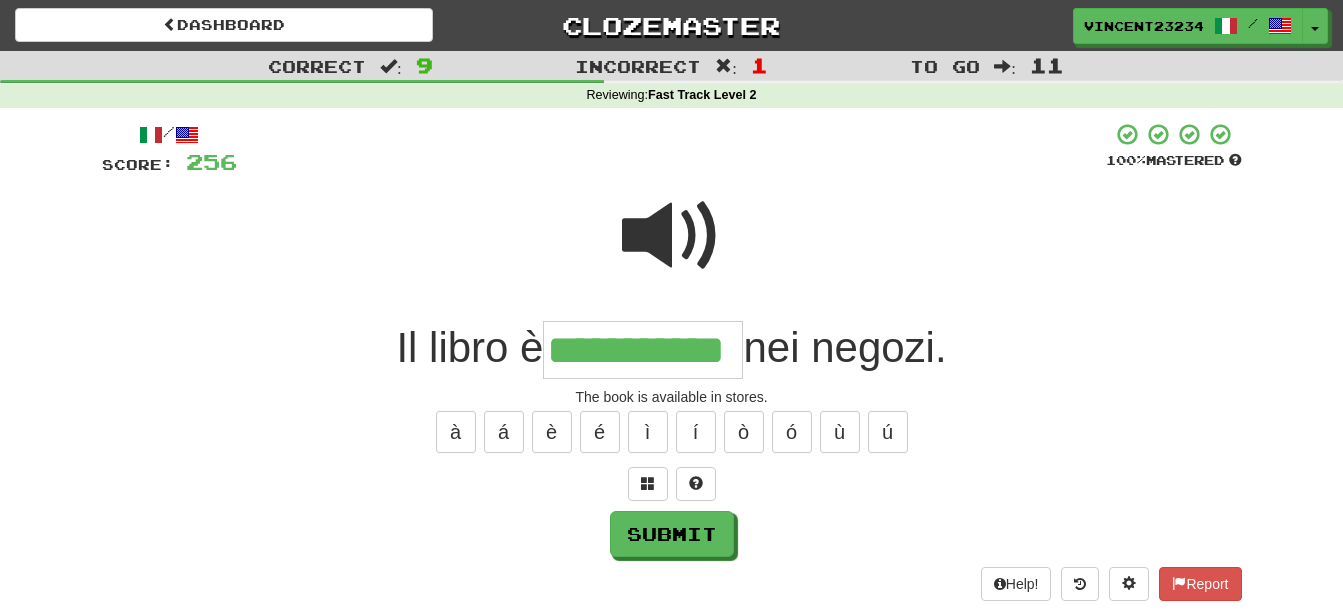 type on "**********" 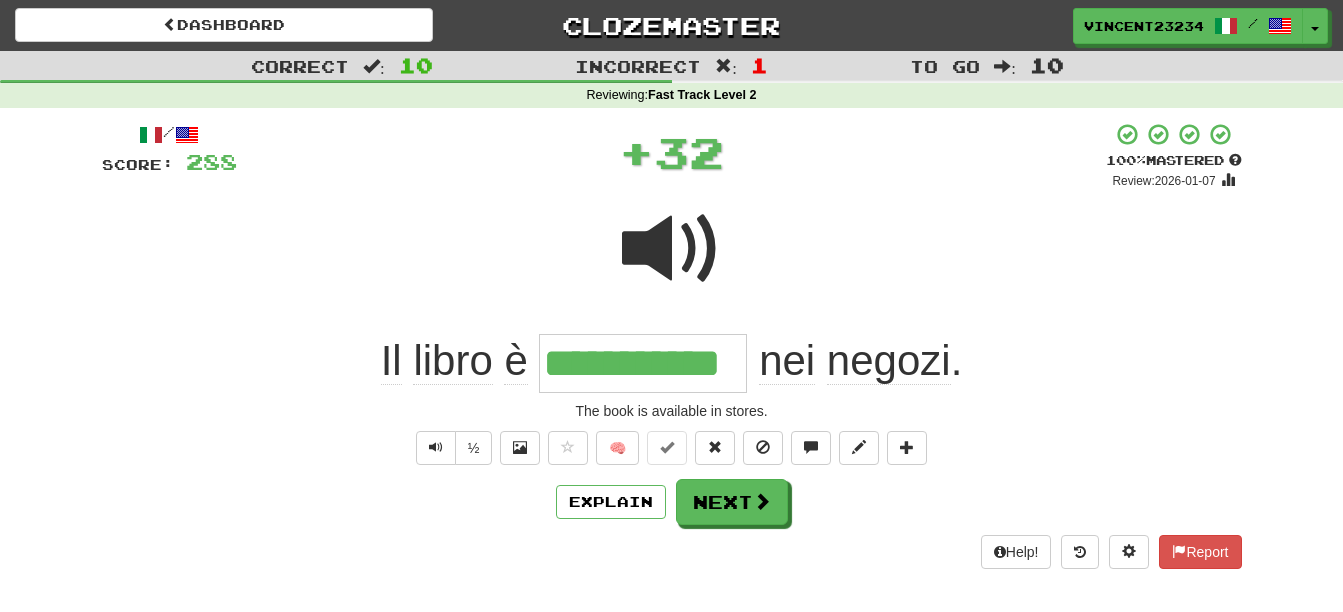 scroll, scrollTop: 0, scrollLeft: 0, axis: both 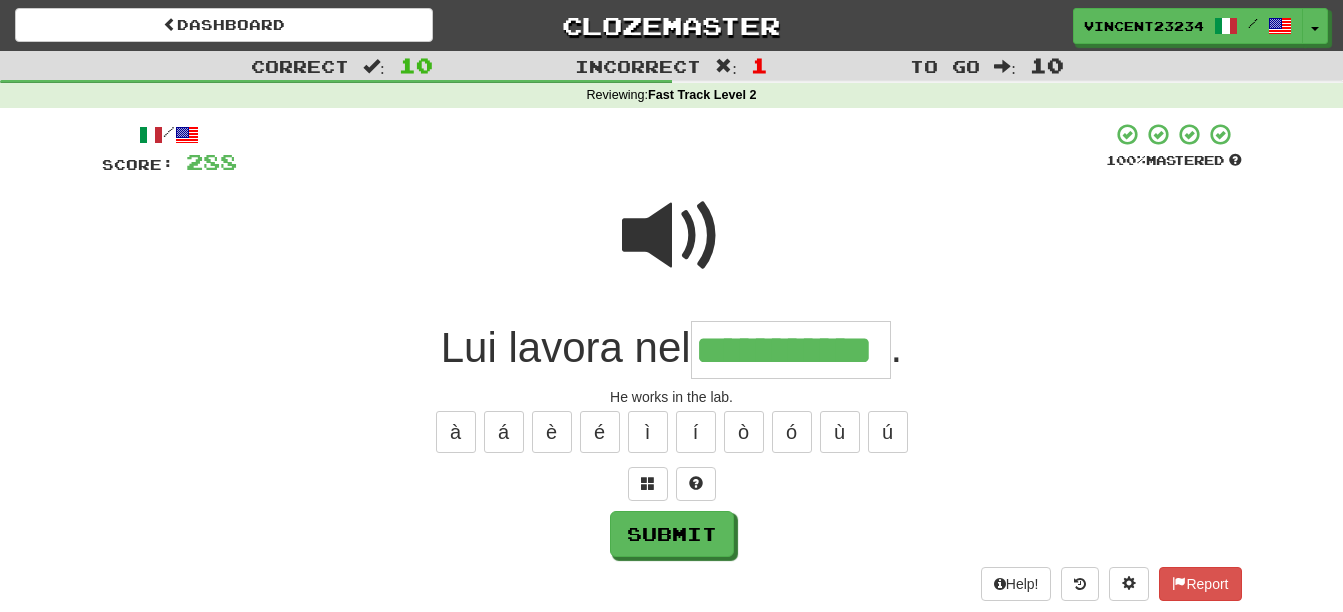 type on "**********" 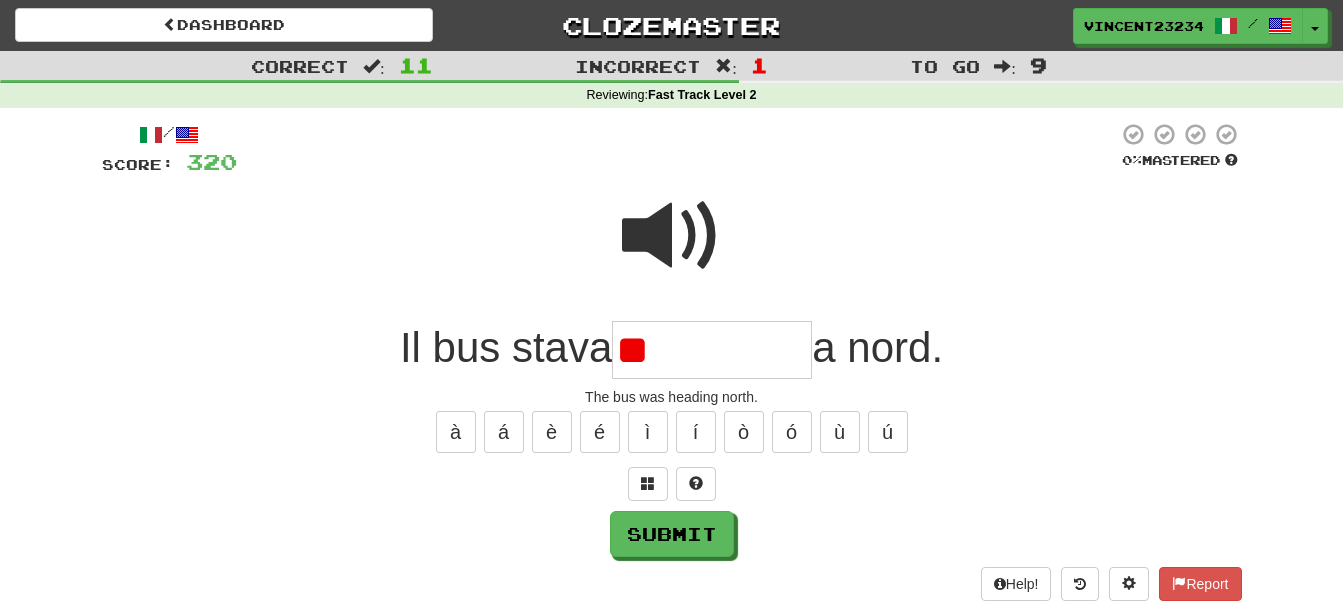 type on "*" 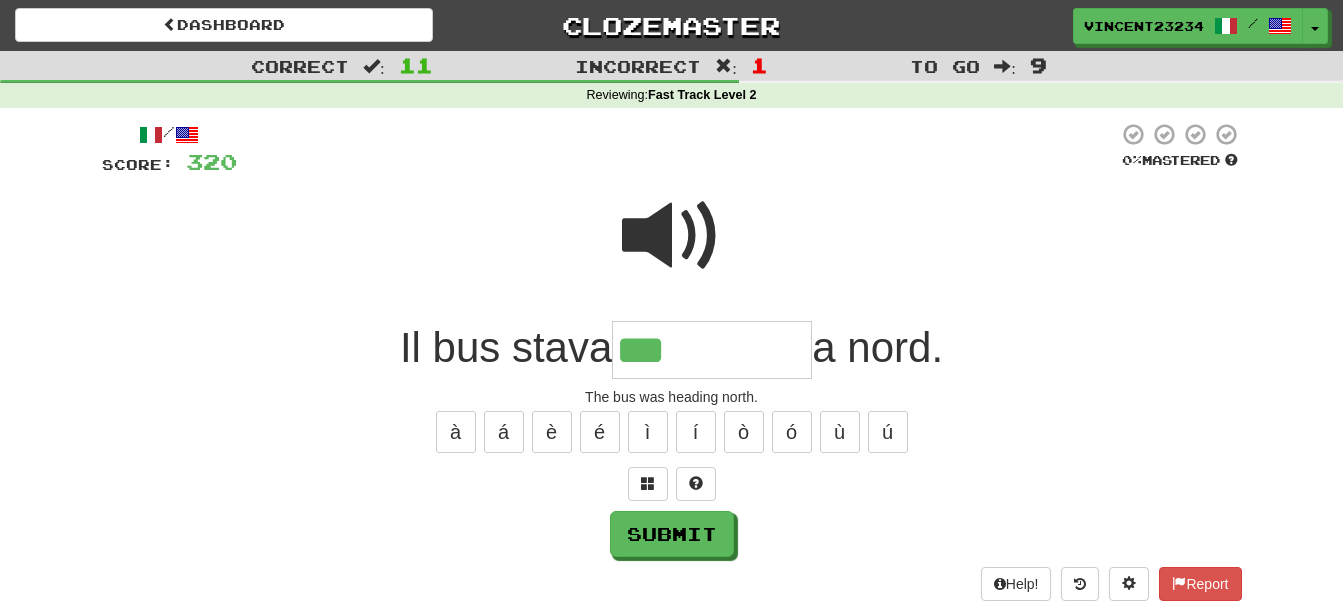 click at bounding box center (672, 236) 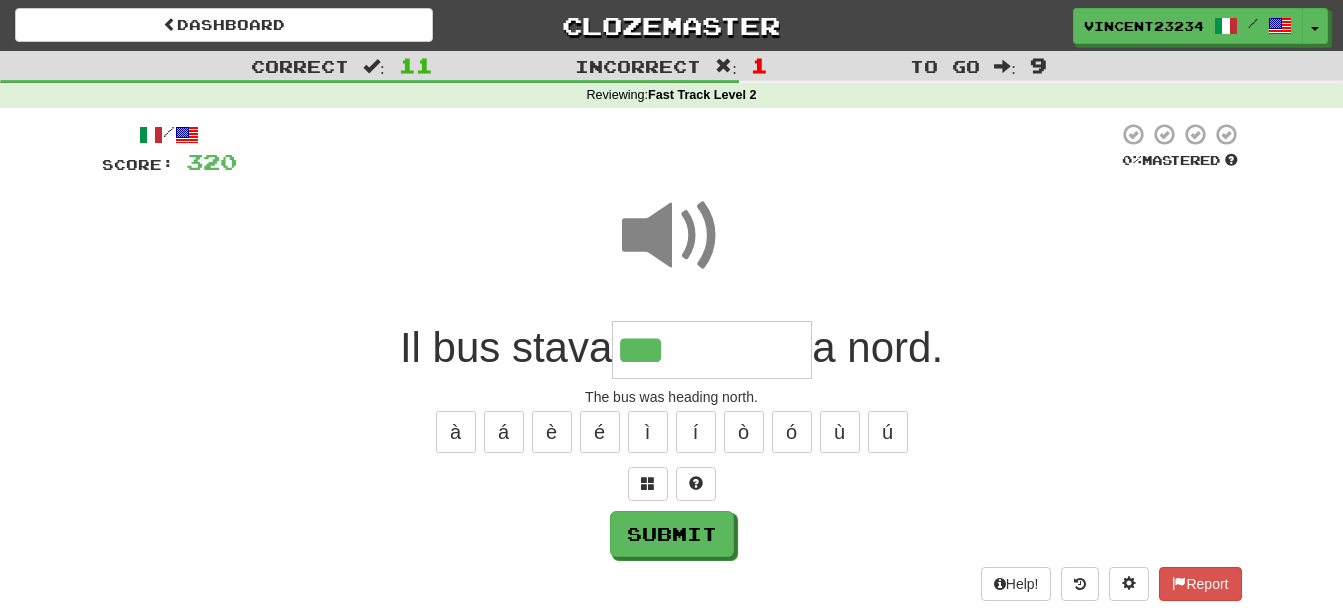 drag, startPoint x: 677, startPoint y: 364, endPoint x: 684, endPoint y: 344, distance: 21.189621 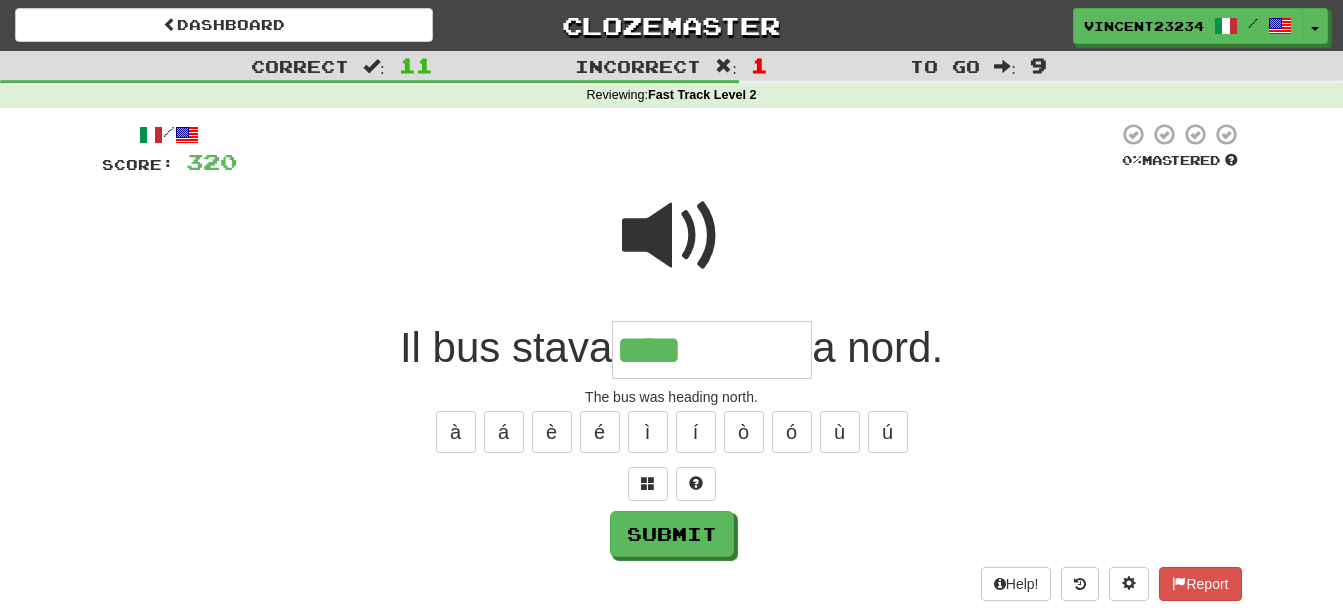 click at bounding box center [672, 236] 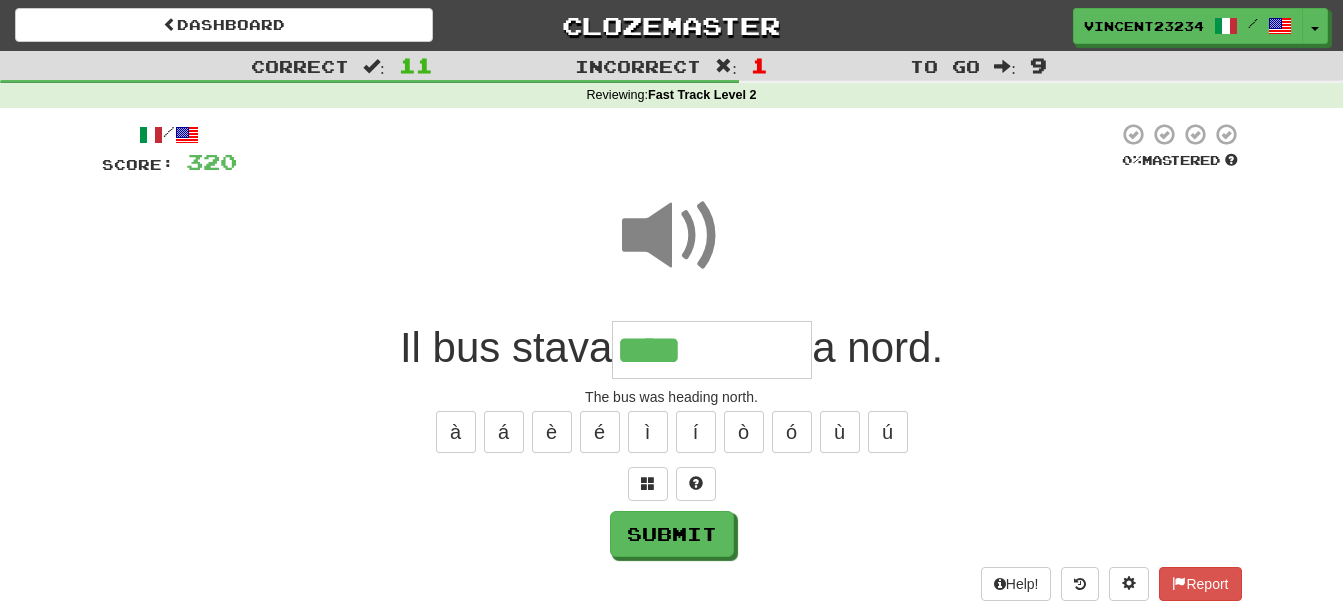 click on "****" at bounding box center [712, 350] 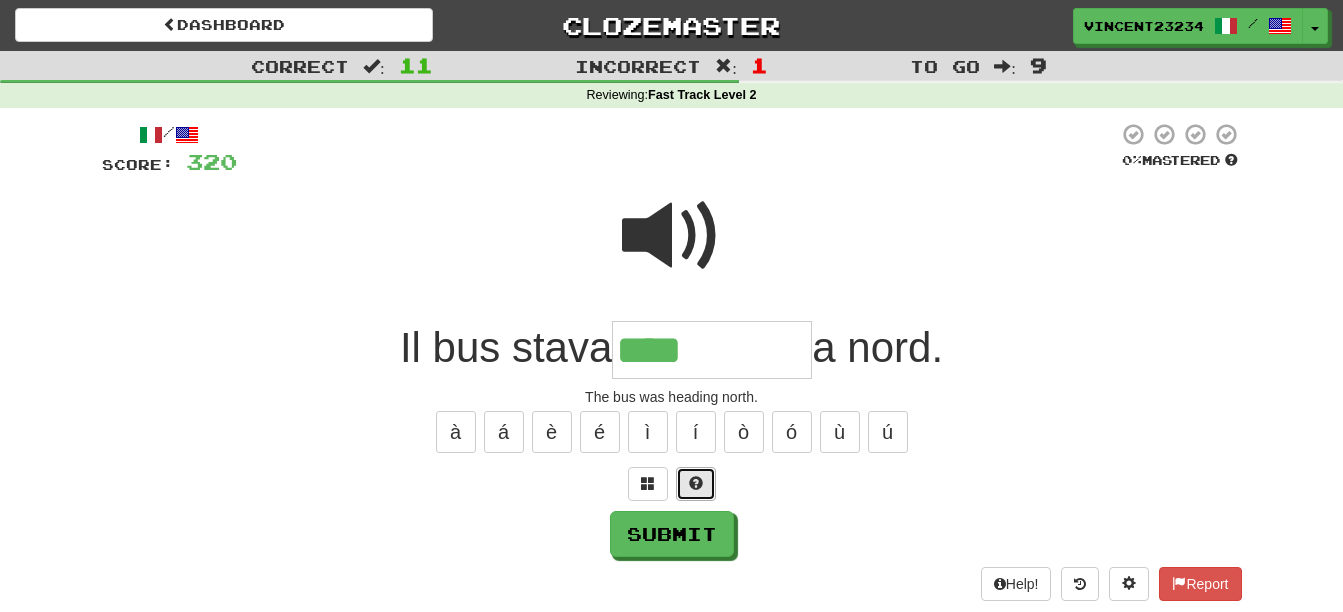 click at bounding box center [696, 484] 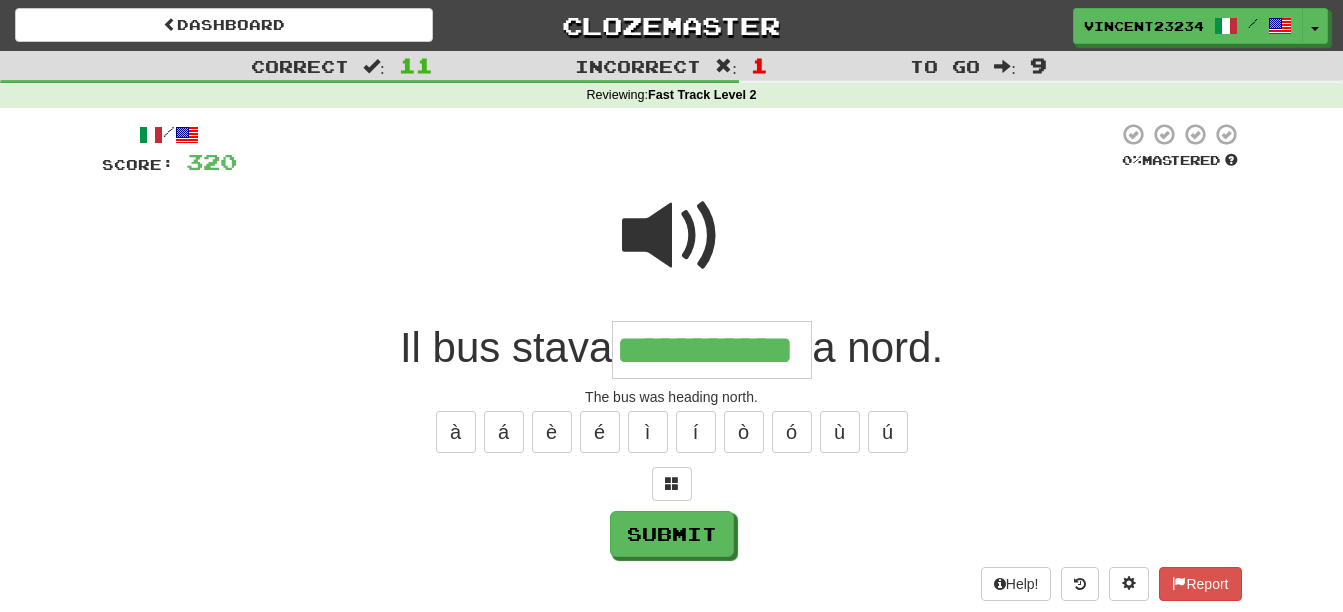scroll, scrollTop: 0, scrollLeft: 11, axis: horizontal 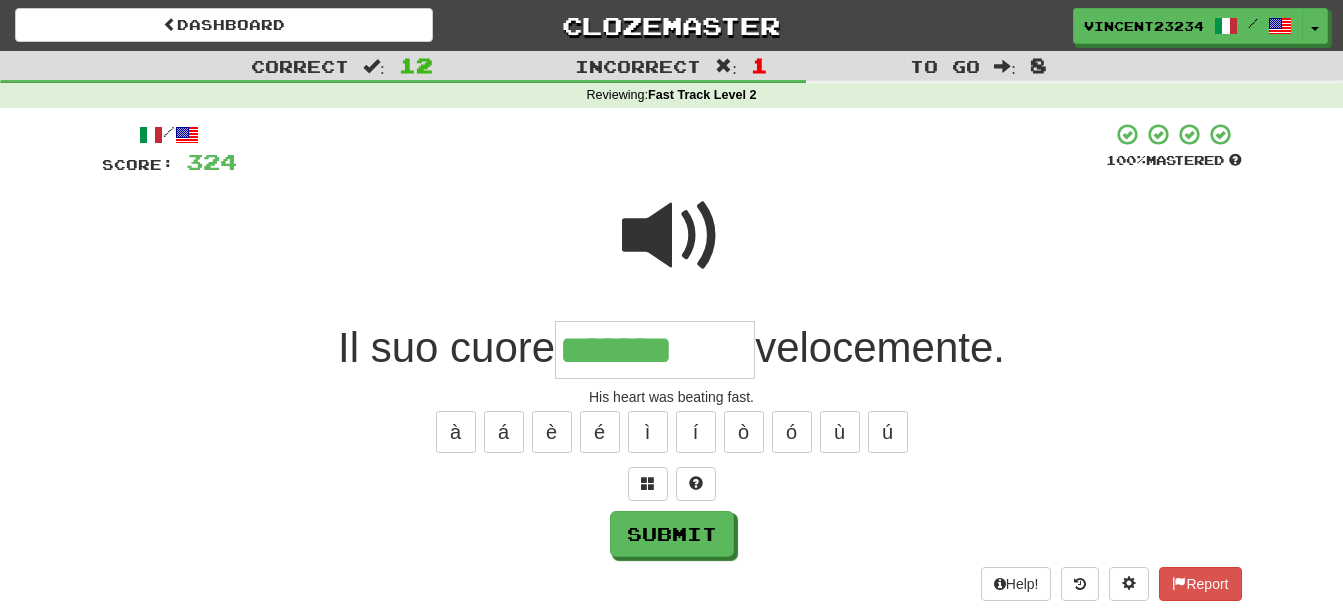 type on "*******" 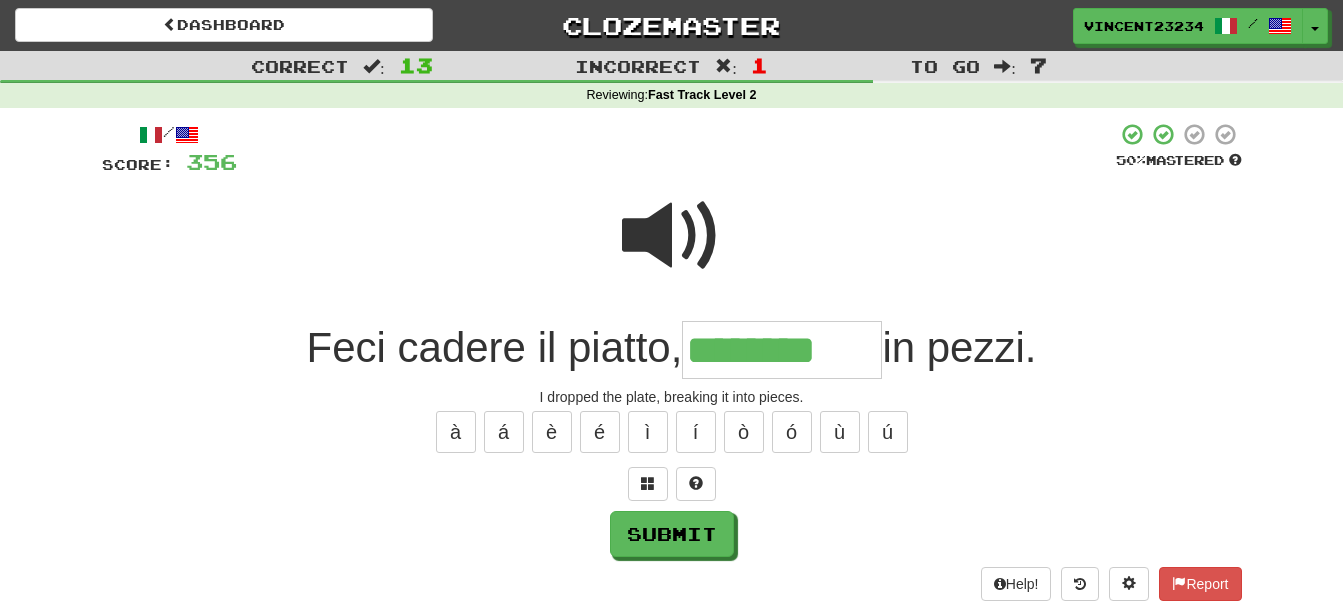 type on "**********" 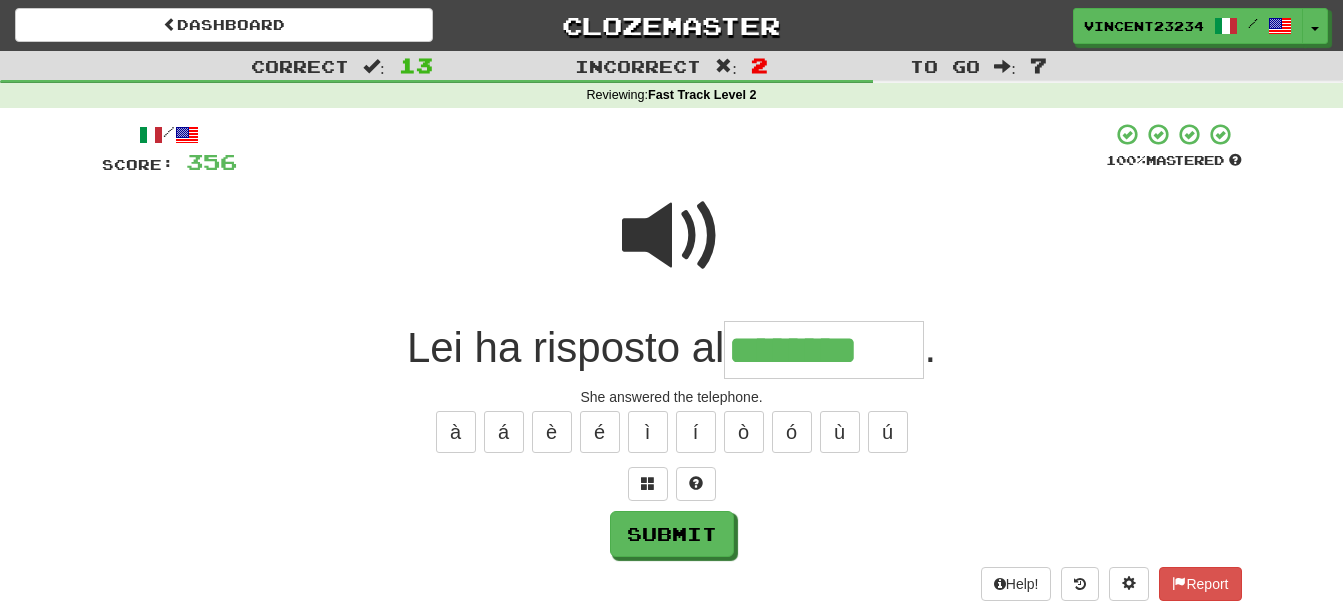 type on "********" 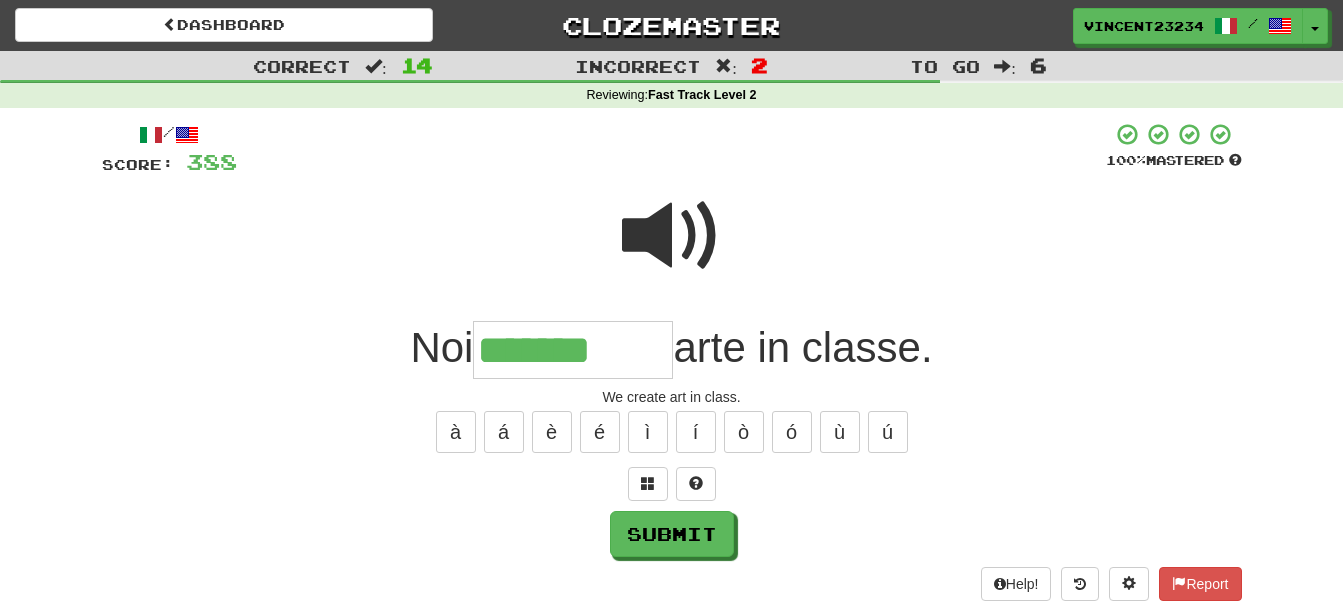 type on "*******" 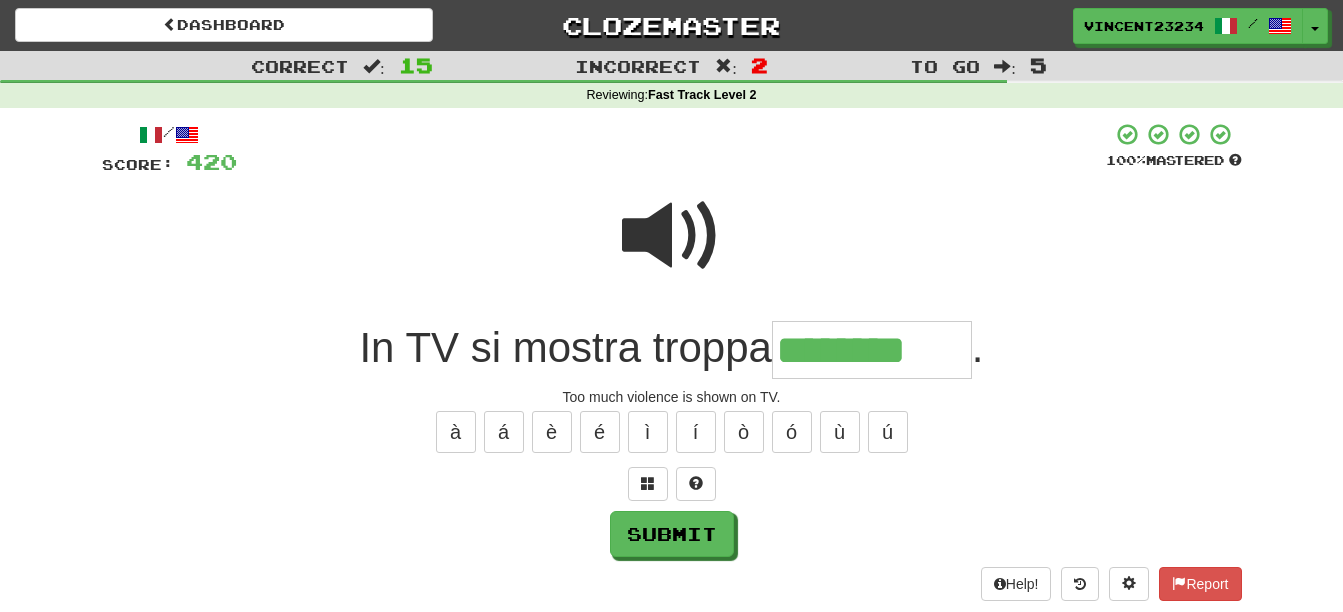 type on "********" 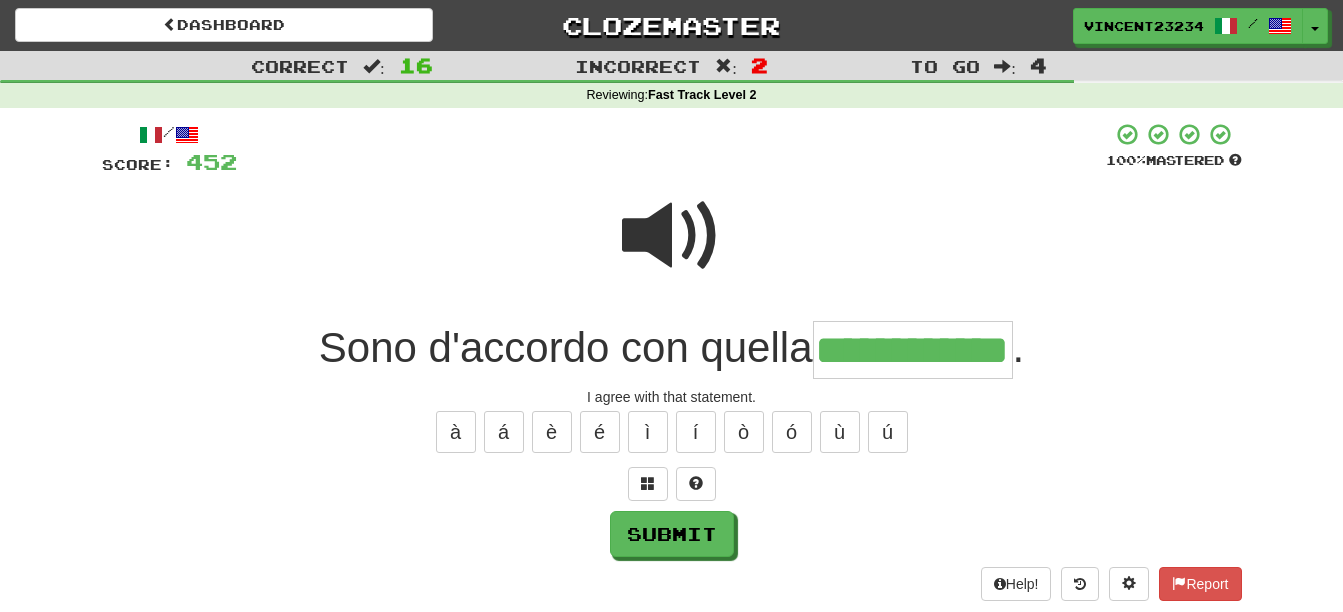scroll, scrollTop: 0, scrollLeft: 50, axis: horizontal 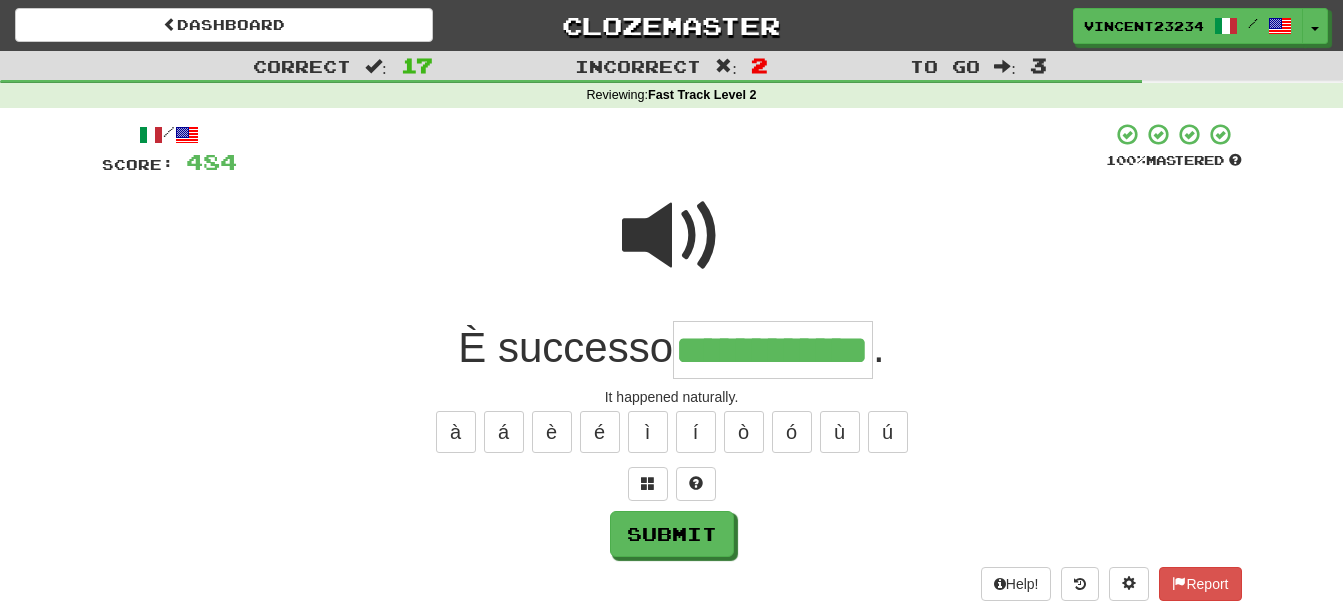 type on "**********" 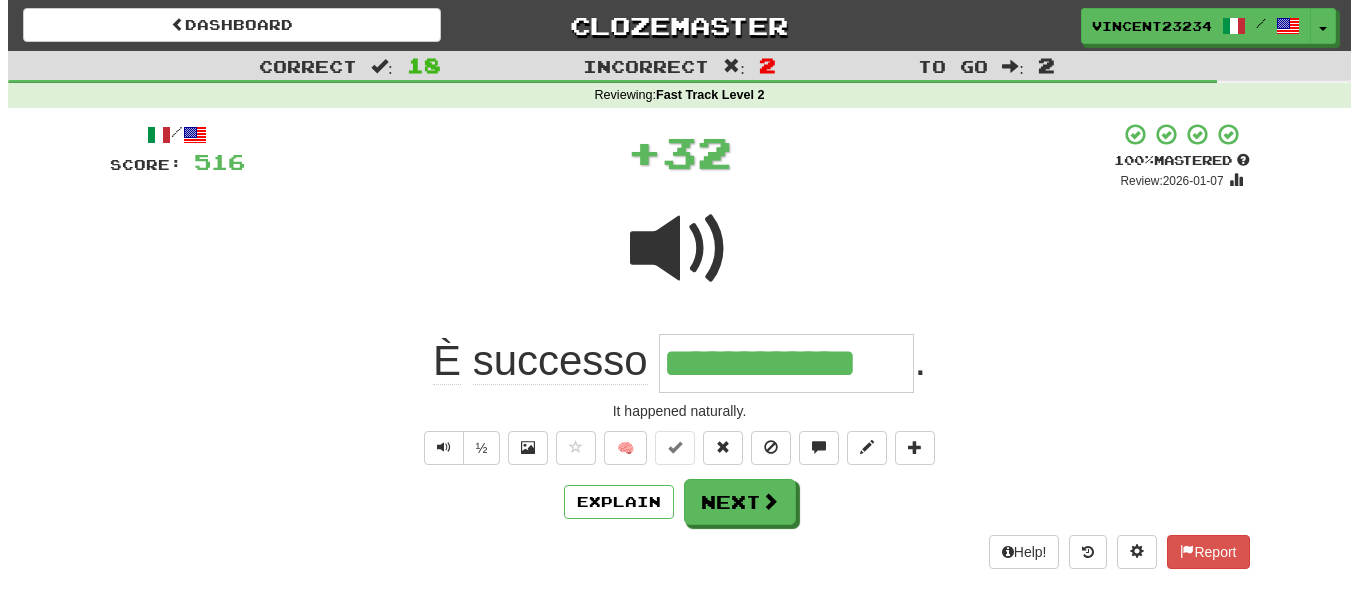 scroll, scrollTop: 0, scrollLeft: 0, axis: both 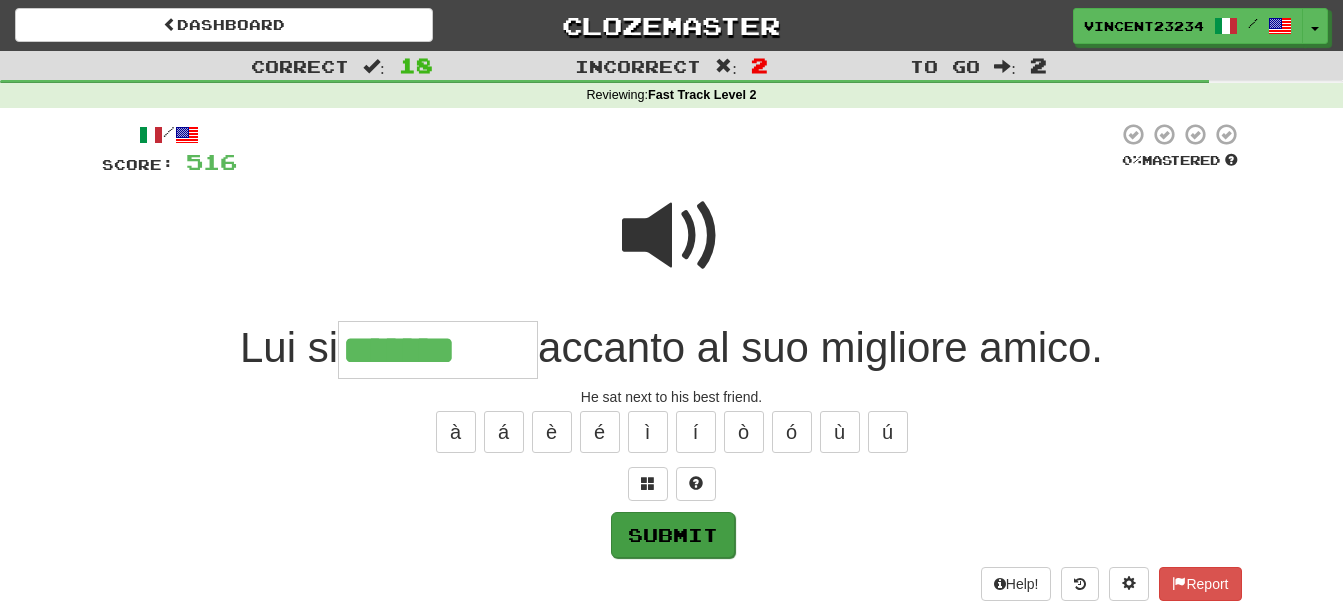 type on "*******" 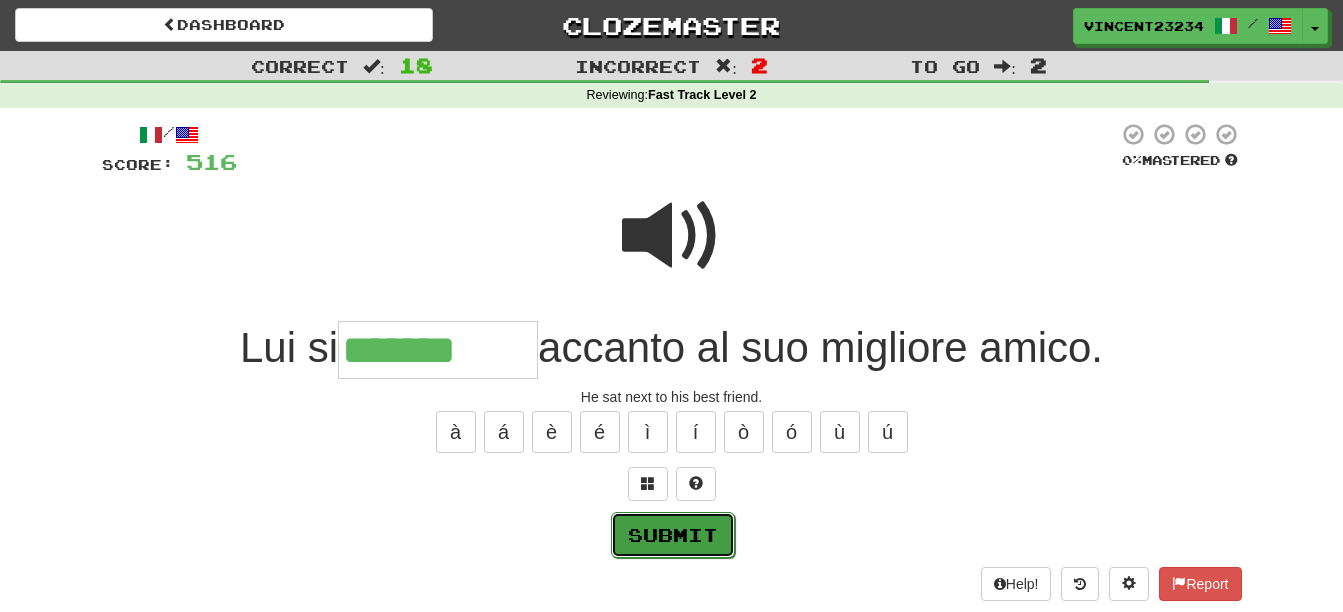 click on "Submit" at bounding box center (673, 535) 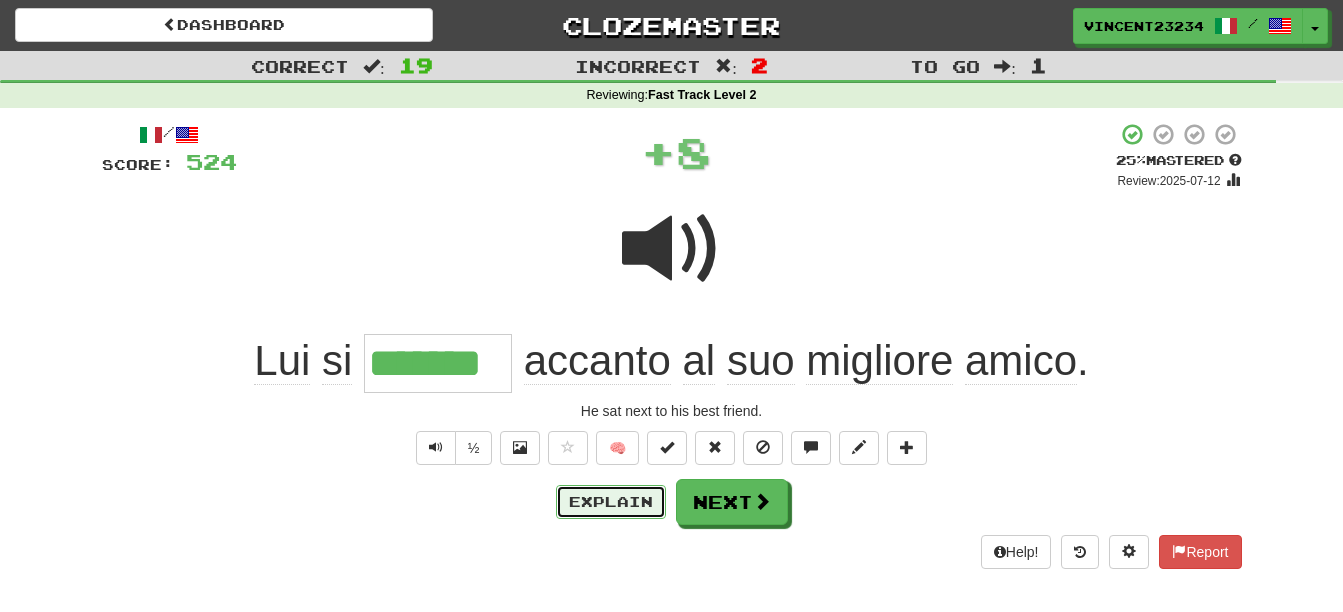 click on "Explain" at bounding box center [611, 502] 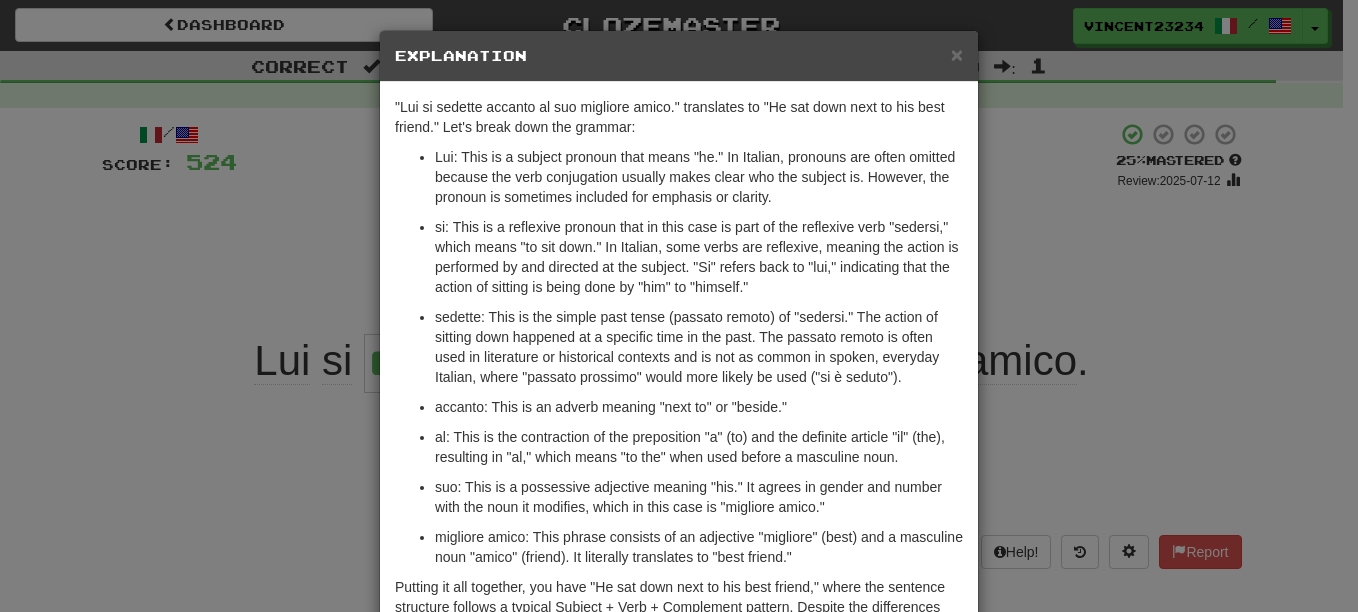 scroll, scrollTop: 100, scrollLeft: 0, axis: vertical 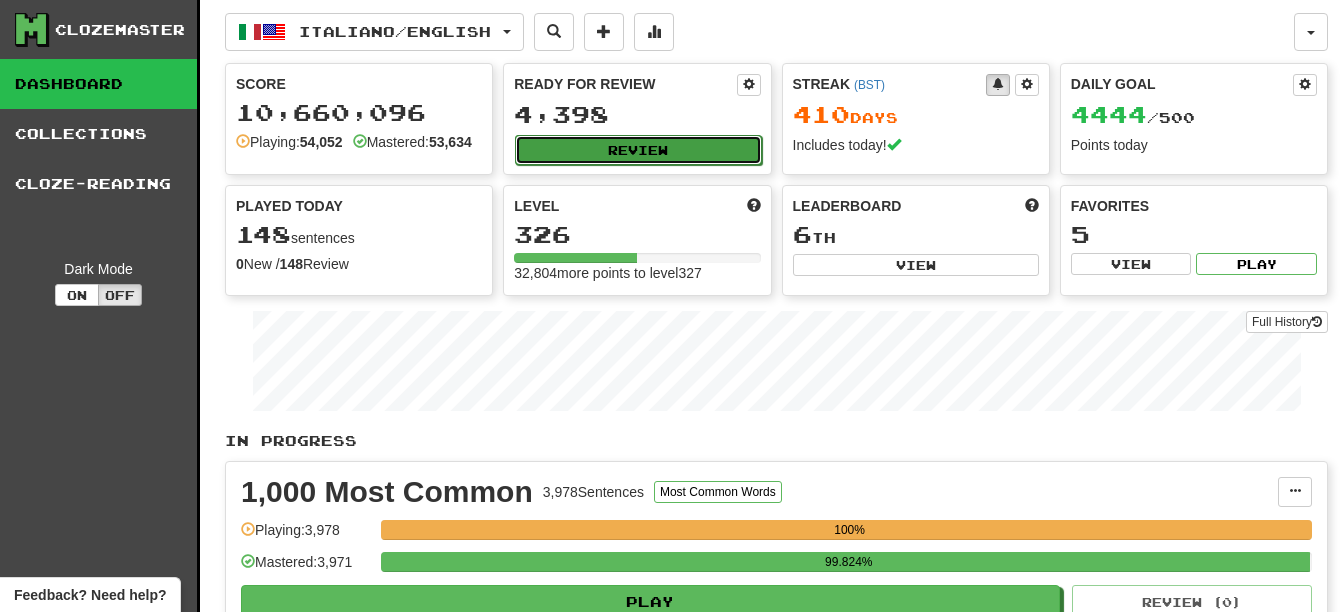 click on "Review" at bounding box center [638, 150] 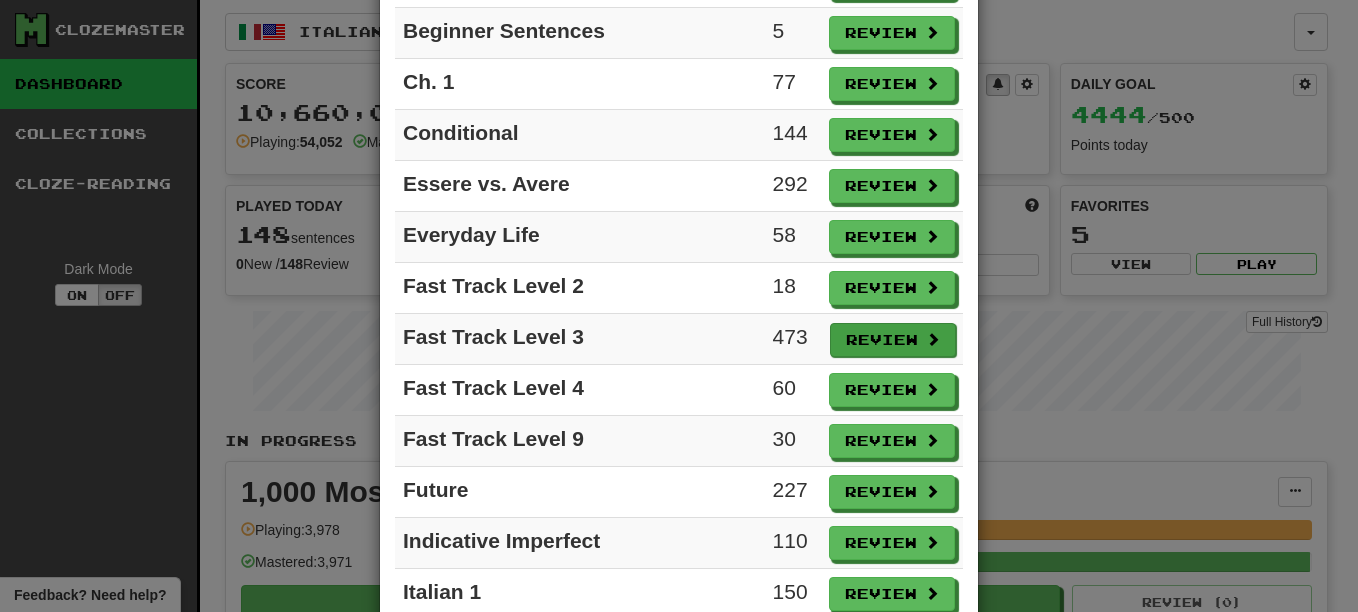 scroll, scrollTop: 700, scrollLeft: 0, axis: vertical 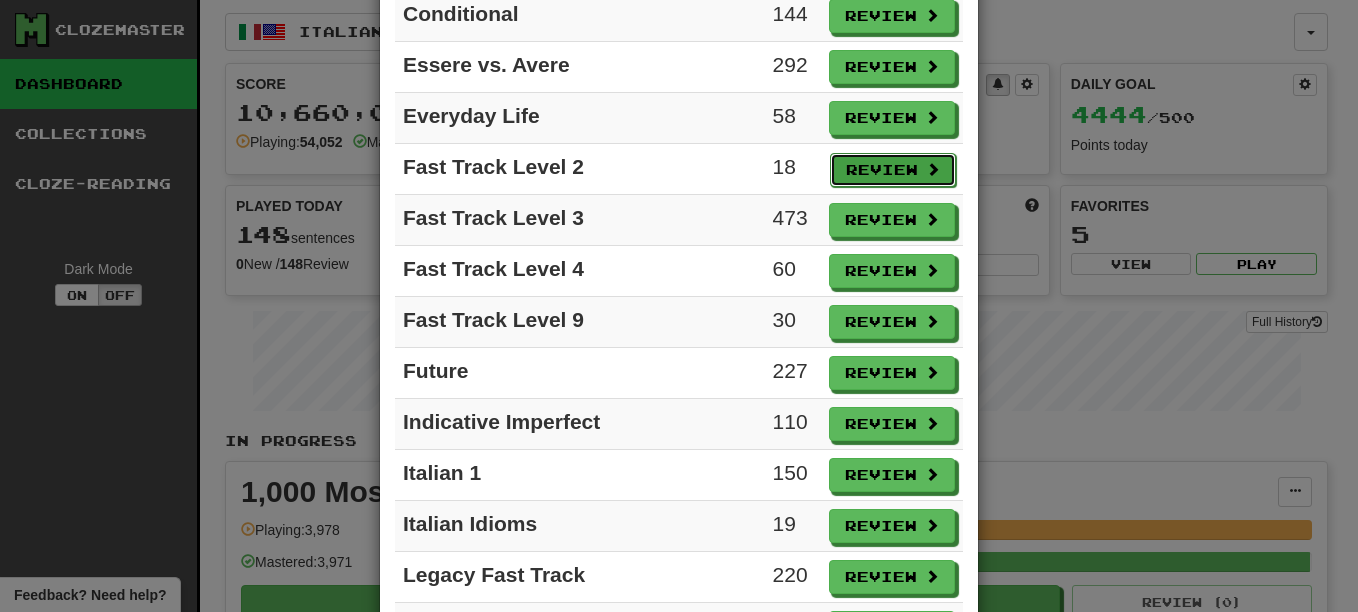 click on "Review" at bounding box center (893, 170) 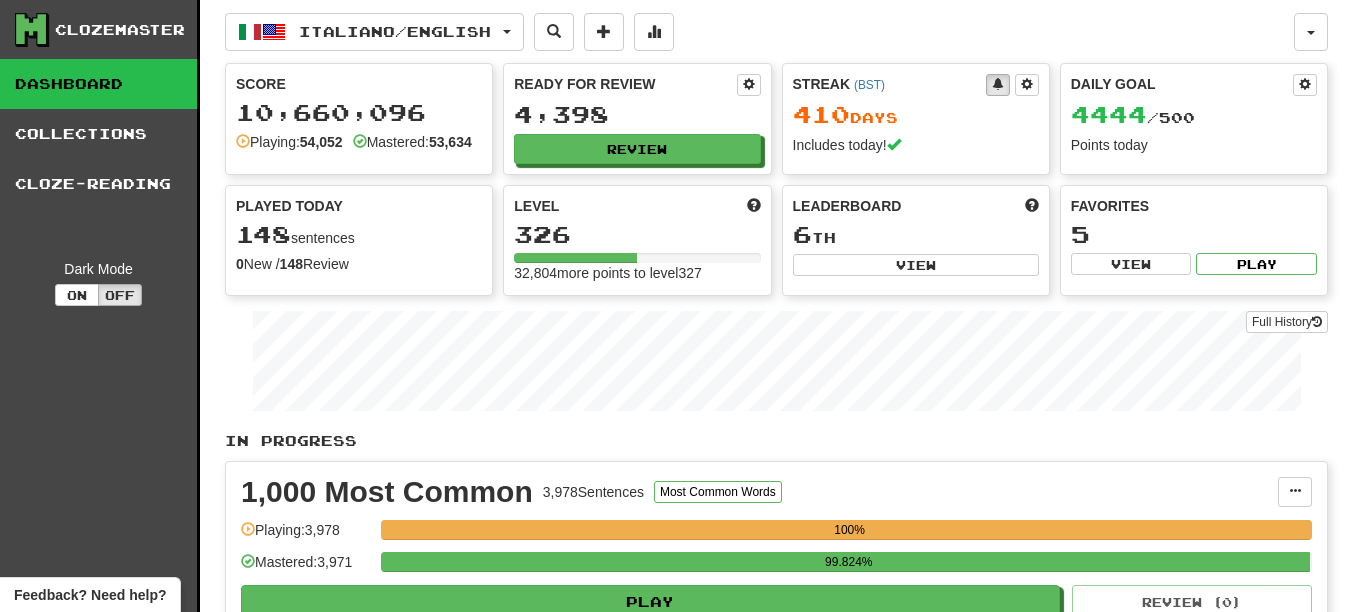 select on "**" 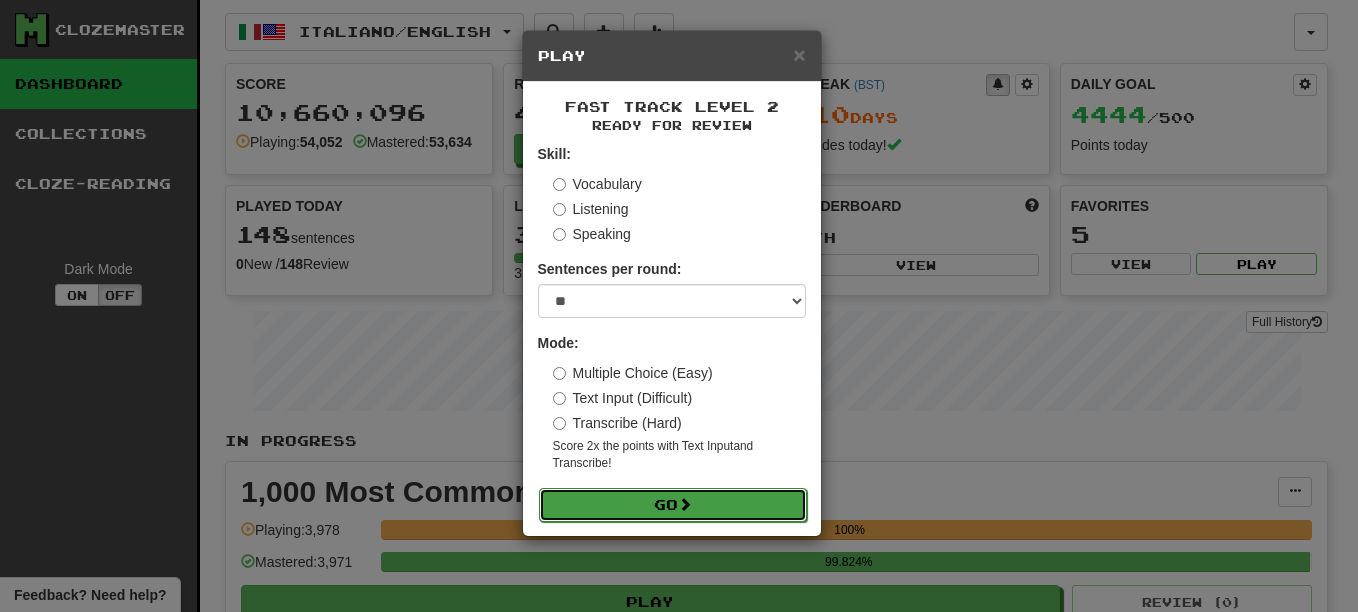 click on "Go" at bounding box center (673, 505) 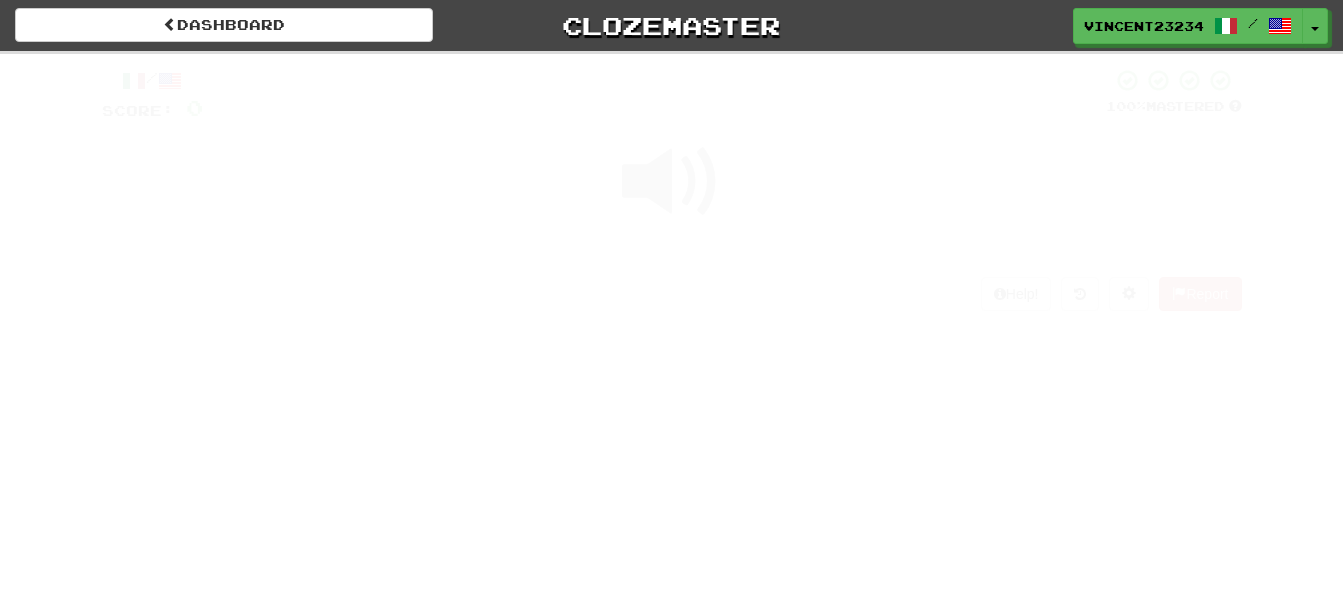 scroll, scrollTop: 0, scrollLeft: 0, axis: both 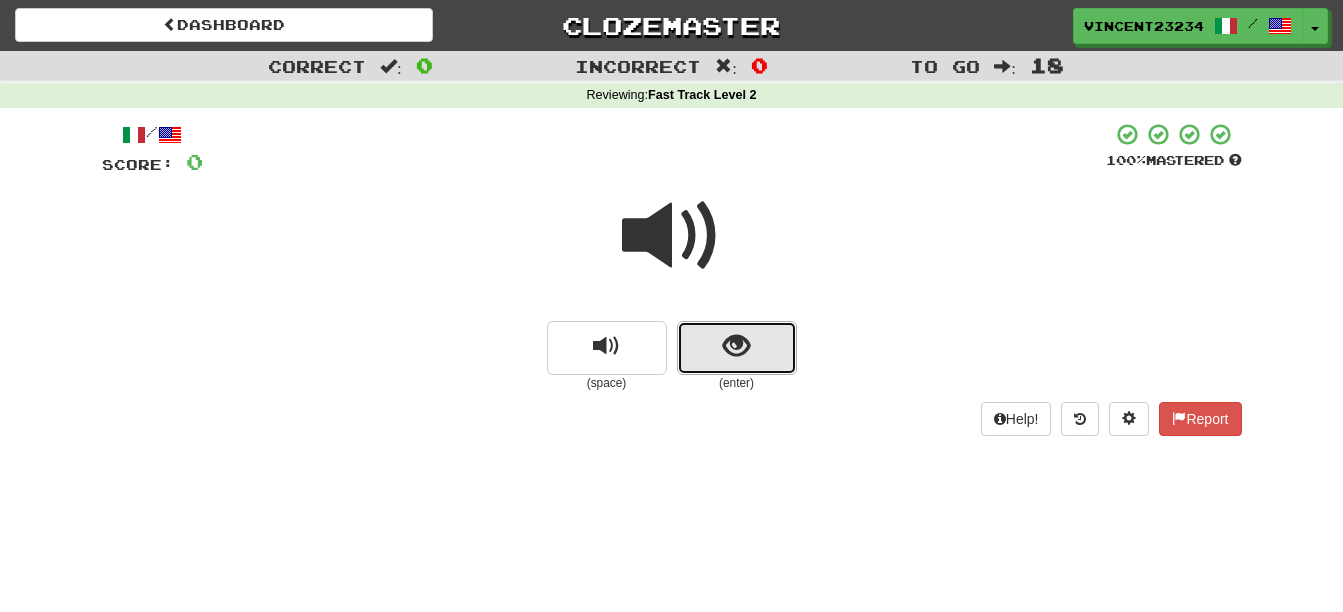 click at bounding box center (737, 348) 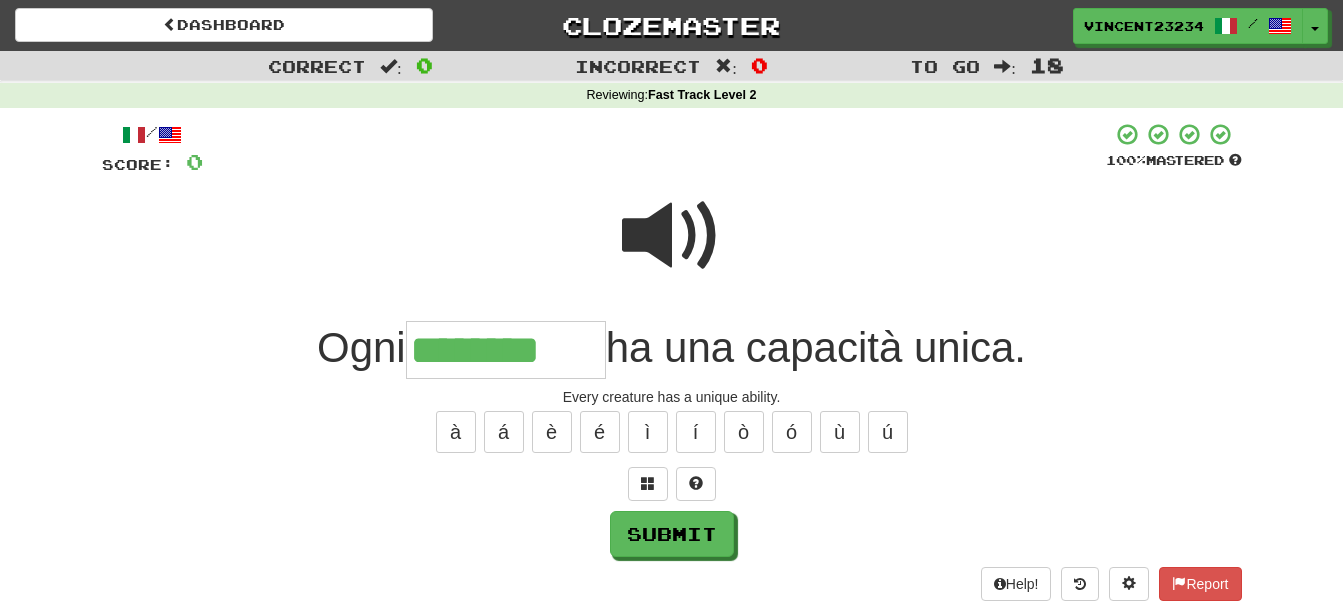 type on "********" 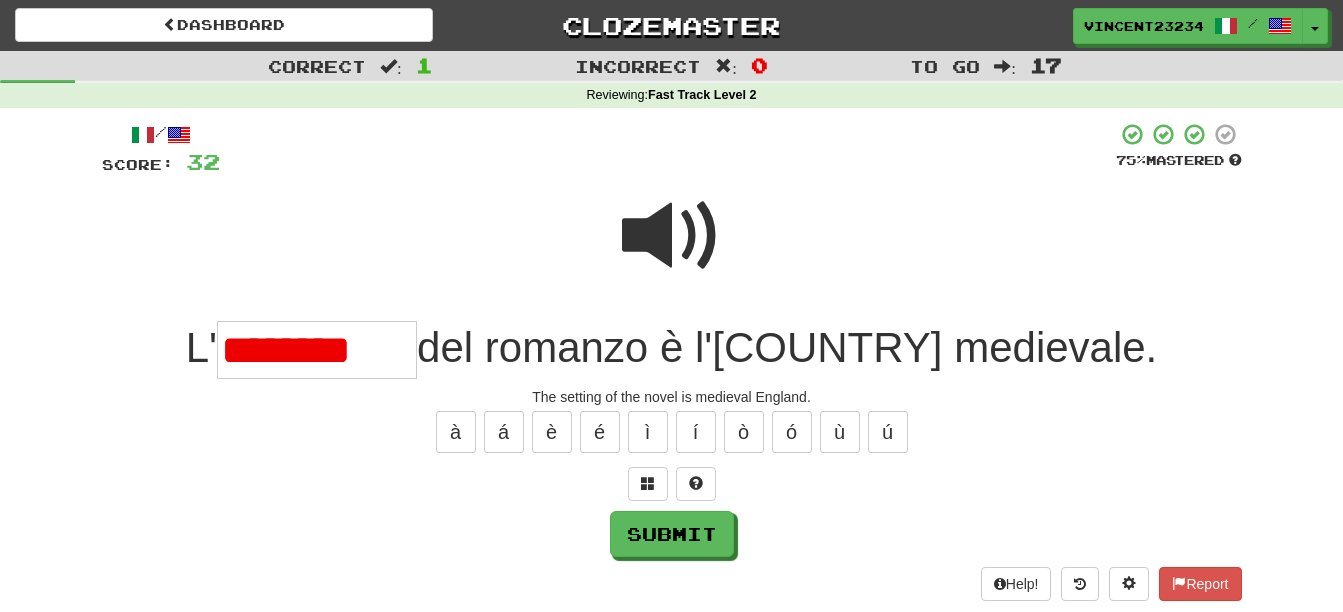 scroll, scrollTop: 0, scrollLeft: 0, axis: both 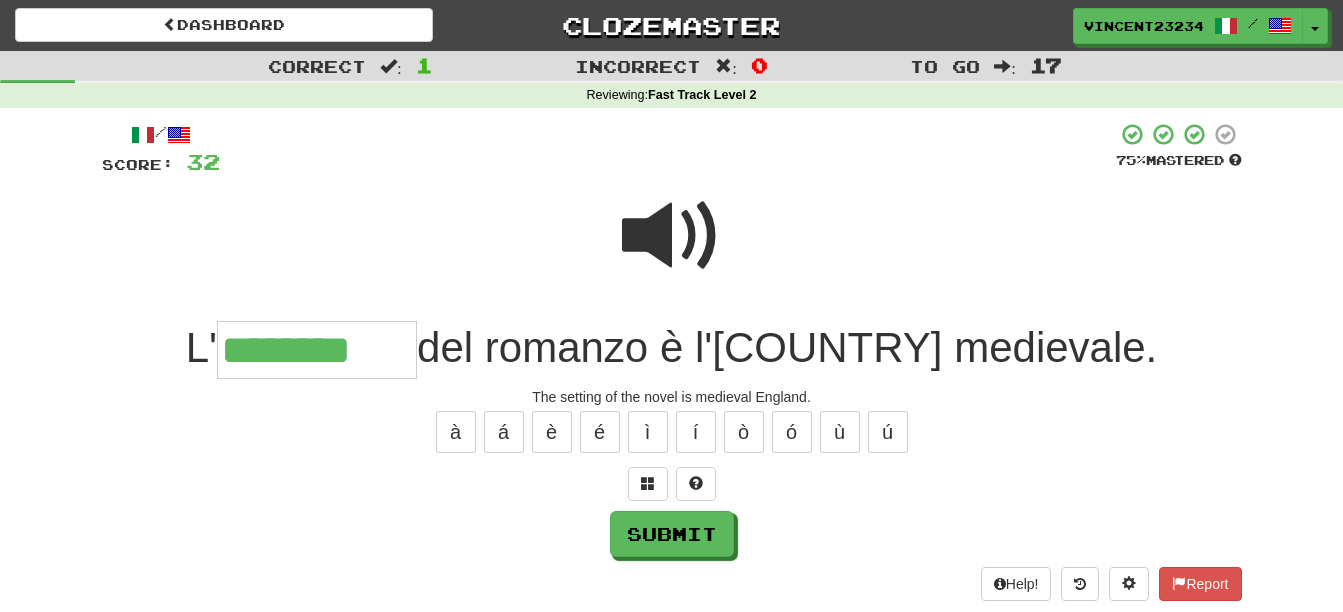click at bounding box center (672, 236) 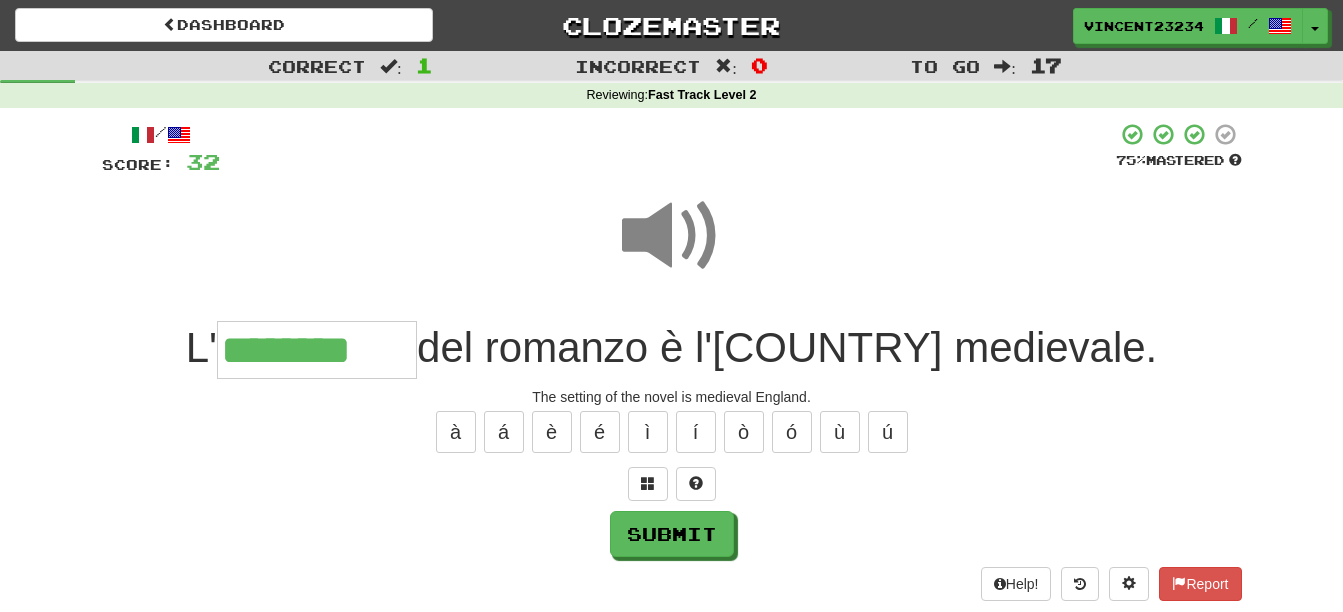 click on "********" at bounding box center [317, 350] 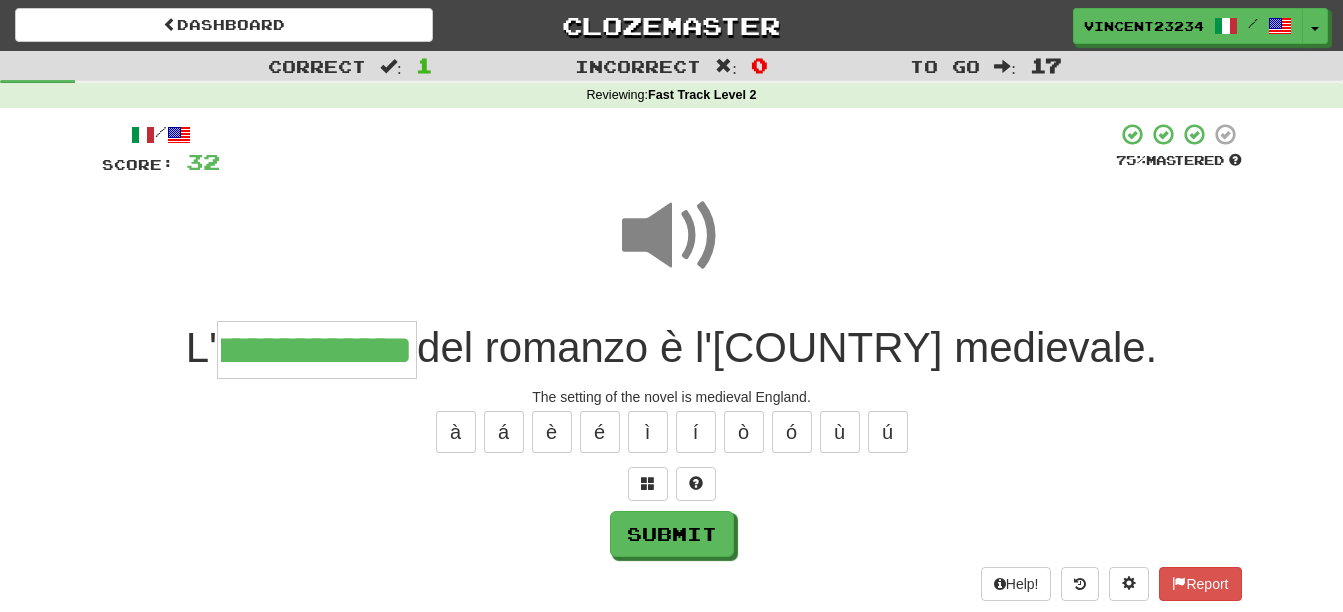 scroll, scrollTop: 0, scrollLeft: 81, axis: horizontal 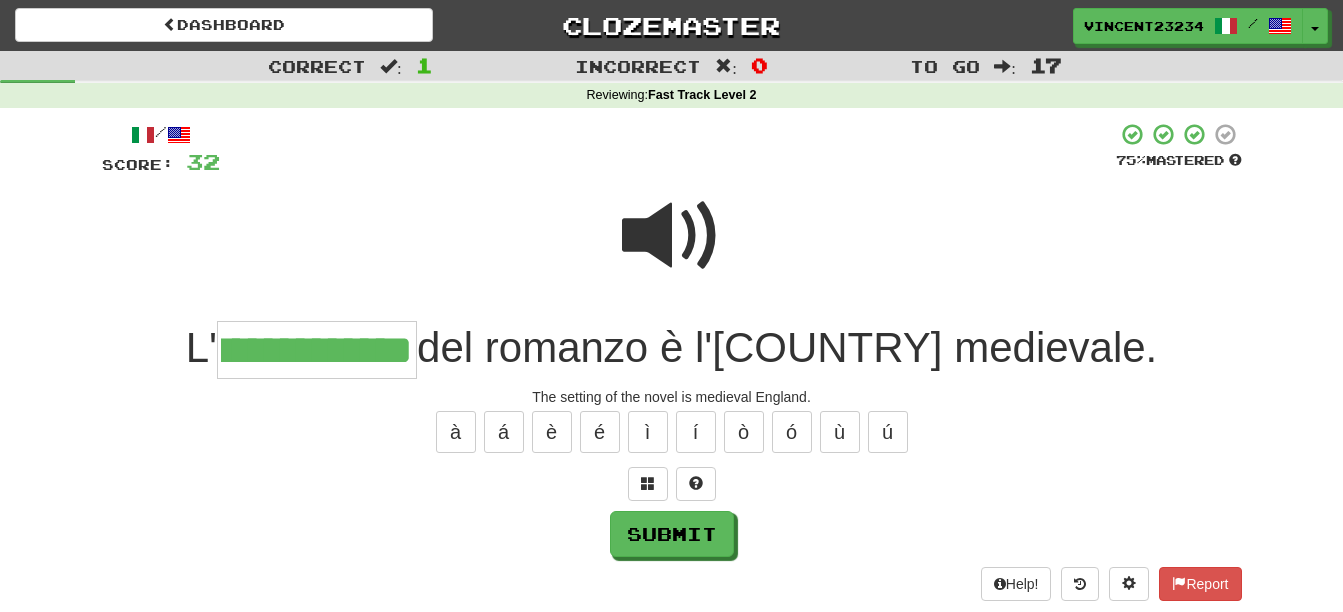 type on "**********" 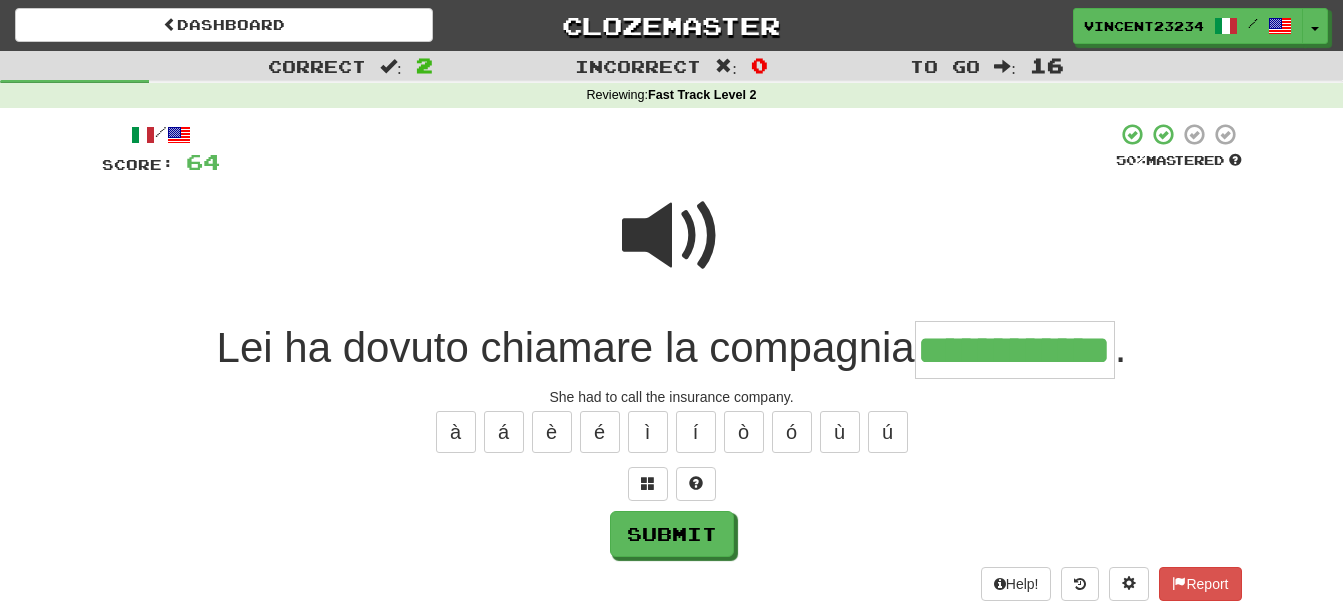 scroll, scrollTop: 0, scrollLeft: 29, axis: horizontal 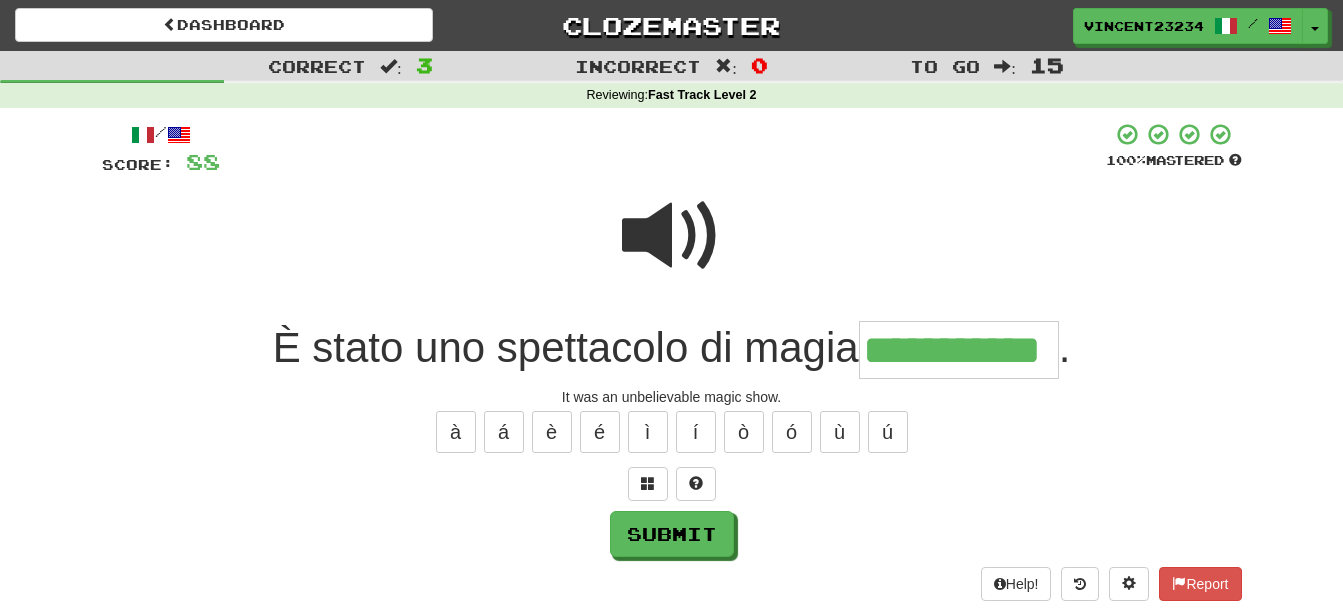 type on "**********" 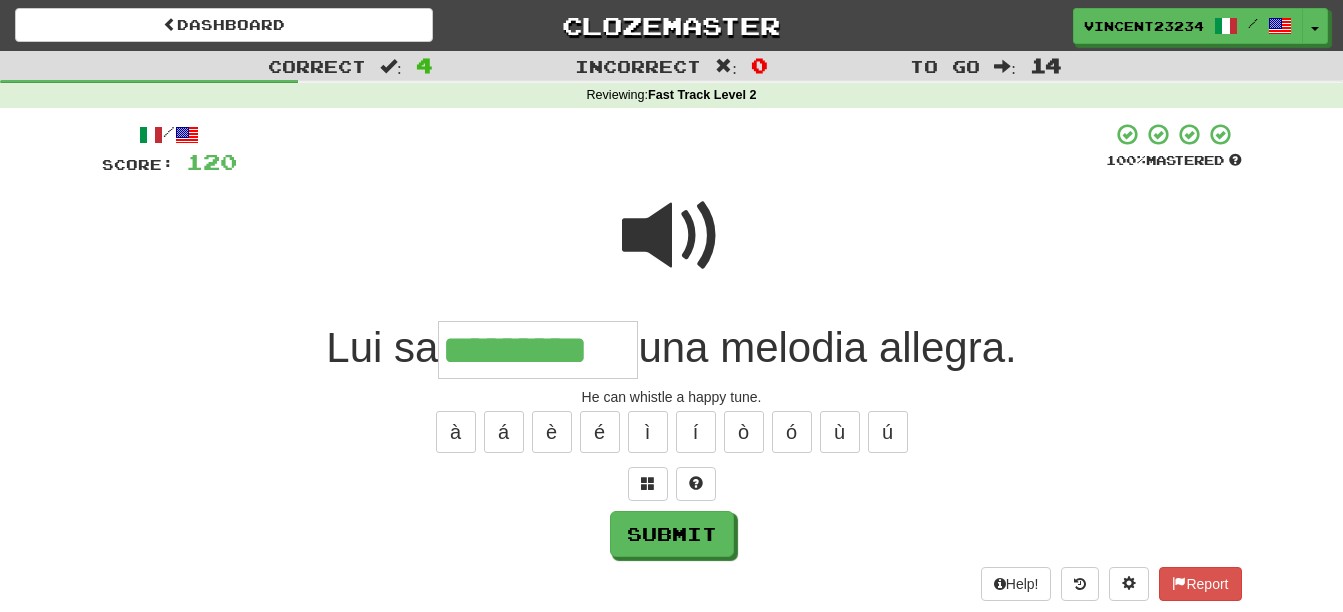 type on "*********" 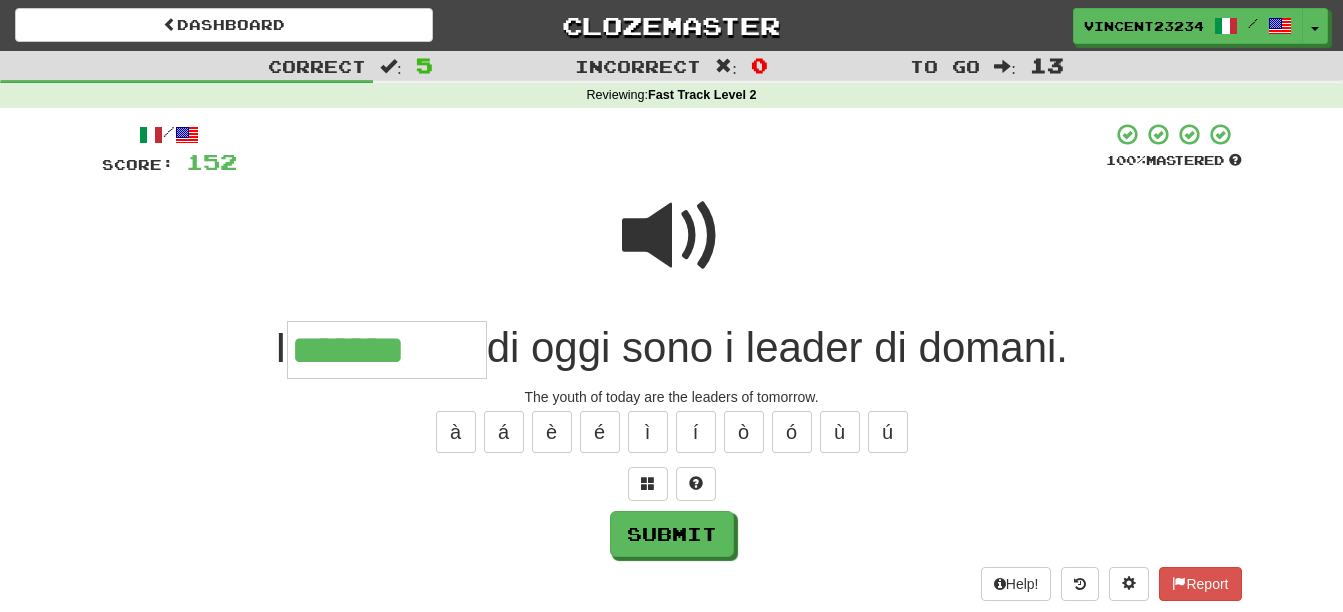 type on "*******" 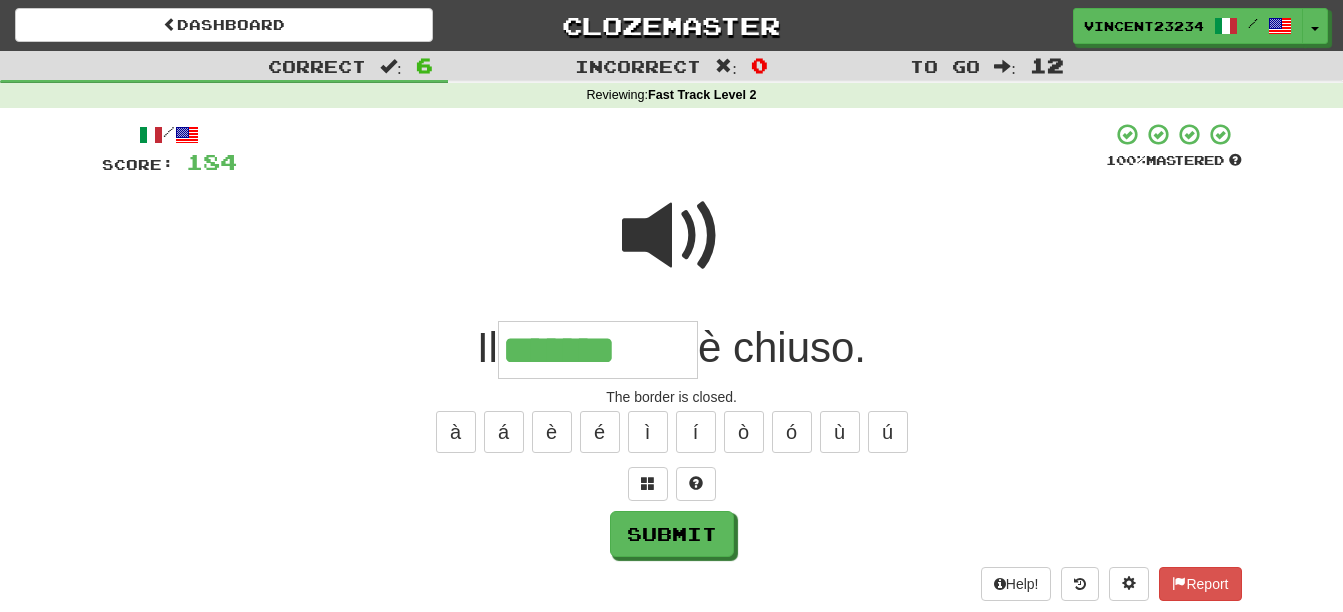 type on "*******" 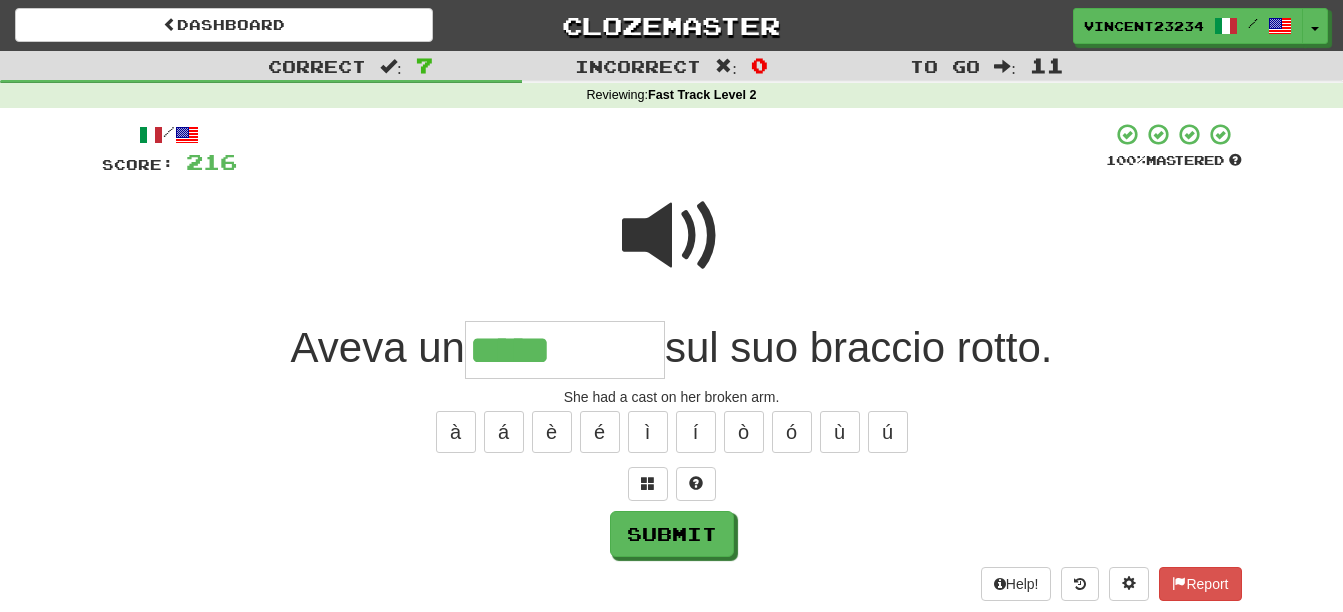 type on "*****" 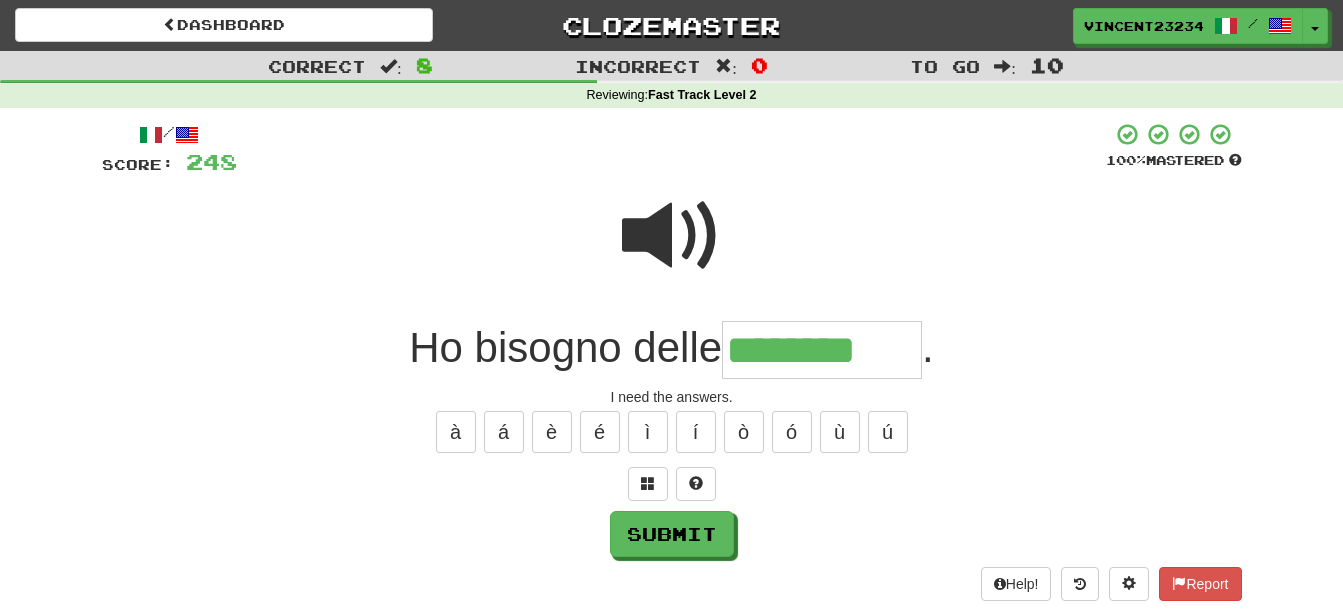 type on "********" 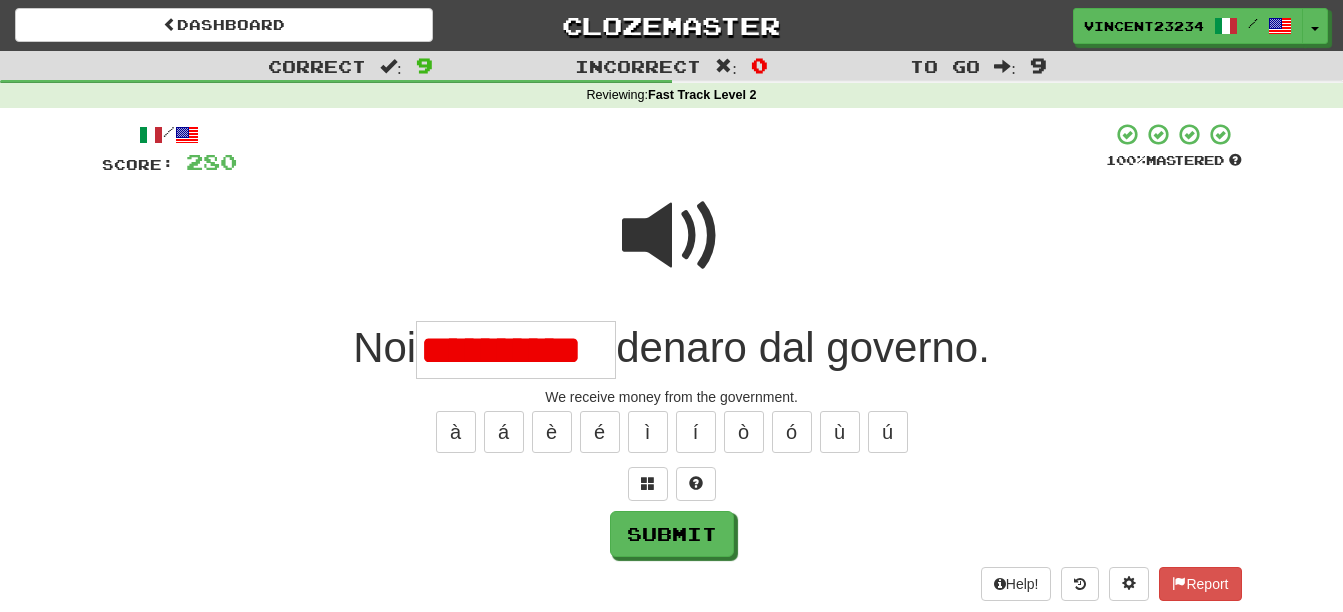scroll, scrollTop: 0, scrollLeft: 16, axis: horizontal 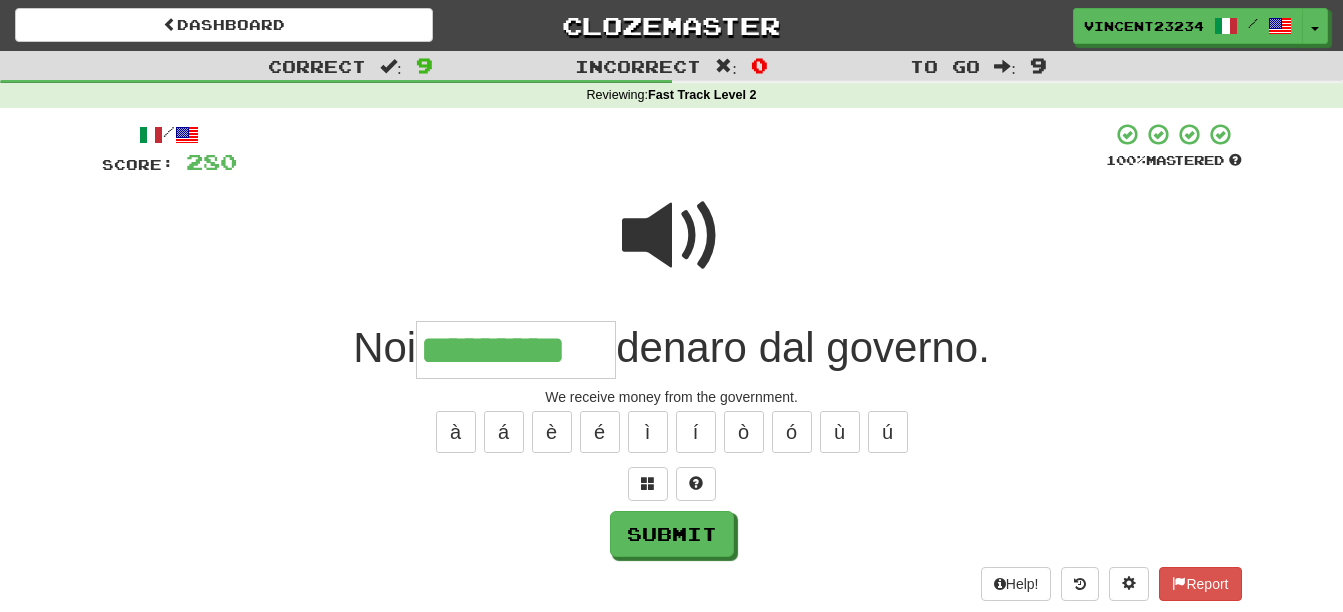 type on "*********" 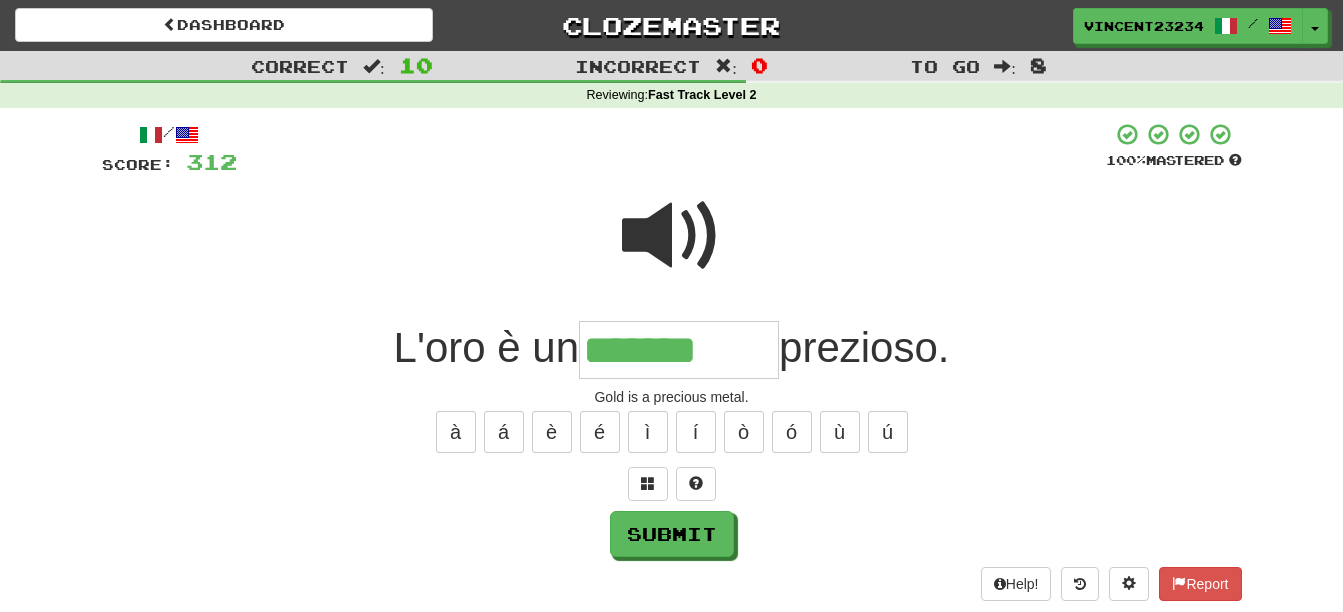 type on "*******" 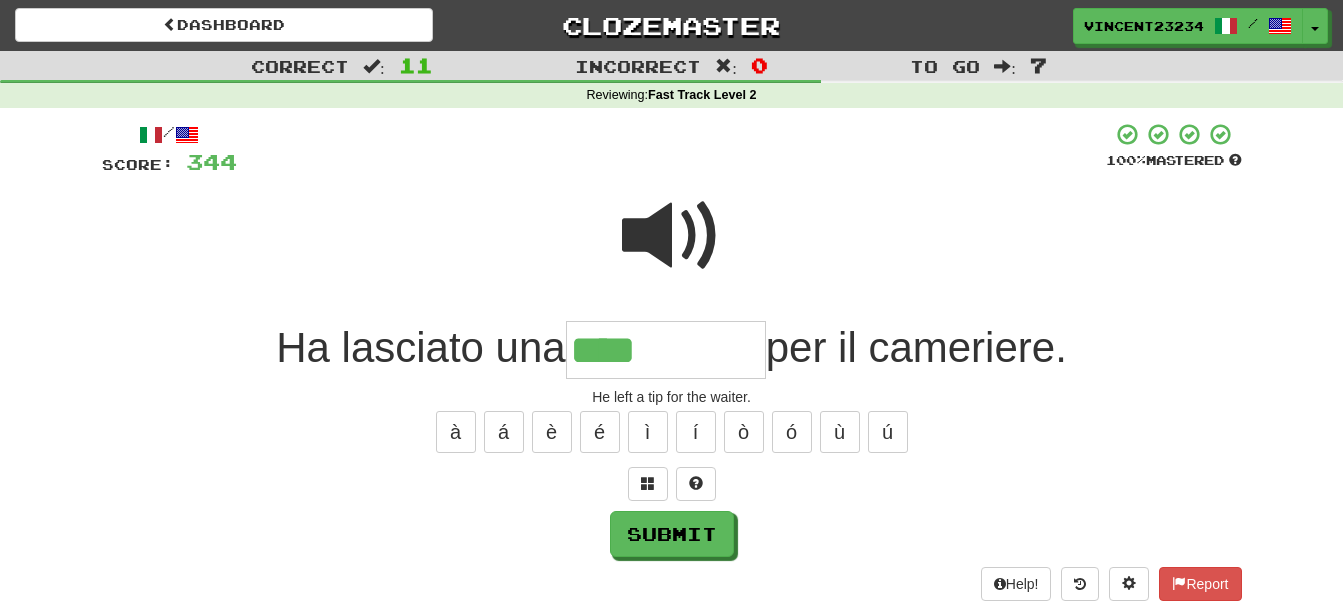 click at bounding box center (672, 236) 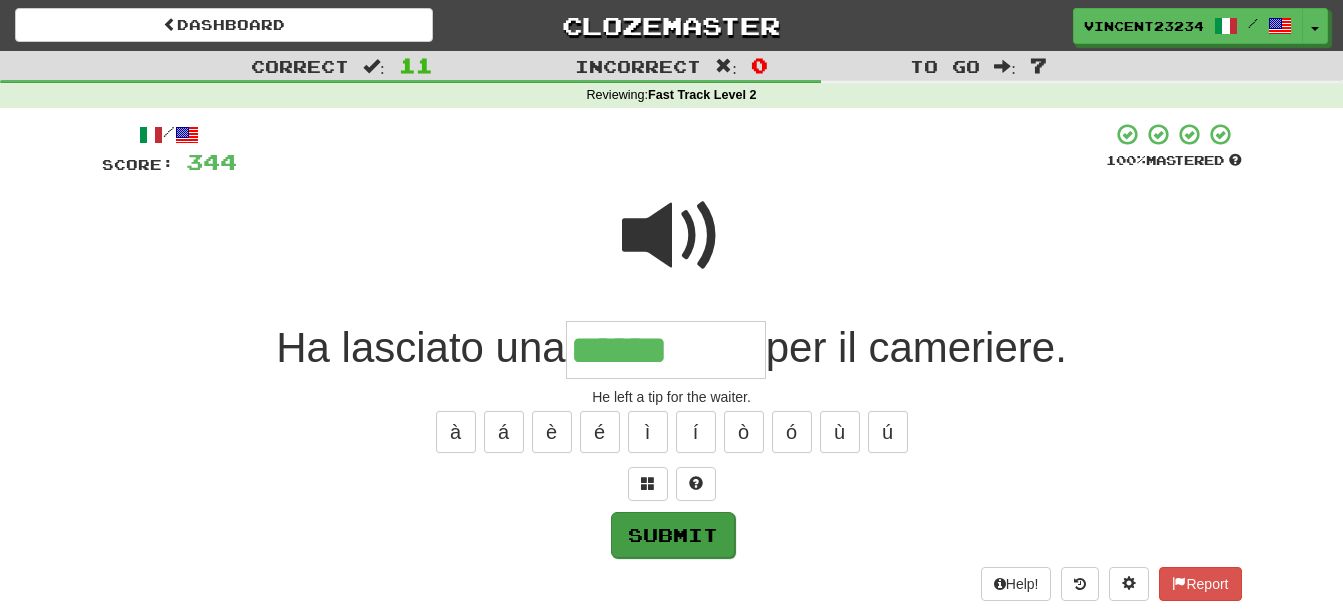 type on "******" 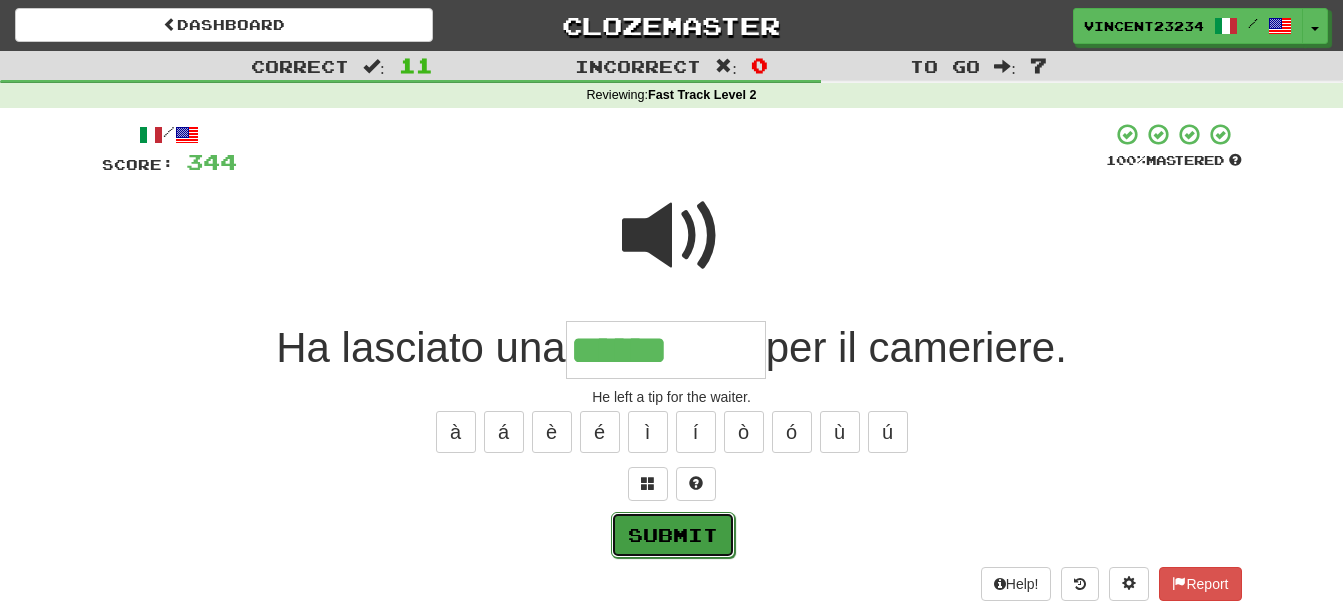 click on "Submit" at bounding box center [673, 535] 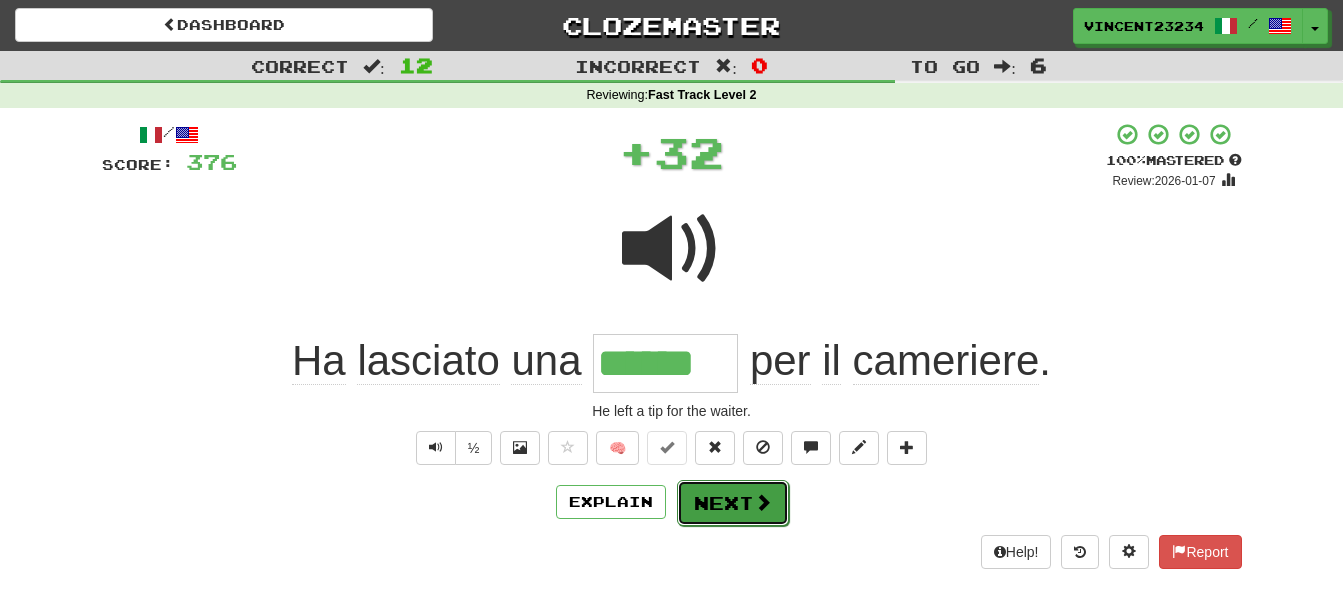 click on "Next" at bounding box center (733, 503) 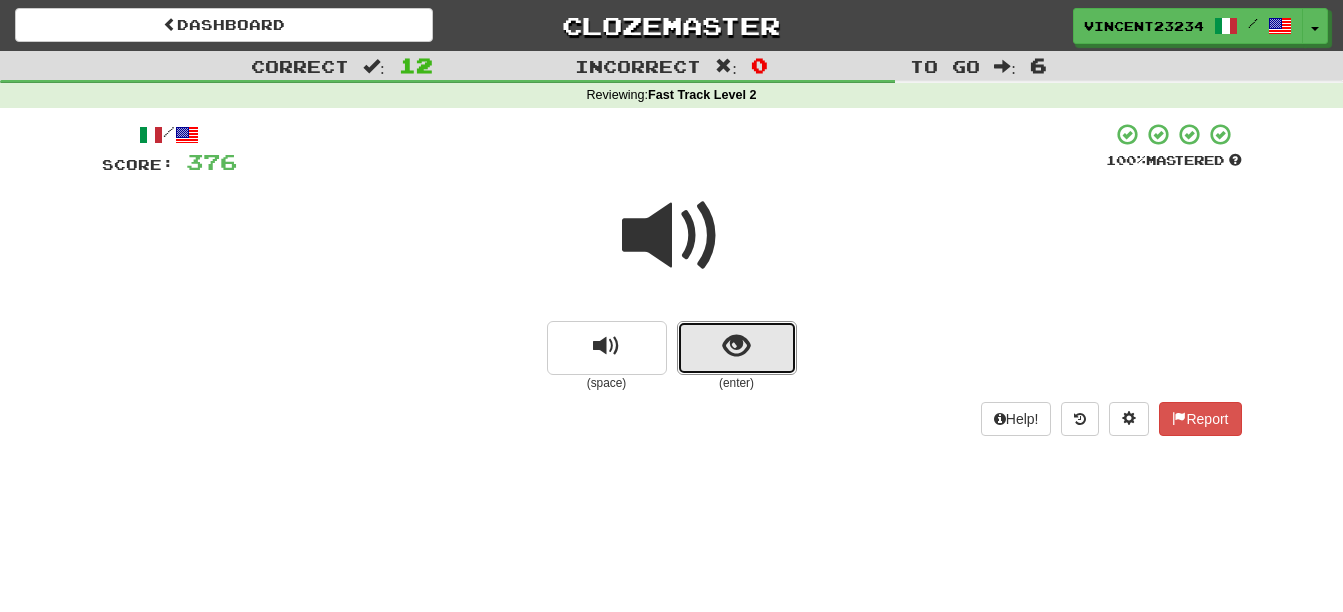 click at bounding box center (736, 346) 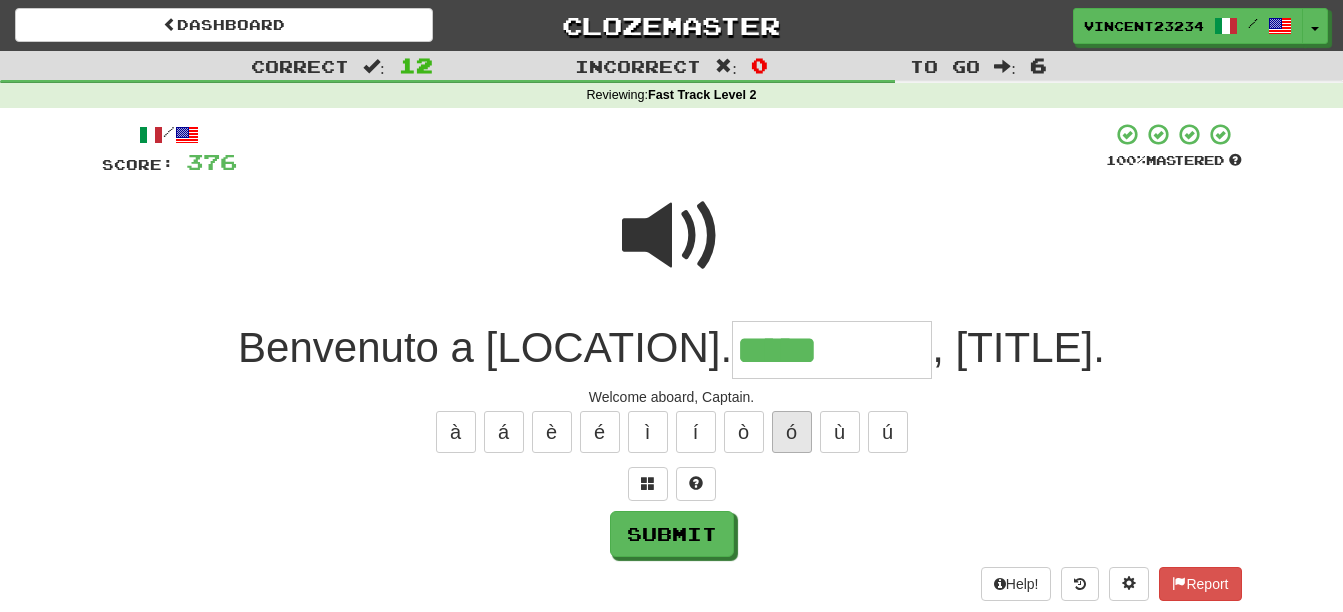 type on "*****" 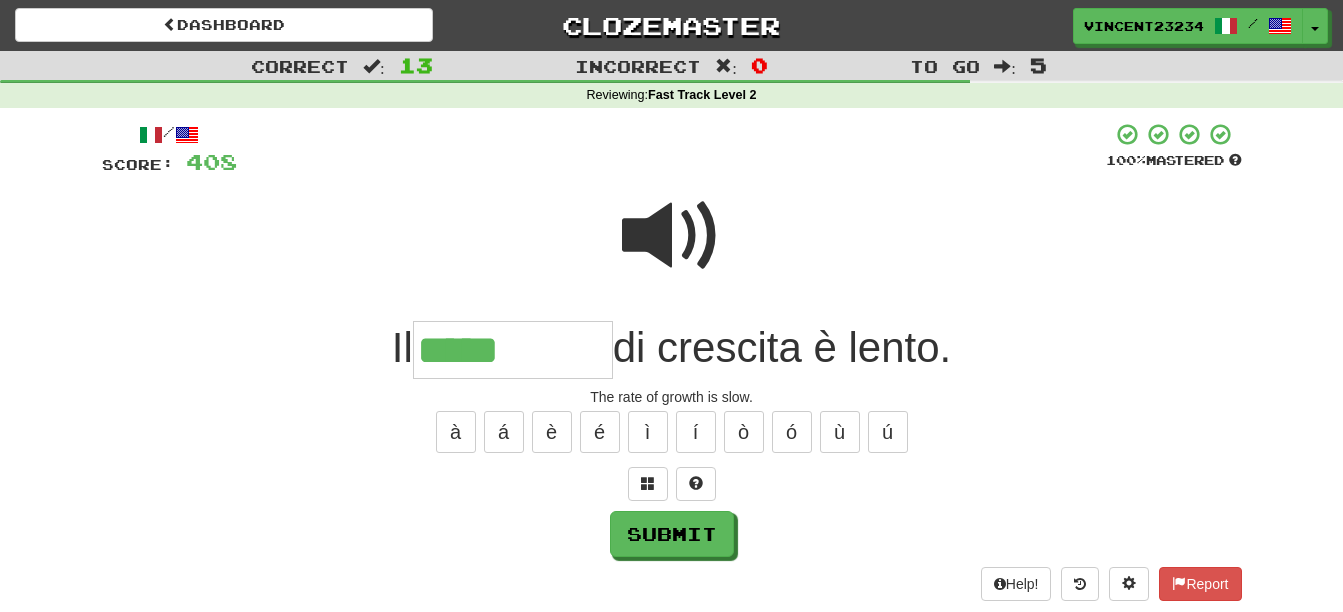 type on "*****" 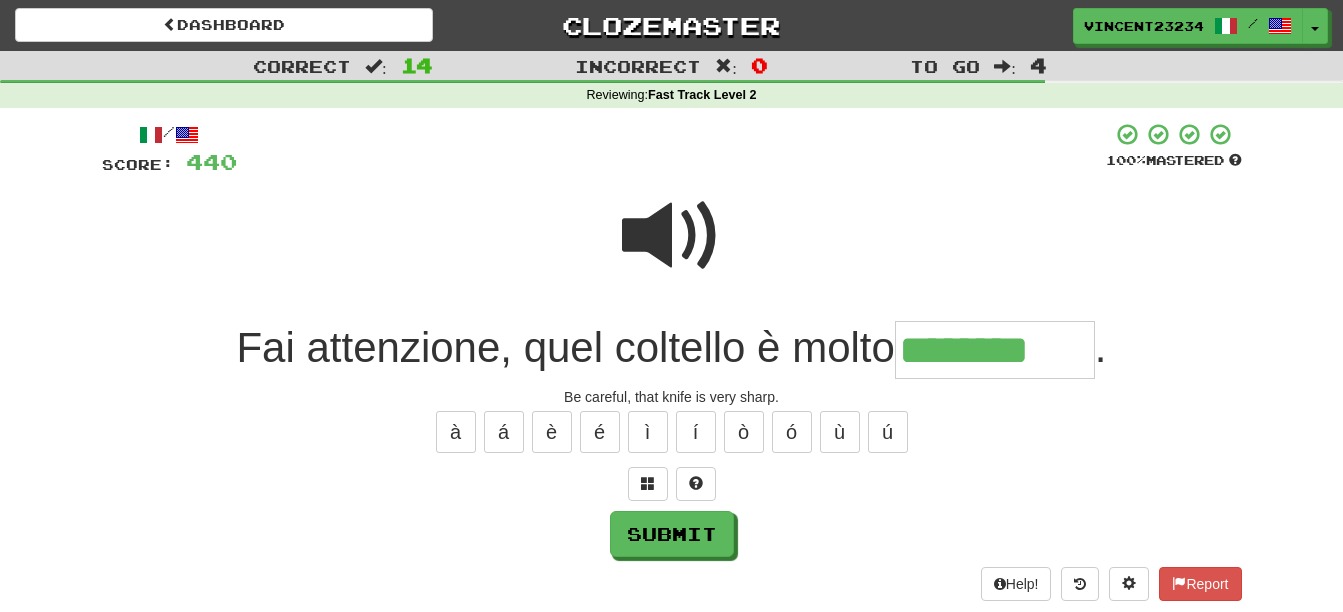 type on "********" 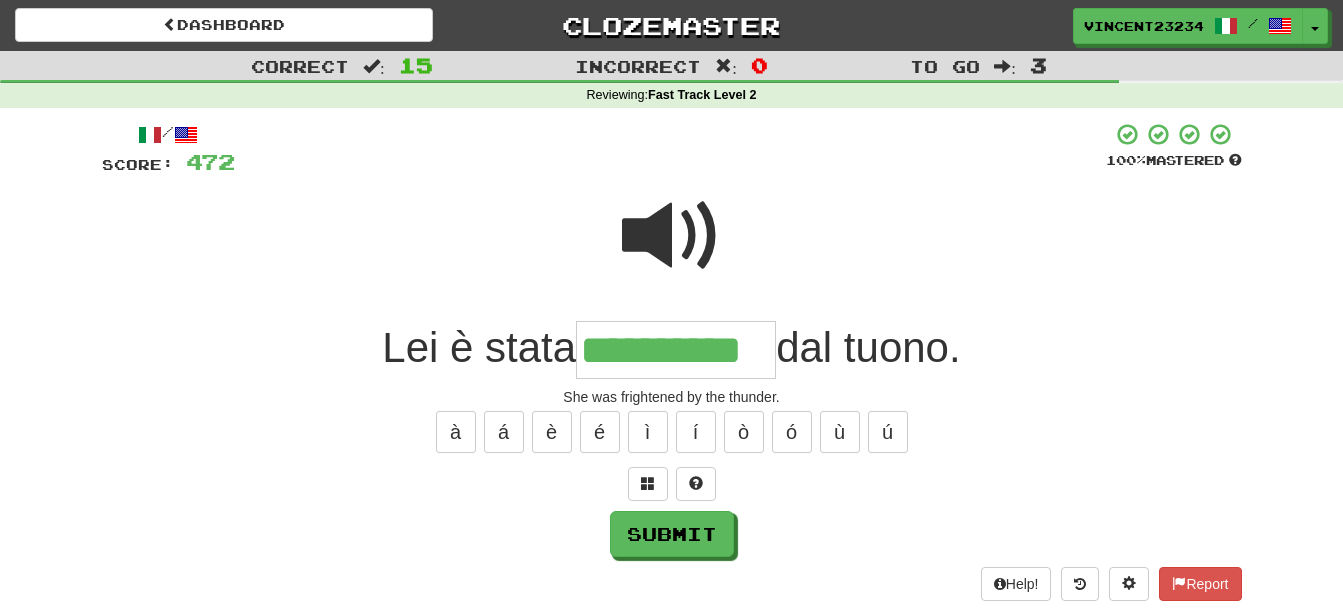 scroll, scrollTop: 0, scrollLeft: 14, axis: horizontal 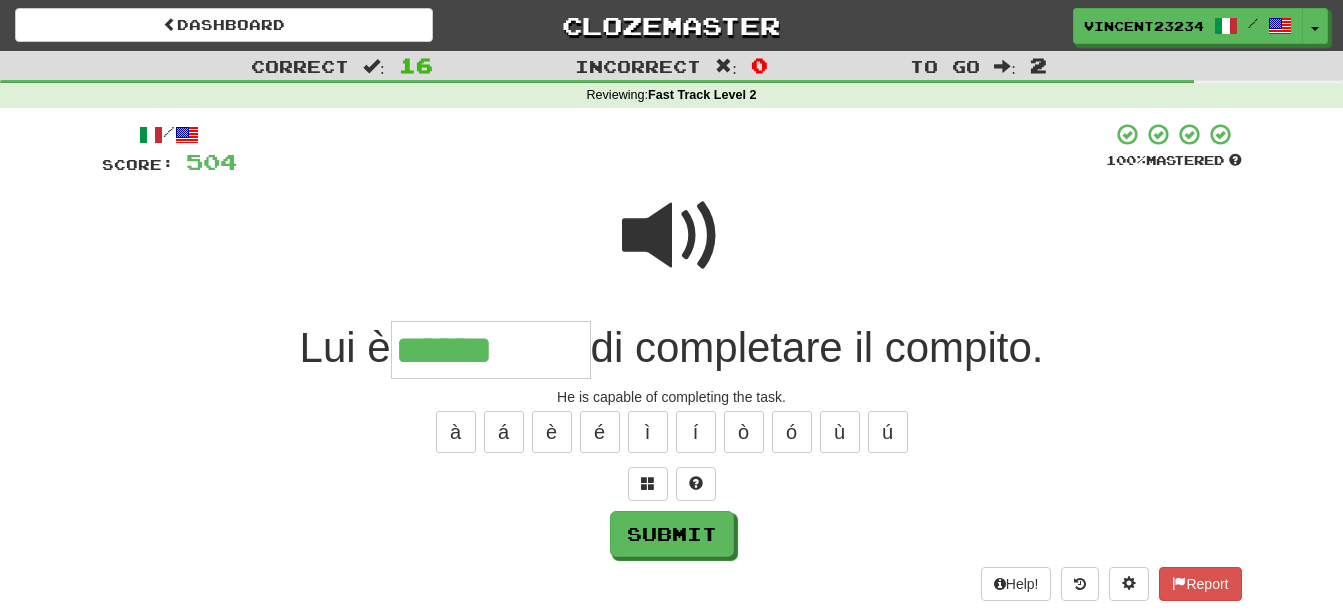 type on "******" 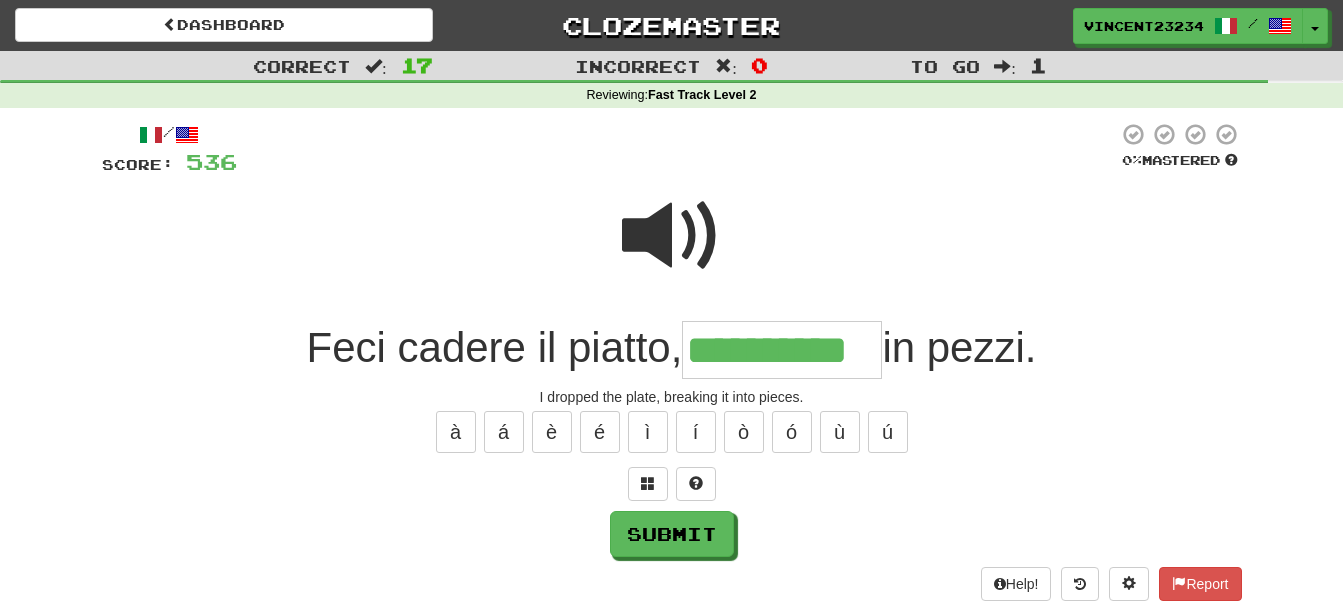 scroll, scrollTop: 0, scrollLeft: 30, axis: horizontal 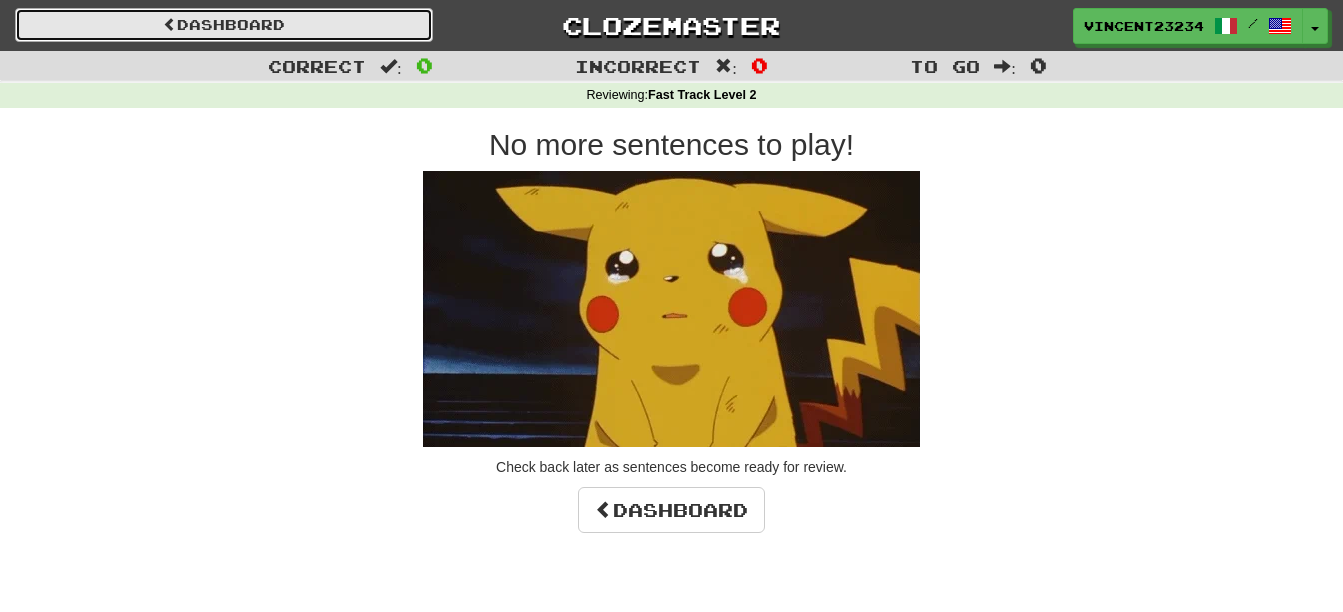 click on "Dashboard" at bounding box center [224, 25] 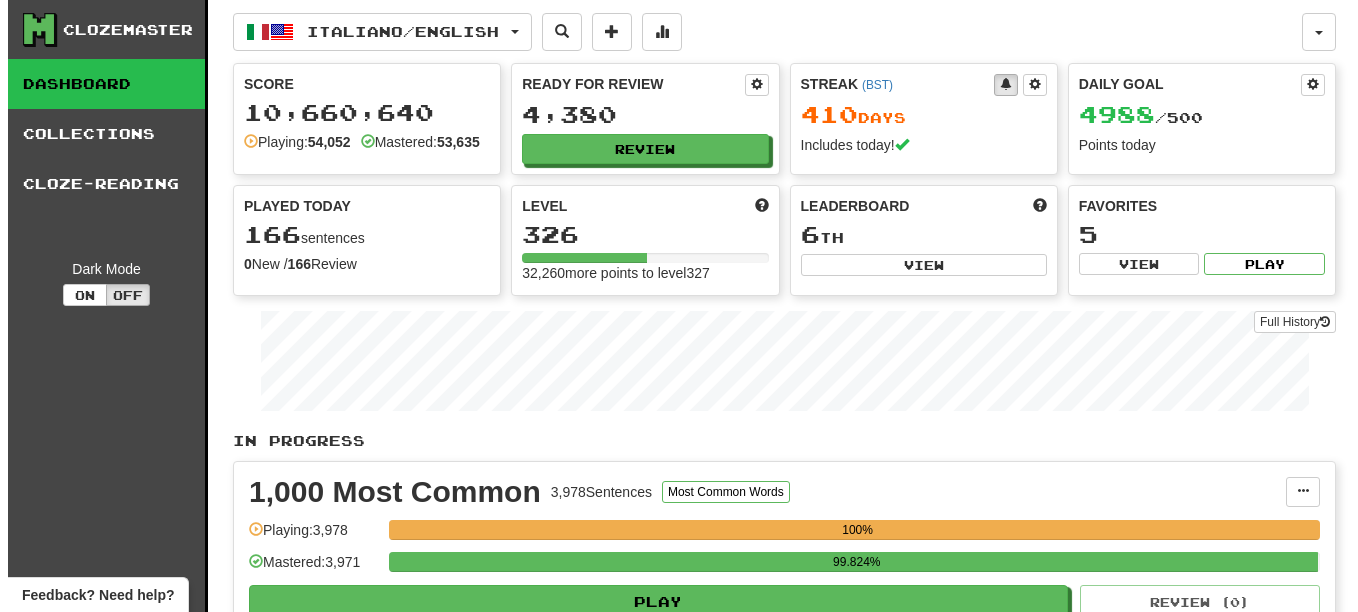 scroll, scrollTop: 0, scrollLeft: 0, axis: both 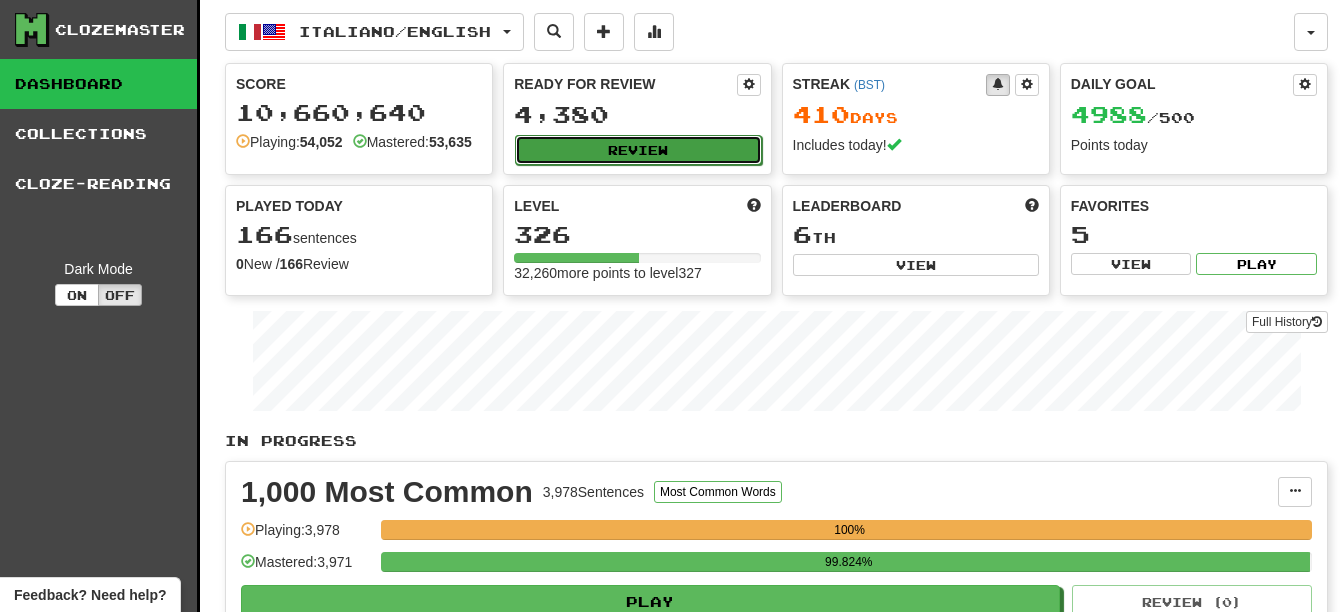 click on "Review" at bounding box center (638, 150) 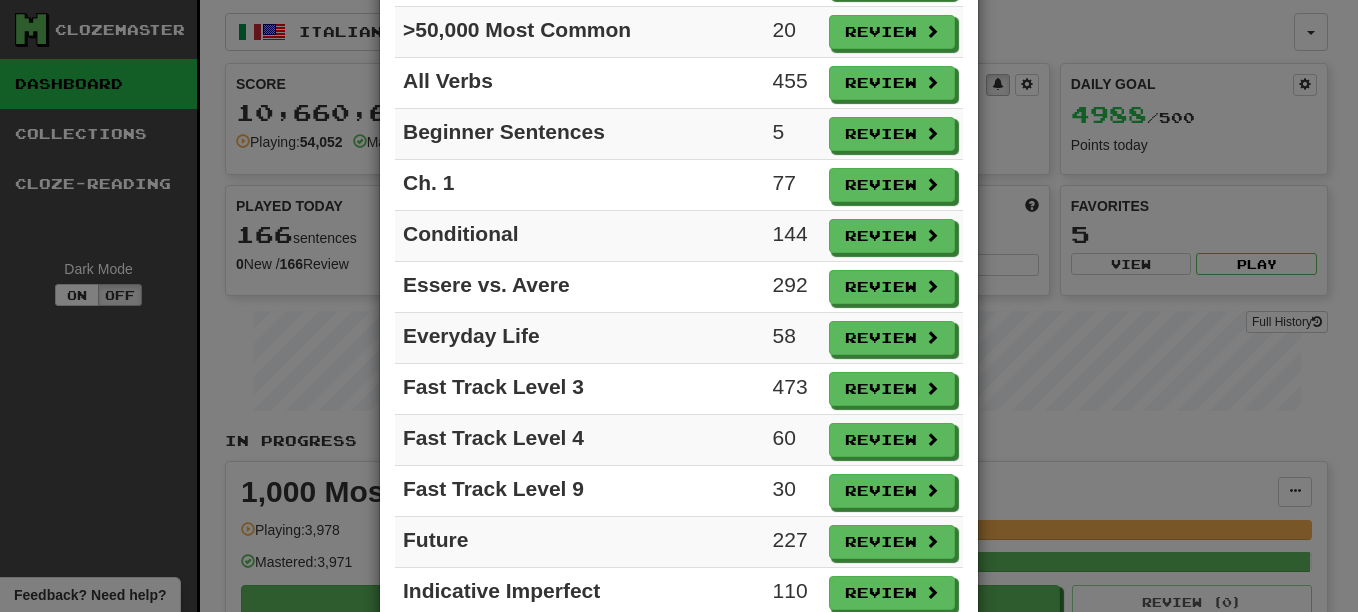 scroll, scrollTop: 500, scrollLeft: 0, axis: vertical 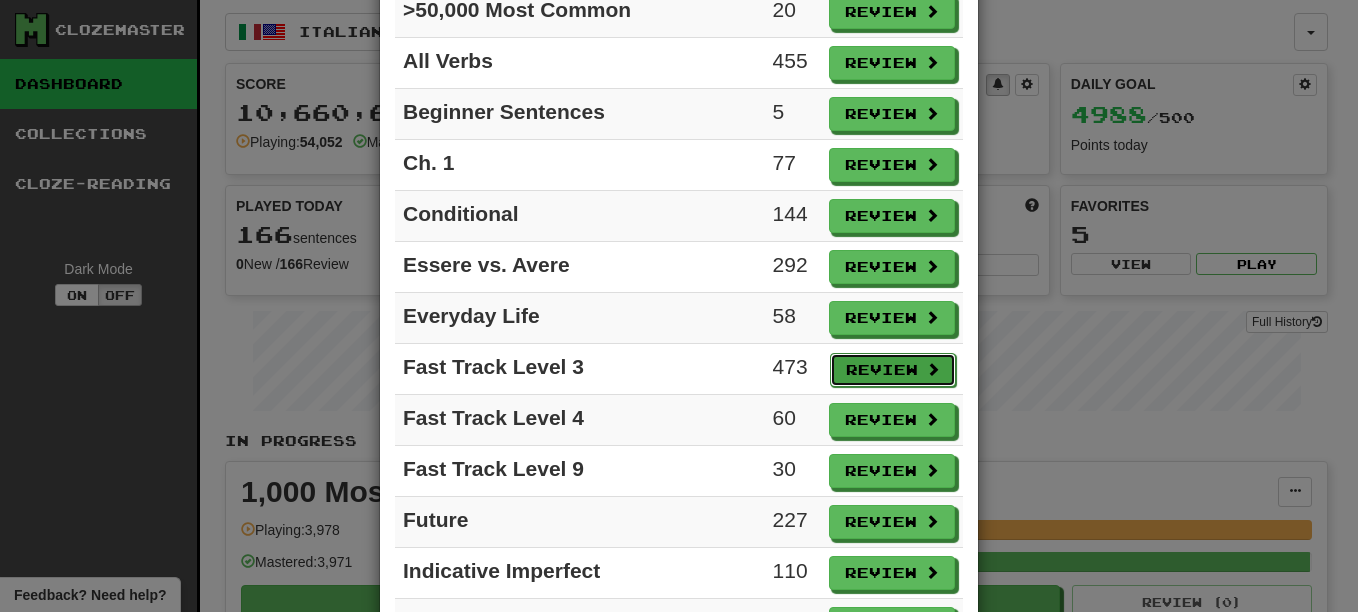 click on "Review" at bounding box center (893, 370) 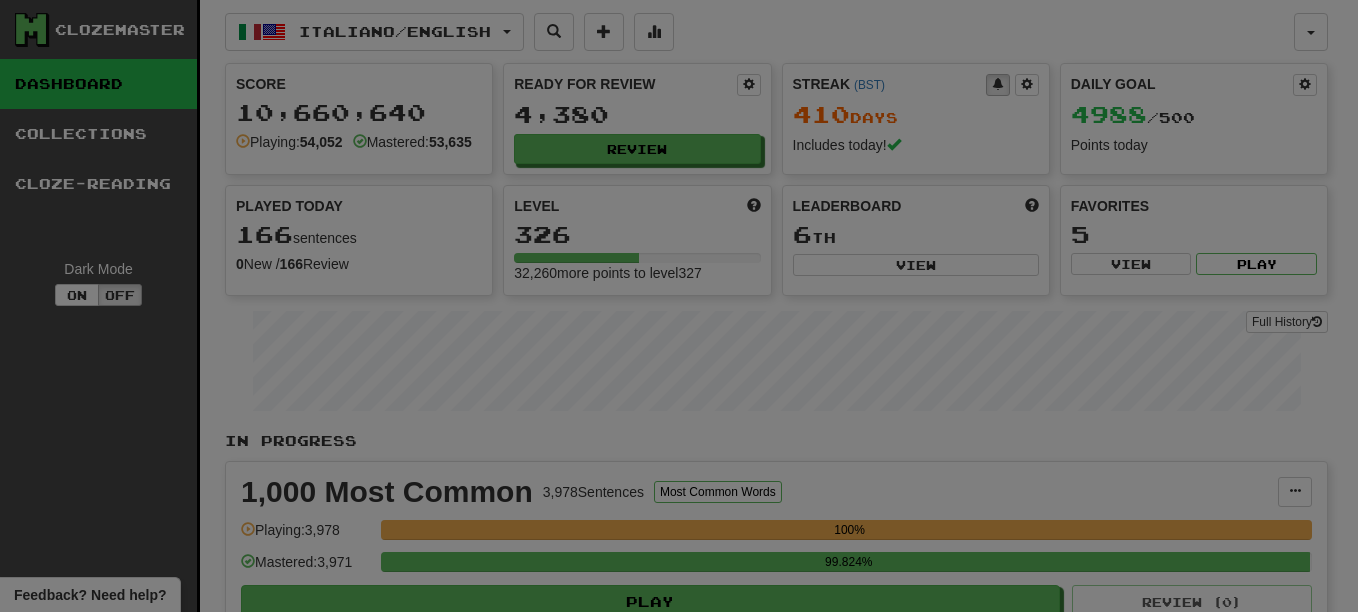 select on "**" 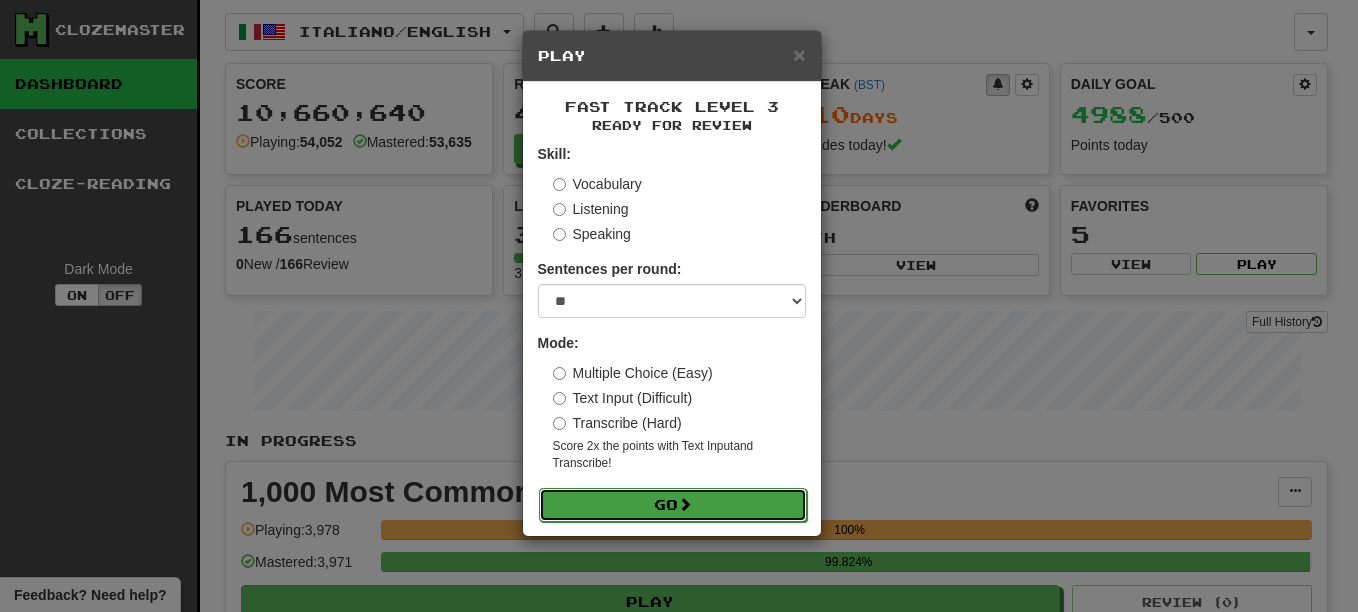 click at bounding box center [685, 504] 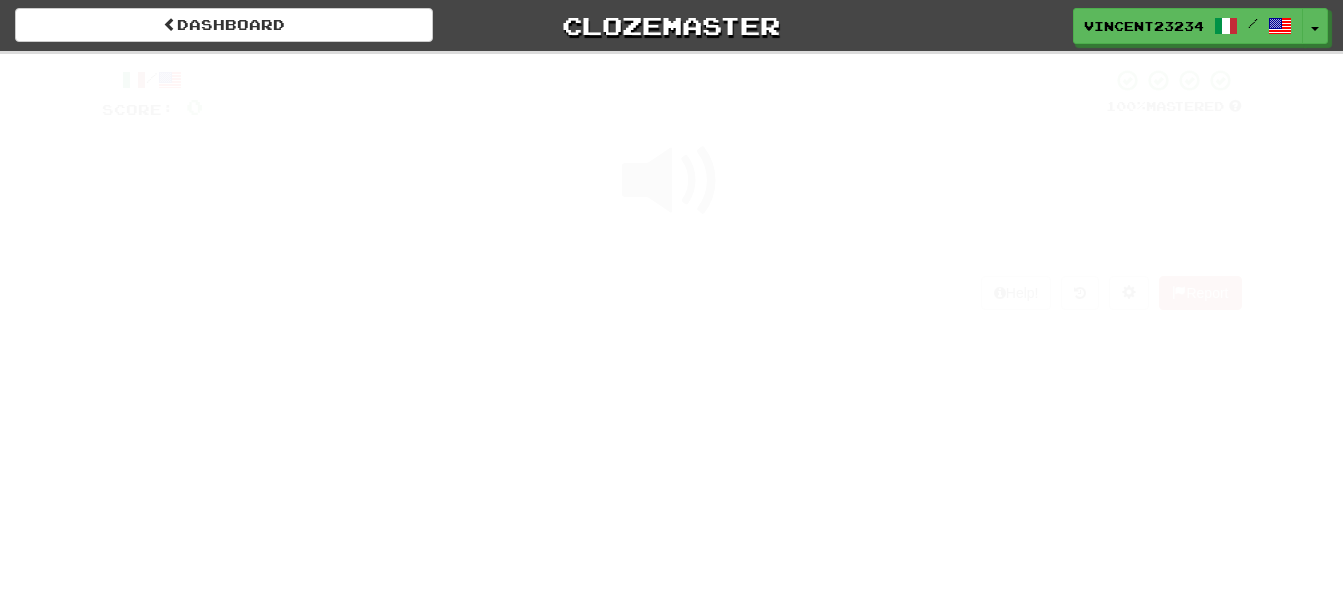 scroll, scrollTop: 0, scrollLeft: 0, axis: both 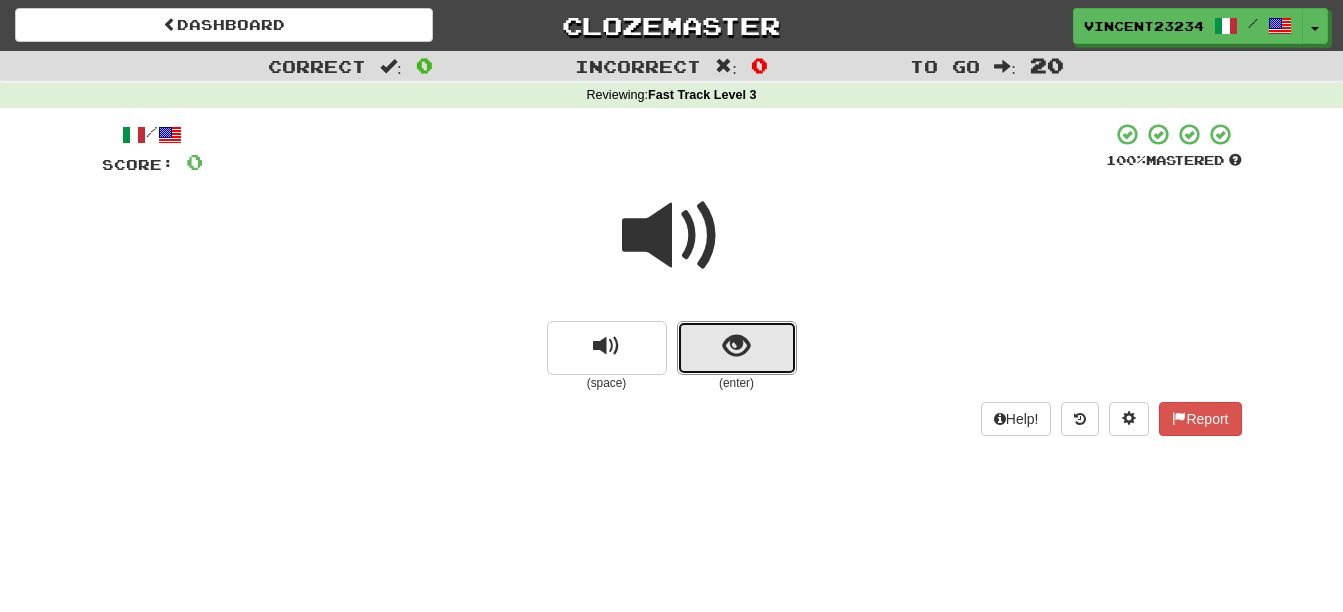 click at bounding box center (736, 346) 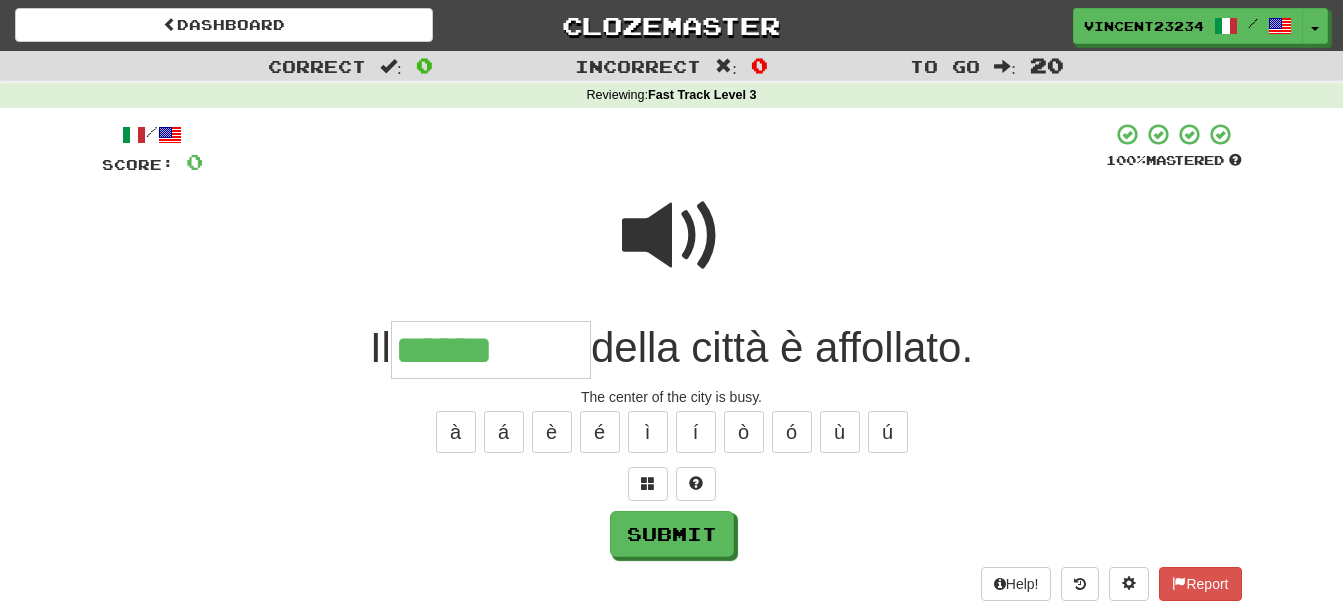 type on "******" 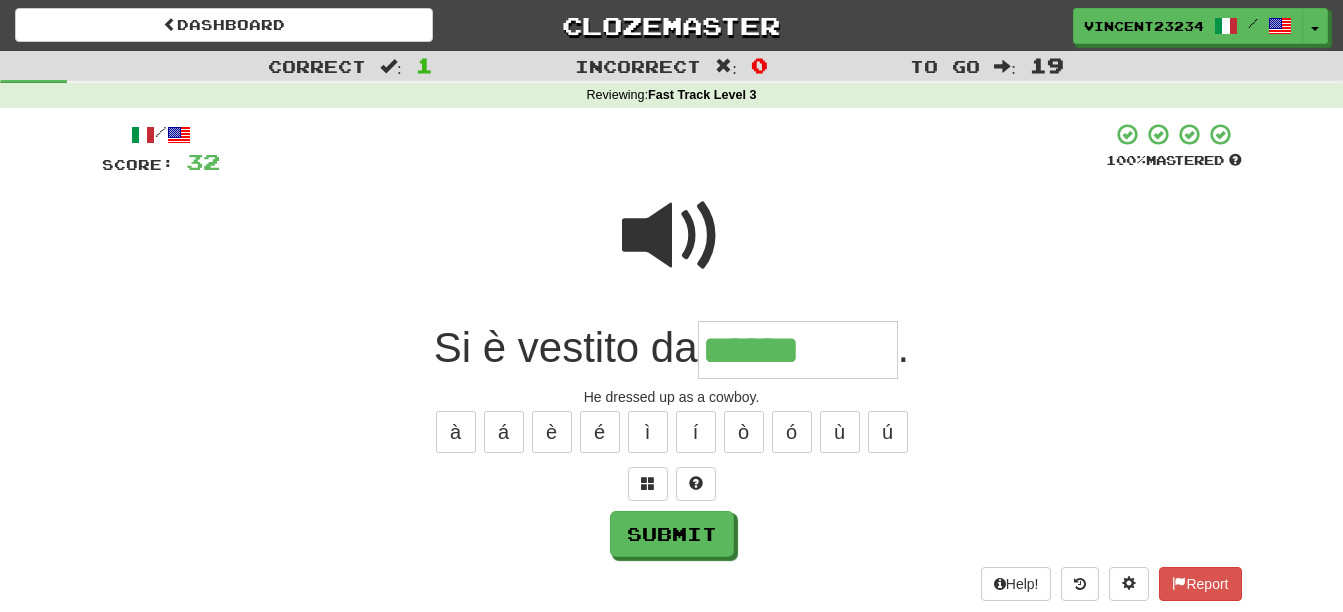 type on "******" 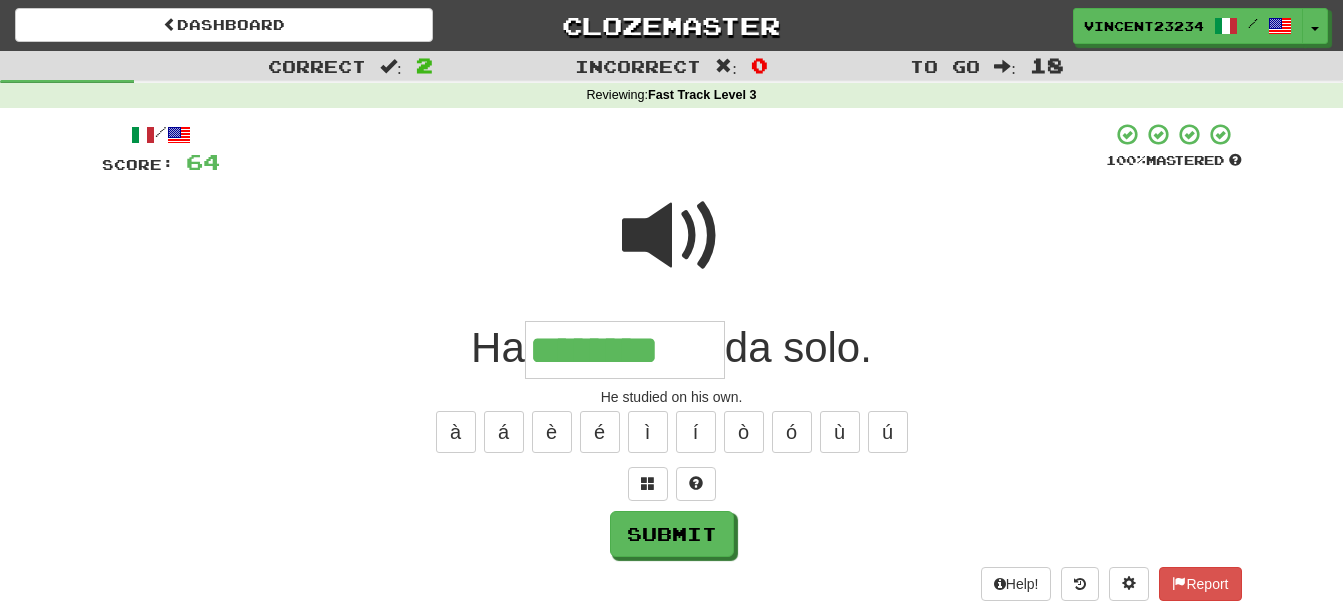 type on "********" 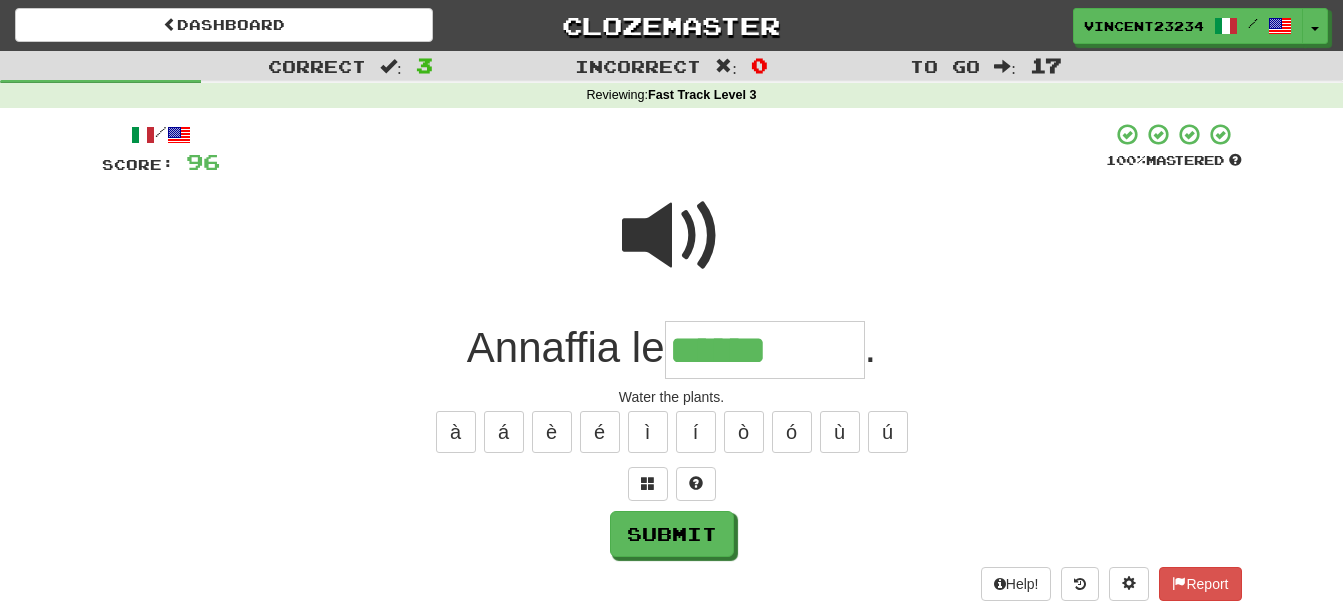 type on "******" 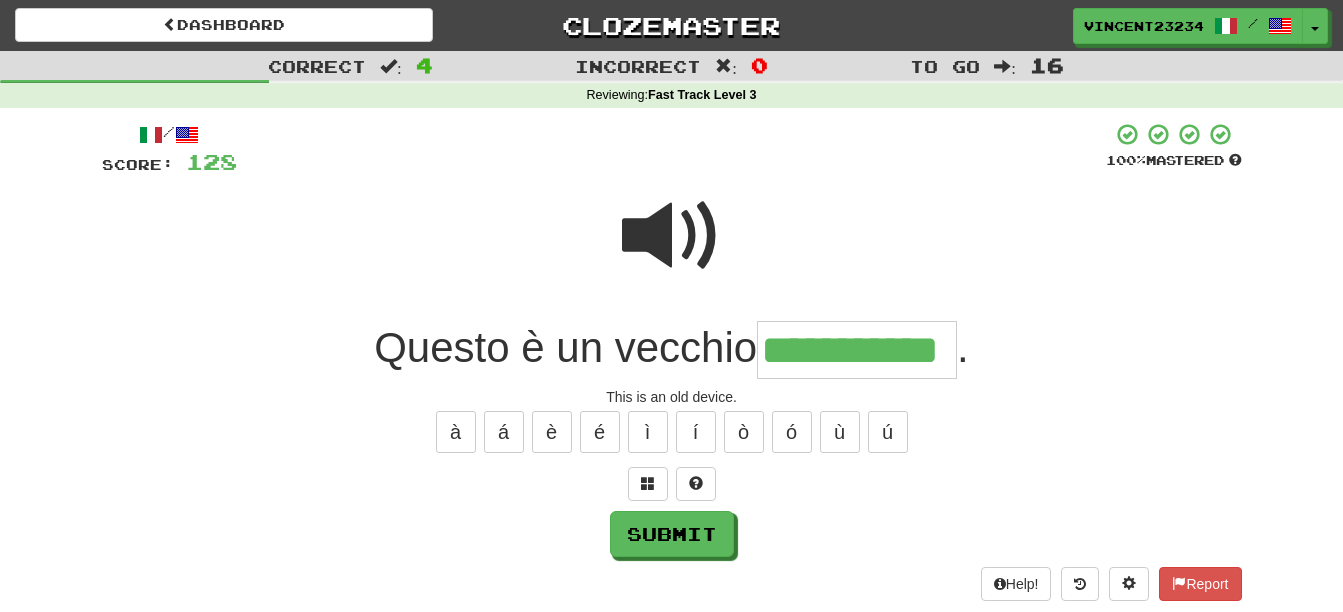 scroll, scrollTop: 0, scrollLeft: 4, axis: horizontal 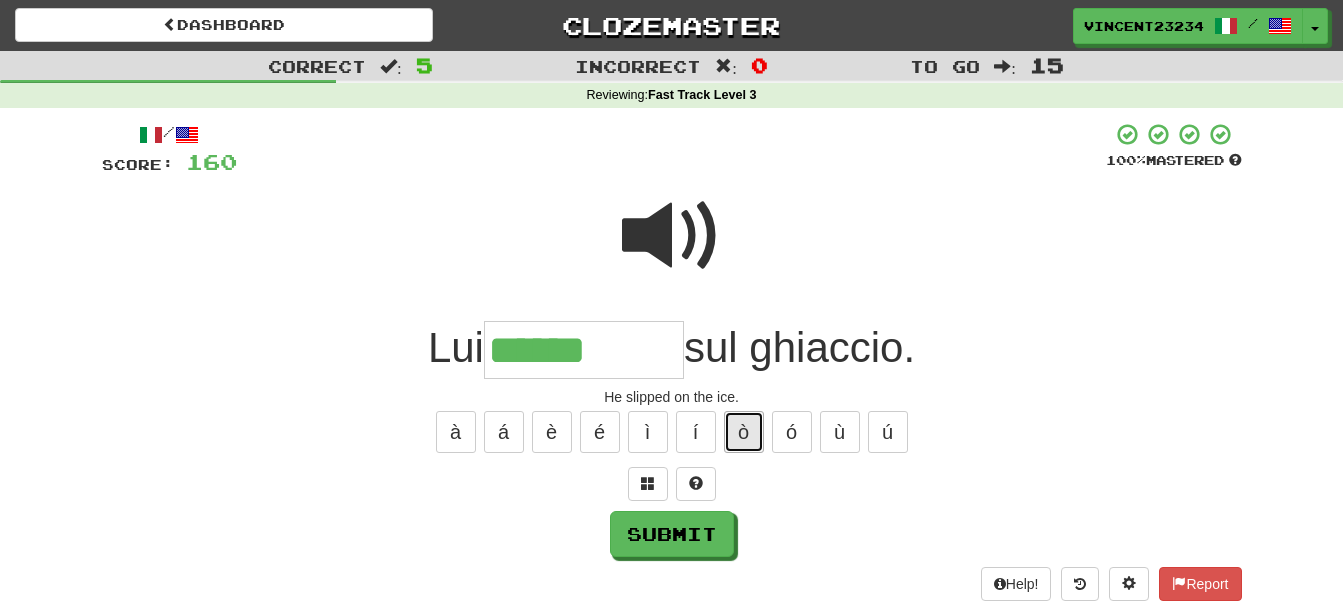 click on "ò" at bounding box center (744, 432) 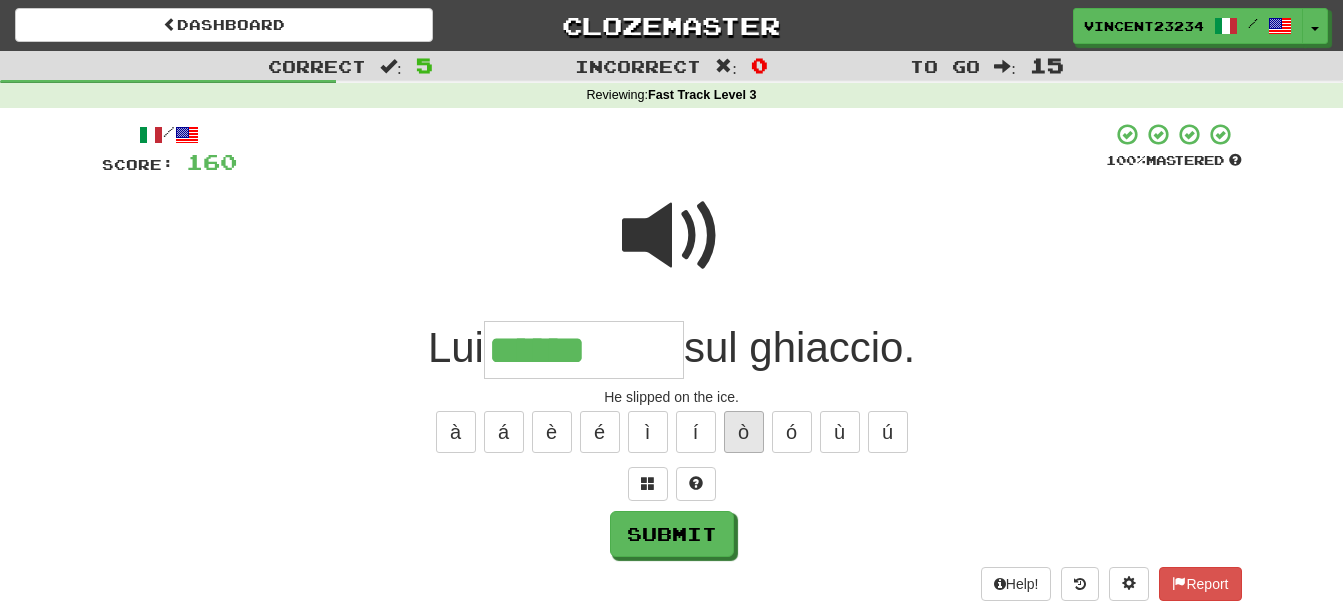type on "*******" 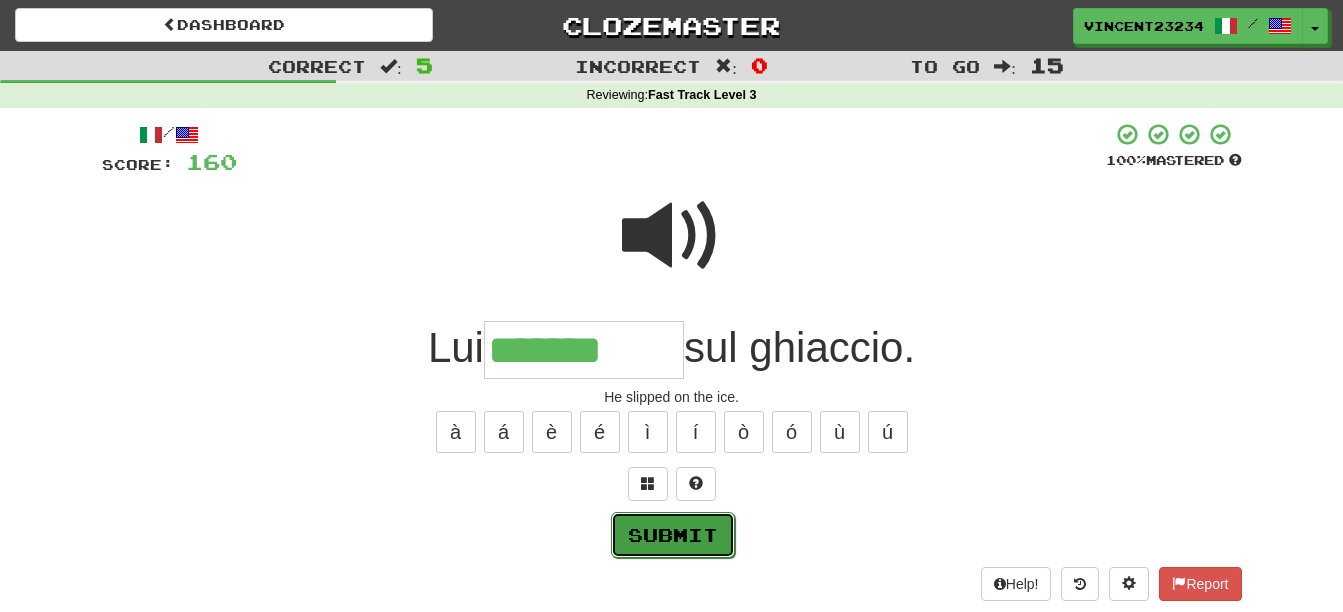 click on "Submit" at bounding box center [673, 535] 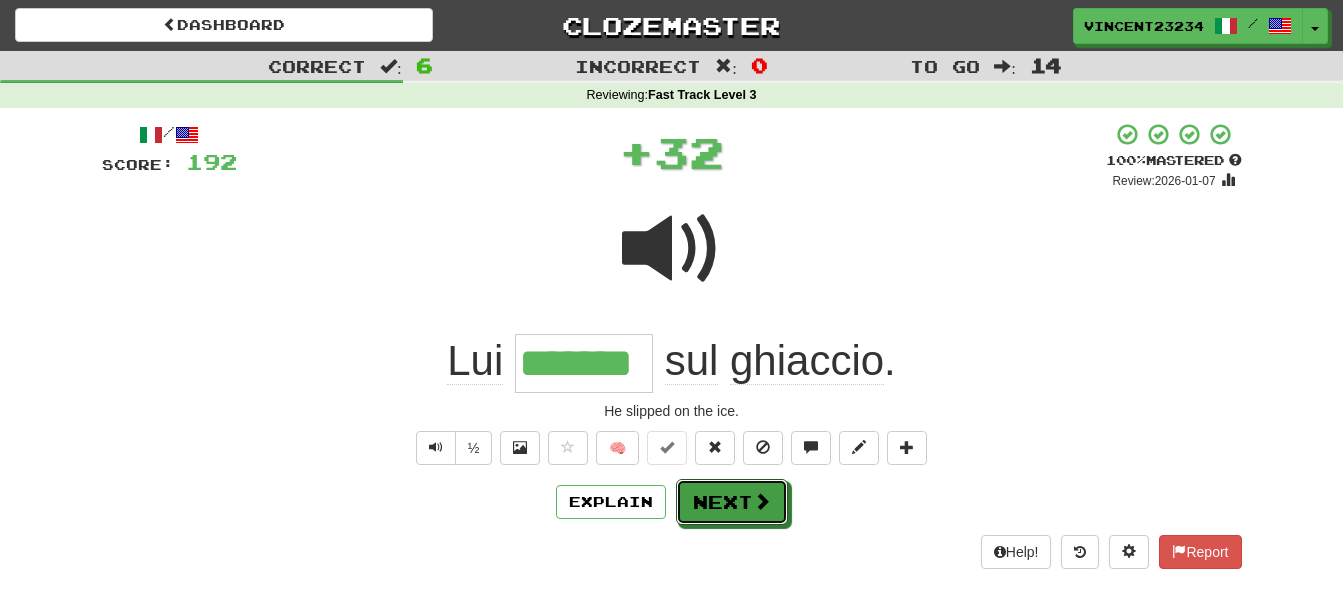click on "Next" at bounding box center [732, 502] 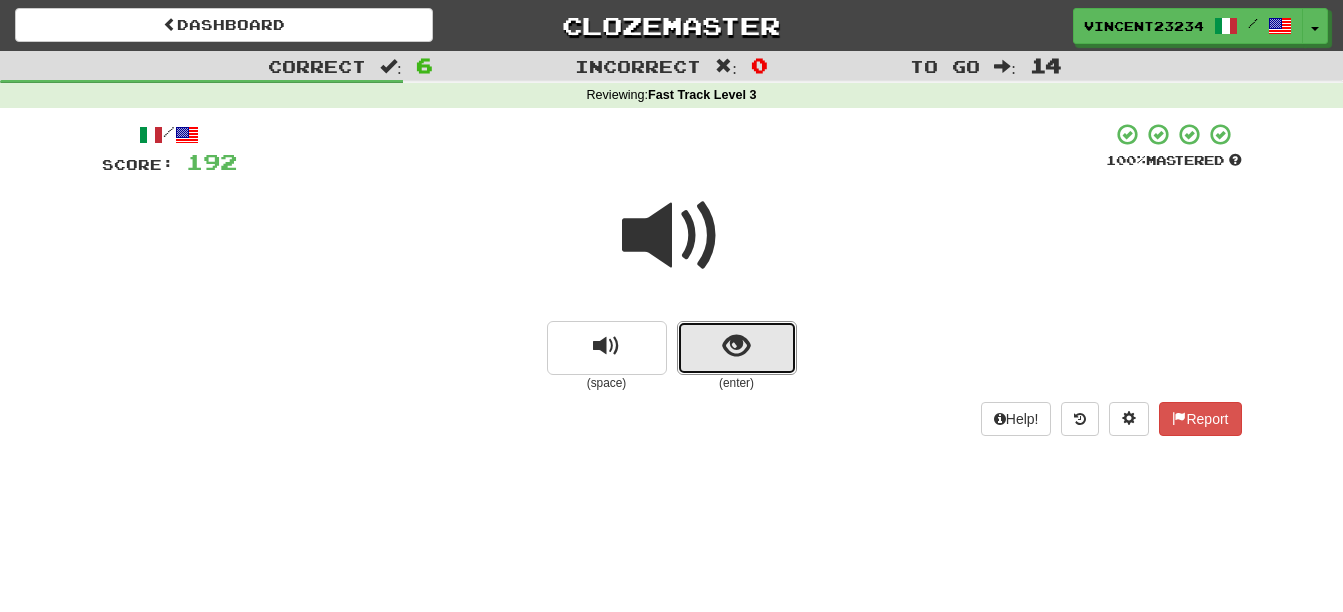 click at bounding box center (736, 346) 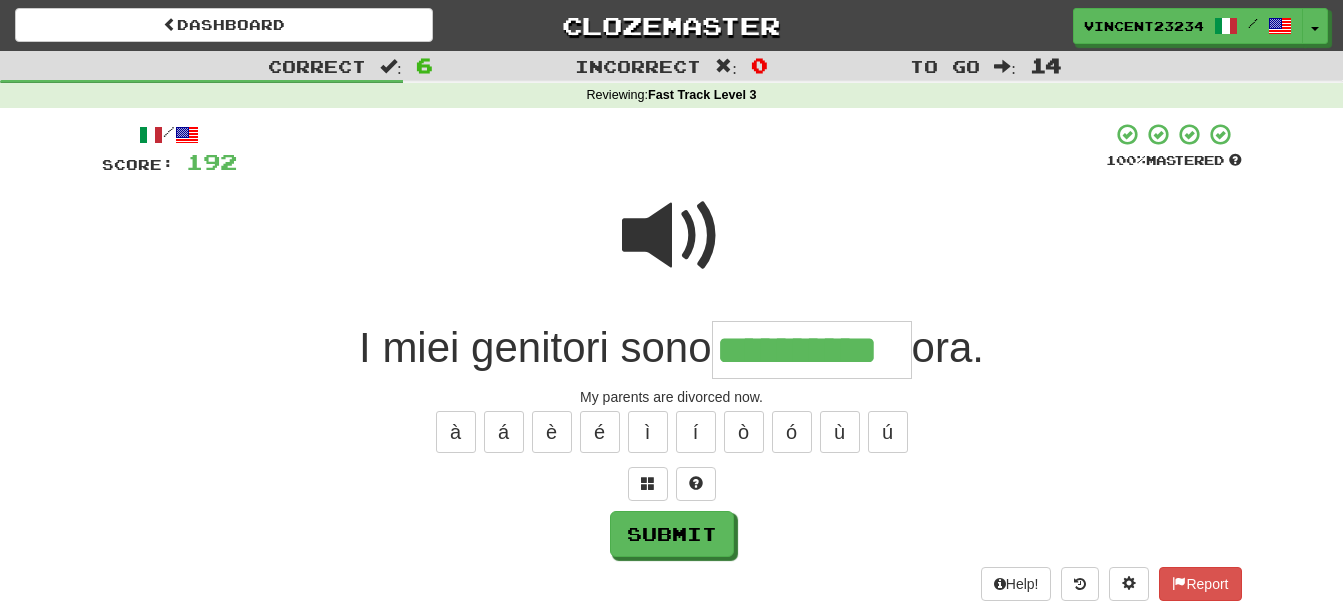 type on "**********" 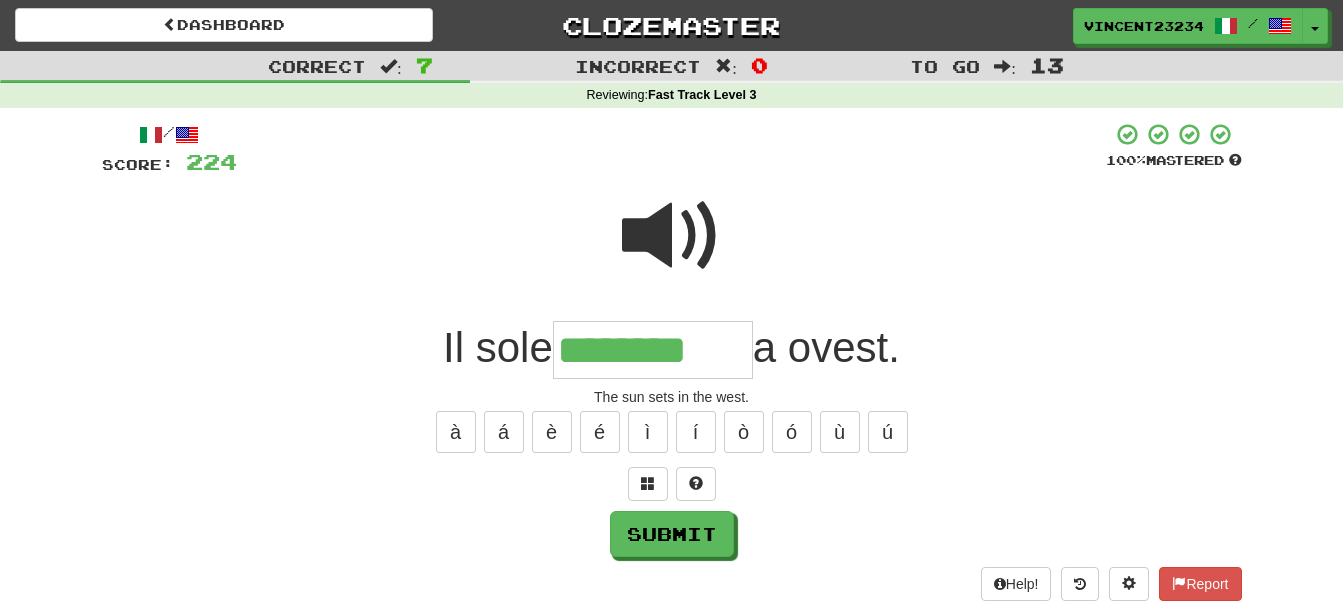 type on "********" 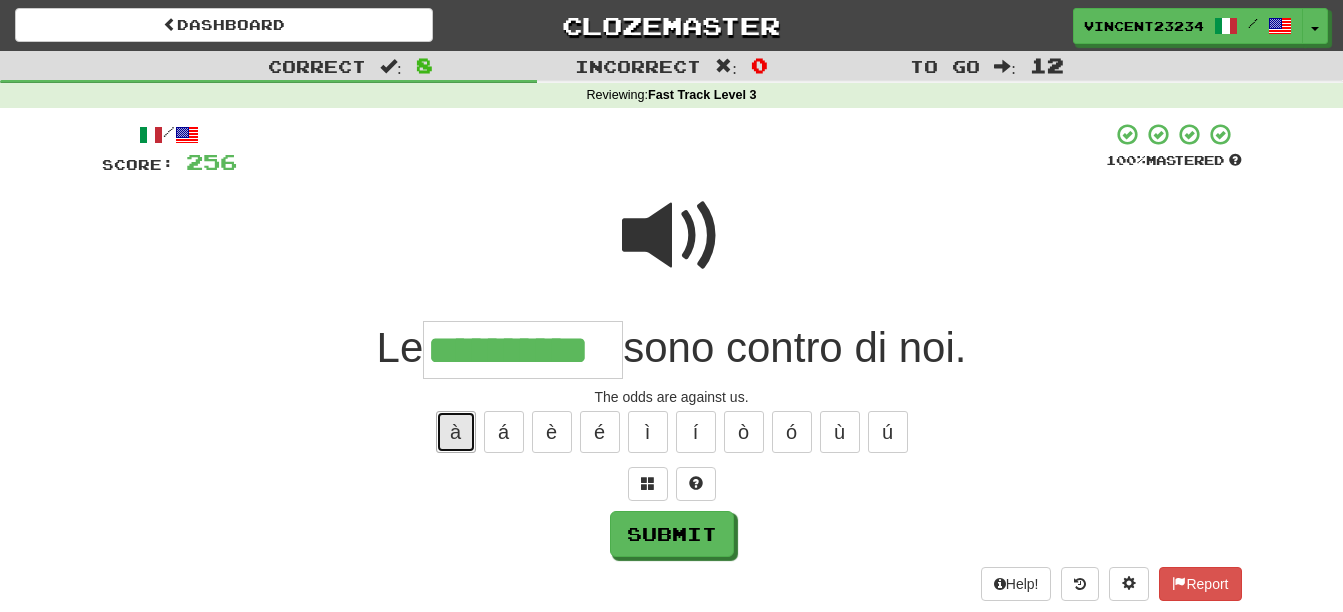 click on "à" at bounding box center [456, 432] 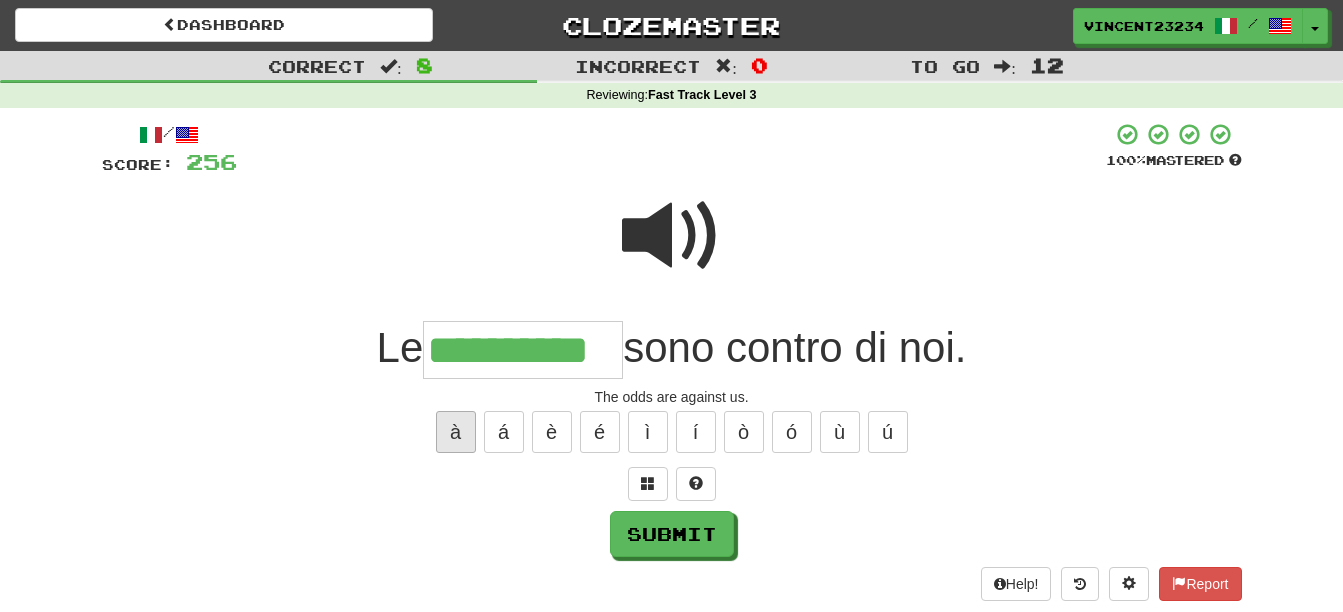 type on "**********" 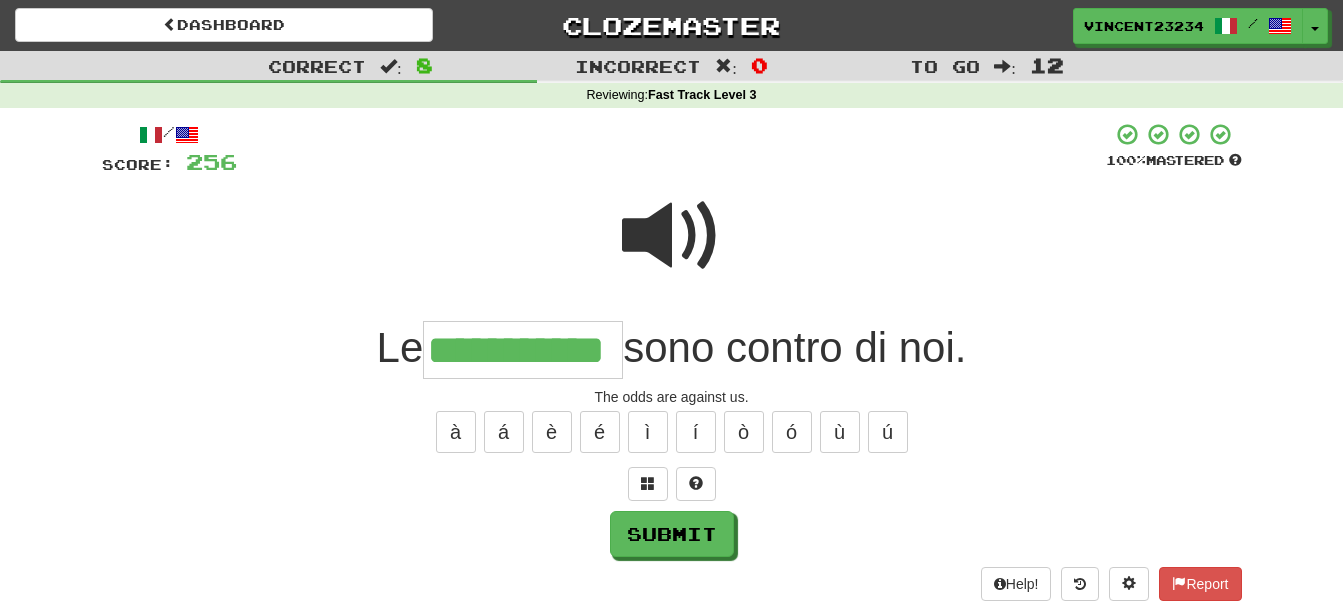 scroll, scrollTop: 0, scrollLeft: 2, axis: horizontal 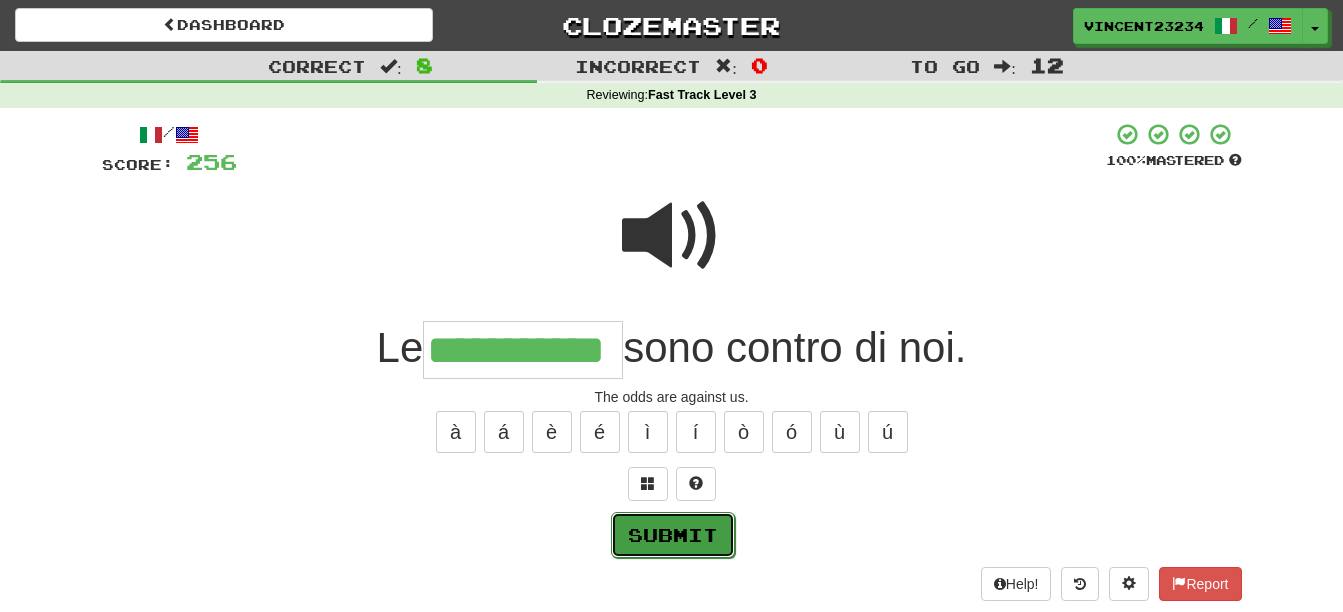click on "Submit" at bounding box center (673, 535) 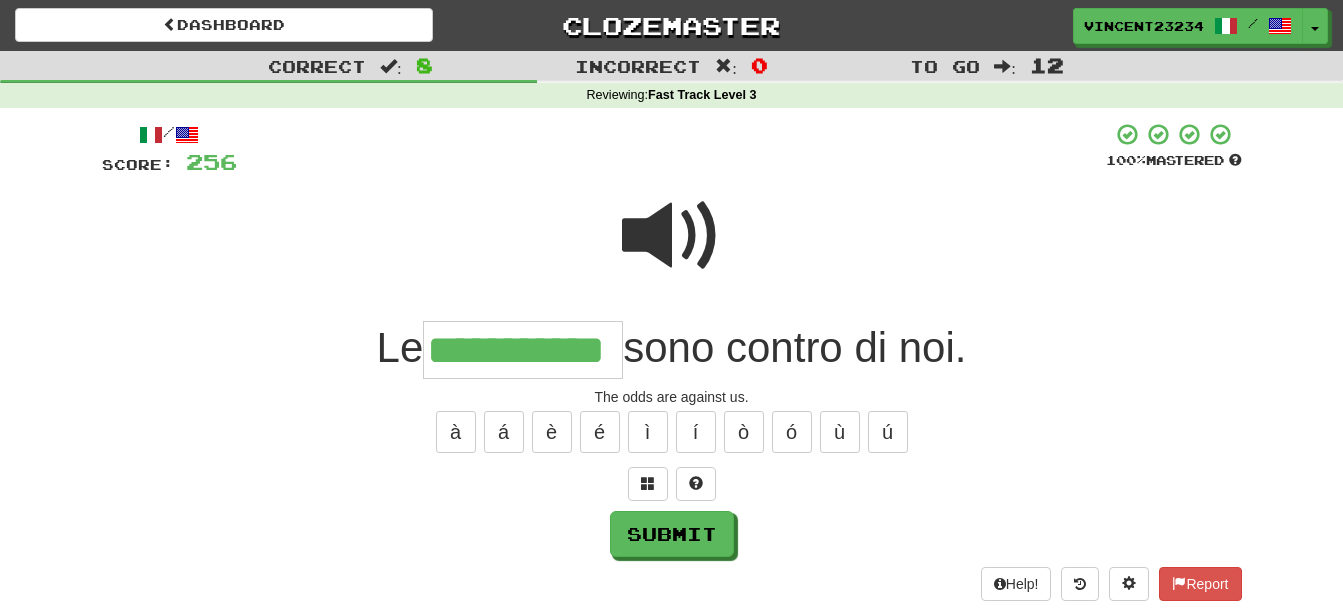 scroll, scrollTop: 0, scrollLeft: 0, axis: both 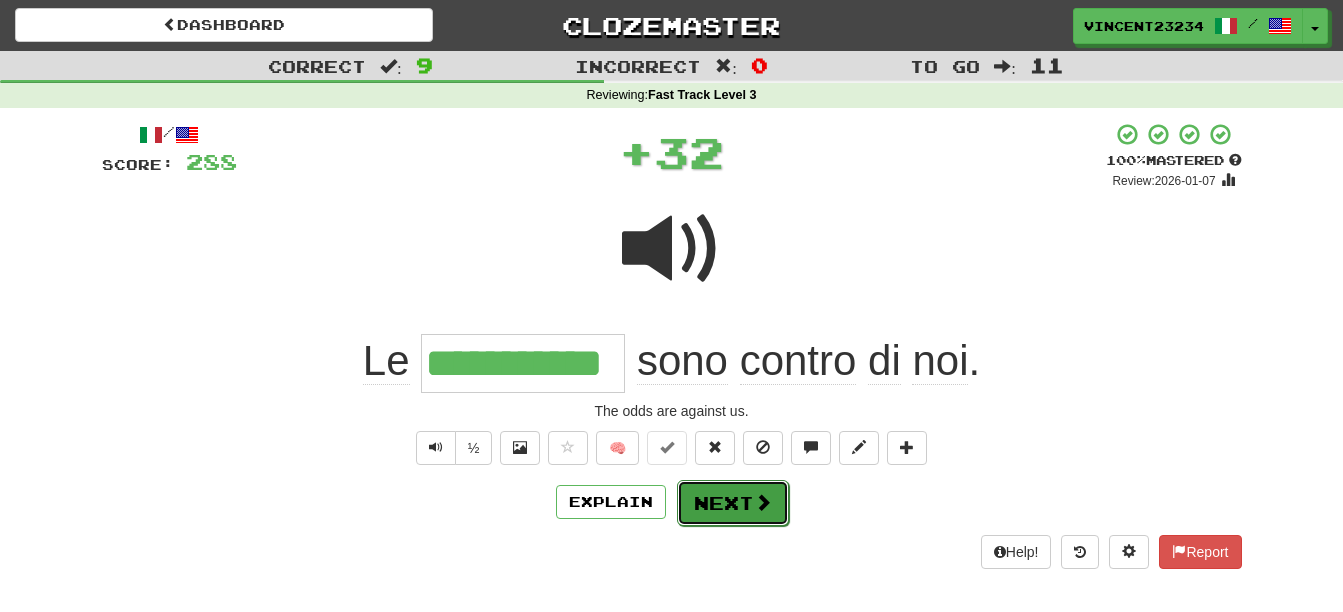 click on "Next" at bounding box center (733, 503) 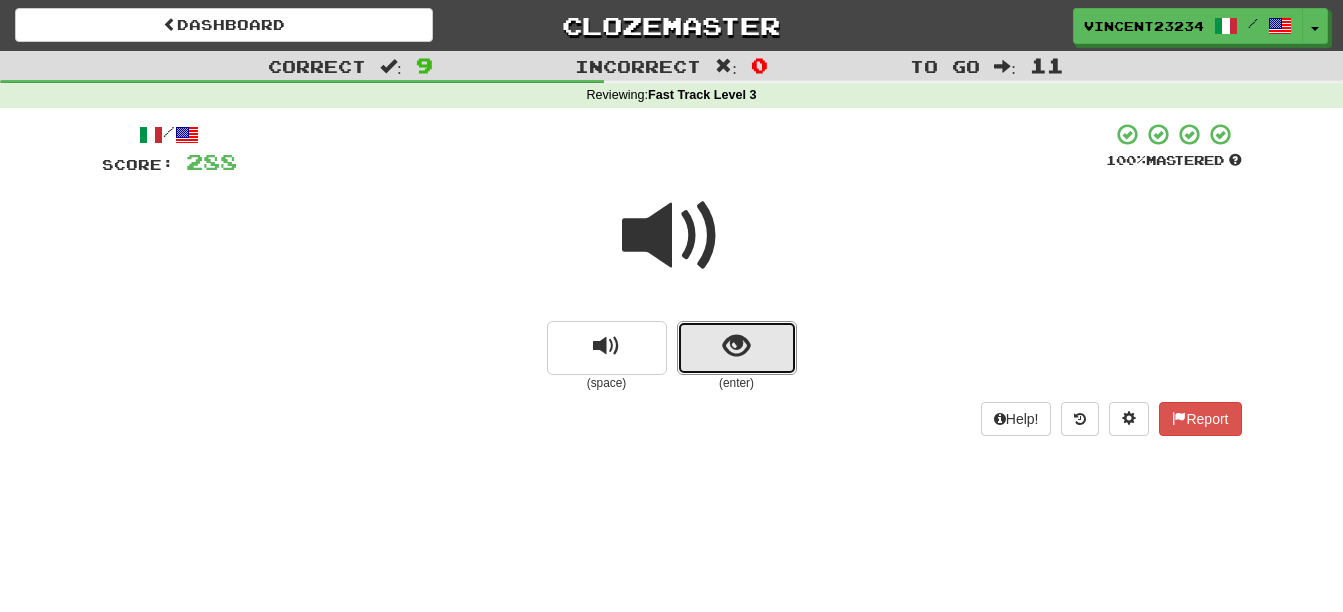click at bounding box center (736, 346) 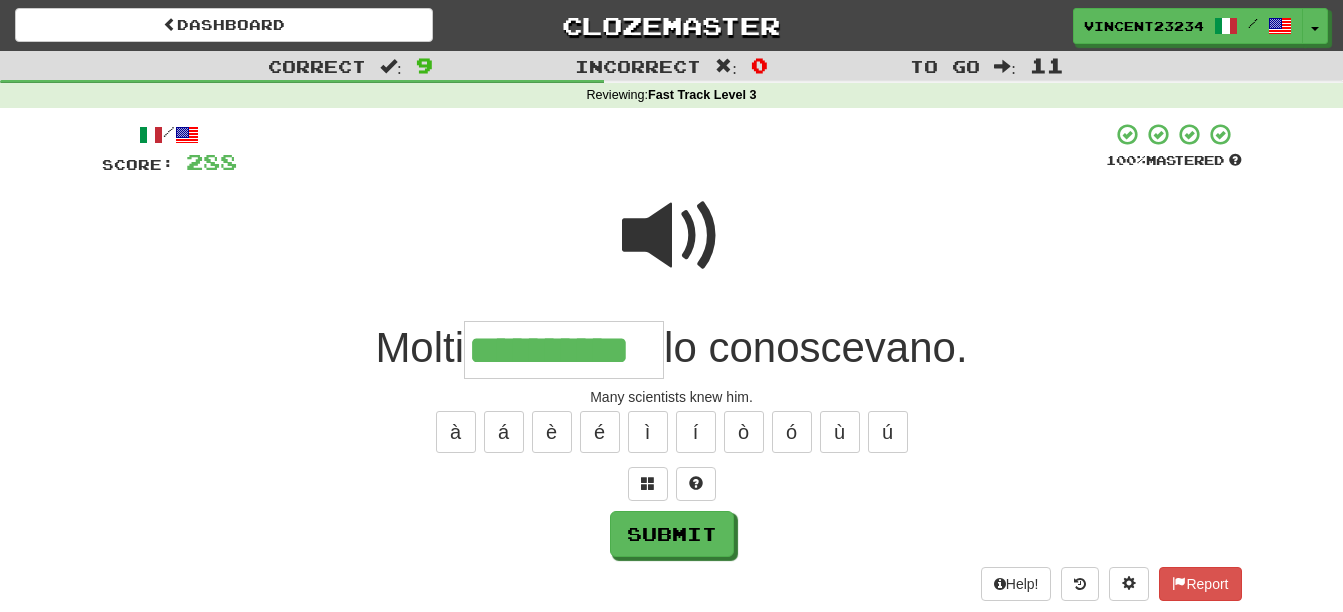 type on "**********" 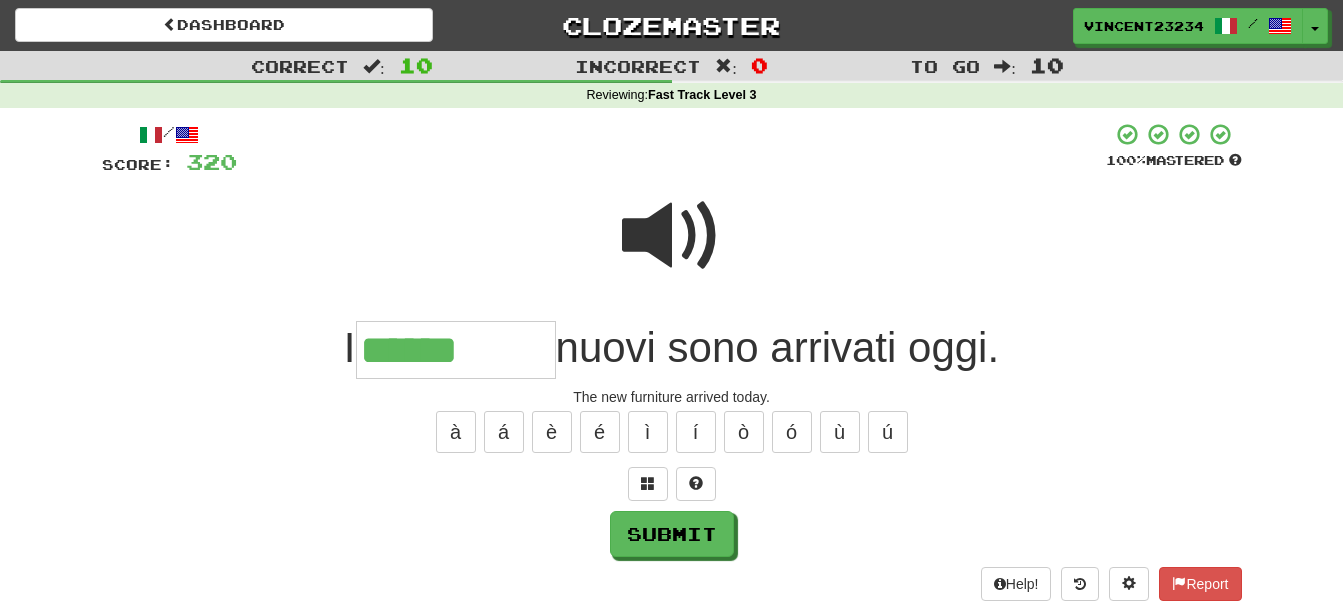 type on "******" 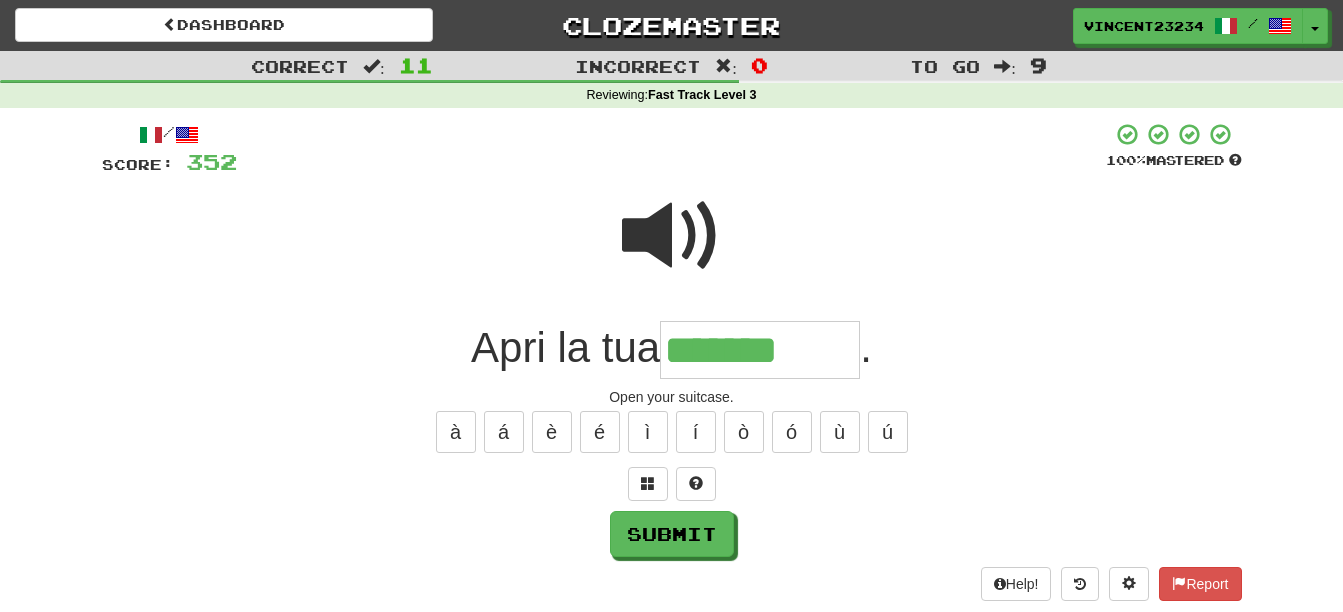 type on "*******" 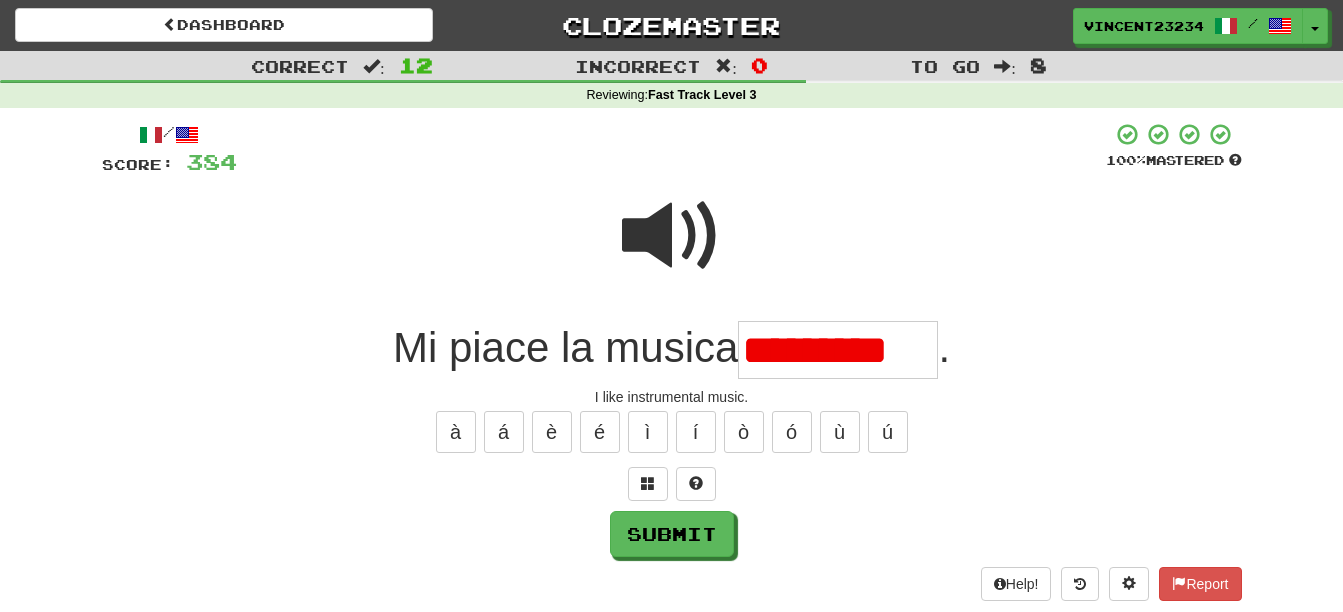 click on "*********" at bounding box center (838, 350) 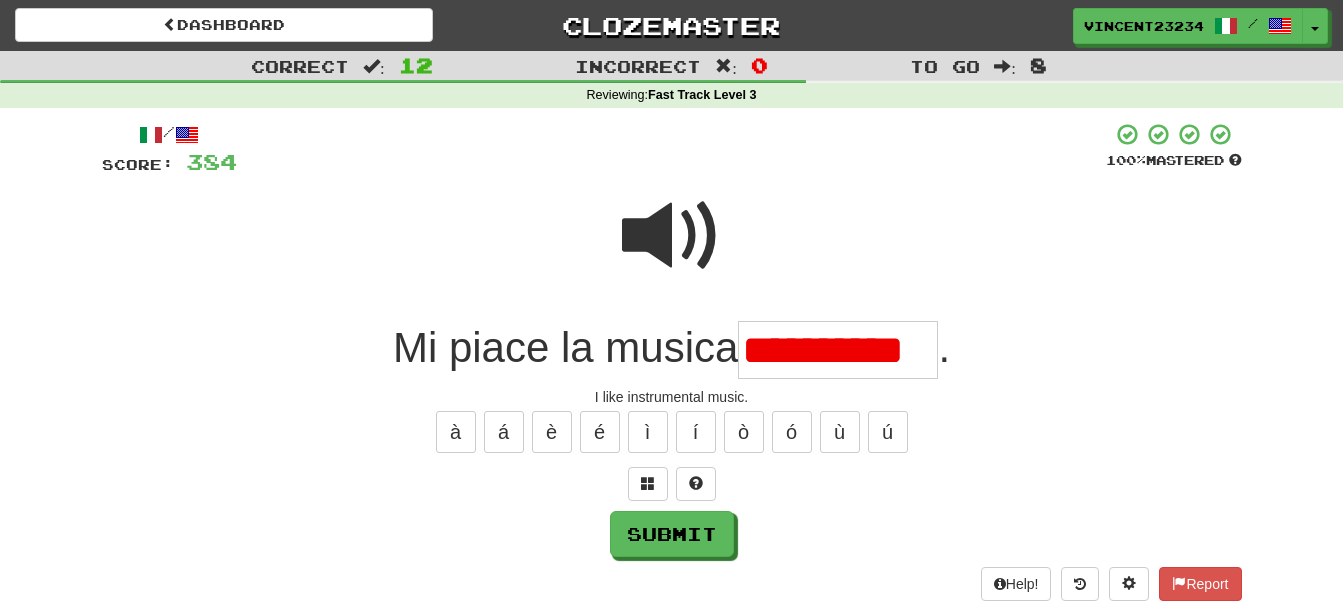 click on "**********" at bounding box center (838, 350) 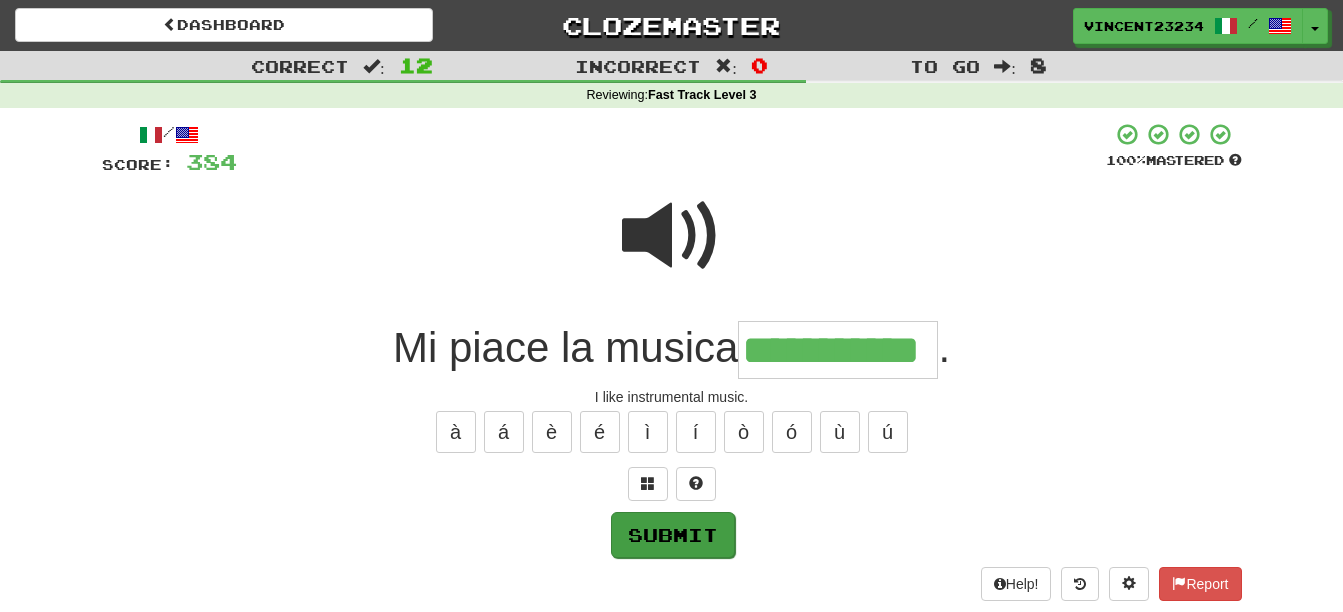 type on "**********" 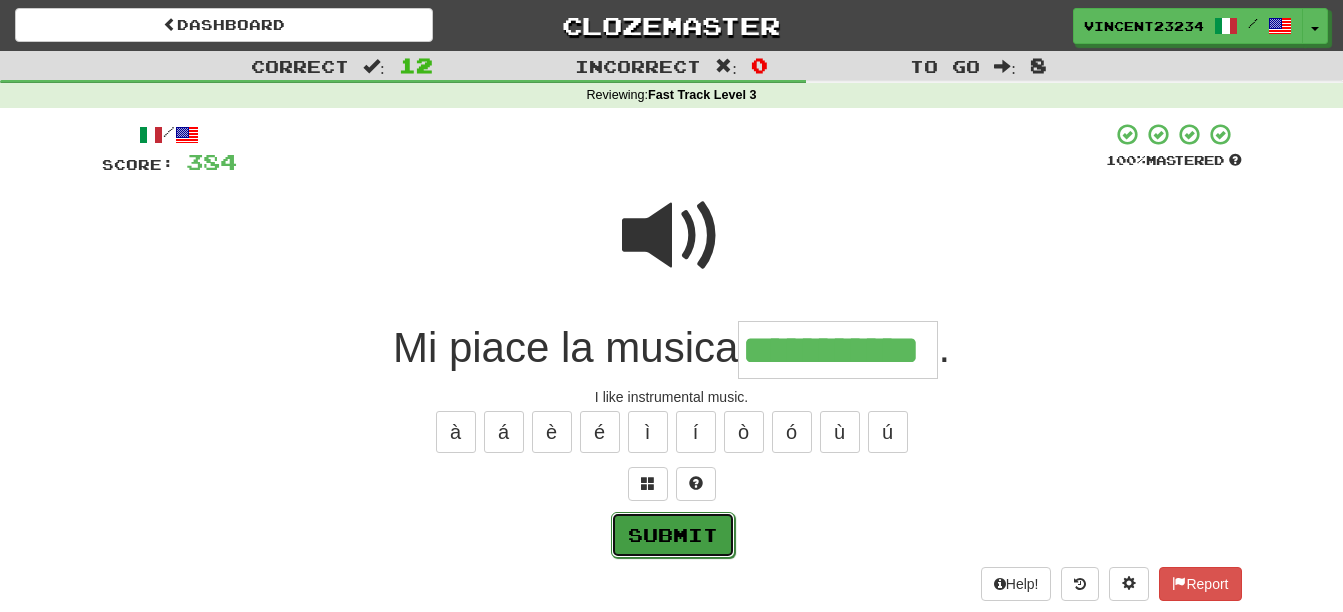 click on "Submit" at bounding box center [673, 535] 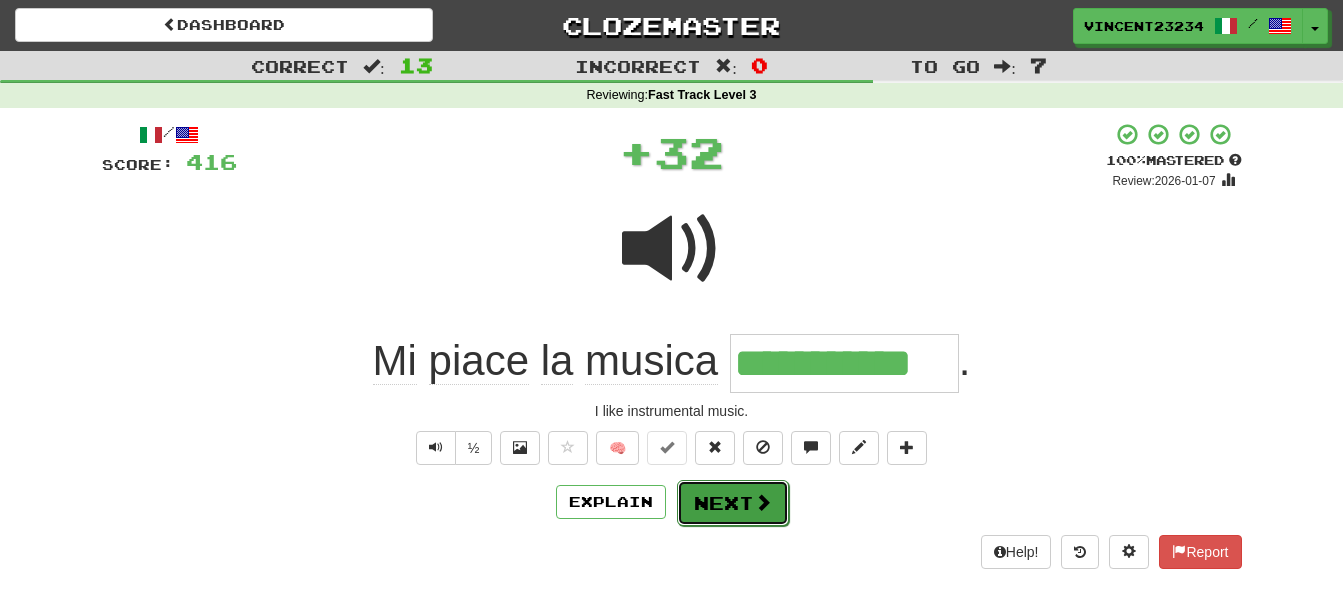 click on "Next" at bounding box center [733, 503] 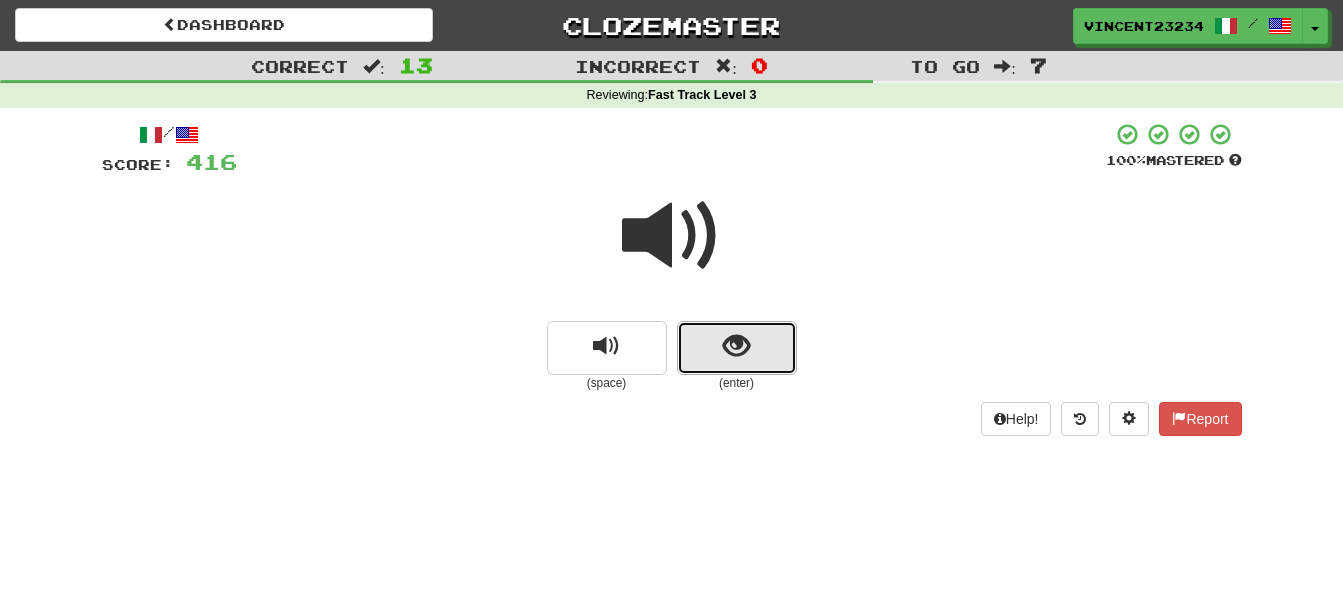 click at bounding box center (737, 348) 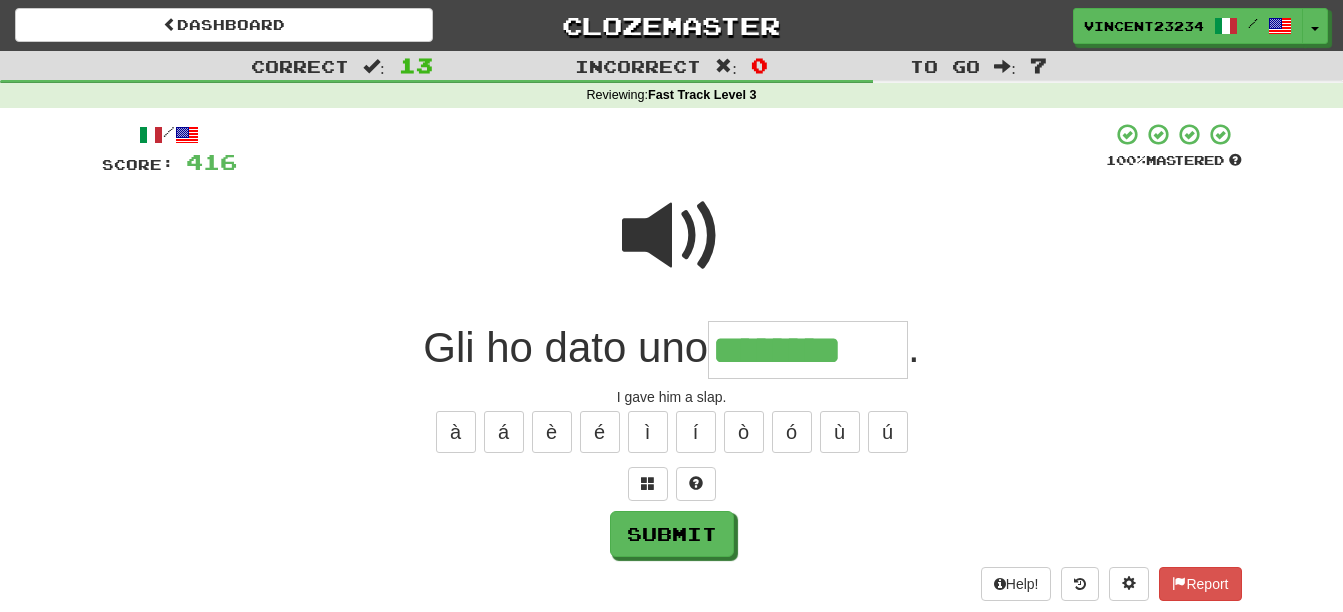 type on "********" 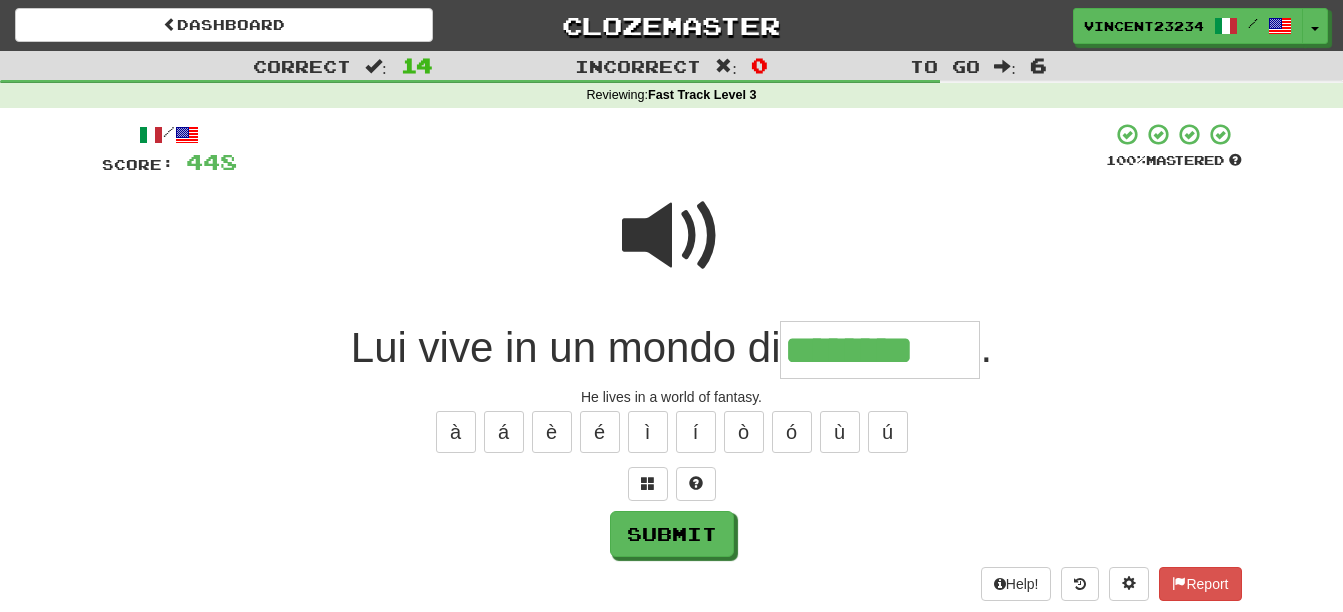 type on "********" 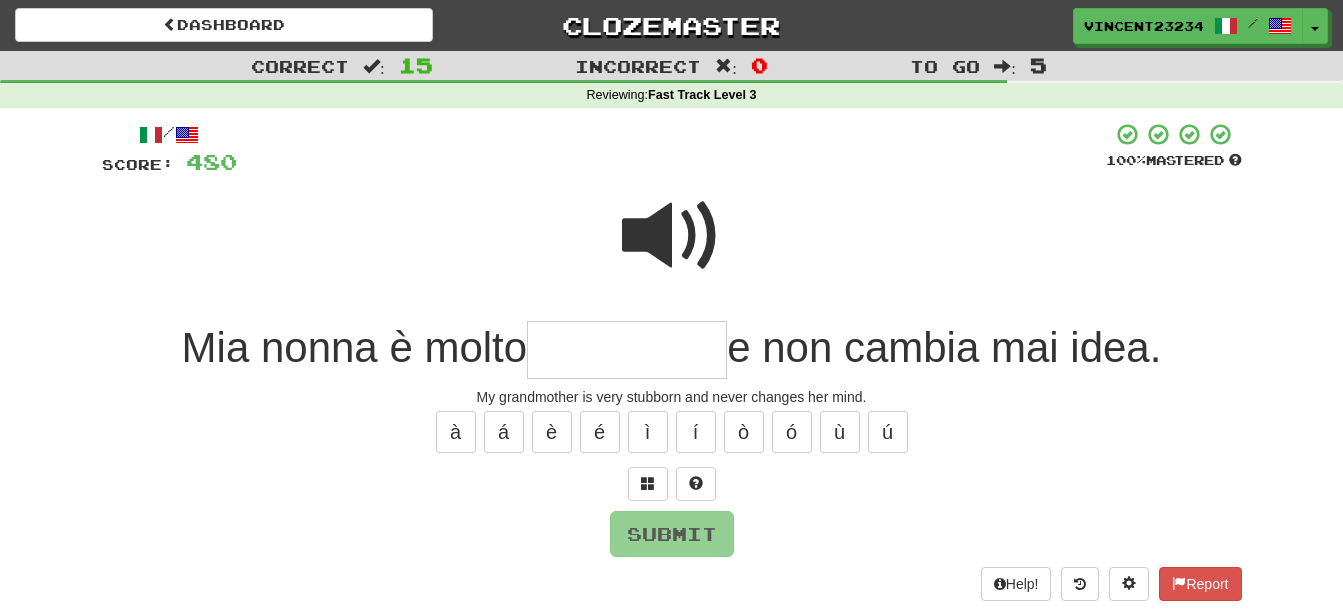 click at bounding box center [672, 236] 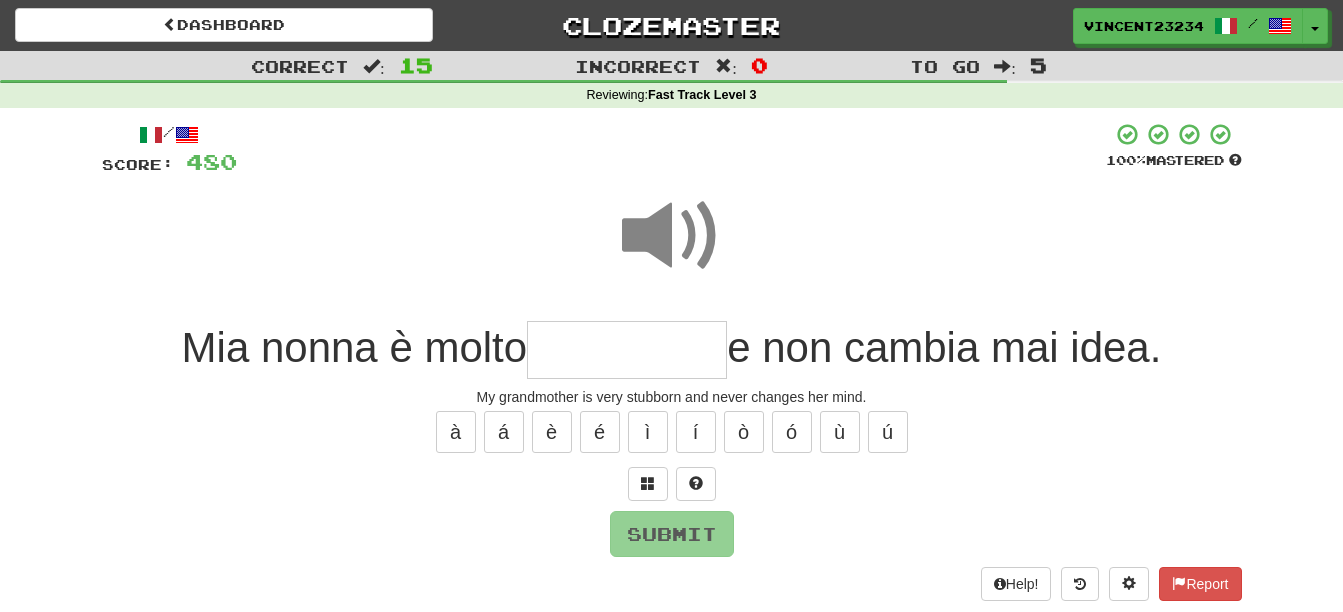 click at bounding box center (672, 236) 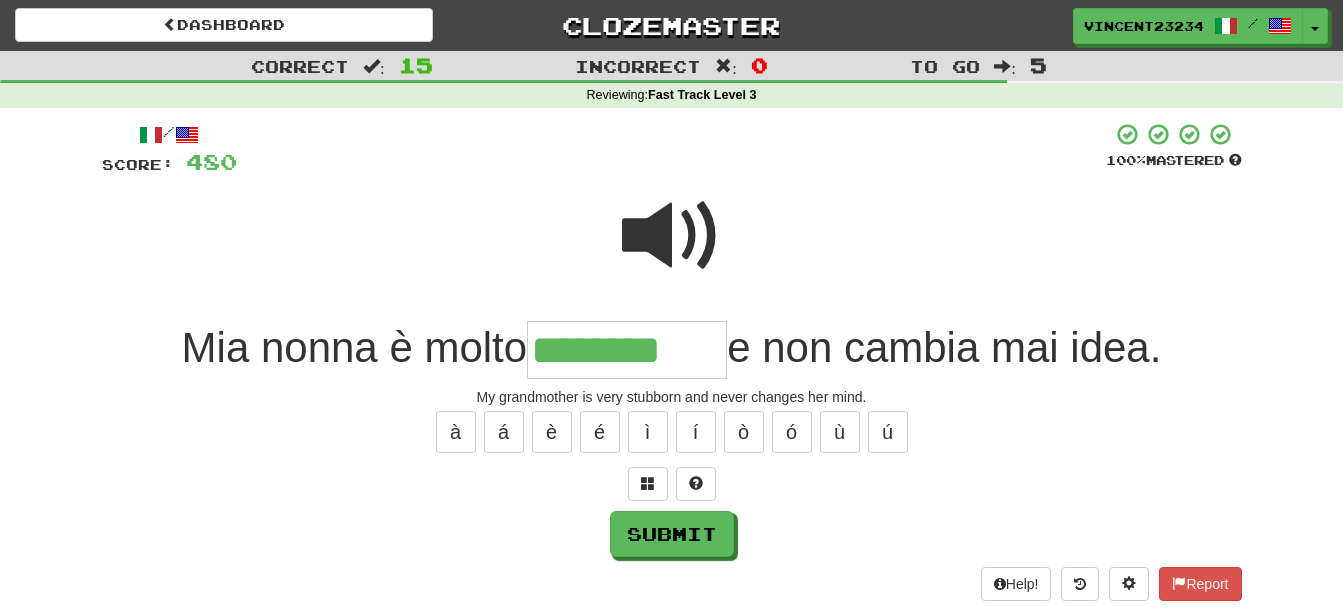 type on "********" 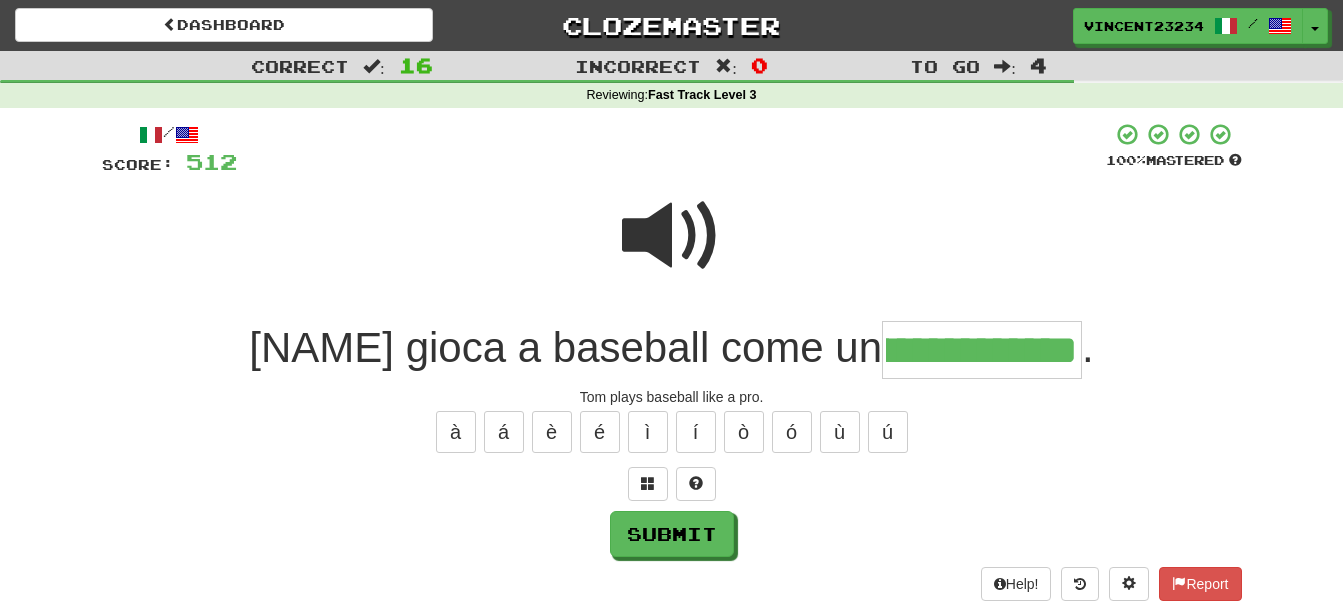 scroll, scrollTop: 0, scrollLeft: 67, axis: horizontal 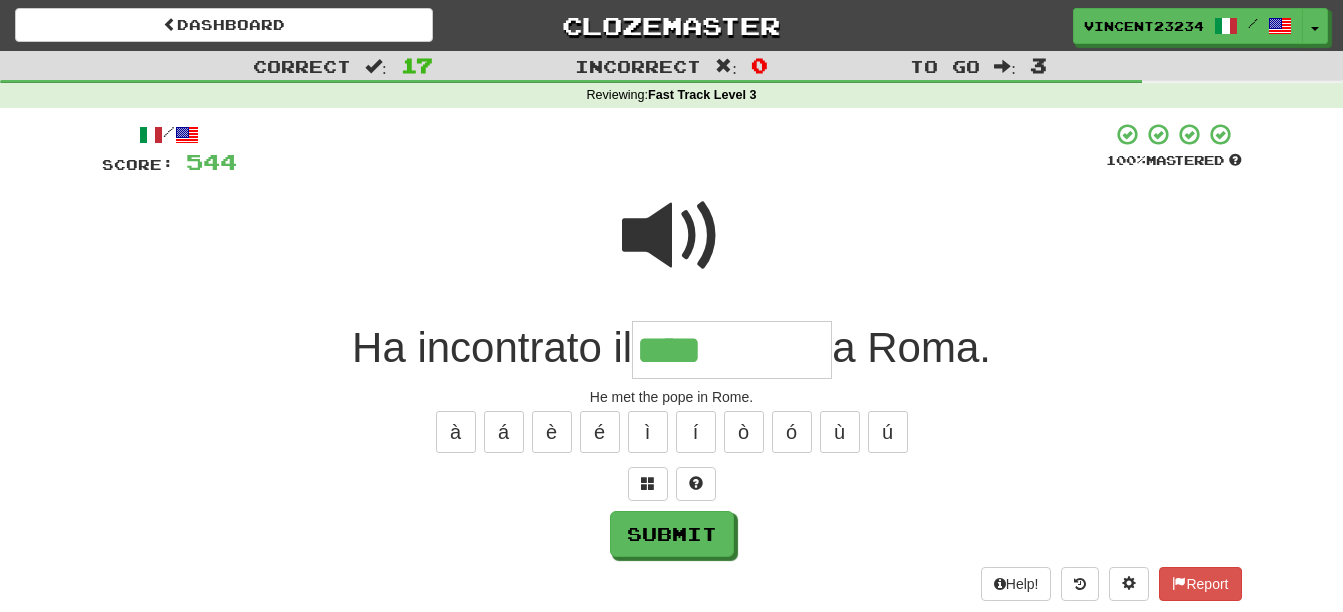 type on "****" 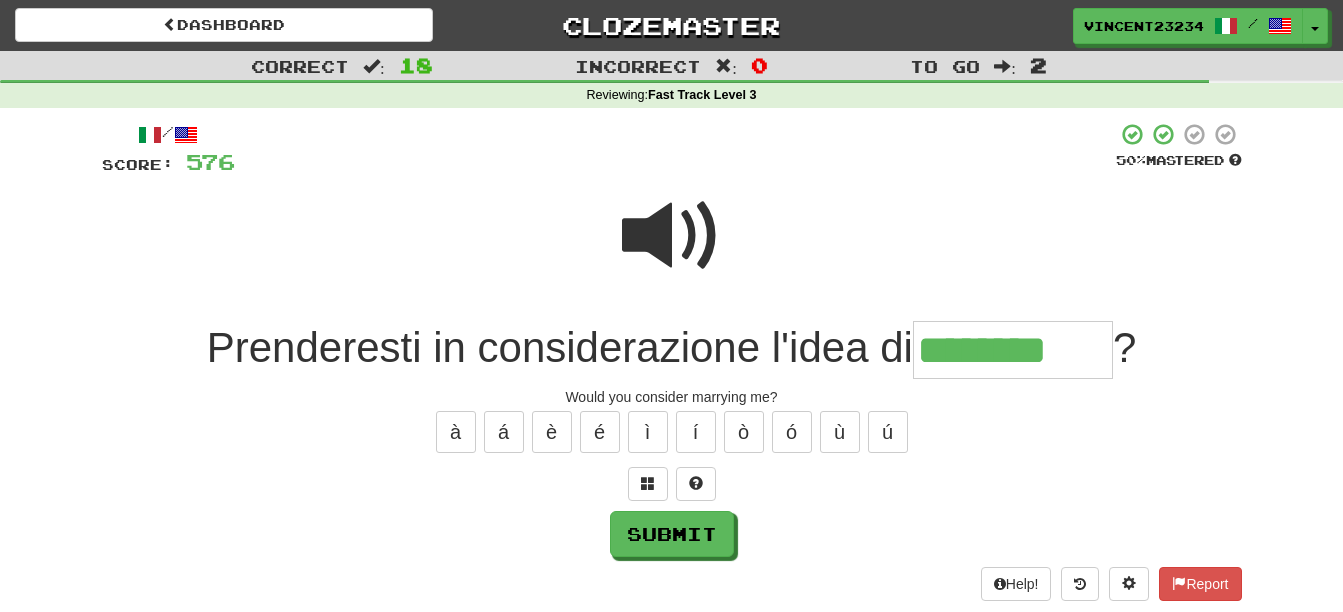 type on "********" 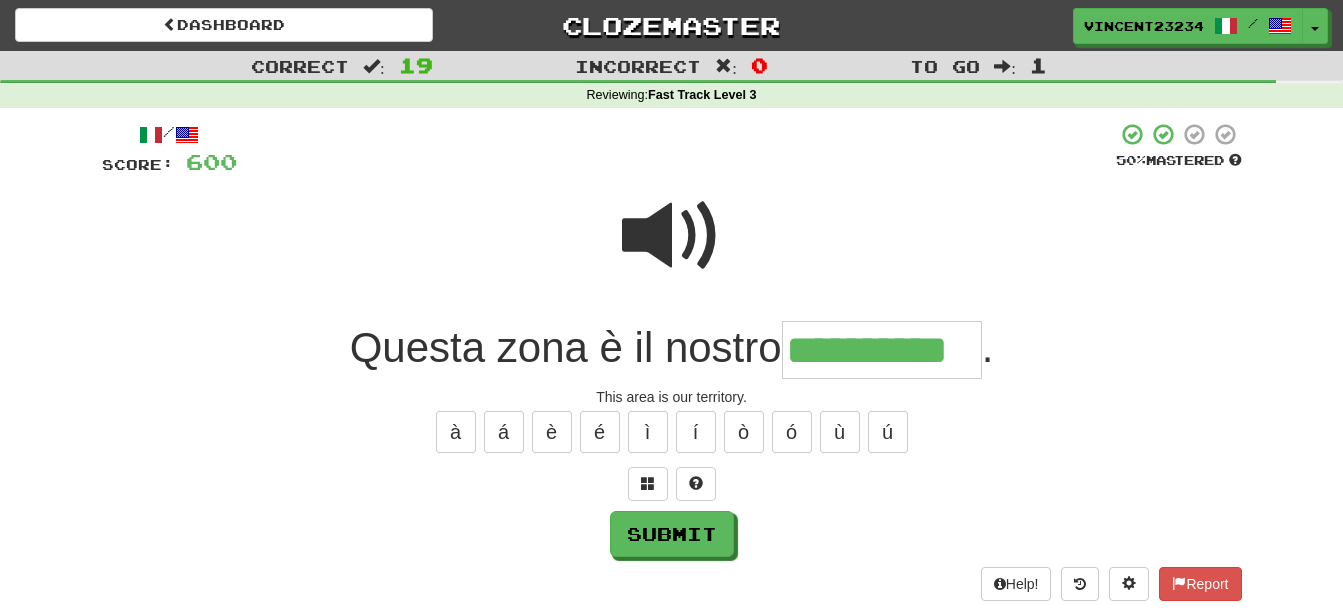 type on "**********" 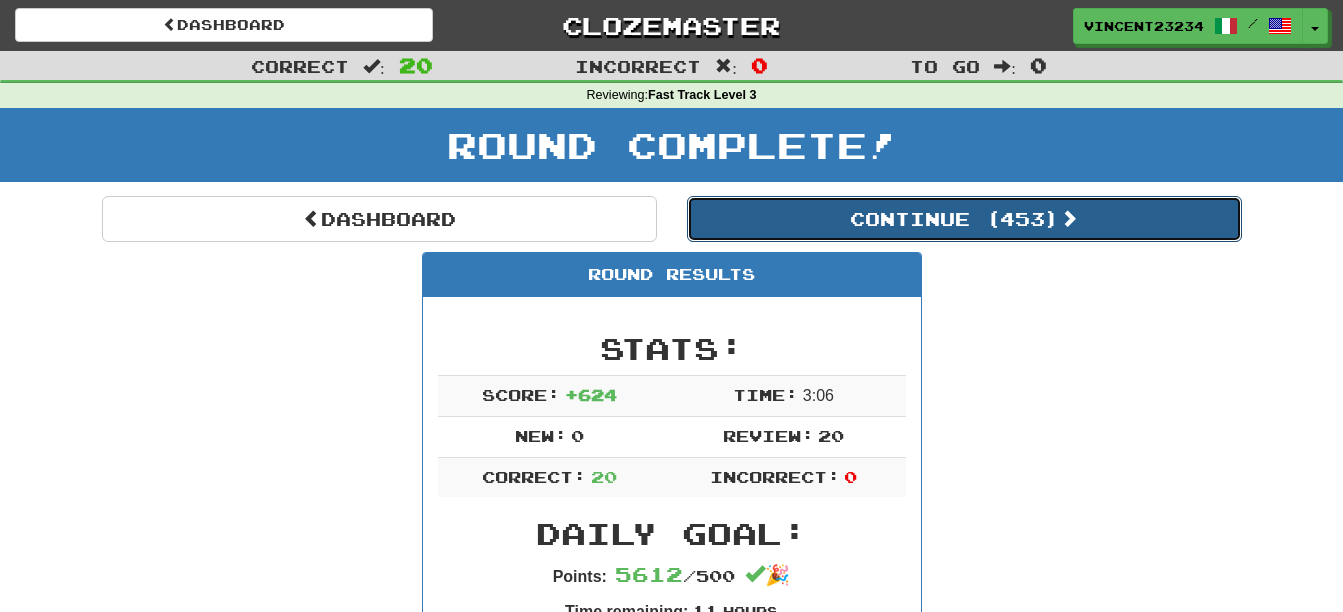 click on "Continue ( 453 )" at bounding box center [964, 219] 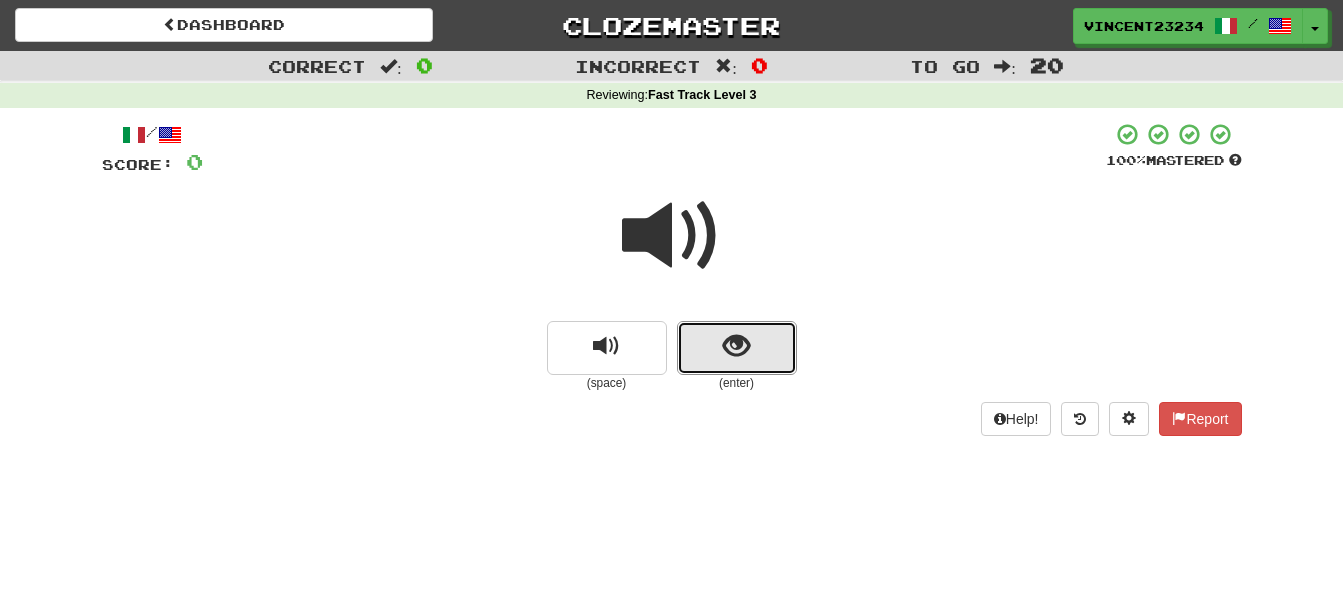 click at bounding box center (736, 346) 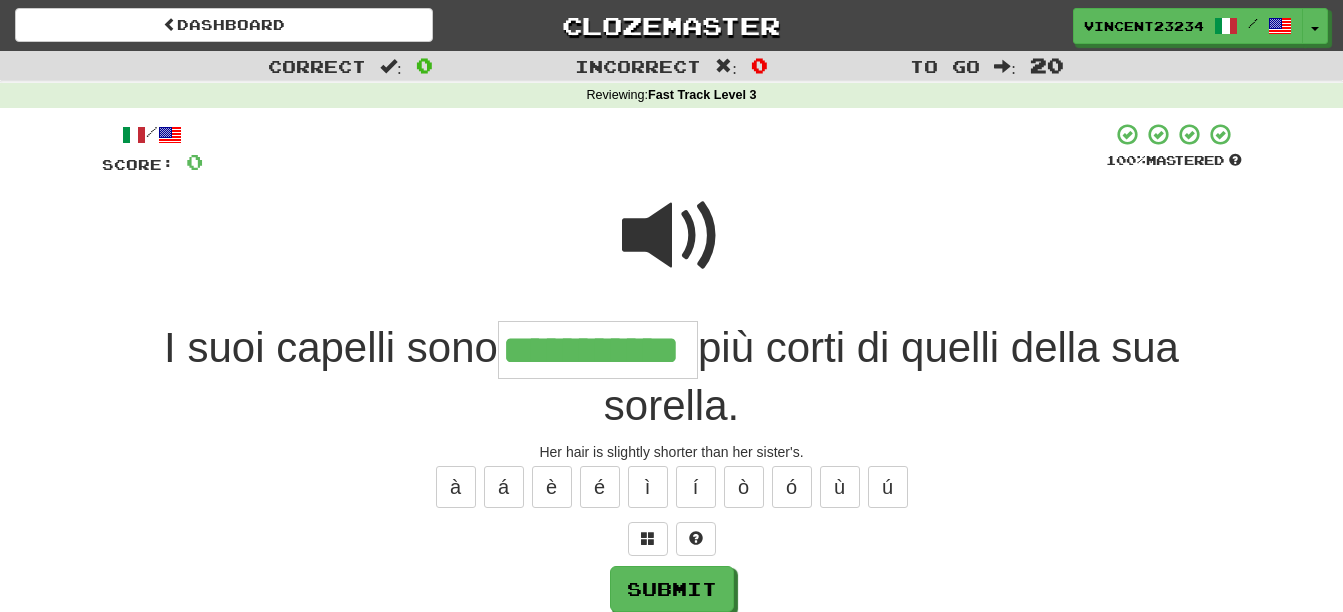 scroll, scrollTop: 0, scrollLeft: 41, axis: horizontal 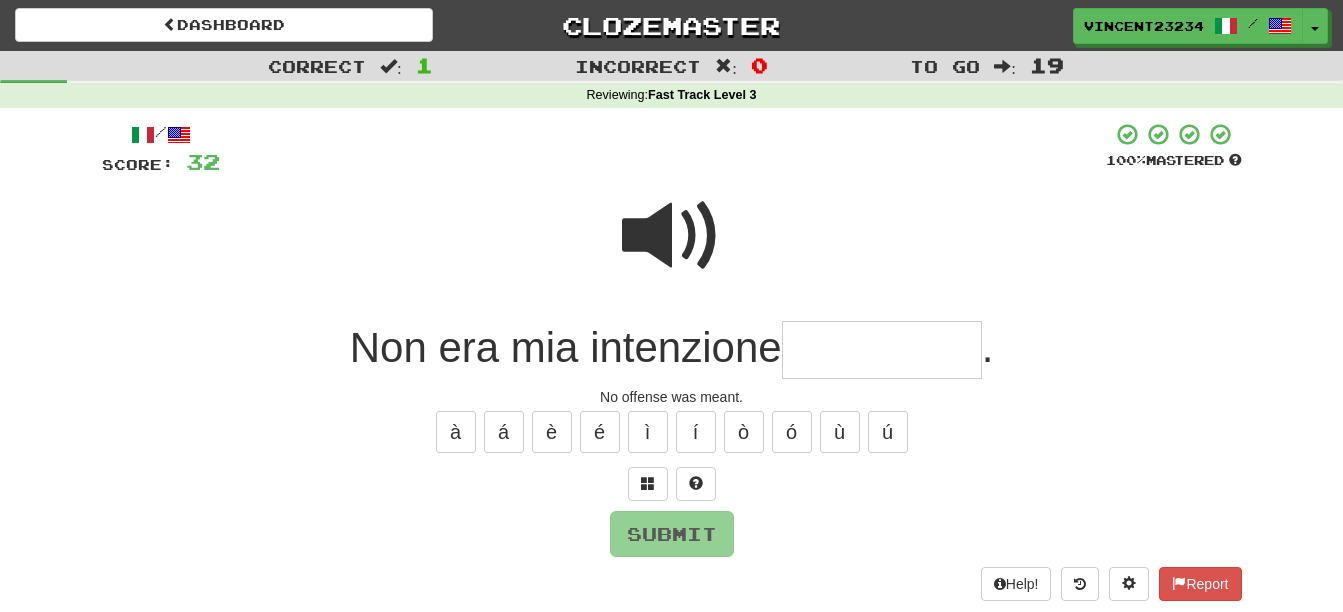 type on "*********" 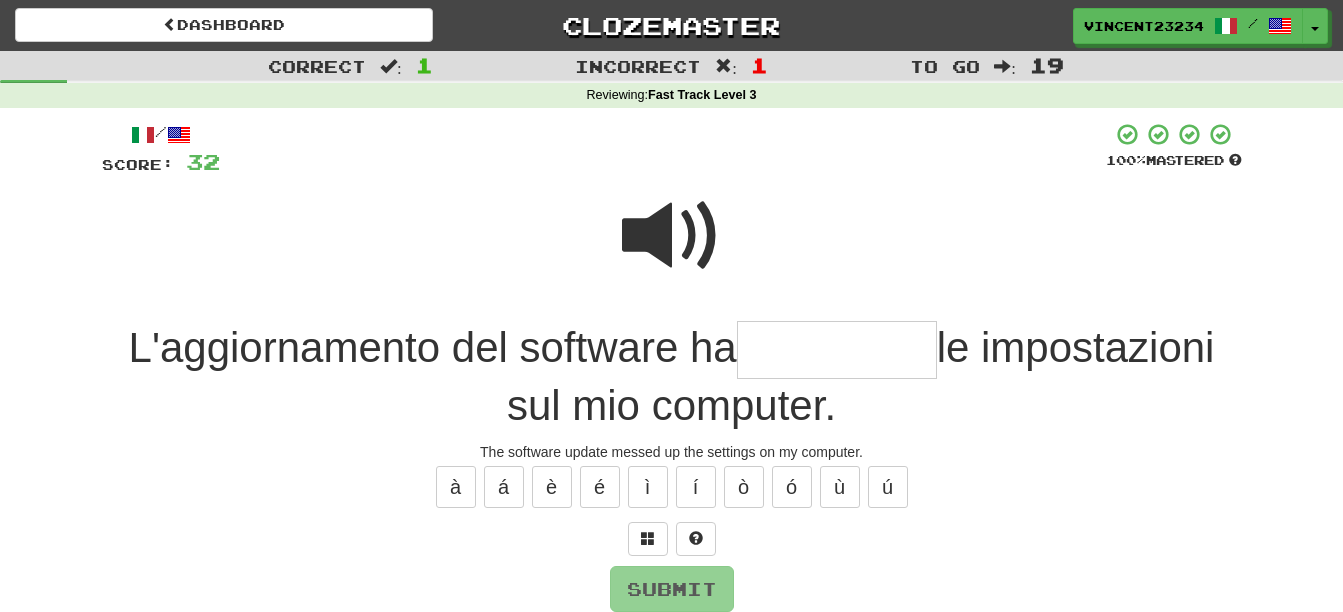 click at bounding box center [672, 236] 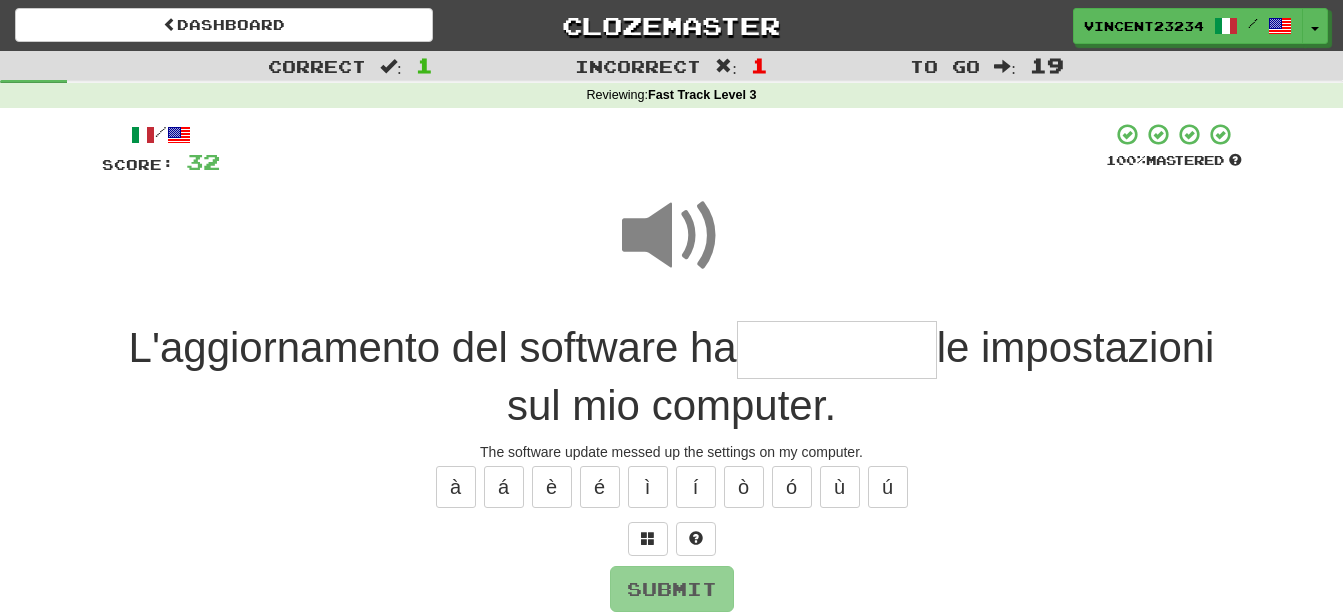 click at bounding box center [837, 350] 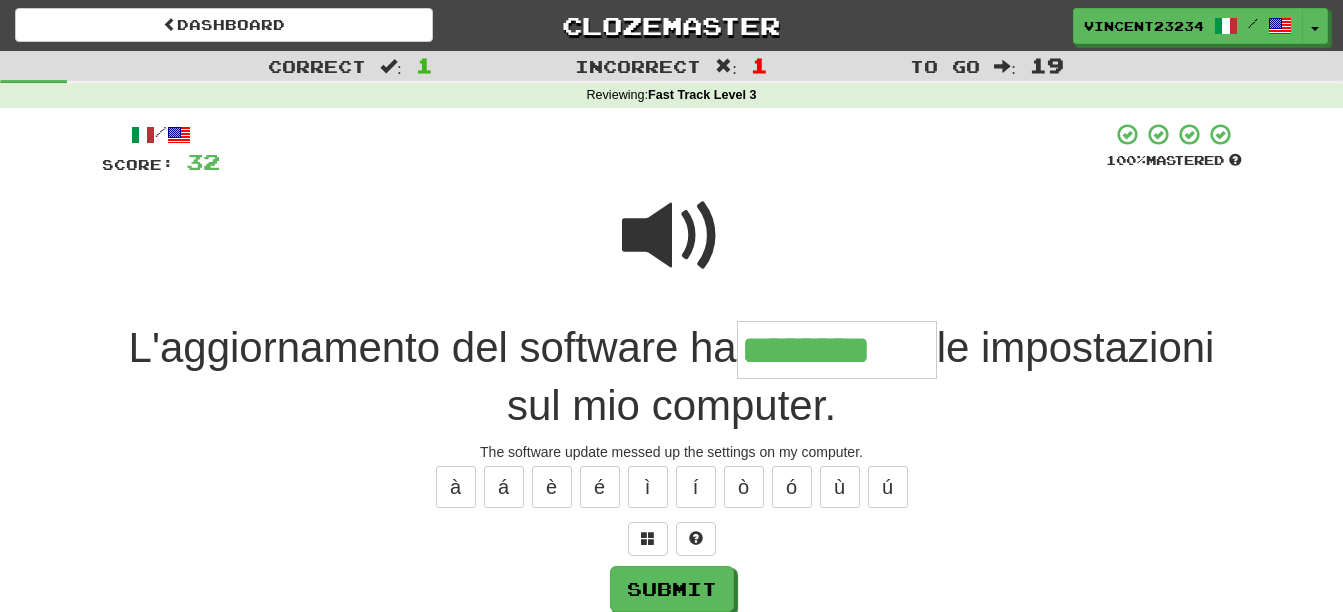 type on "********" 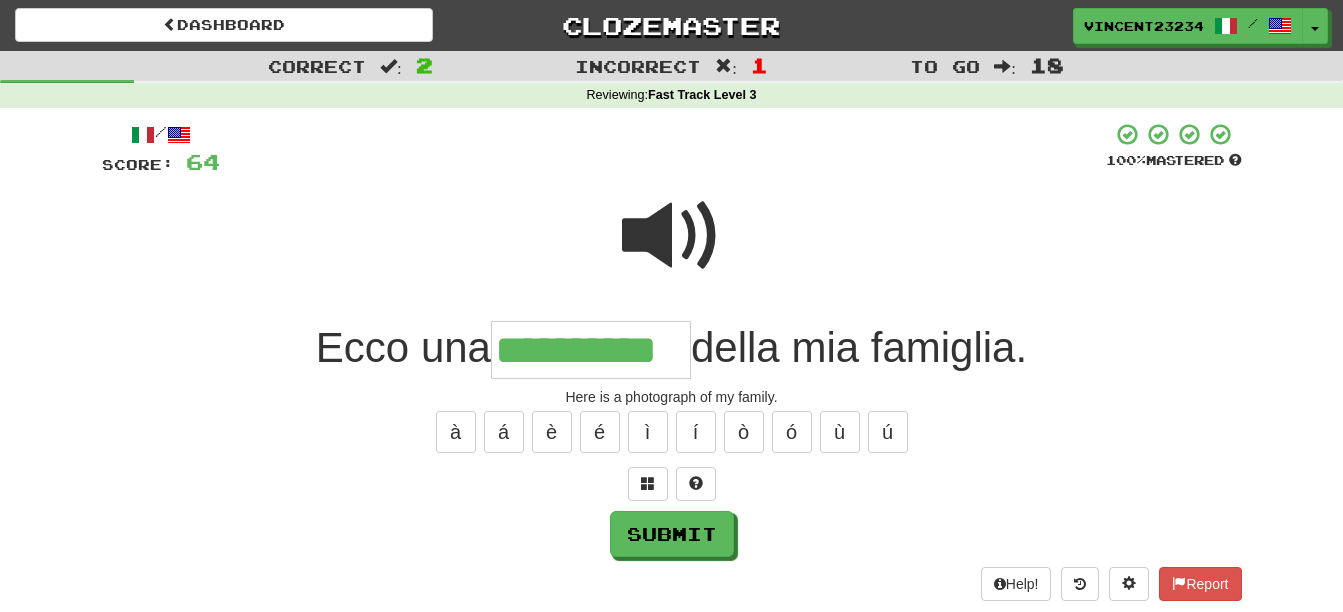 type on "**********" 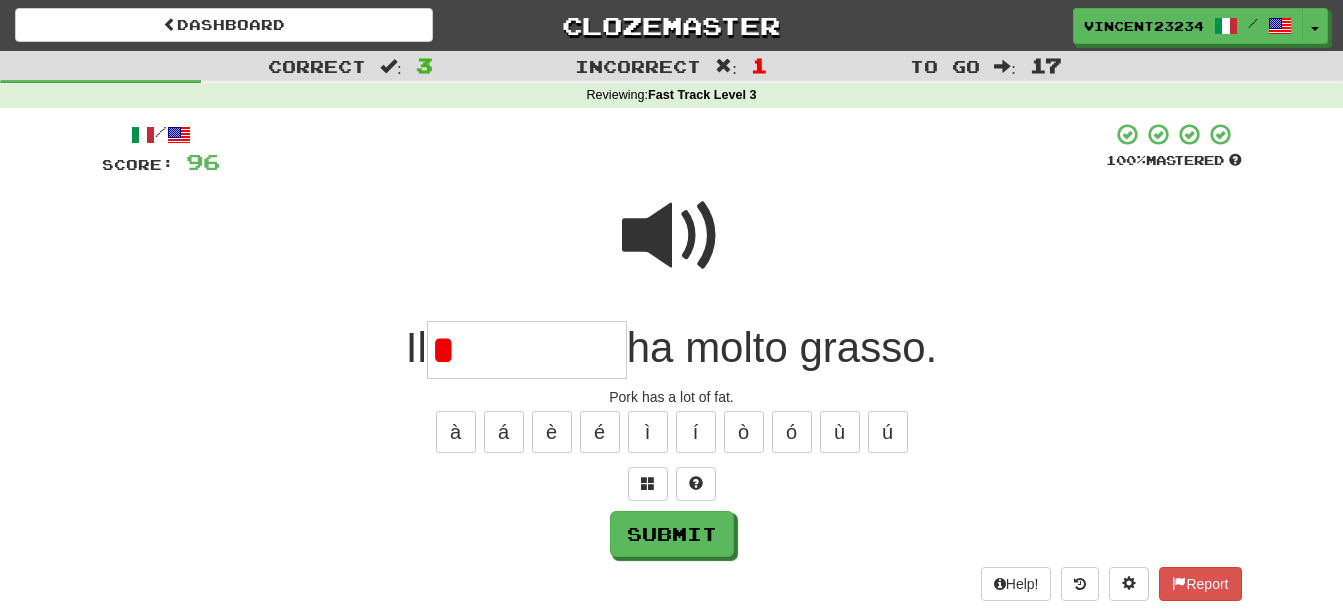 type on "*" 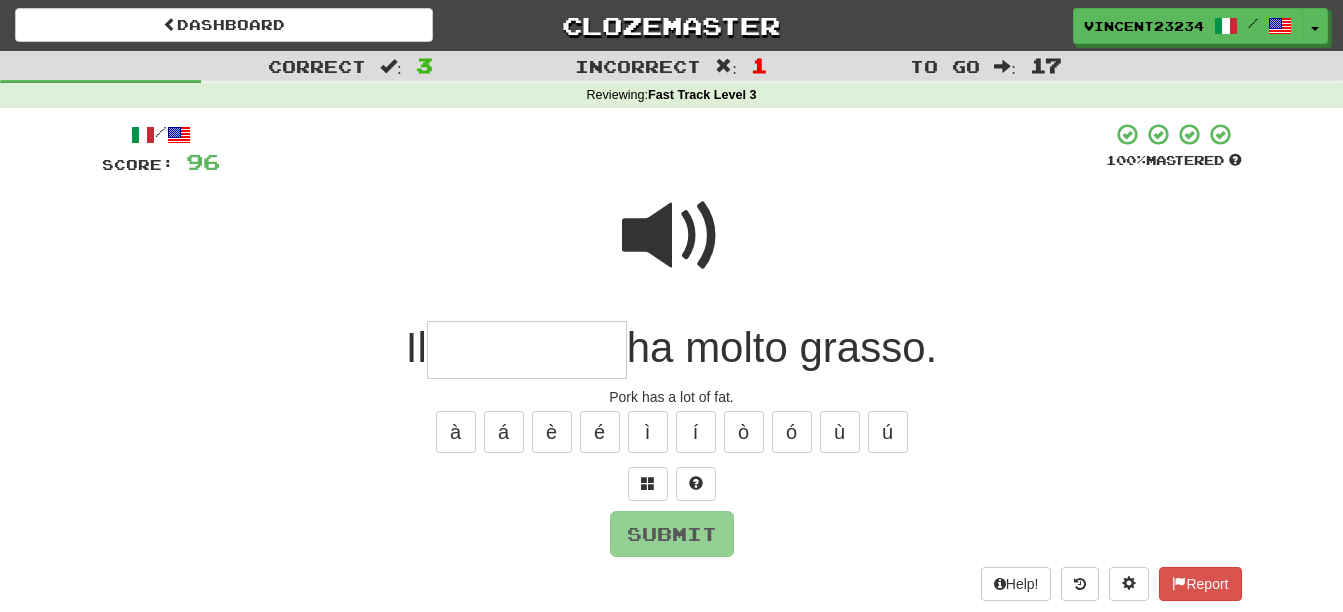 type on "*" 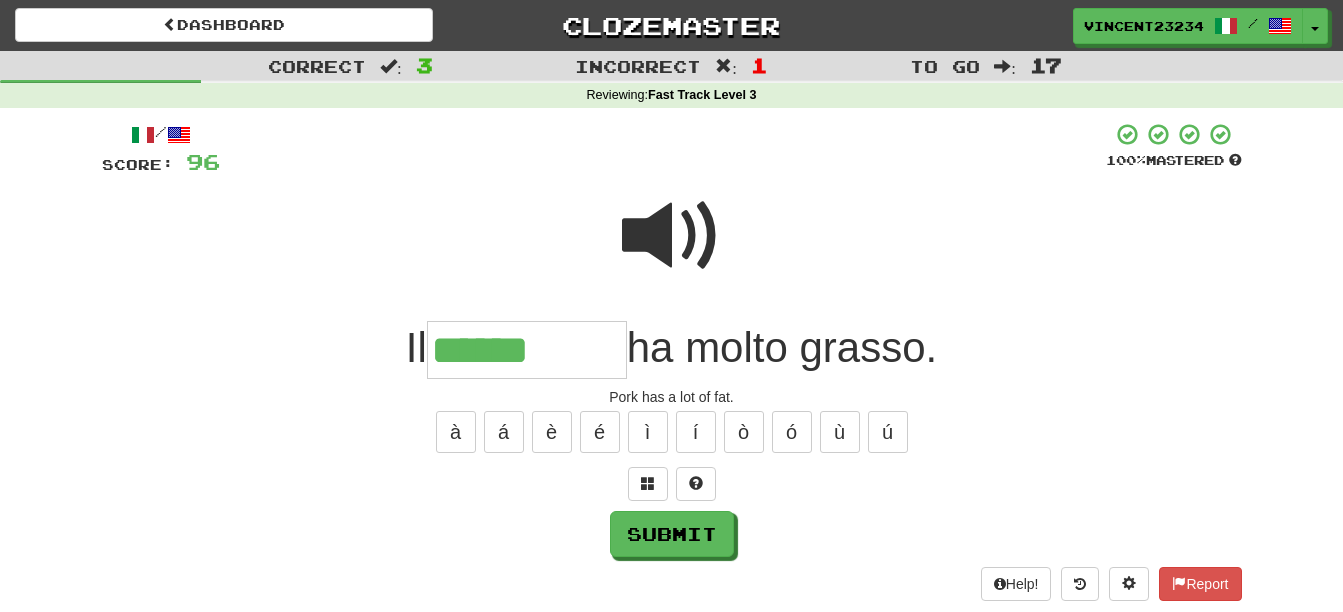 type on "******" 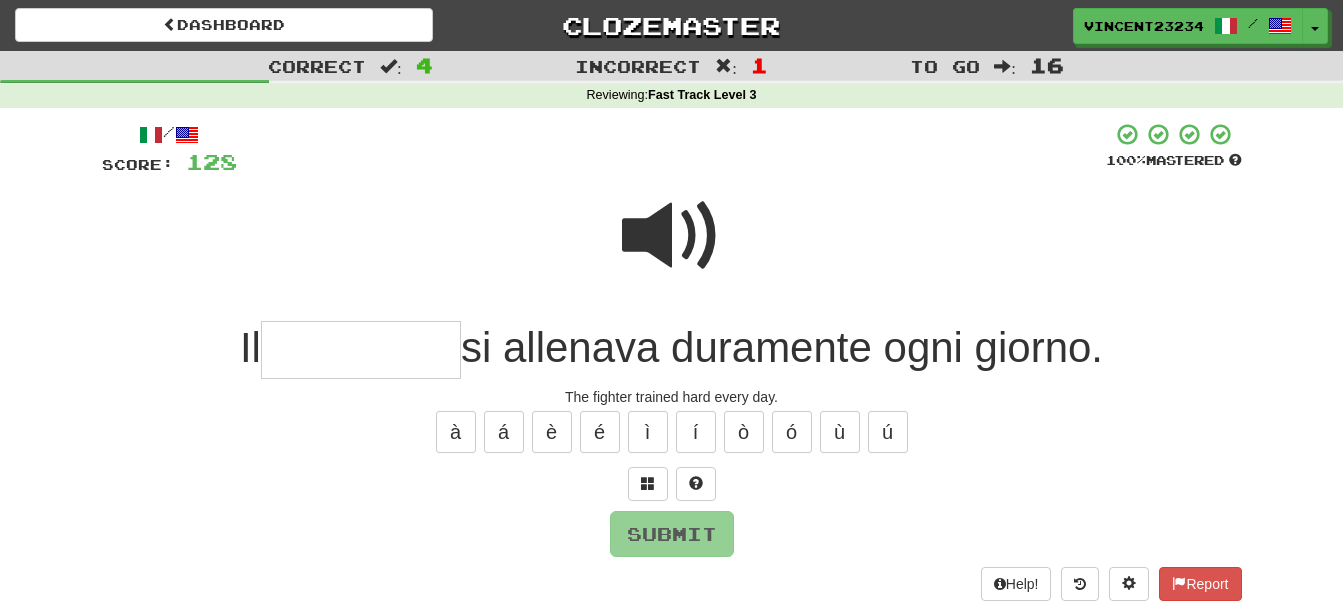 click at bounding box center [672, 236] 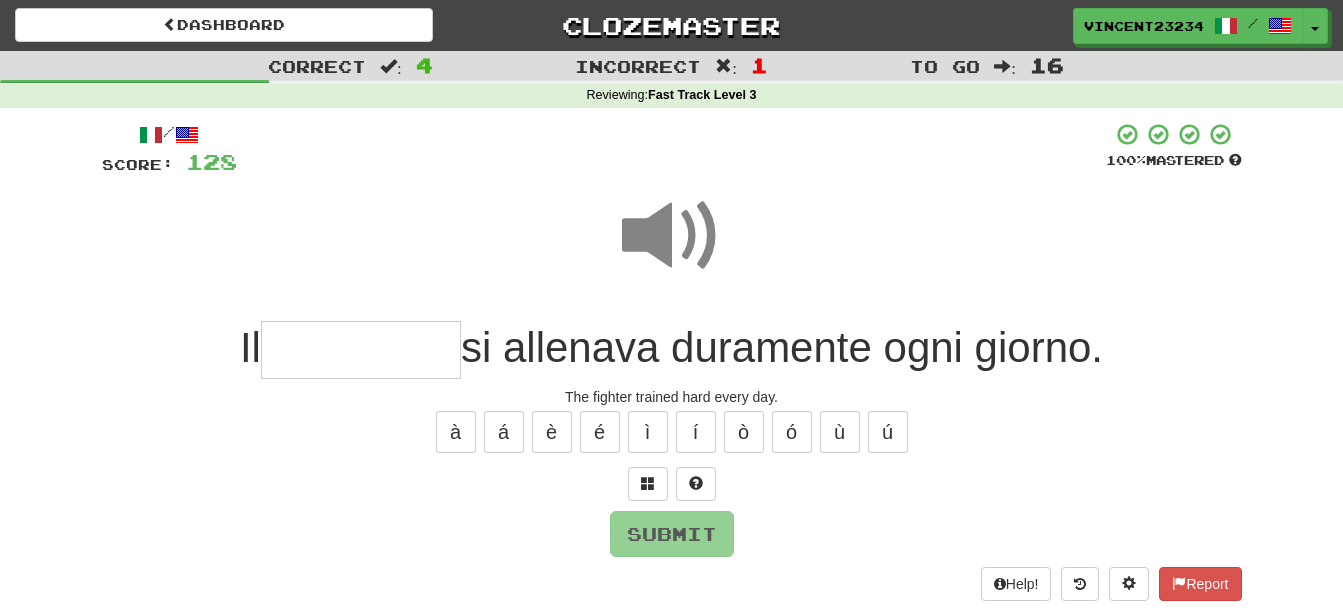 click at bounding box center (361, 350) 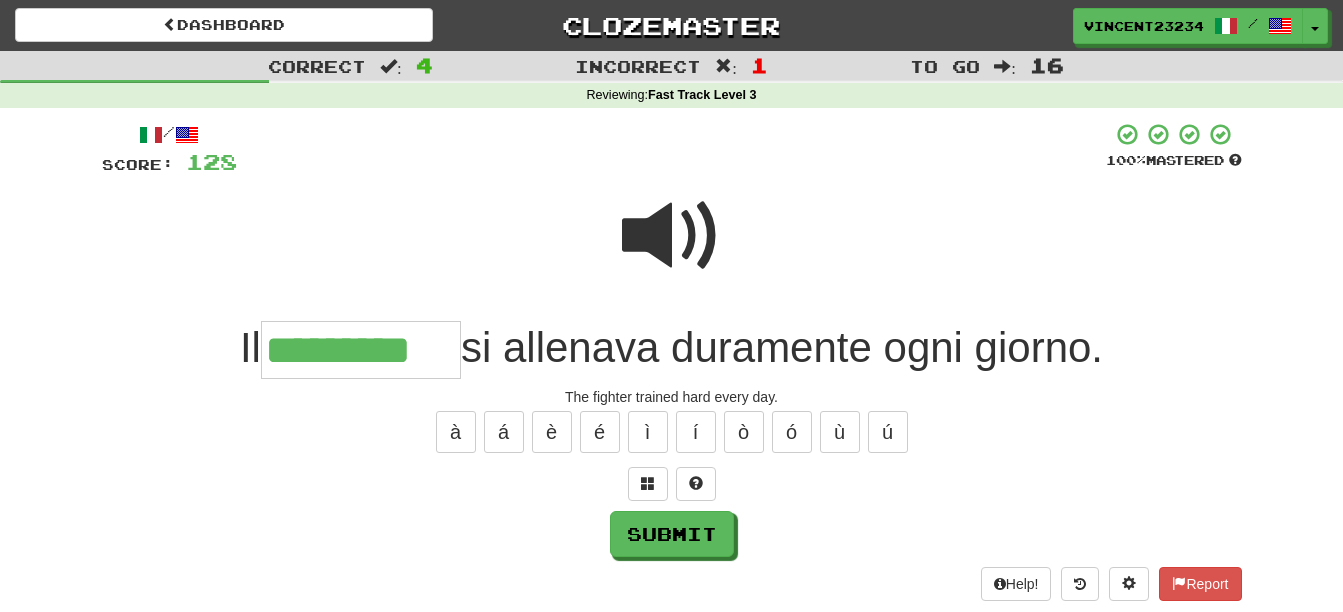 type on "*********" 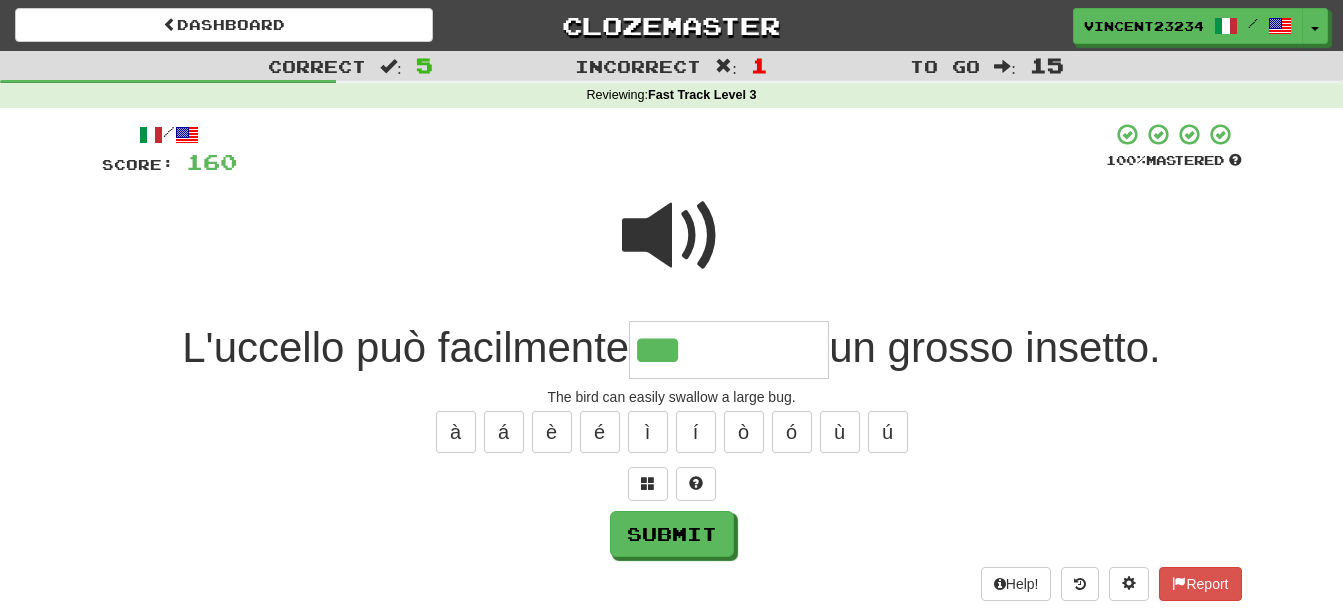 click at bounding box center [672, 236] 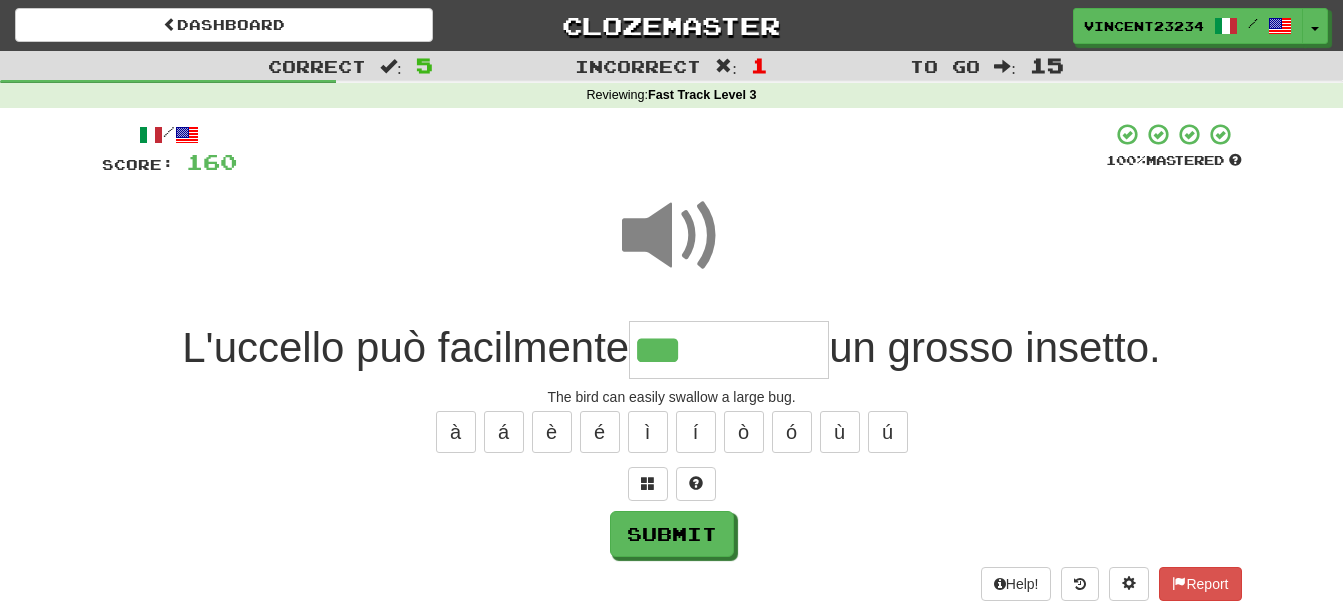 click on "***" at bounding box center [729, 350] 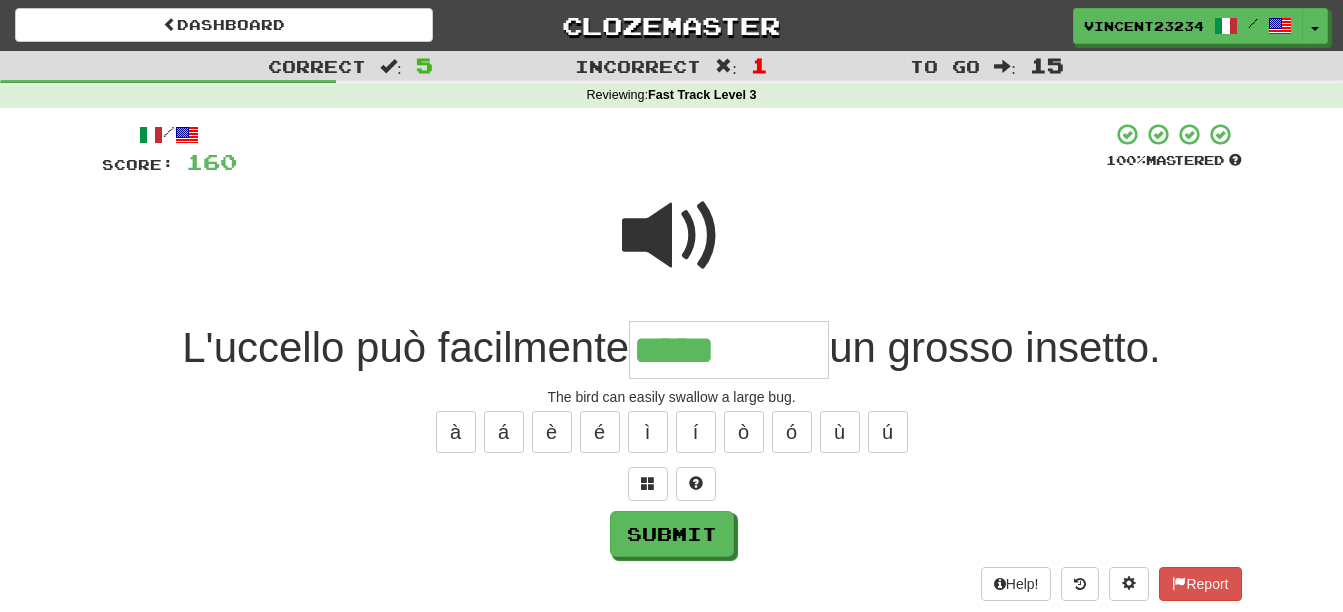 click at bounding box center [672, 236] 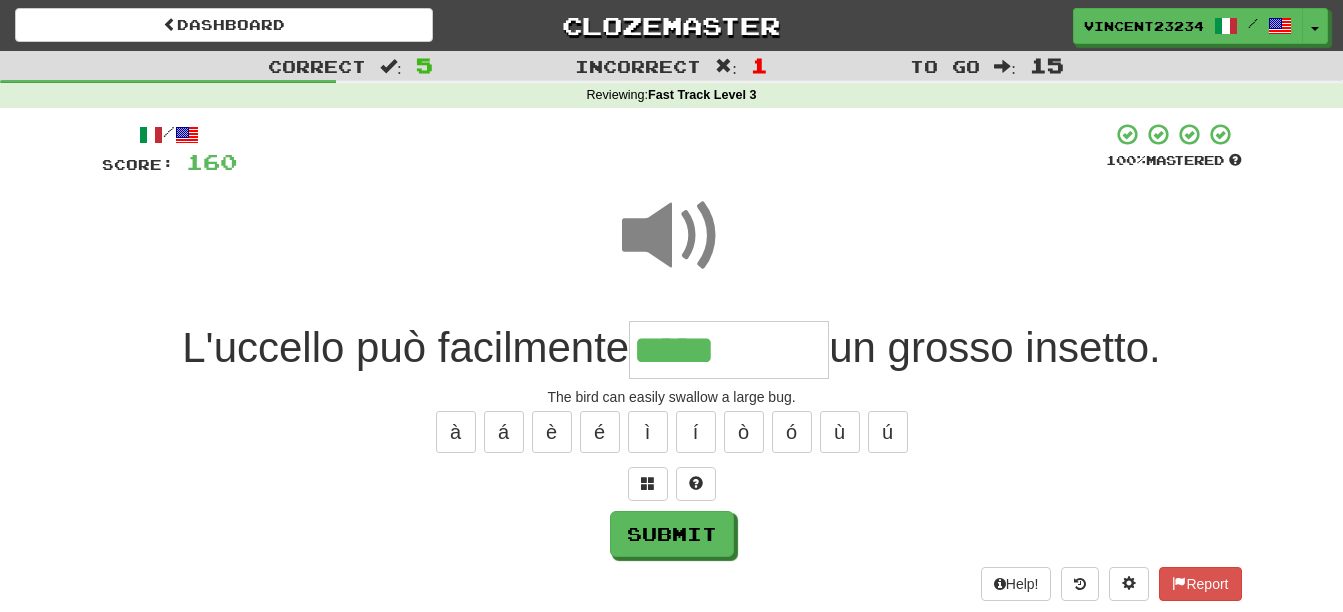 click on "*****" at bounding box center [729, 350] 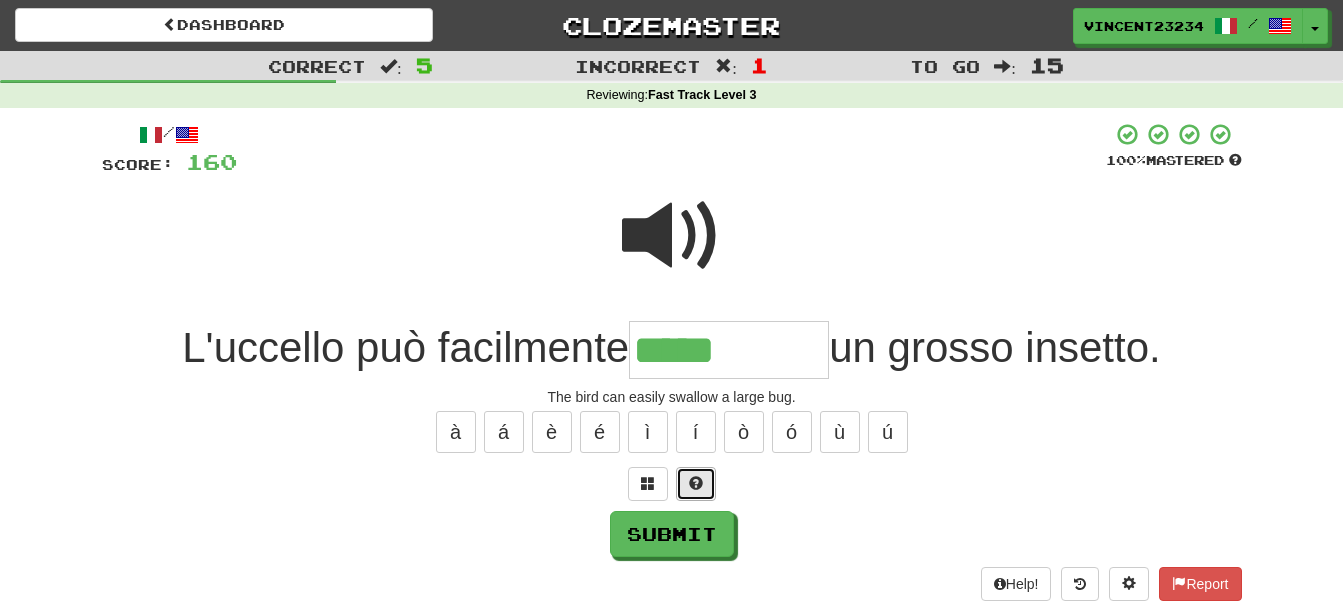 click at bounding box center (696, 484) 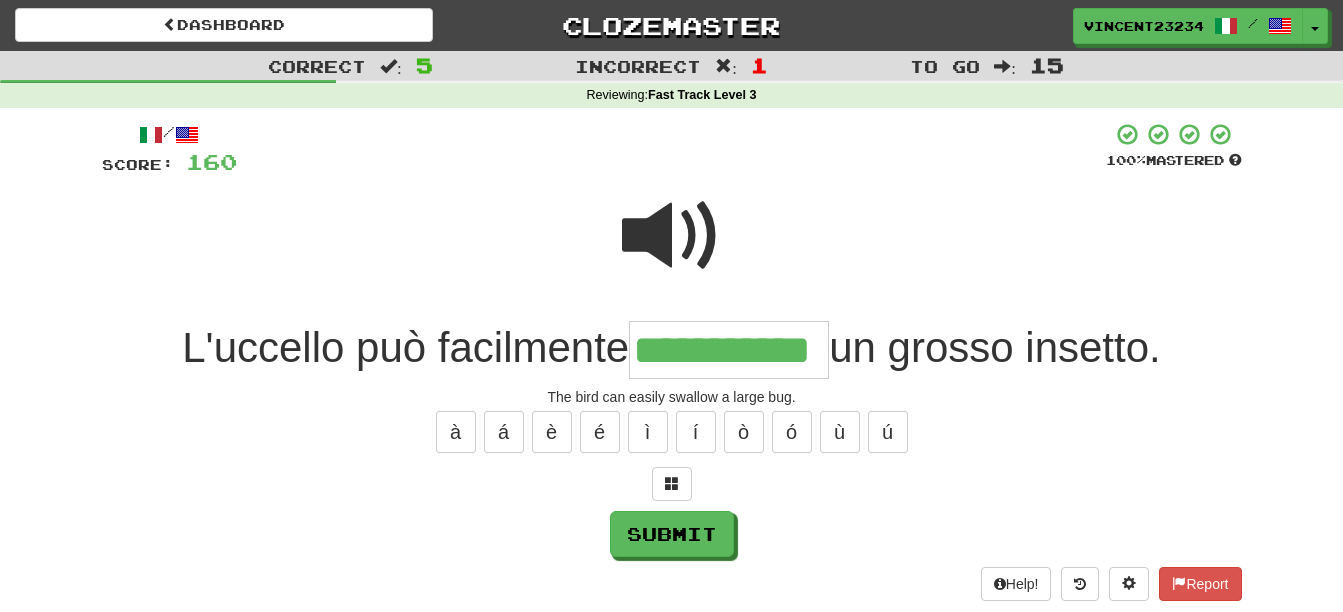 type on "**********" 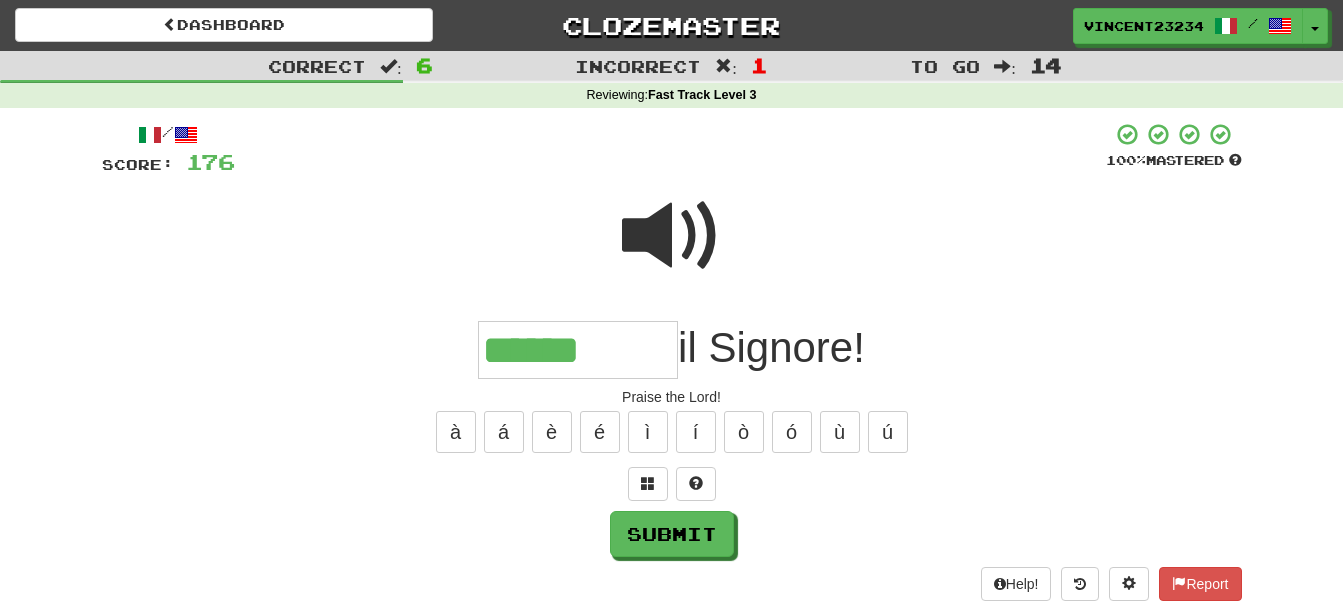 type on "******" 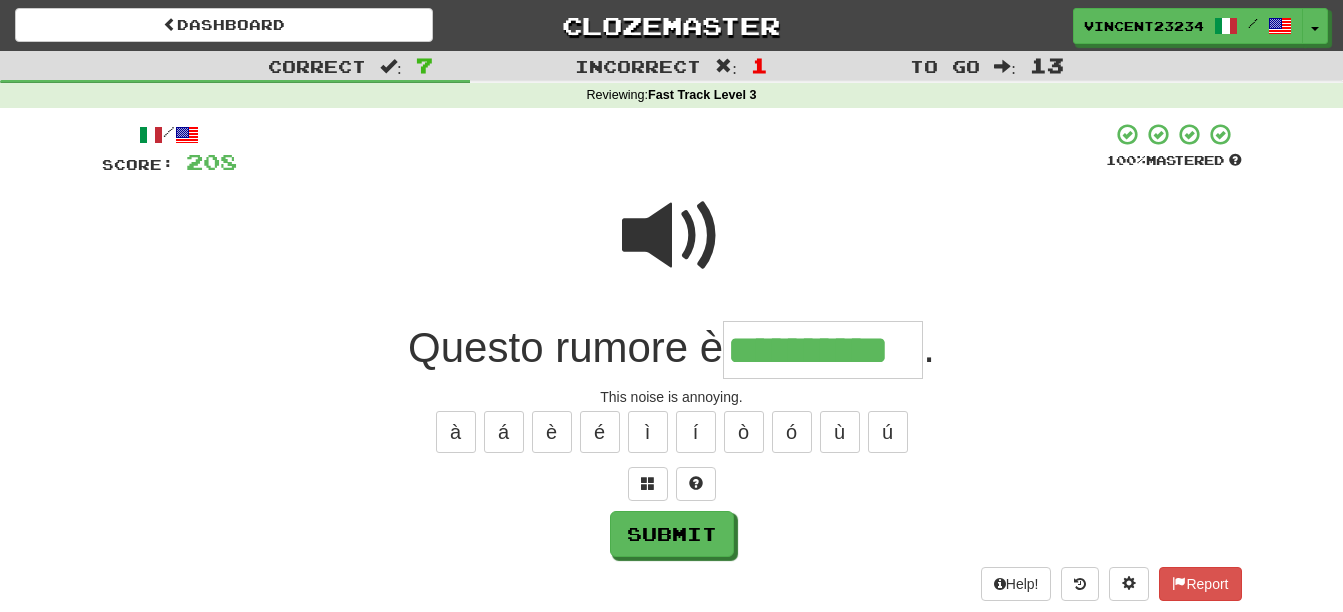 type on "**********" 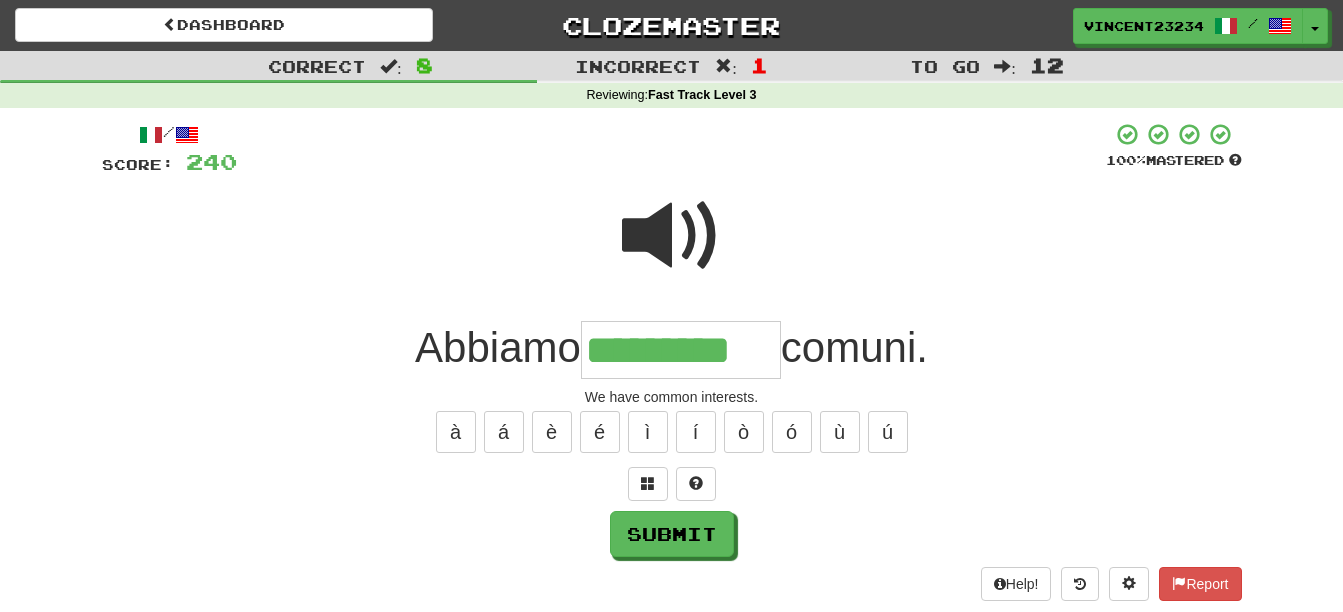 type on "*********" 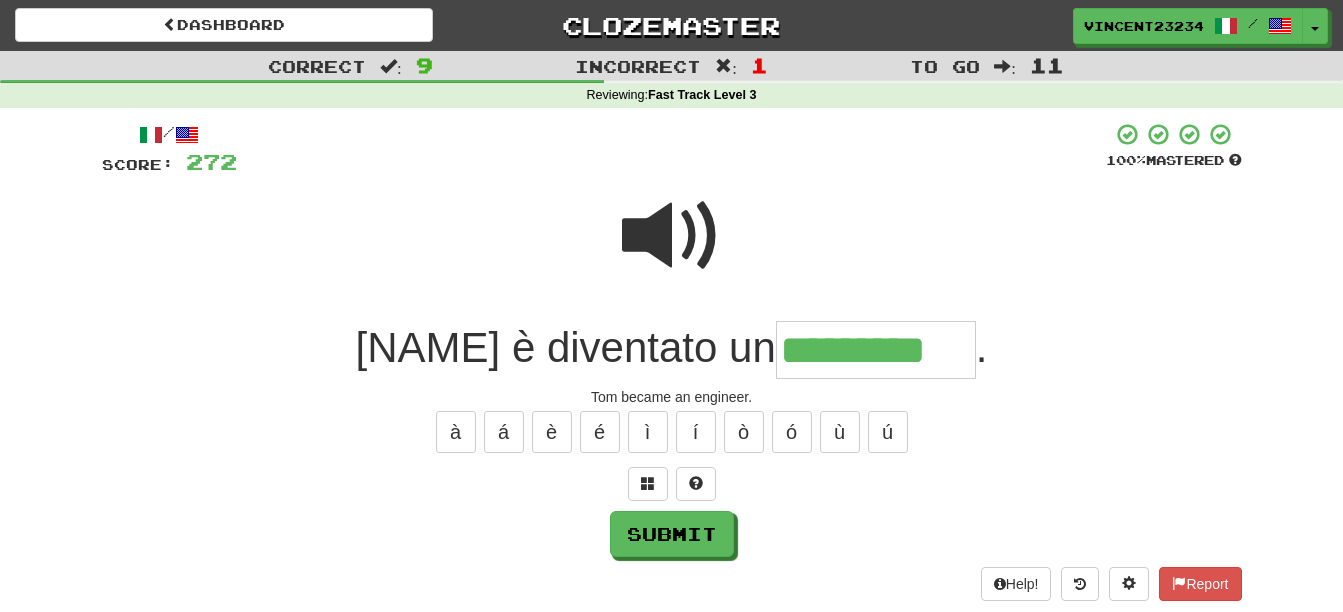 type on "*********" 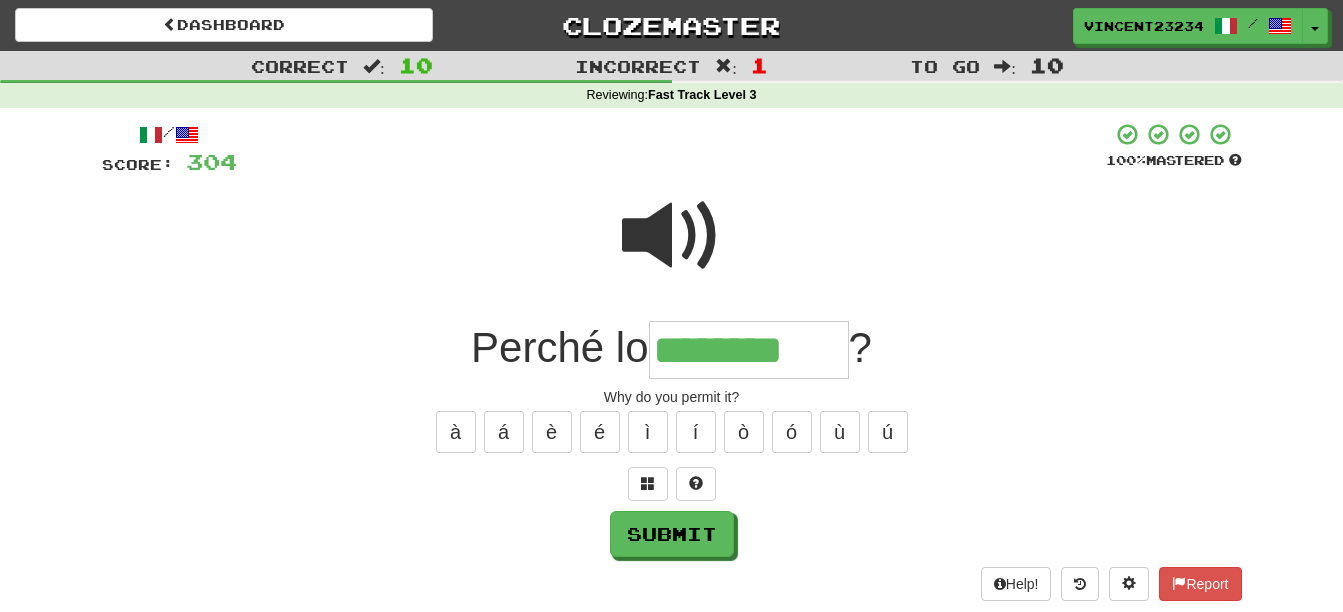 type on "********" 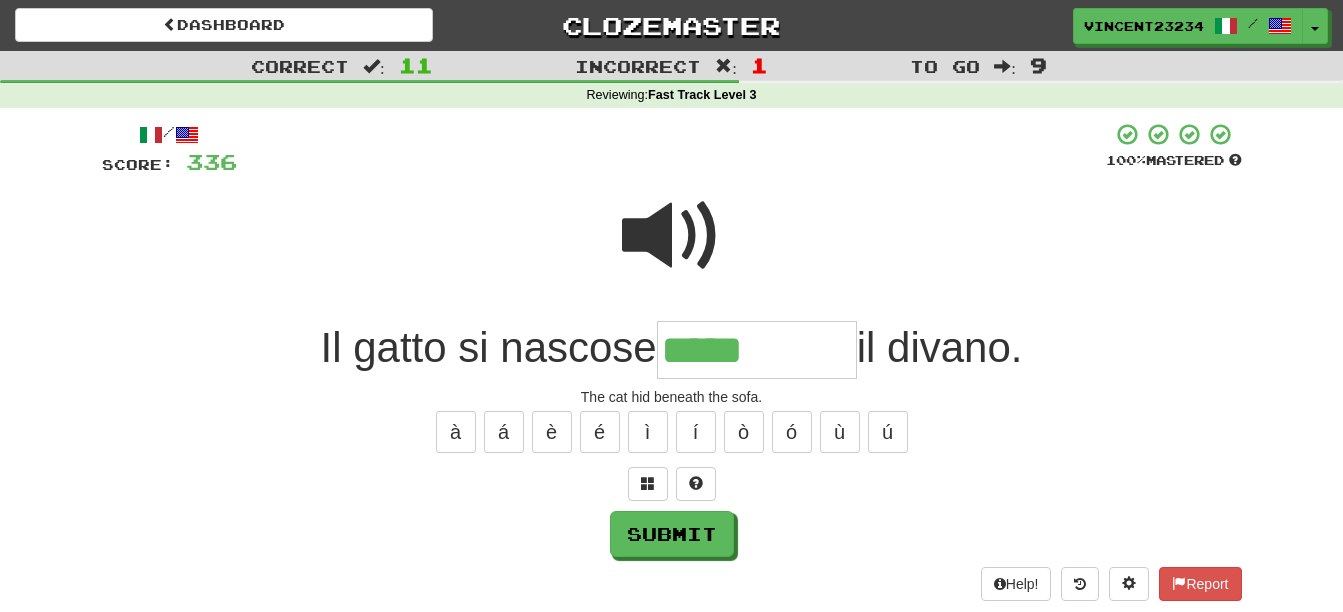type on "*****" 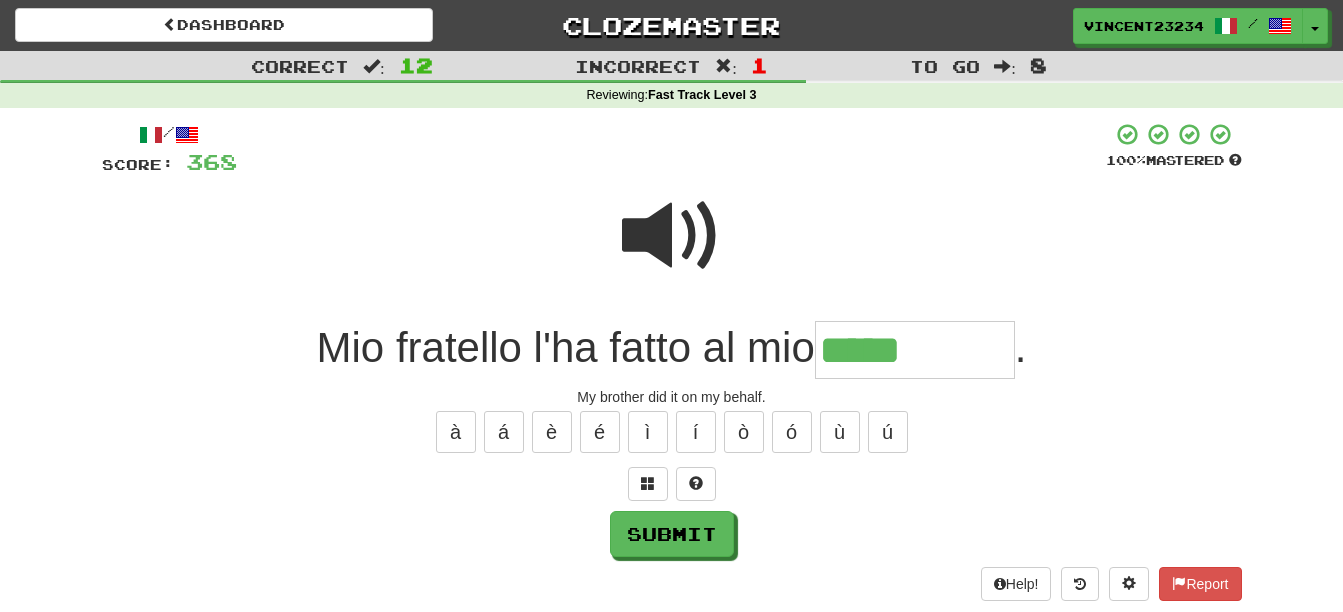type on "*****" 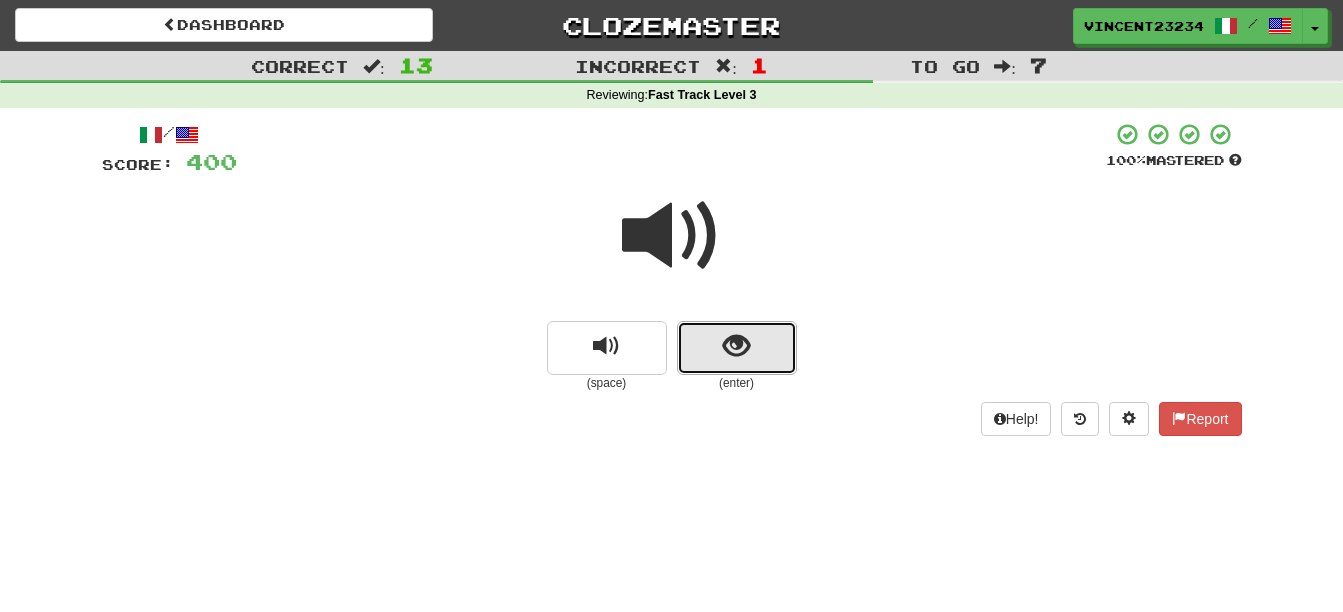 click at bounding box center [736, 346] 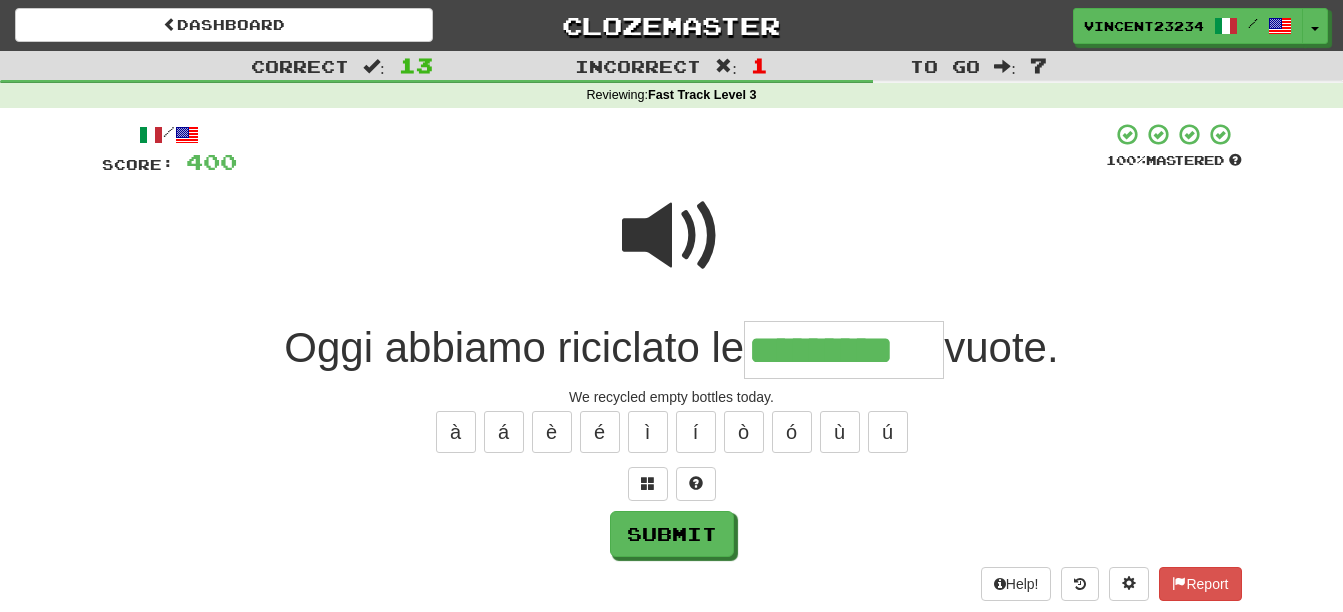 type on "*********" 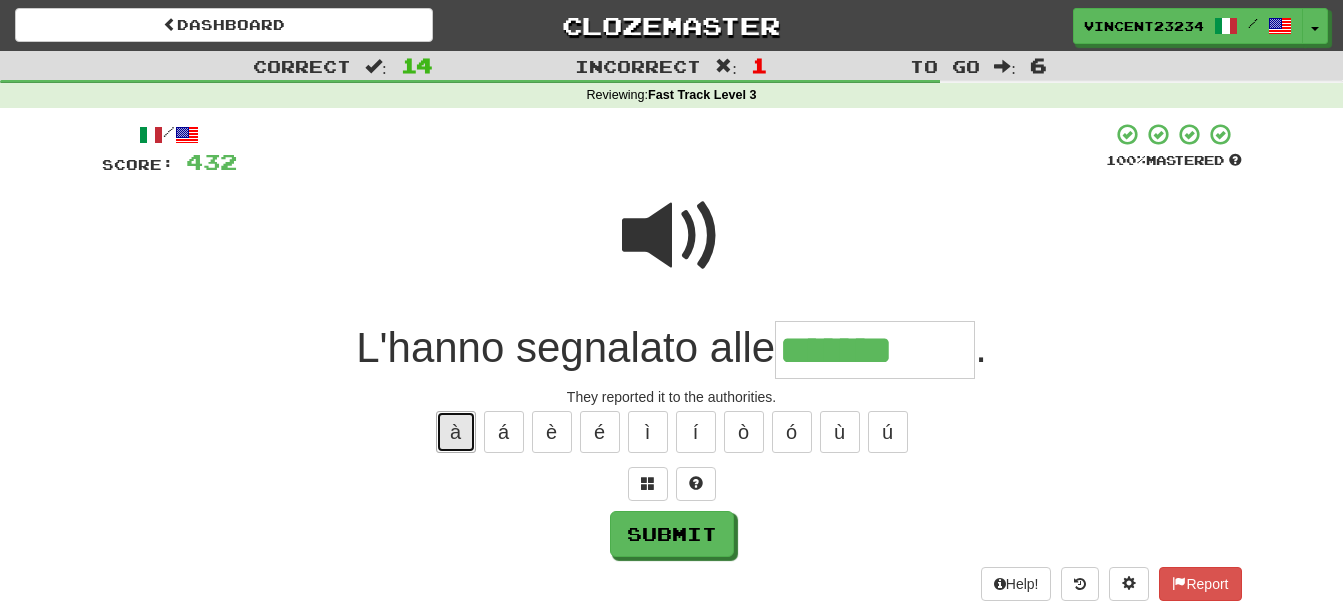 click on "à" at bounding box center (456, 432) 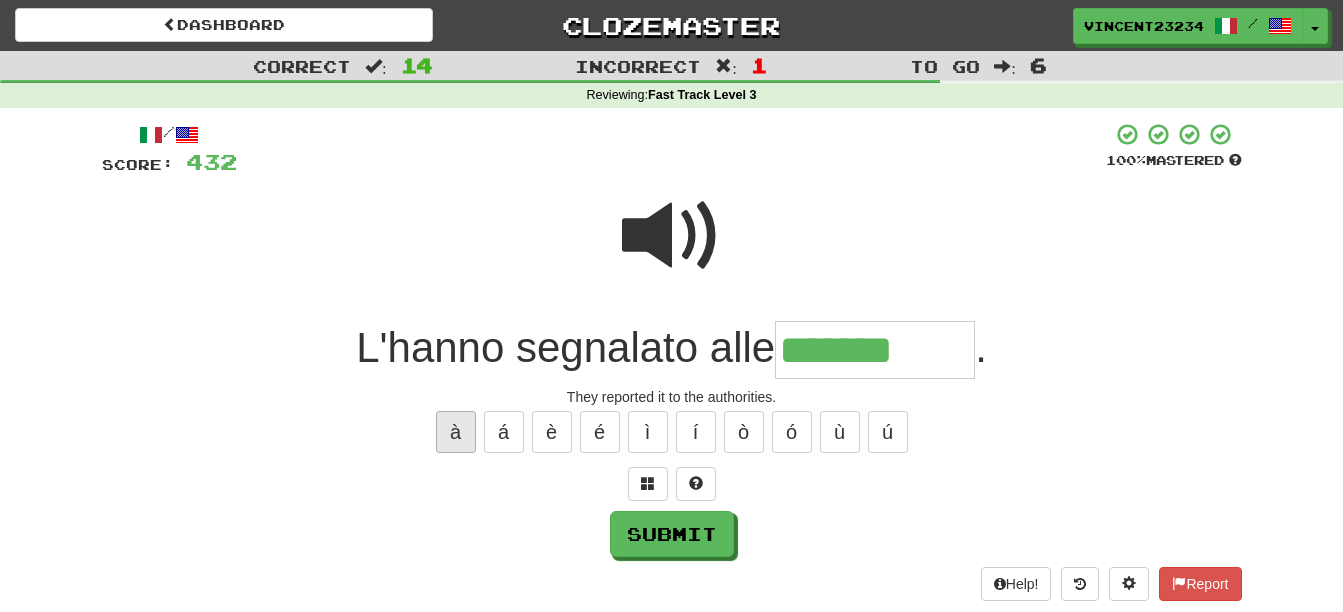 type on "********" 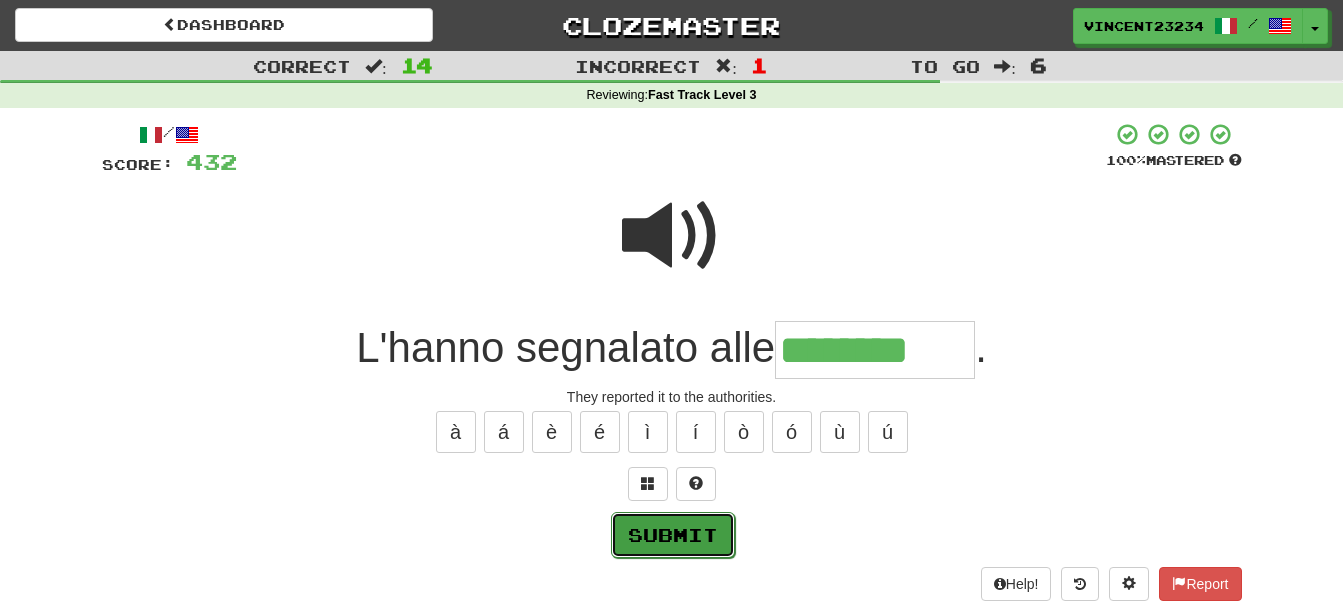 click on "Submit" at bounding box center (673, 535) 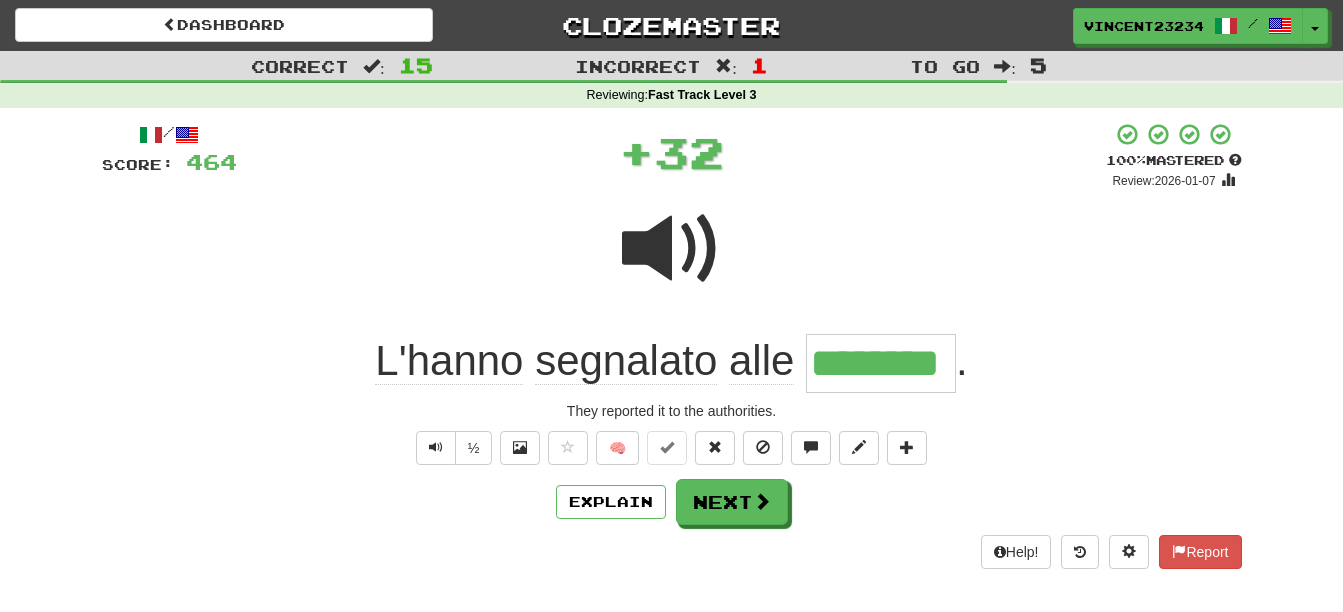 click on "/  Score:   464 + 32 100 %  Mastered Review:  2026-01-07 L'hanno   segnalato   alle   ******** . They reported it to the authorities. ½ 🧠 Explain Next  Help!  Report" at bounding box center [672, 345] 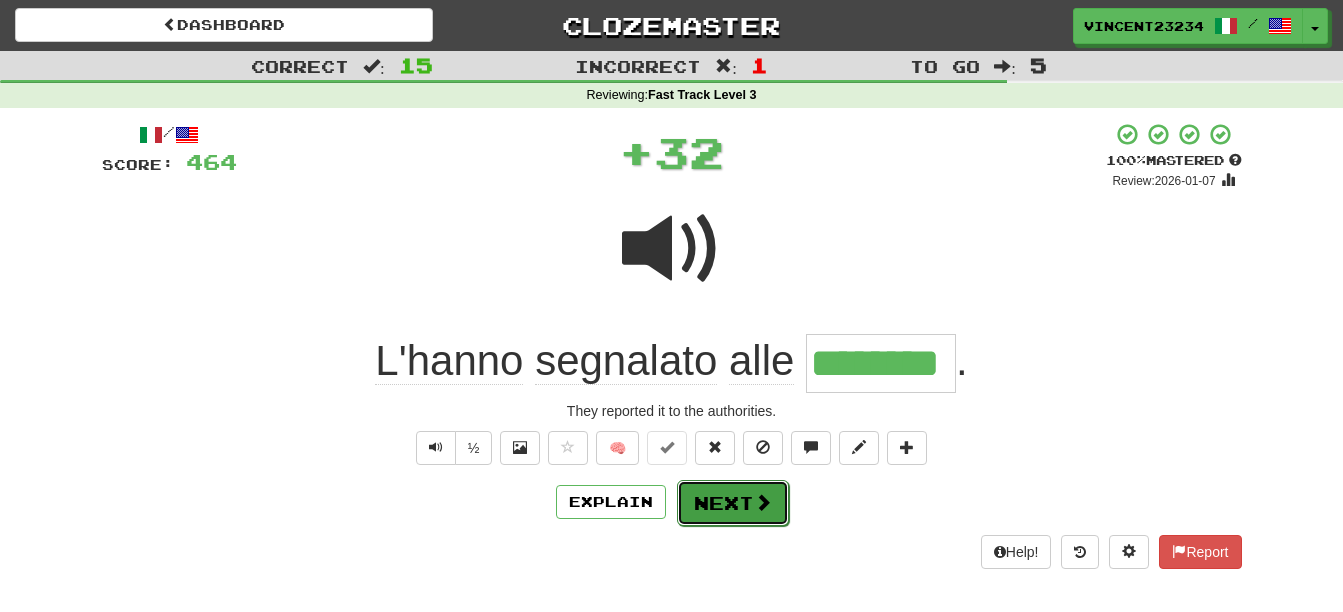 click on "Next" at bounding box center (733, 503) 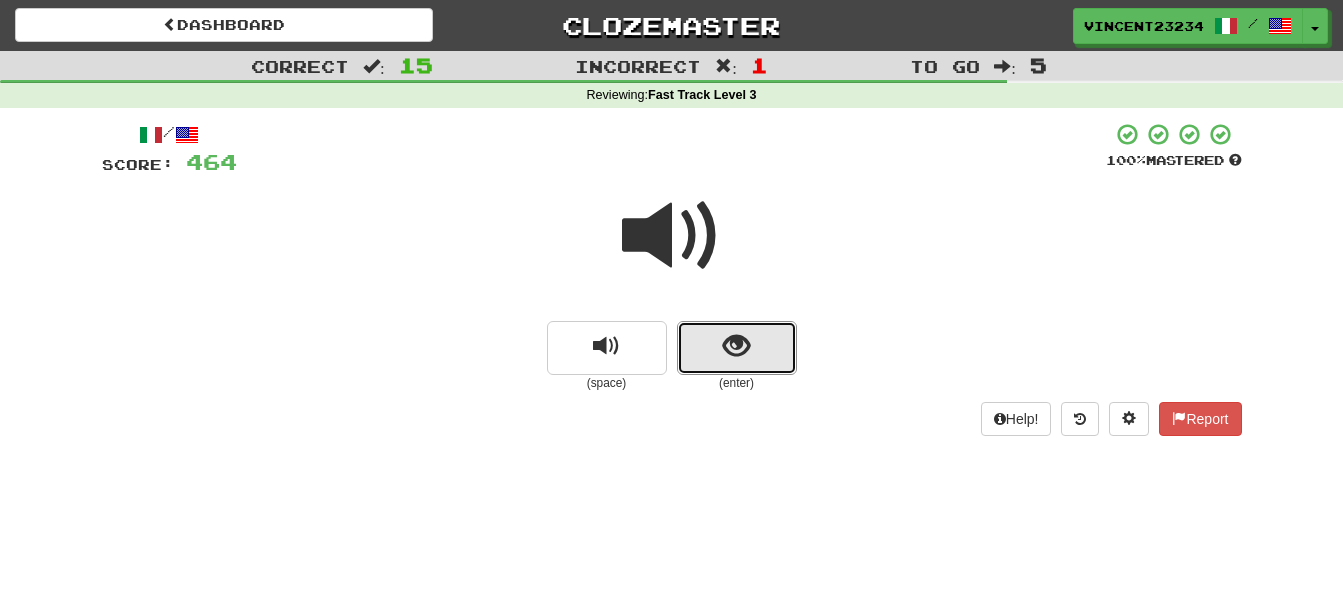 click at bounding box center (737, 348) 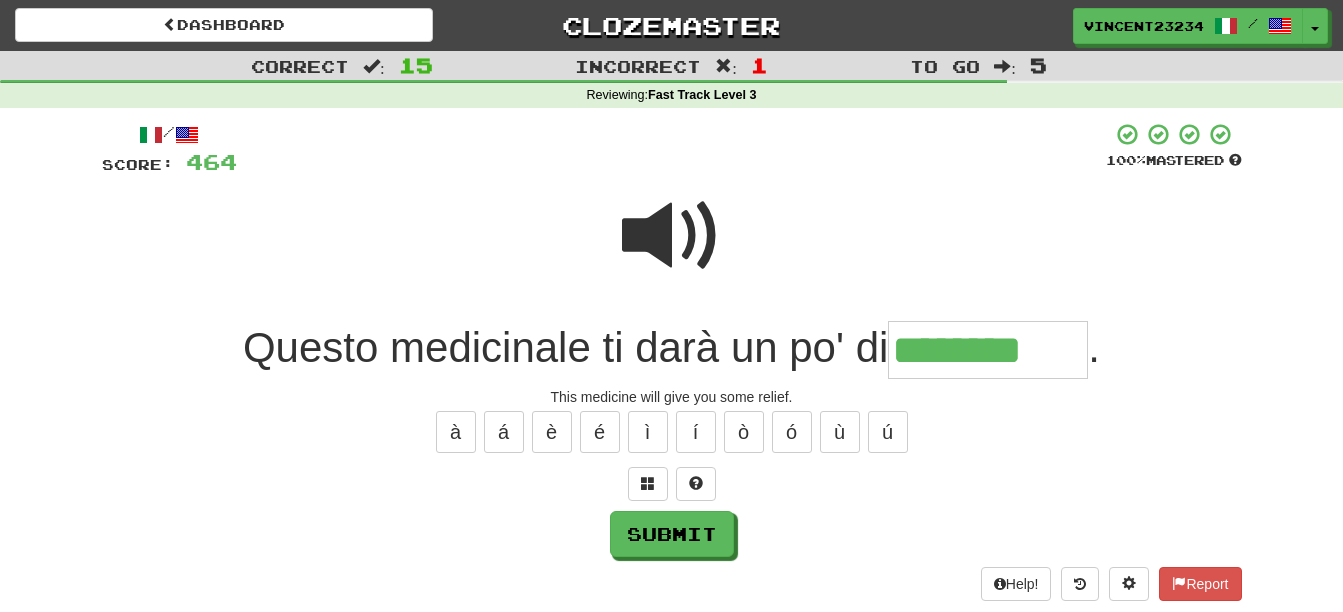 type on "********" 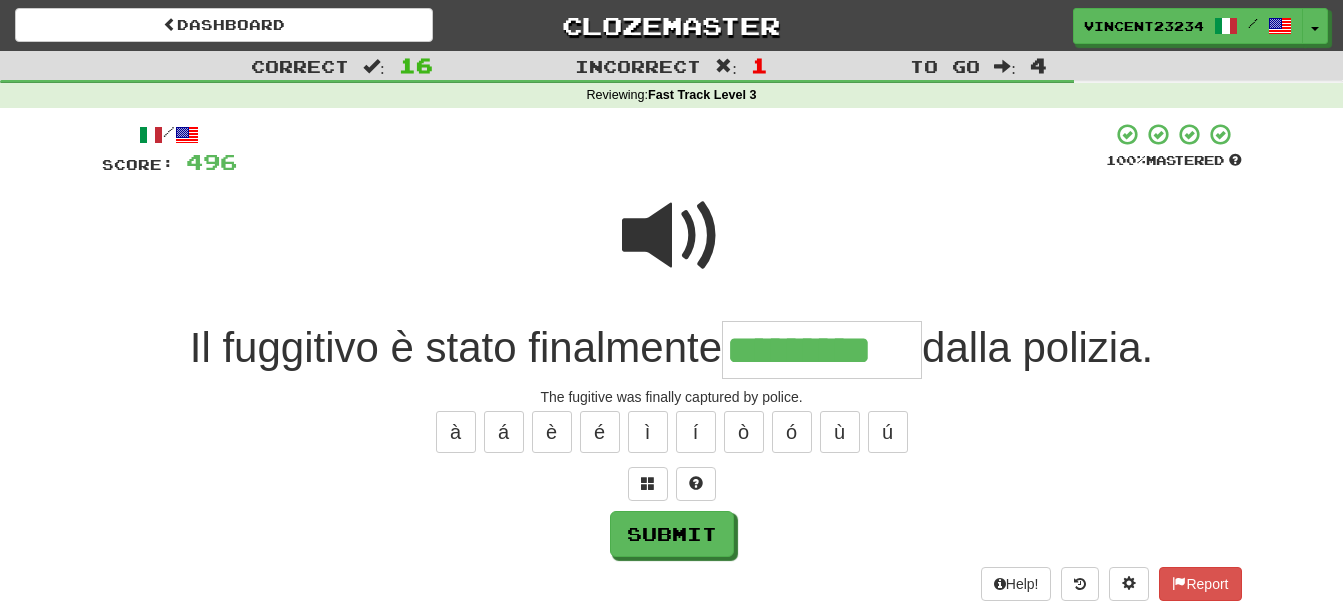 type on "*********" 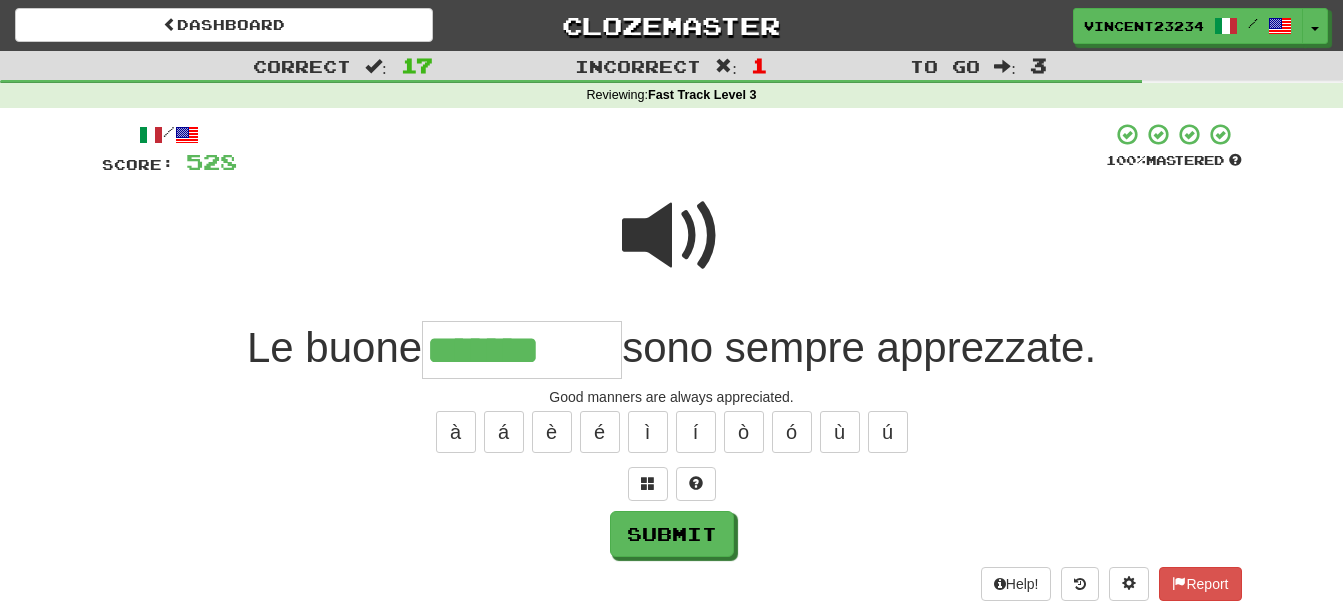 type on "*******" 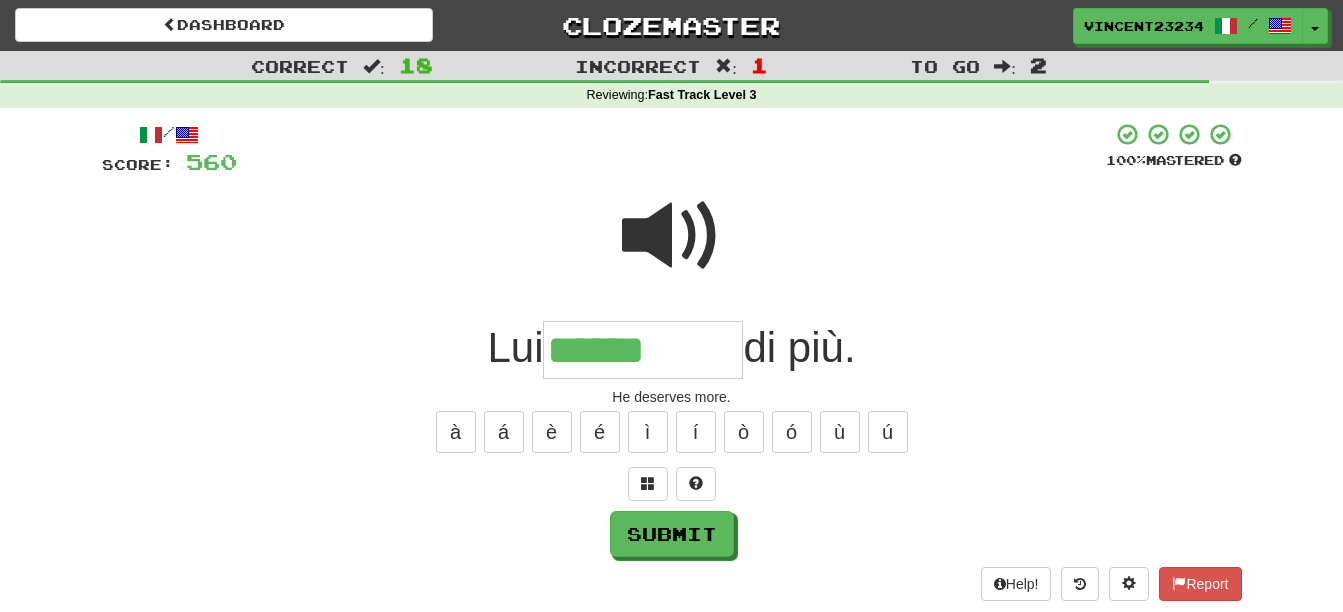 type on "******" 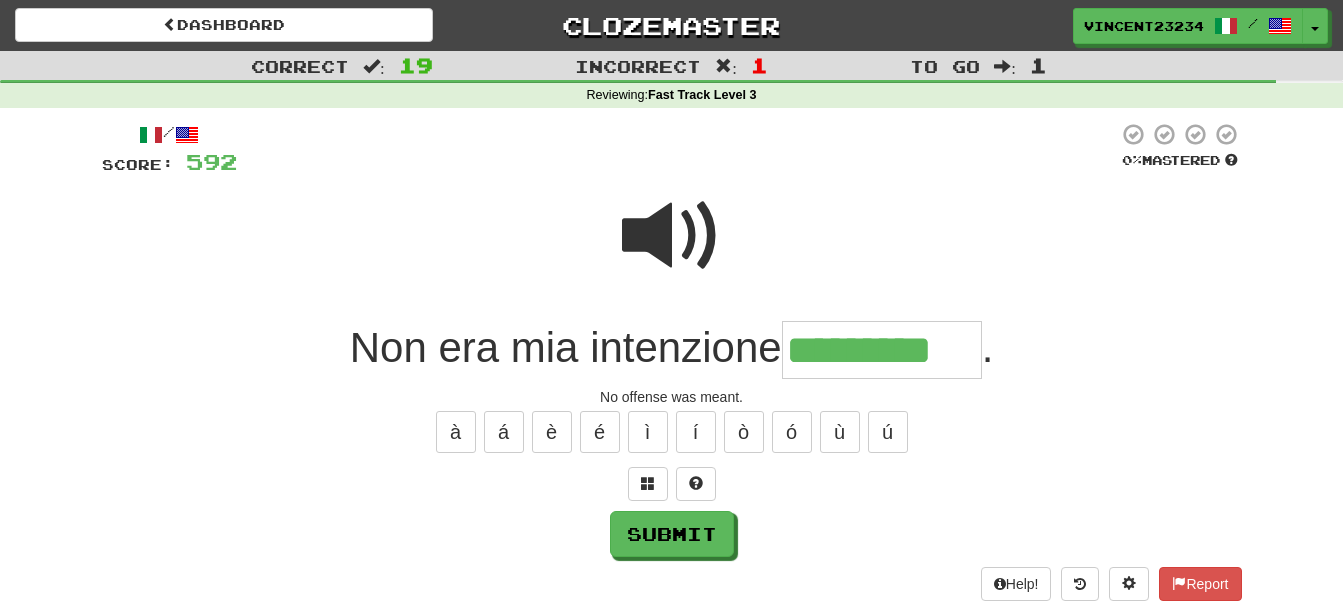 type on "*********" 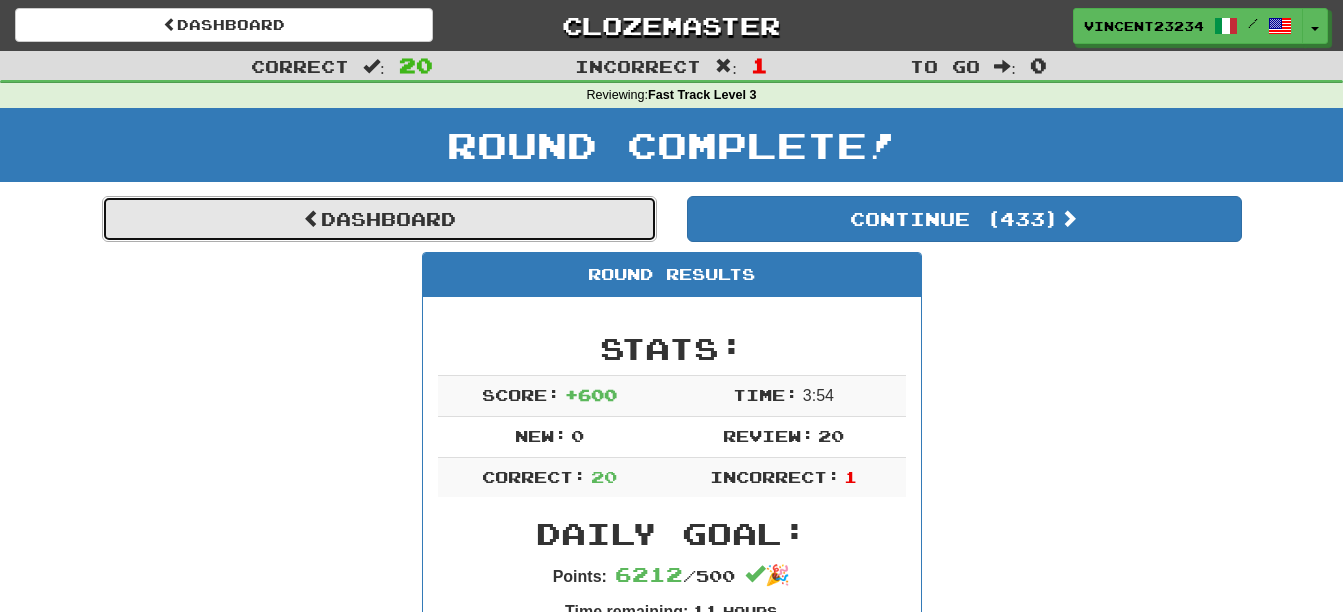 click on "Dashboard" at bounding box center [379, 219] 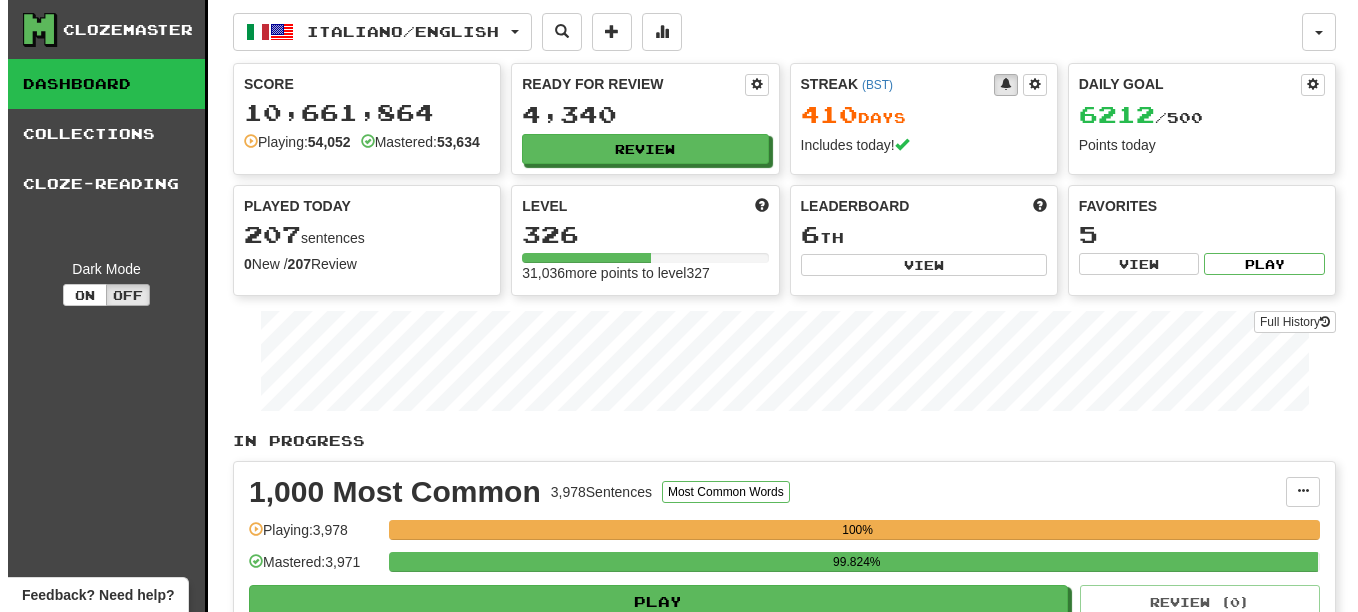scroll, scrollTop: 0, scrollLeft: 0, axis: both 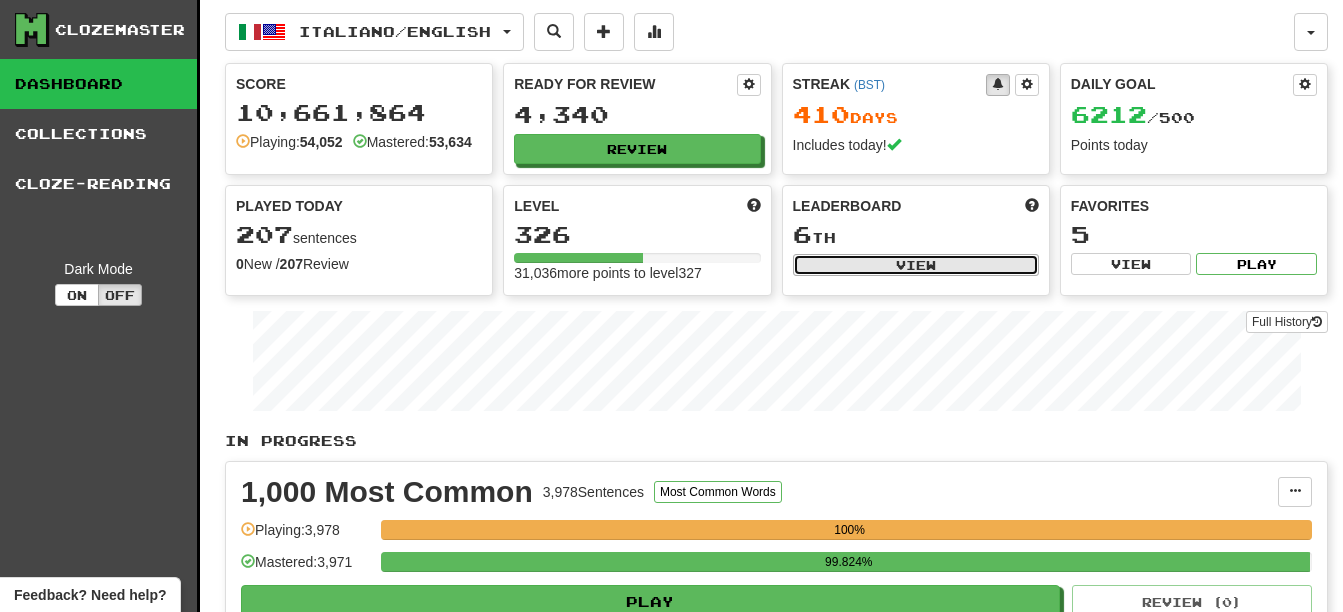 click on "View" at bounding box center (916, 265) 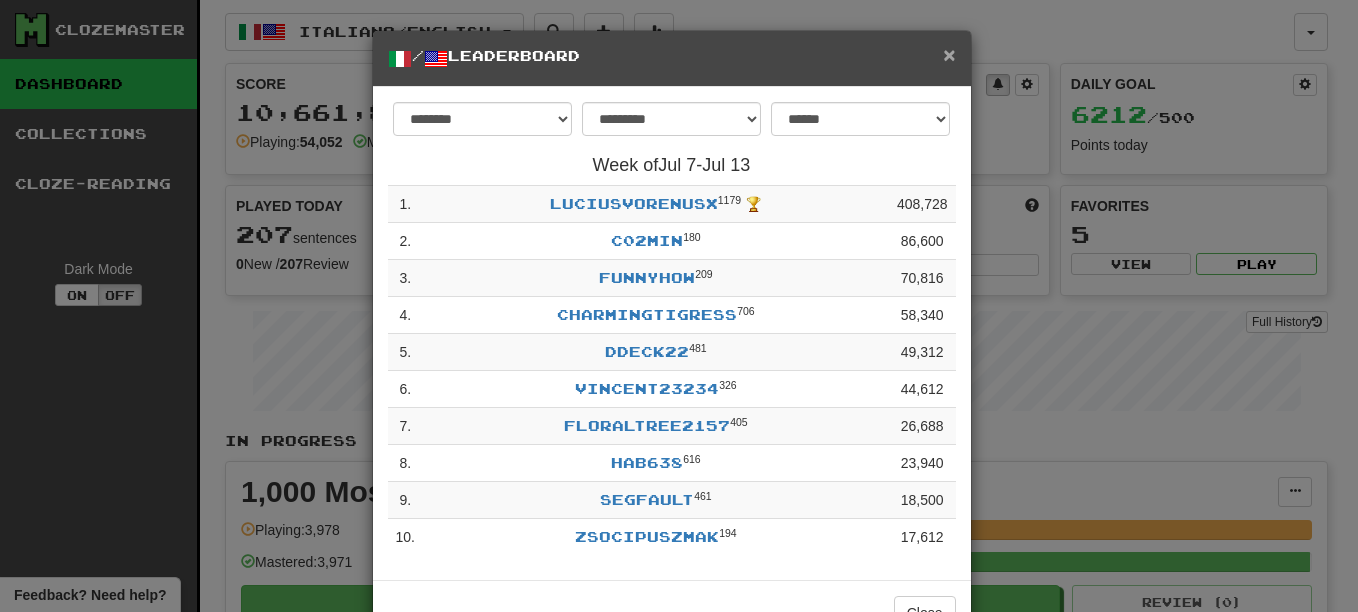 click on "×" at bounding box center (949, 54) 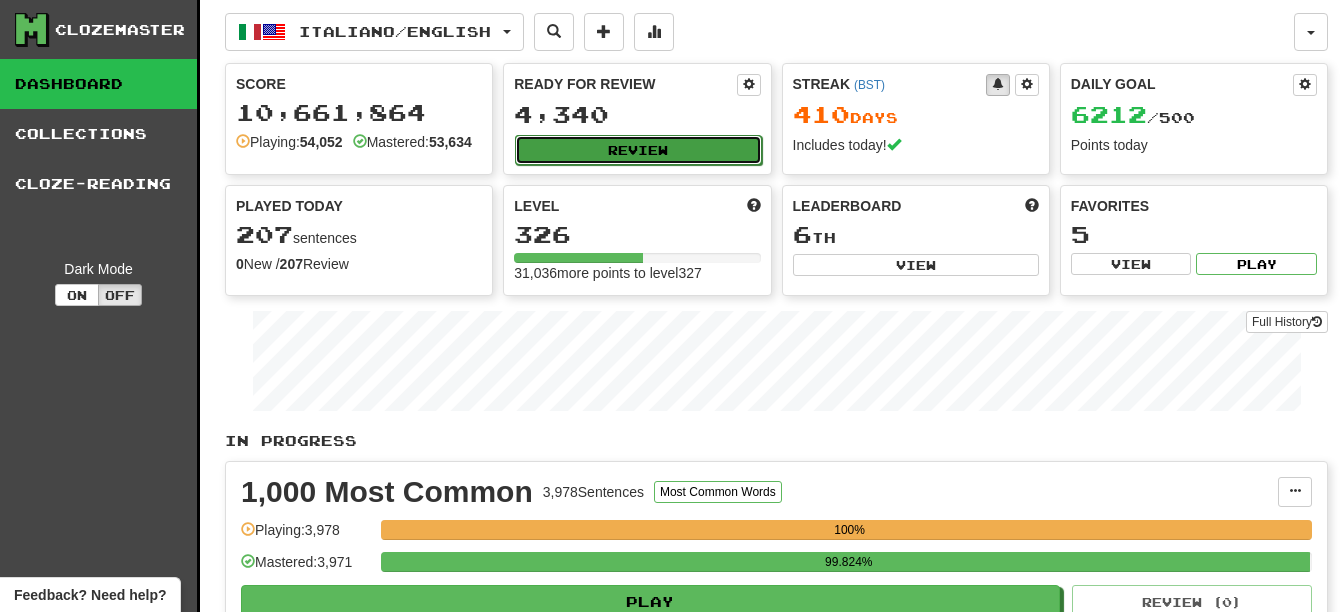 click on "Review" at bounding box center [638, 150] 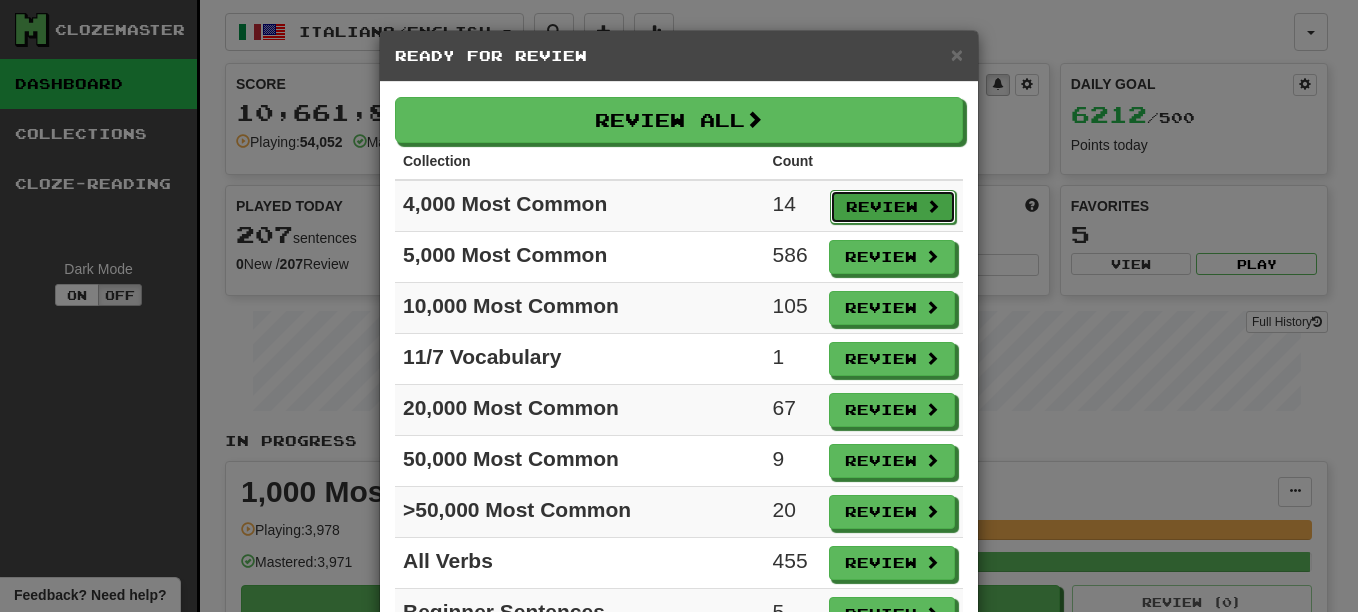 click on "Review" at bounding box center (893, 207) 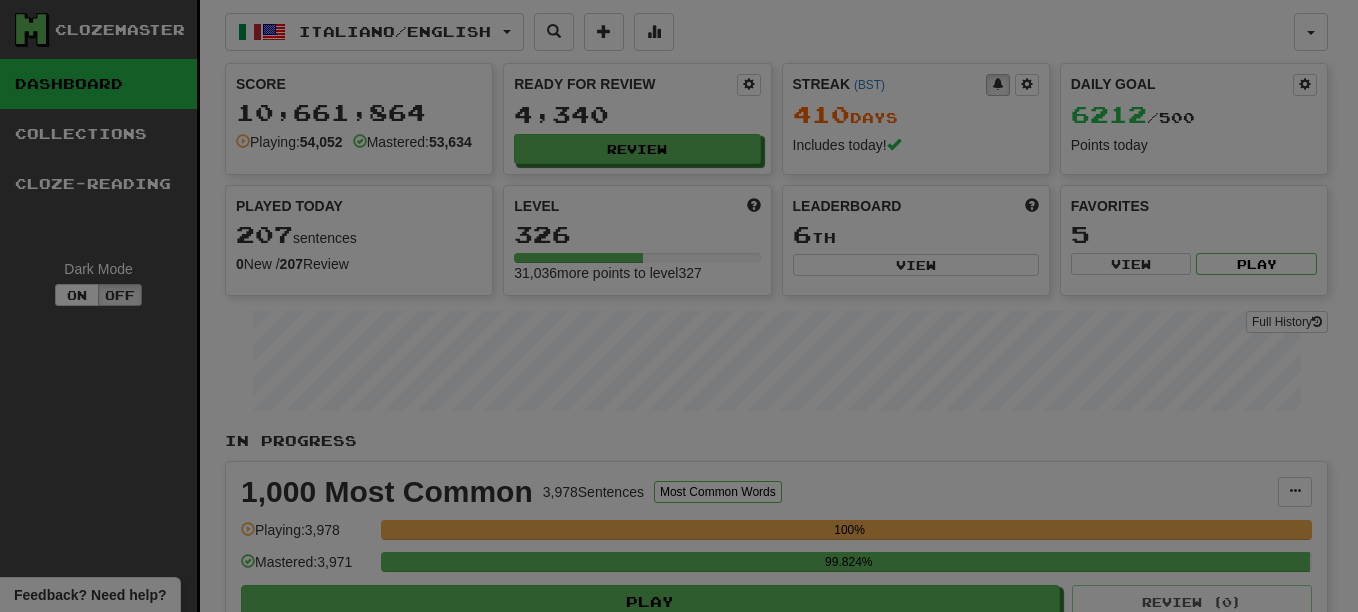 select on "**" 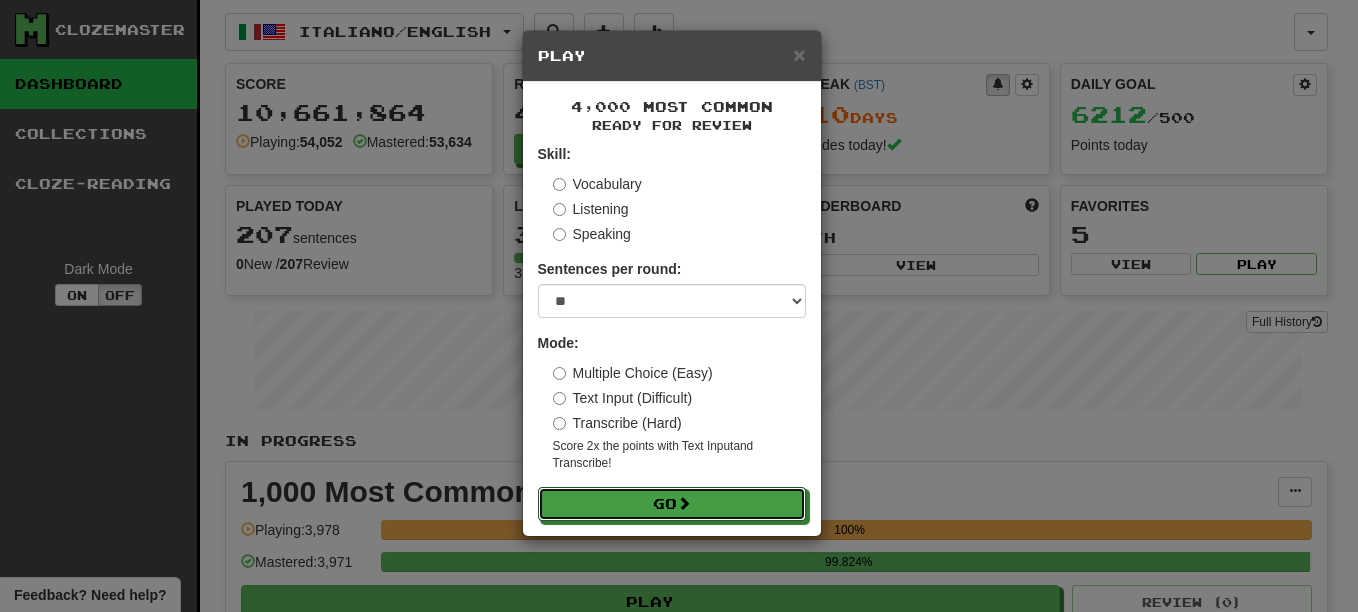 drag, startPoint x: 640, startPoint y: 505, endPoint x: 881, endPoint y: 501, distance: 241.03319 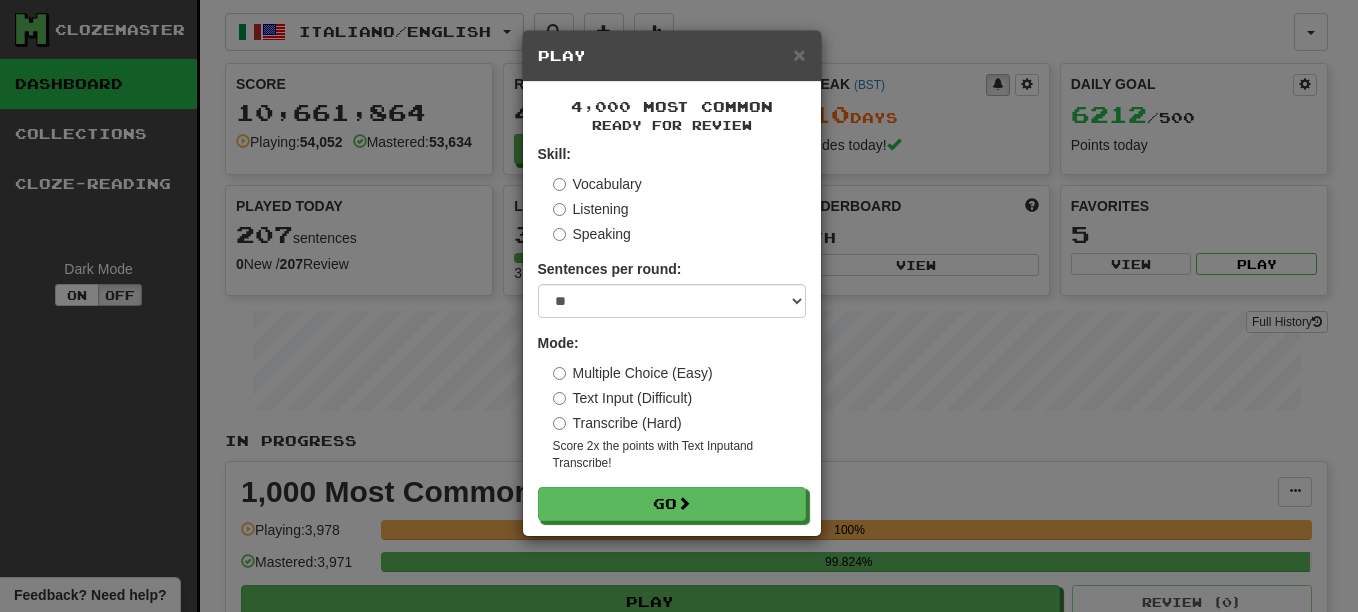 click on "Vocabulary" at bounding box center (597, 184) 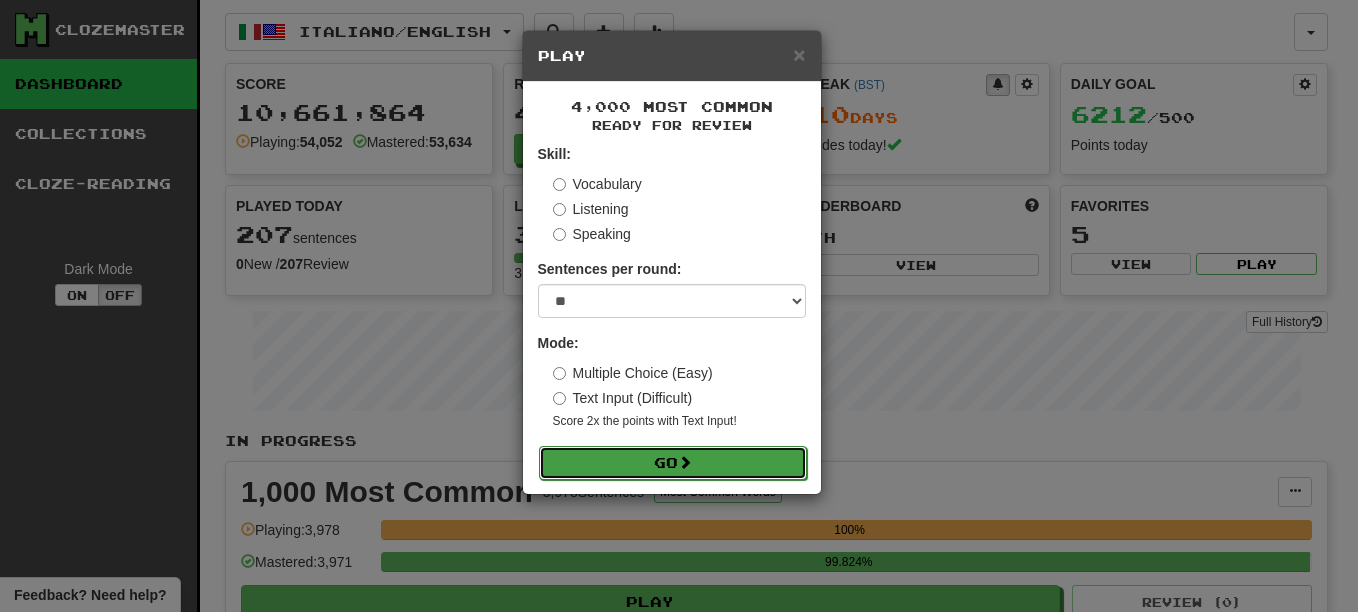click at bounding box center (685, 462) 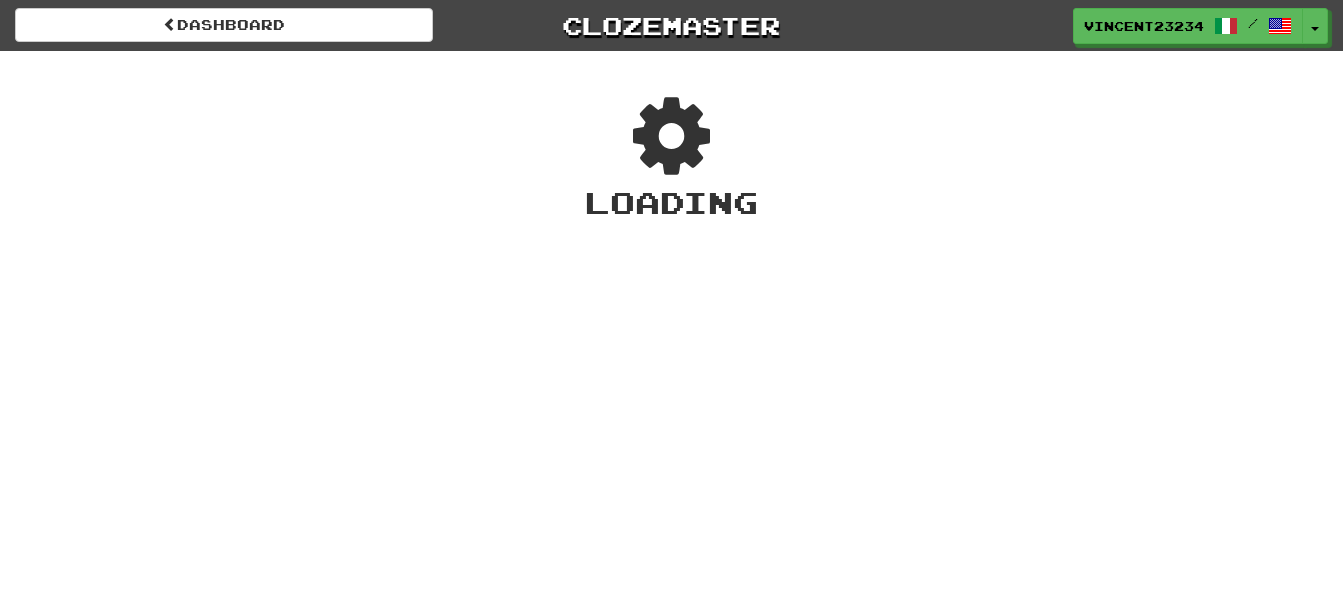 scroll, scrollTop: 0, scrollLeft: 0, axis: both 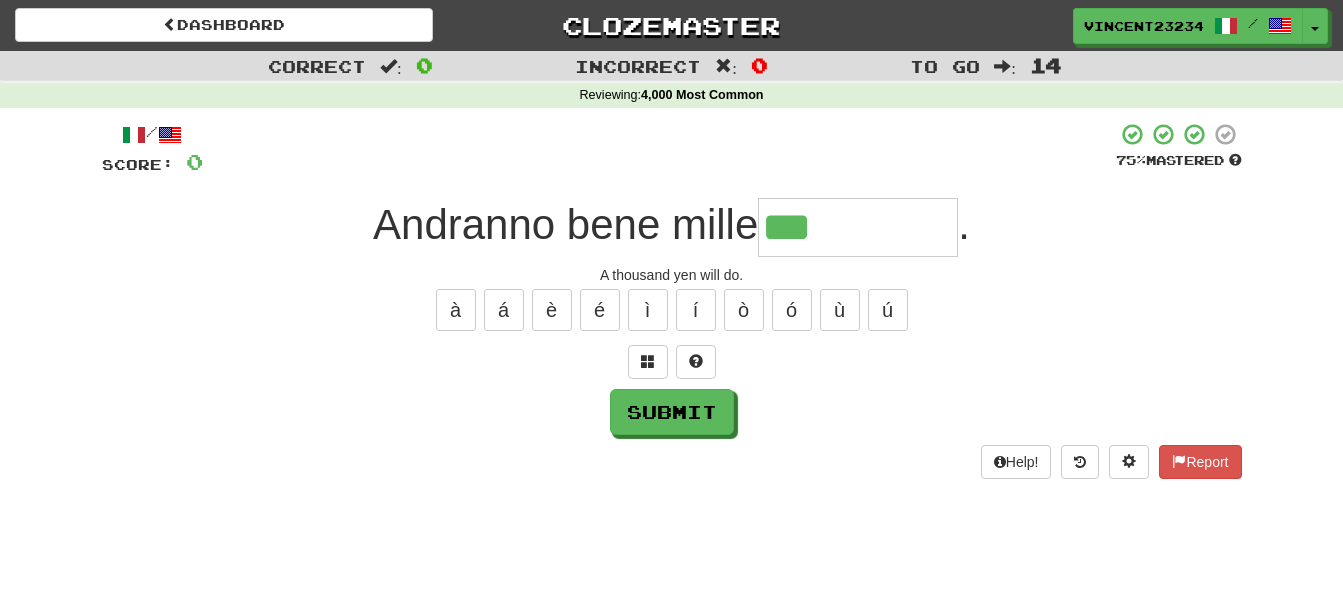 type on "***" 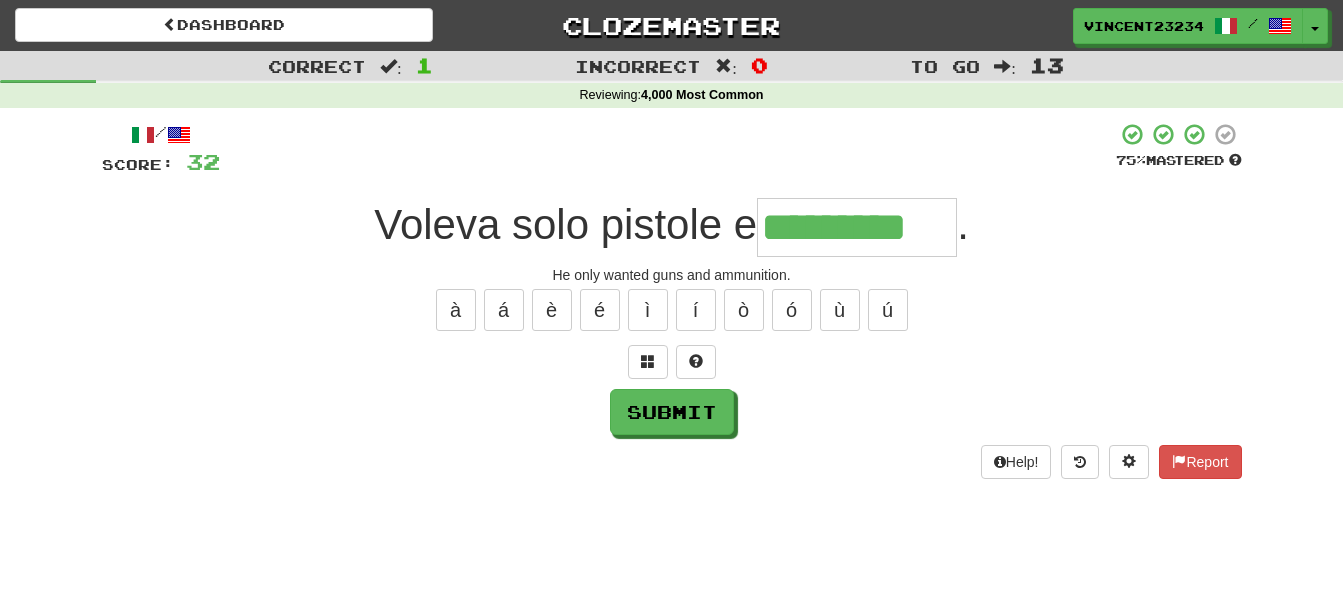 type on "*********" 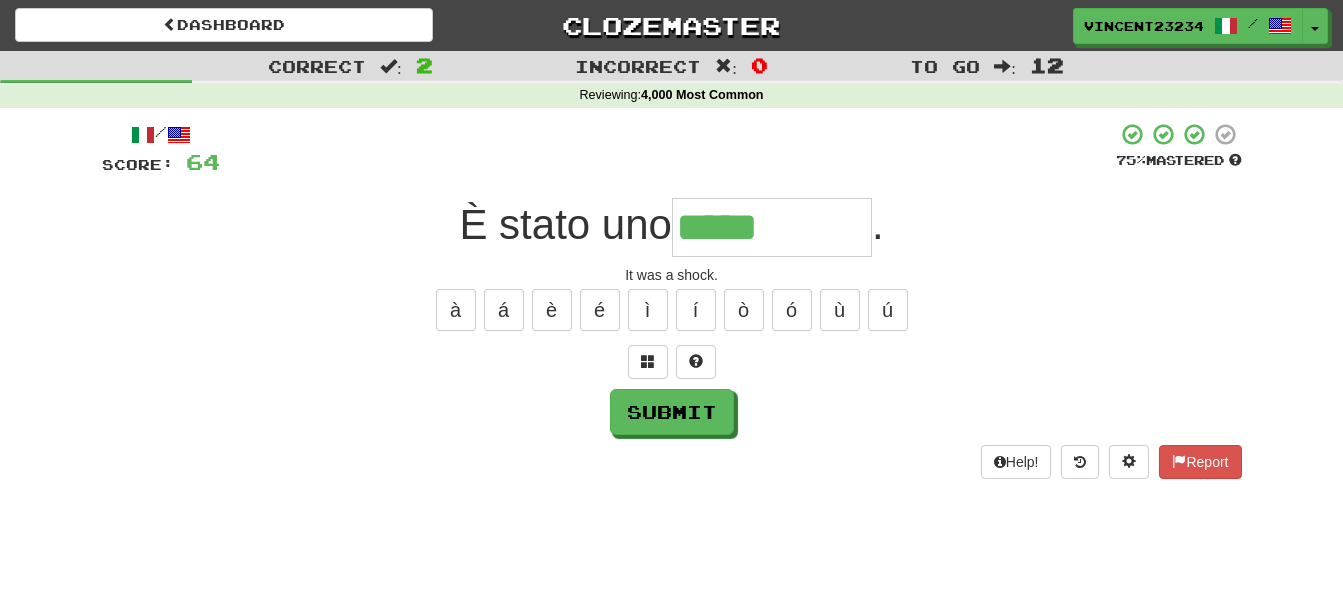type on "*****" 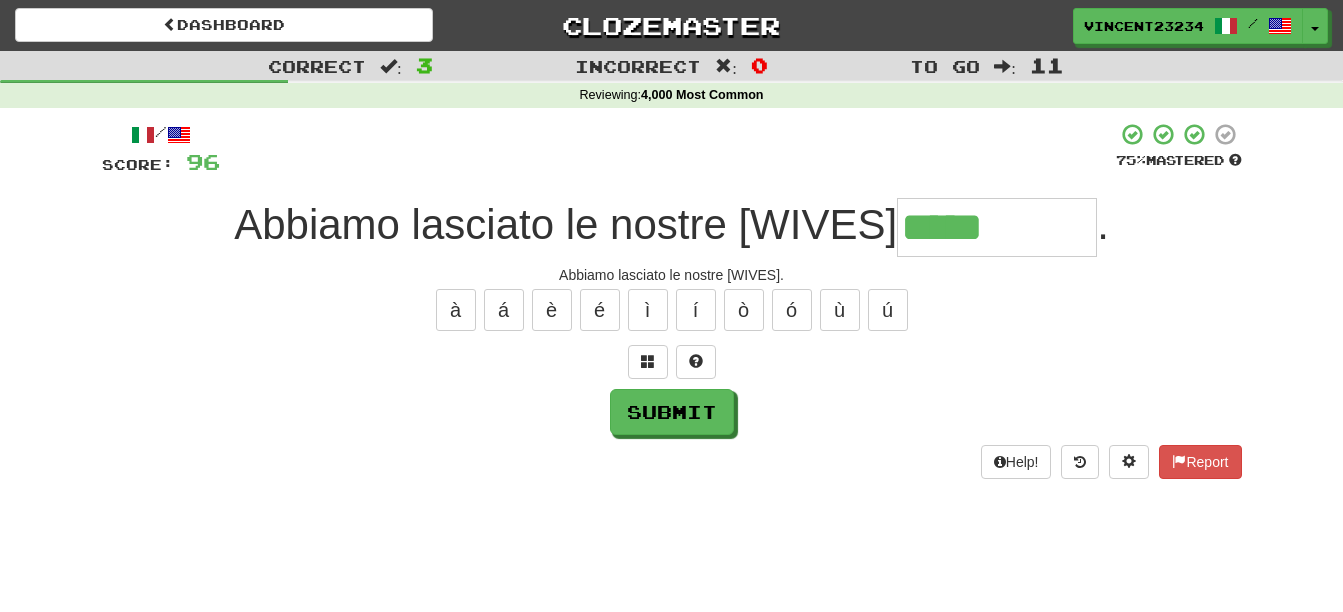 type on "*****" 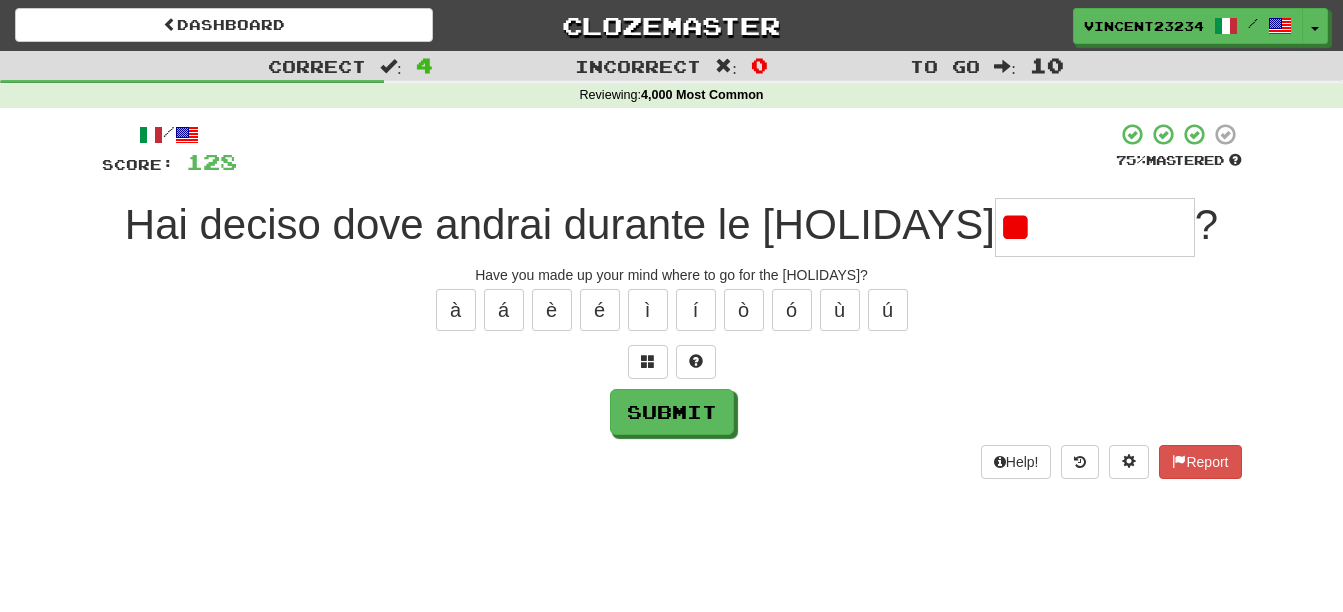 type on "*" 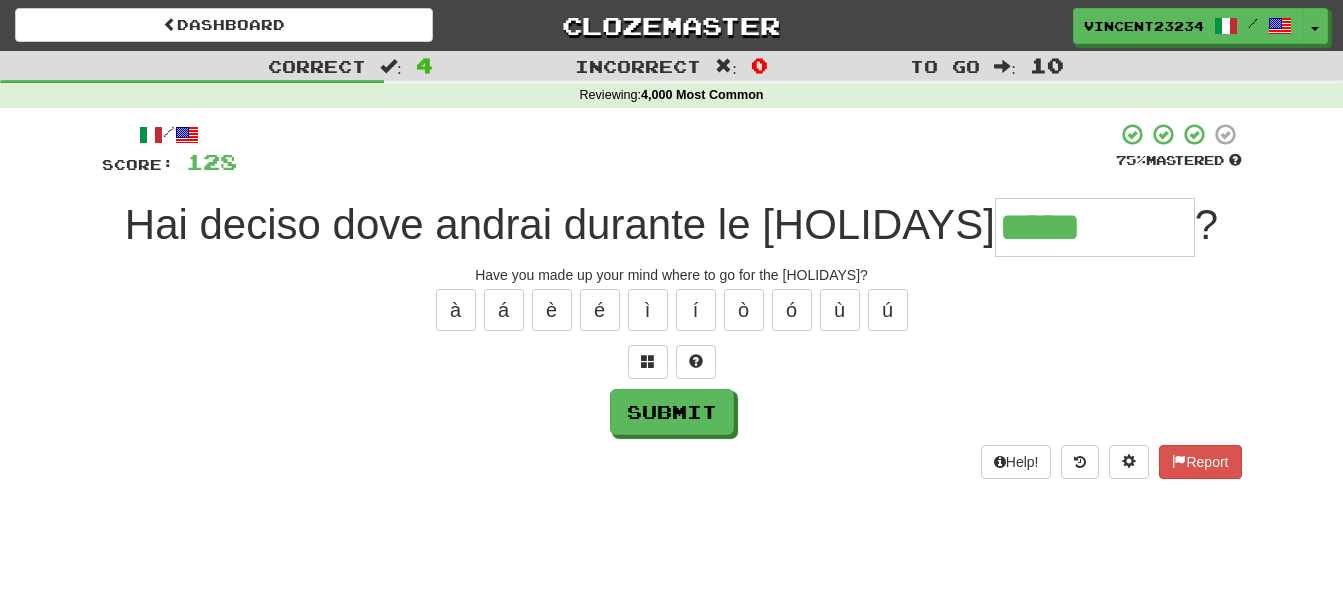type on "*****" 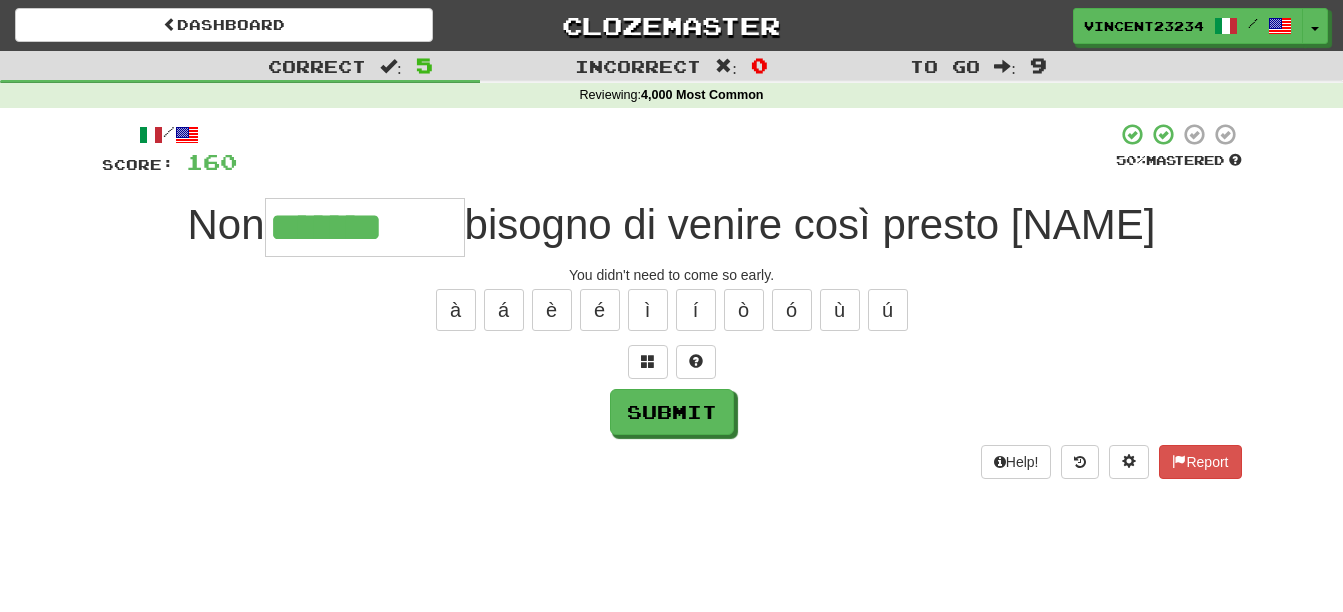 type on "*******" 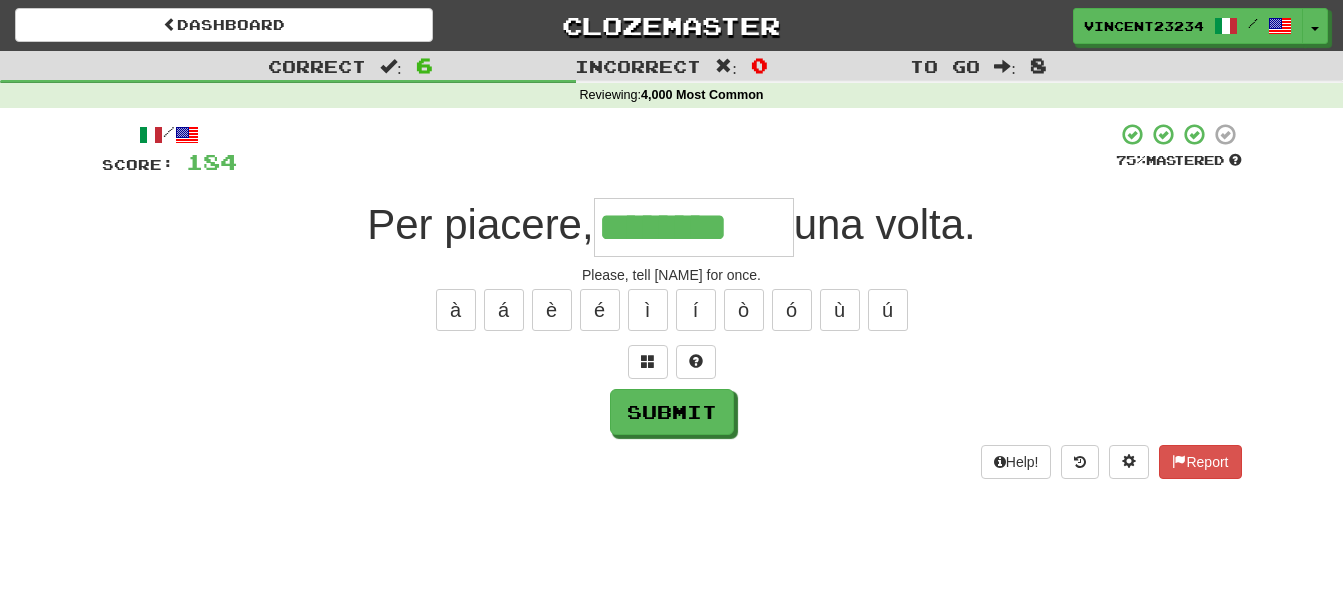 type on "********" 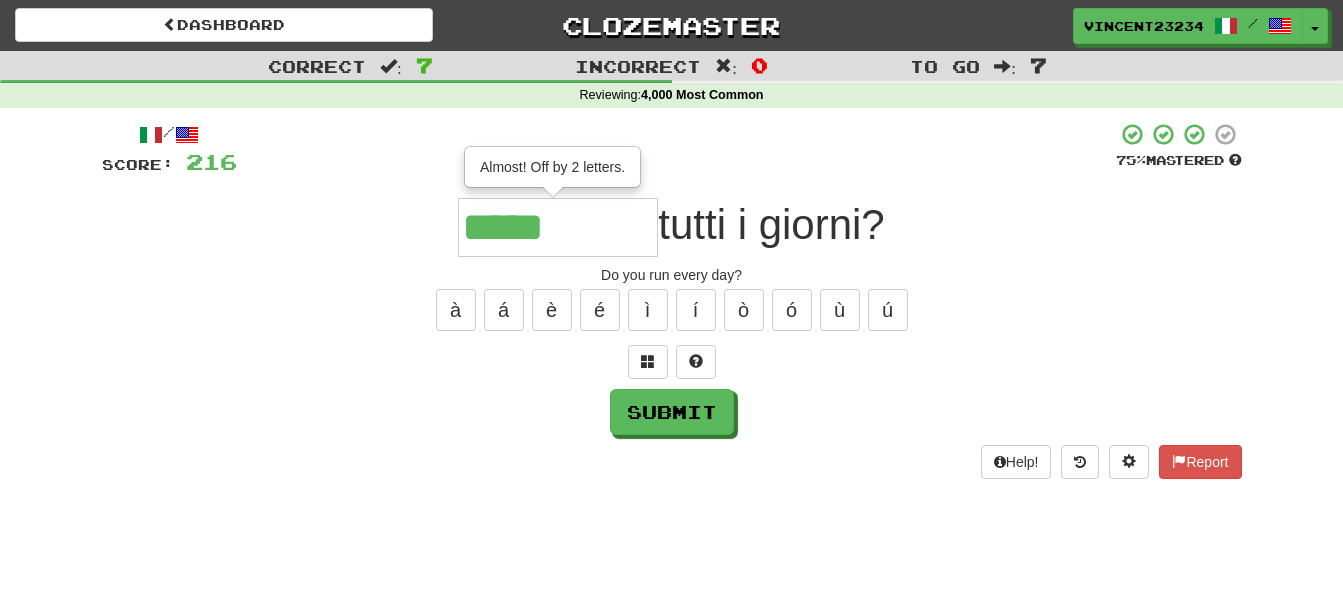 type on "*******" 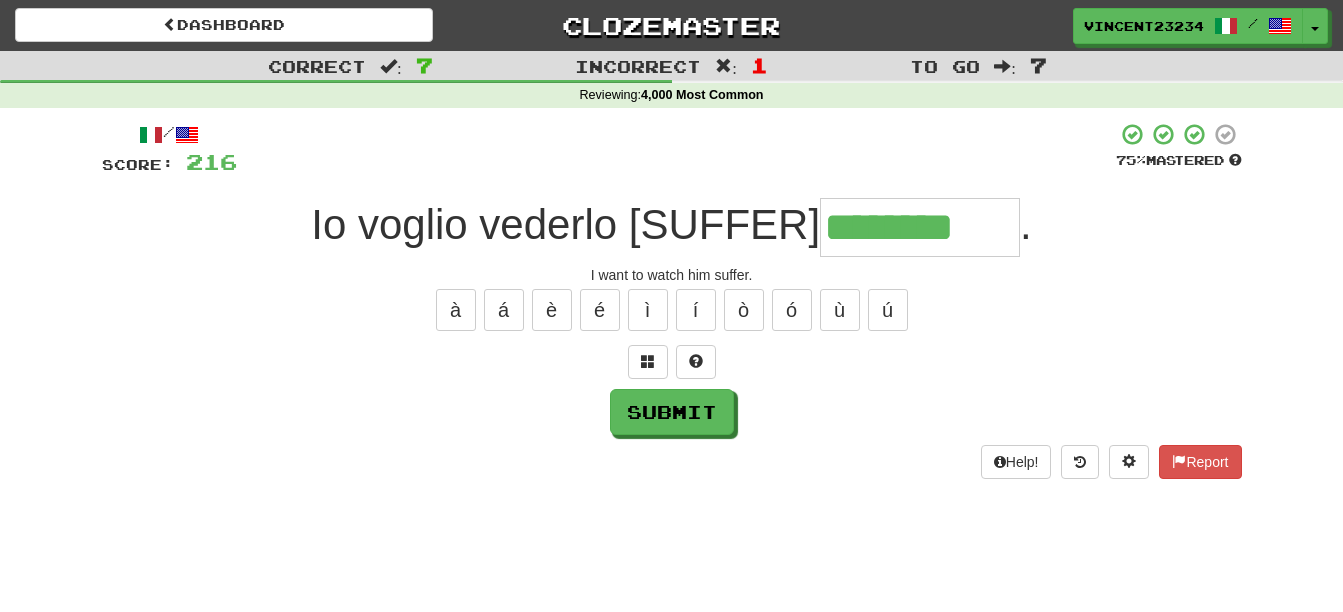type on "********" 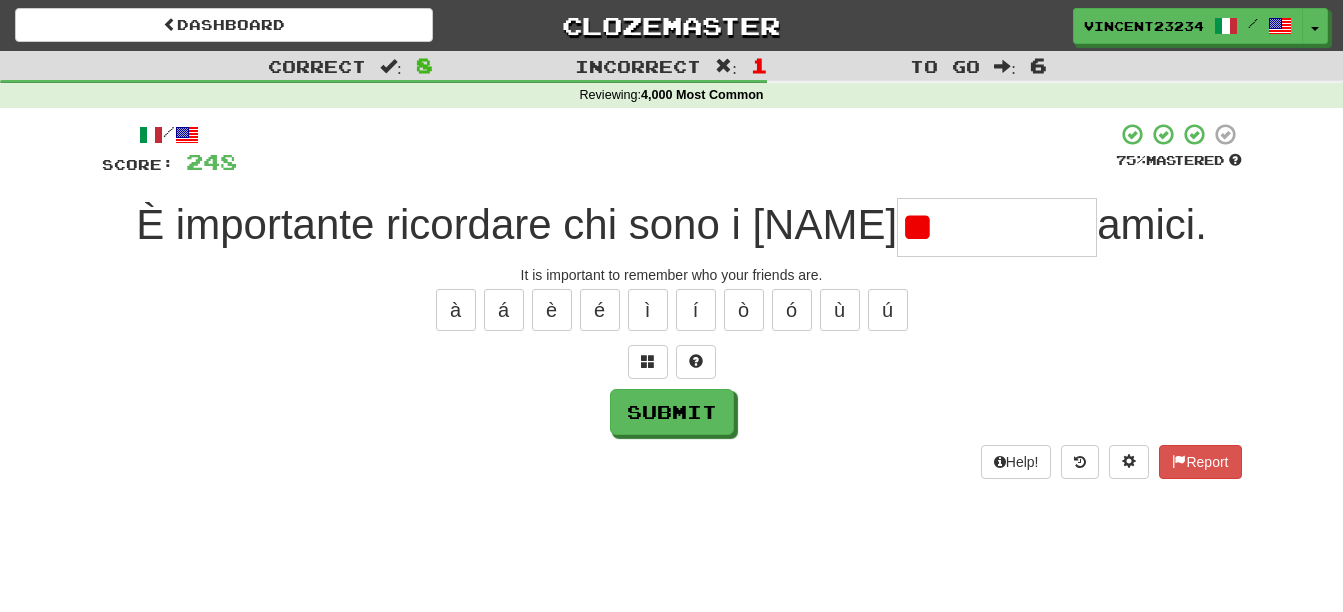 type on "*" 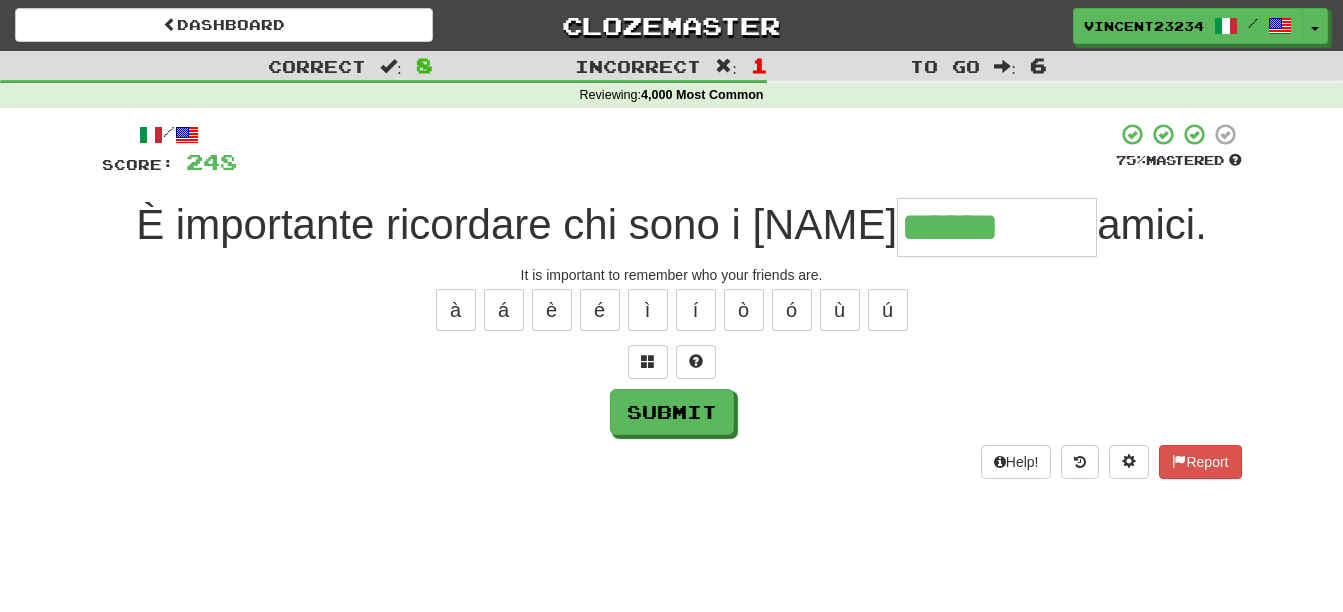 type on "******" 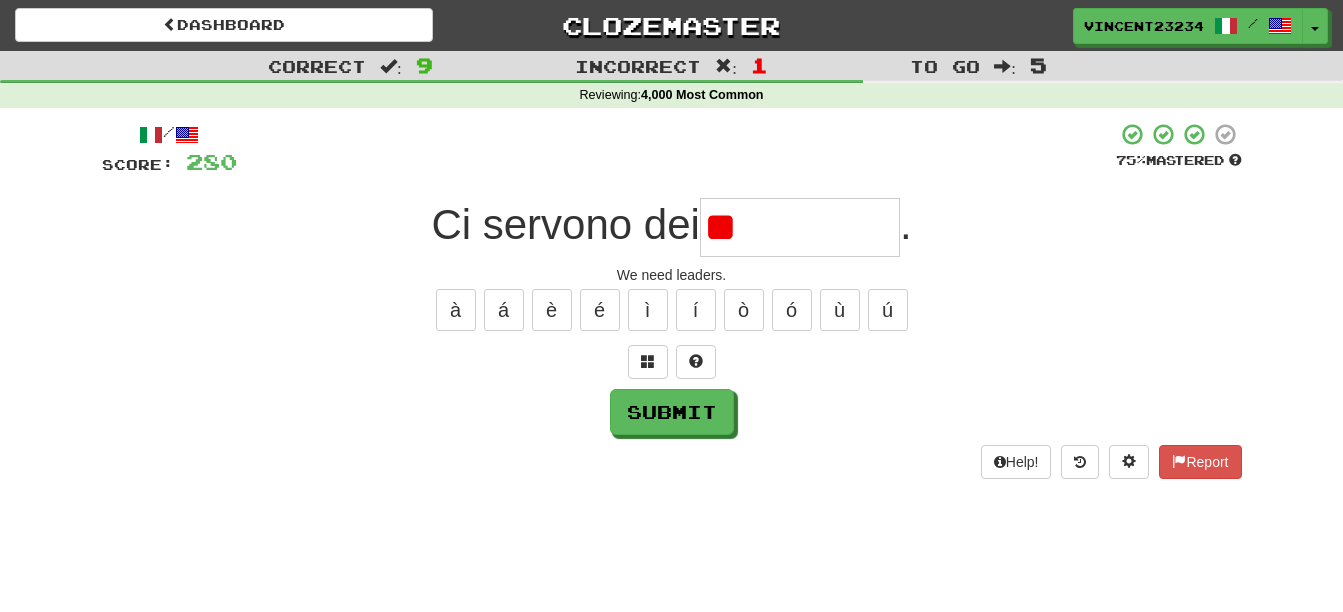 type on "*" 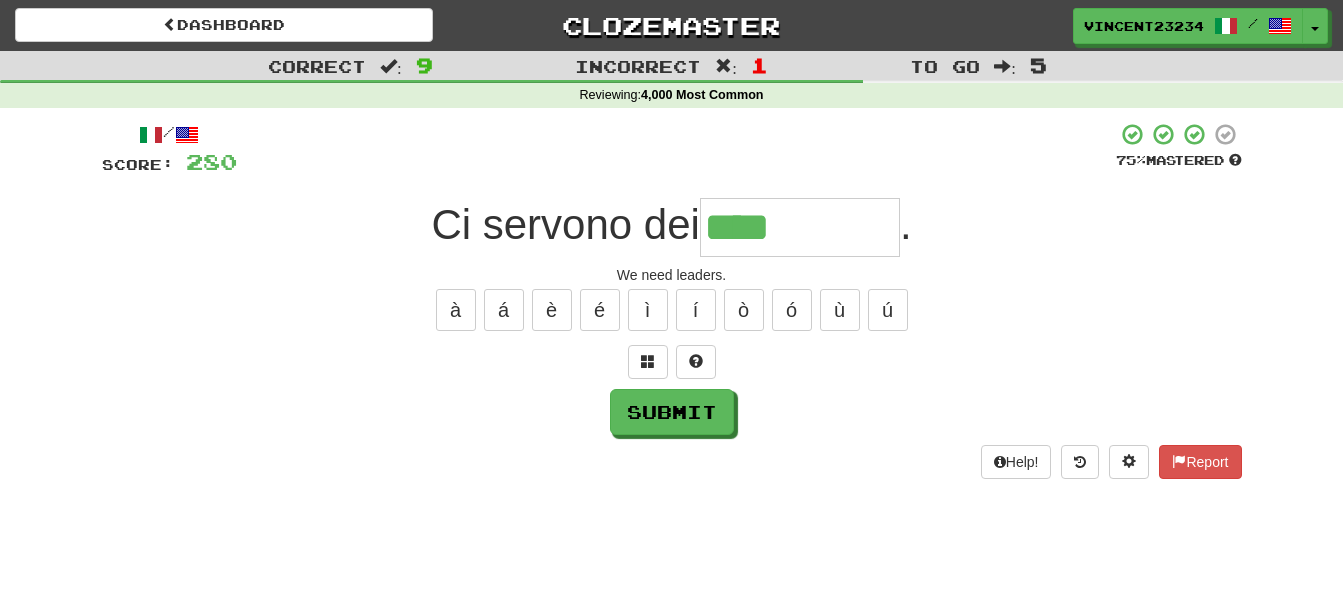 type on "****" 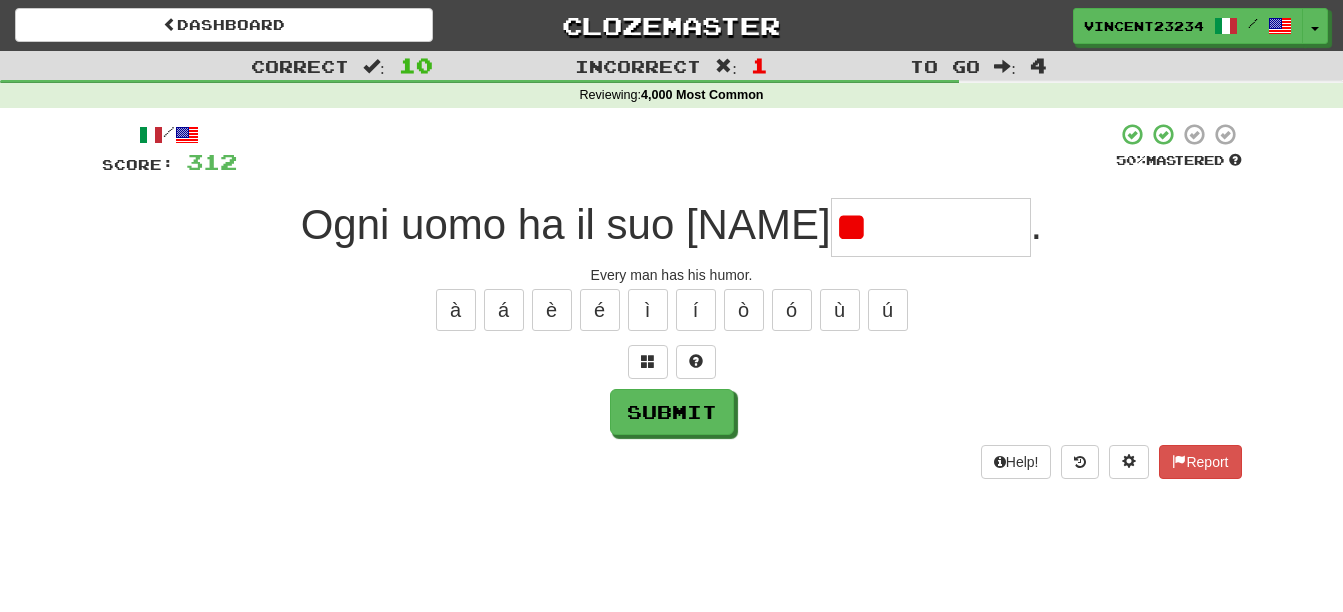 type on "*" 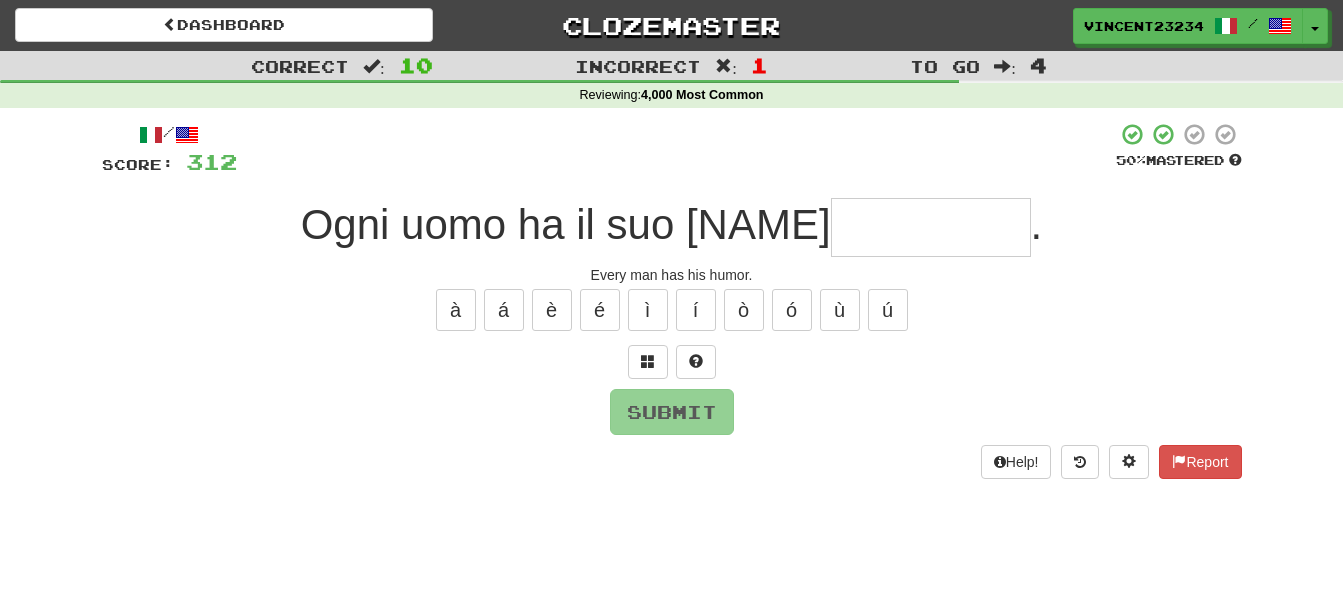 click on "Ogni uomo ha il suo" at bounding box center (566, 224) 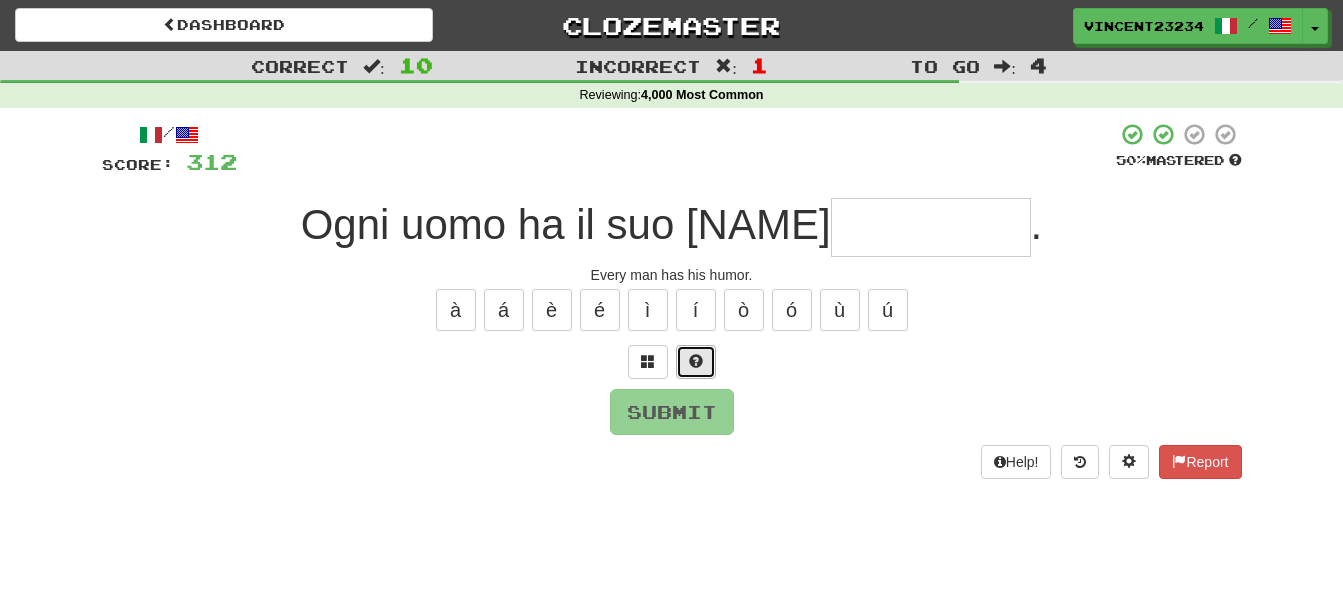 click at bounding box center (696, 361) 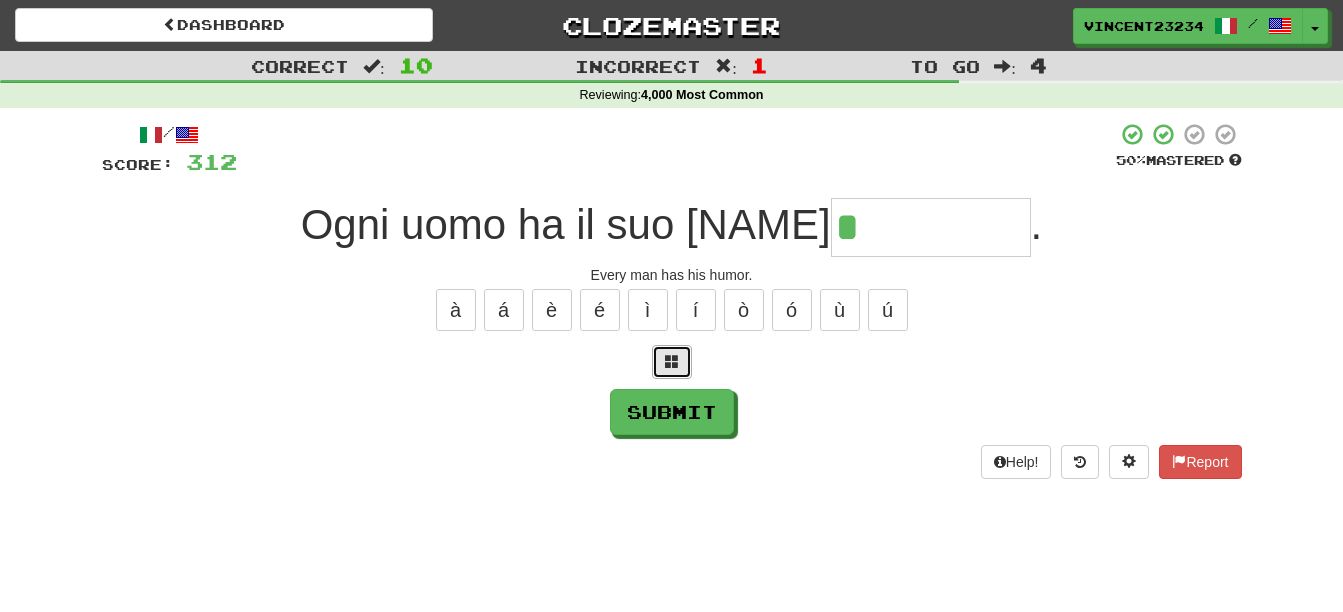 click at bounding box center (672, 361) 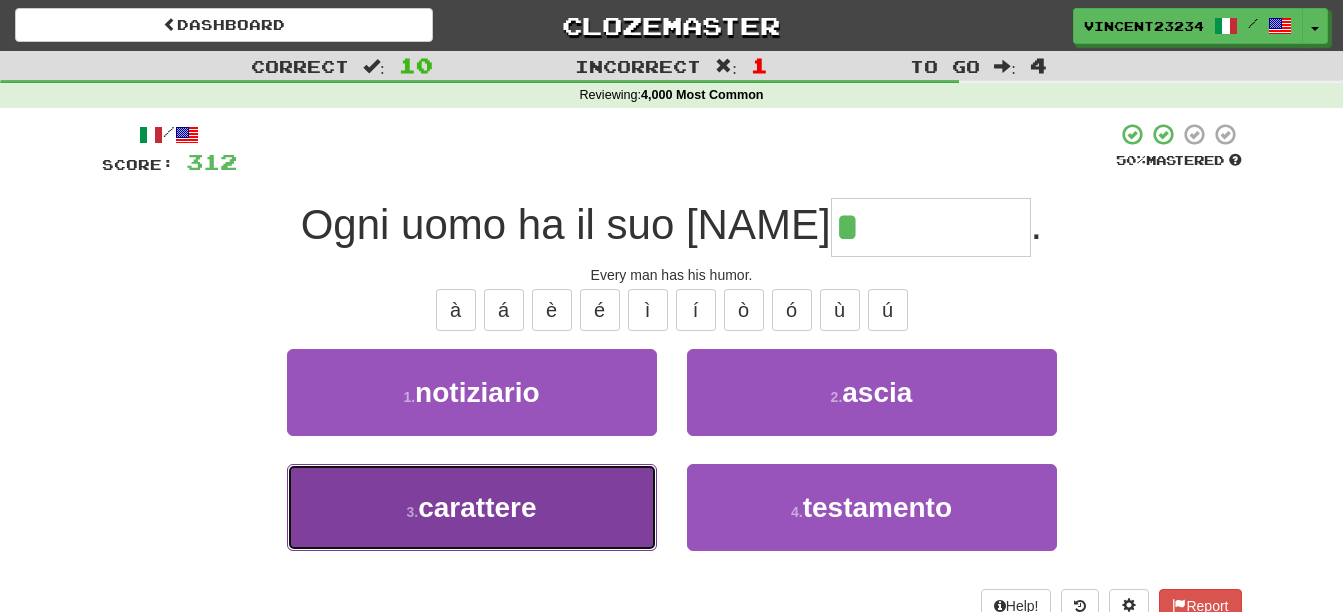 click on "carattere" at bounding box center (477, 507) 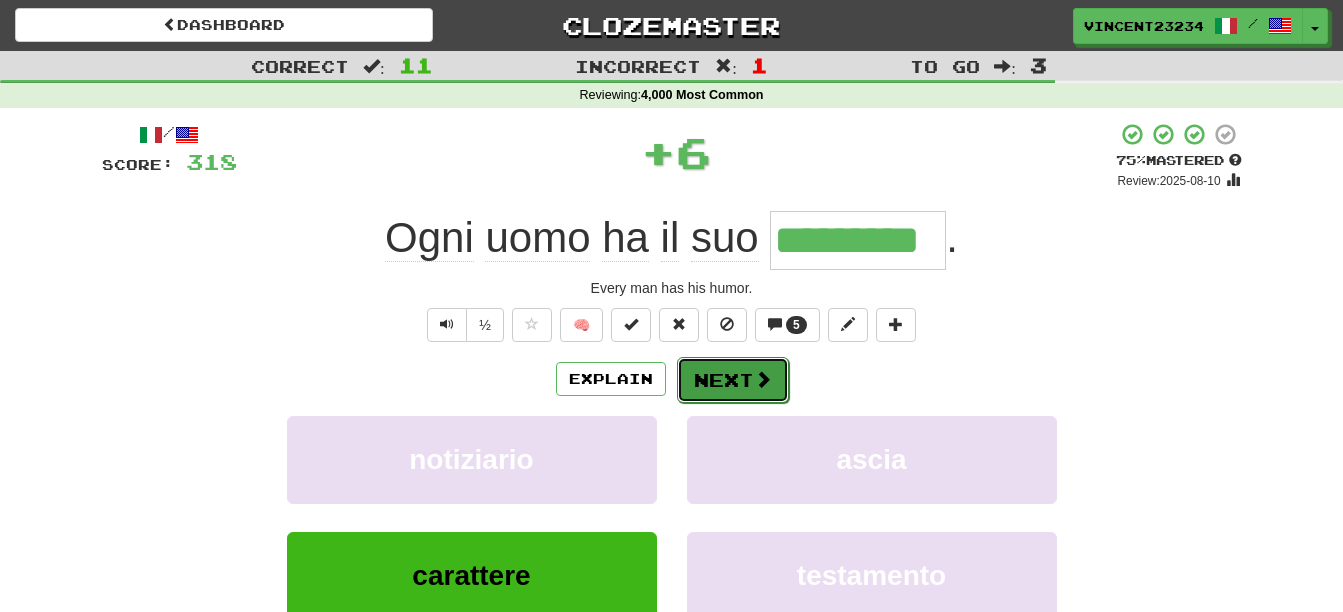 click on "Next" at bounding box center (733, 380) 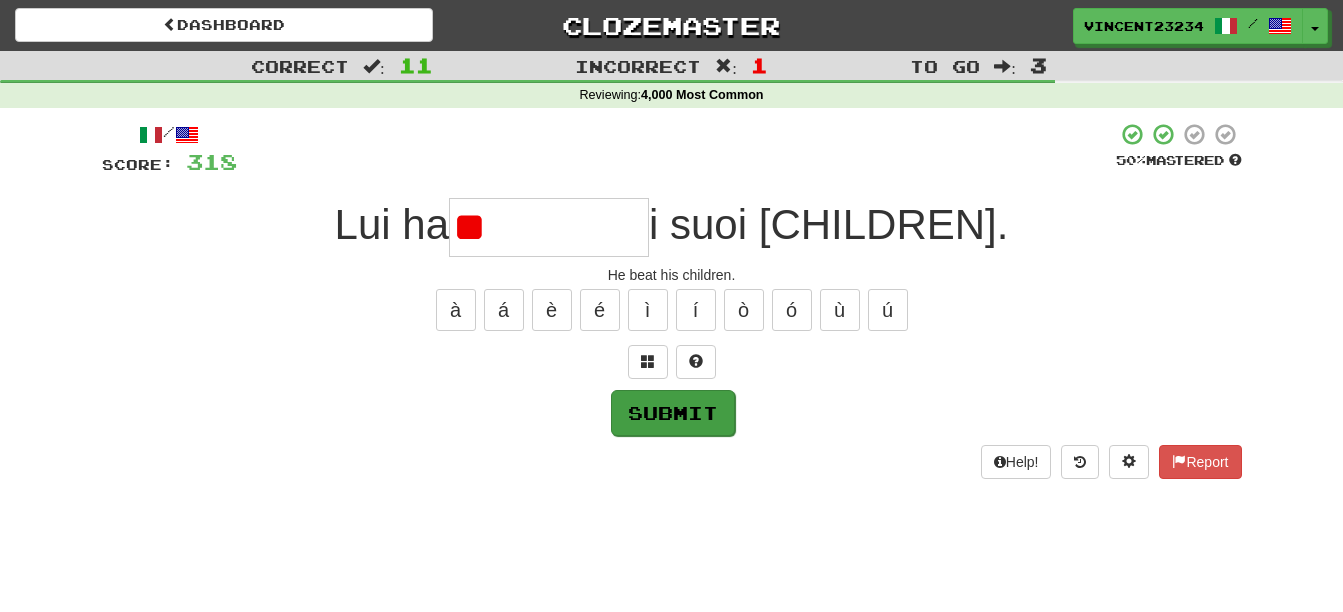 type on "*" 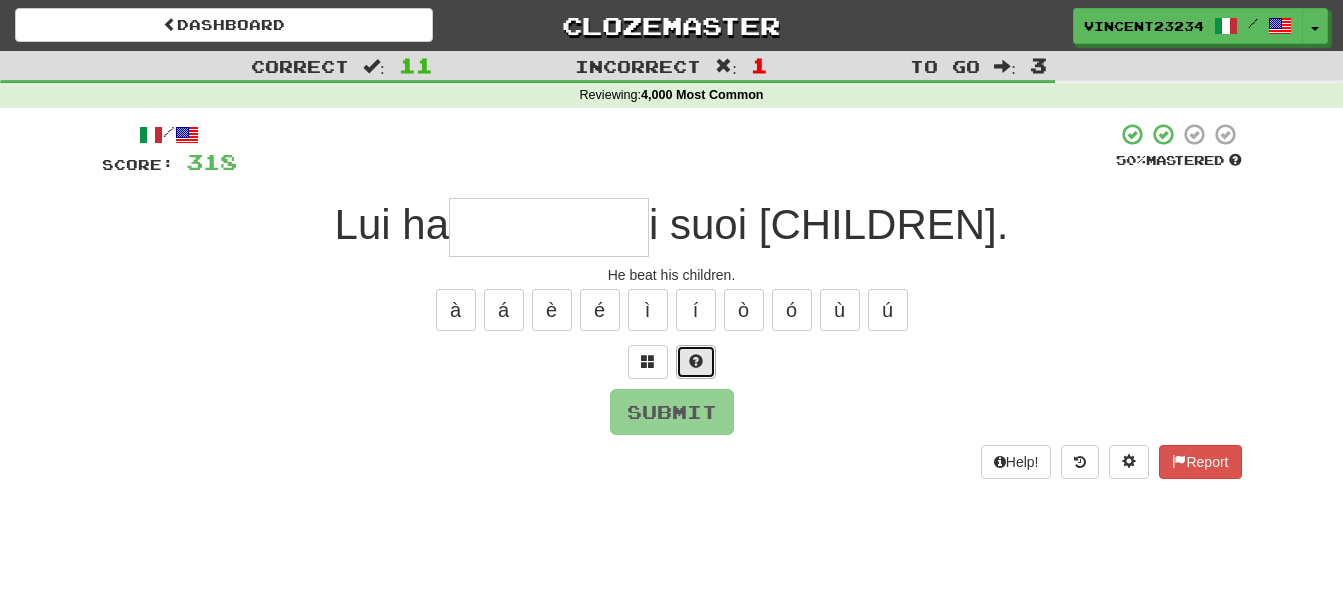 click at bounding box center [696, 362] 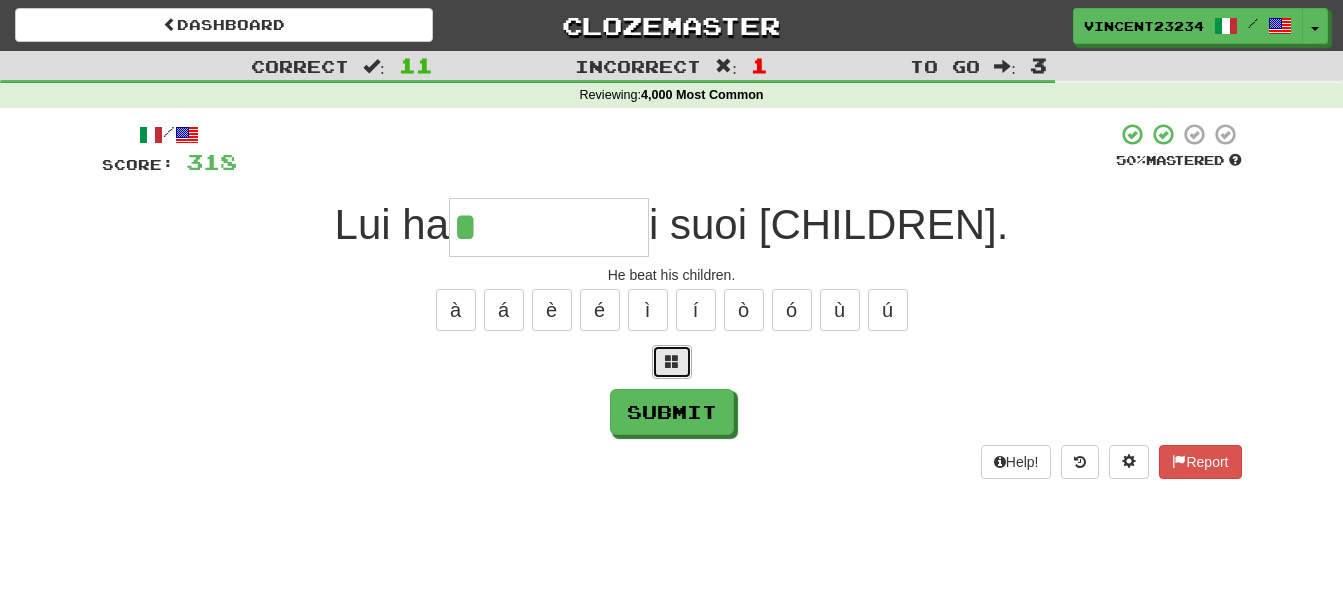 click at bounding box center (672, 362) 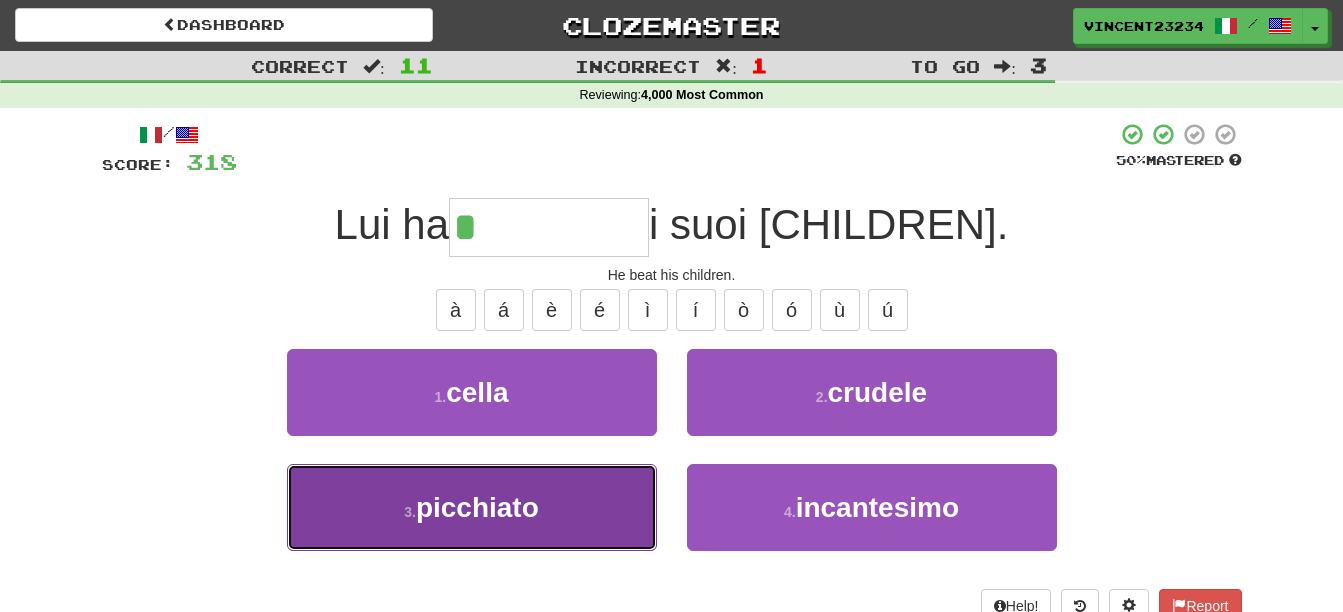 click on "3 .  picchiato" at bounding box center [472, 507] 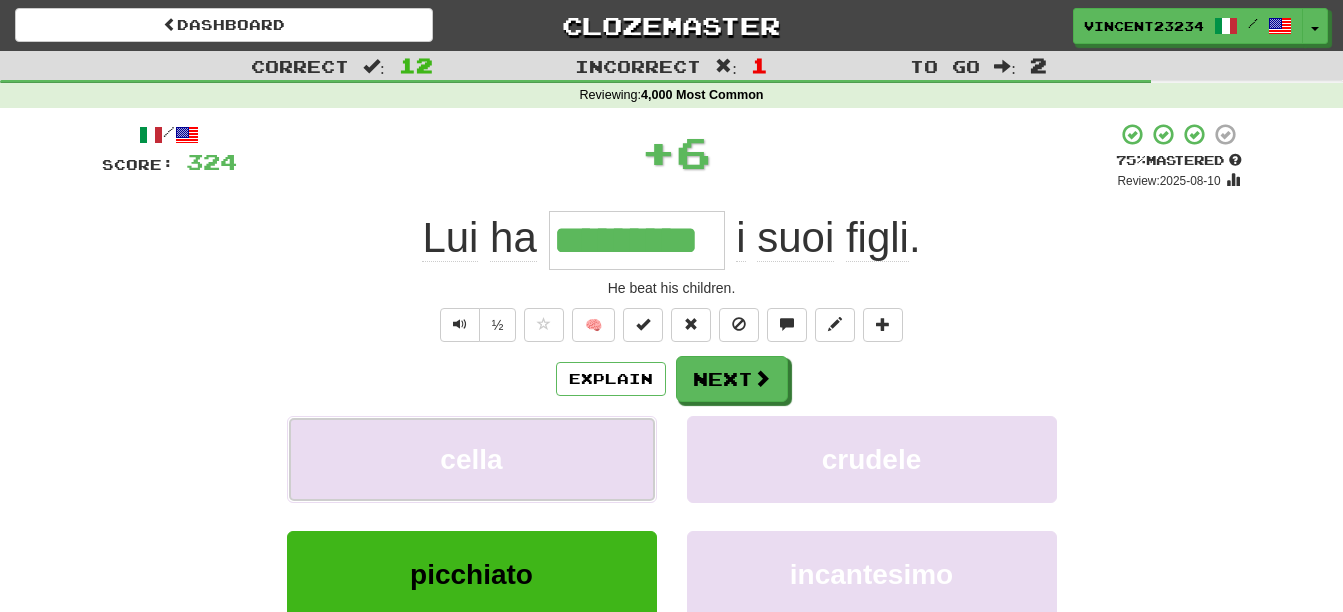 click on "cella" at bounding box center (472, 459) 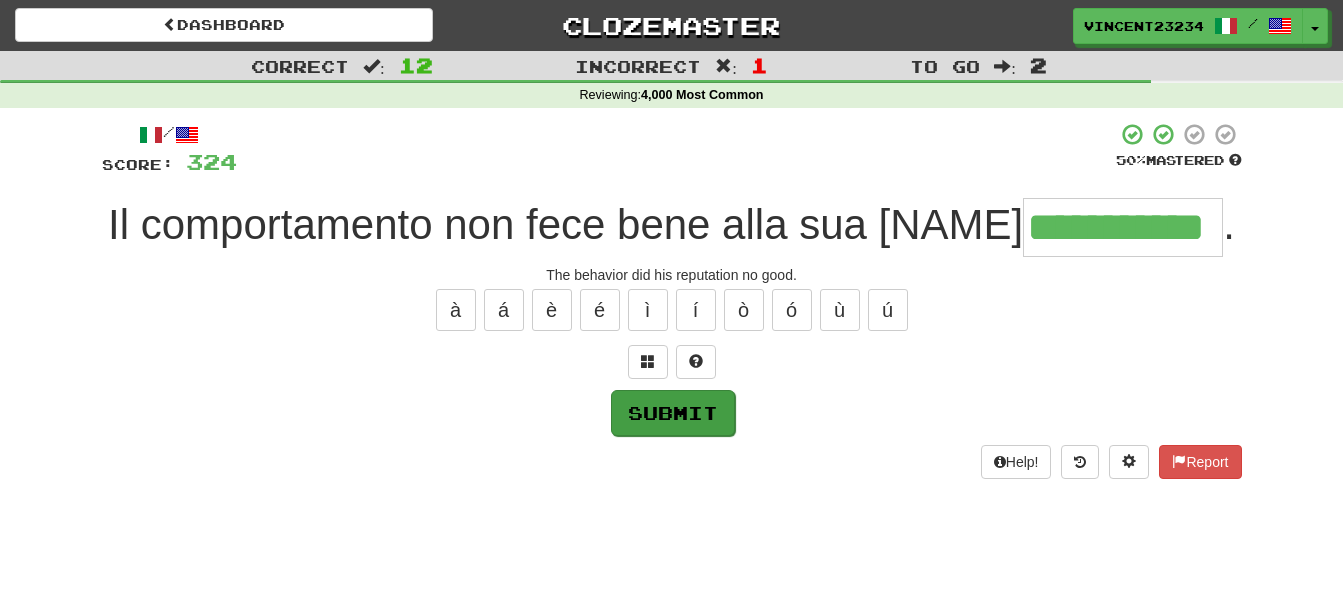 scroll, scrollTop: 0, scrollLeft: 27, axis: horizontal 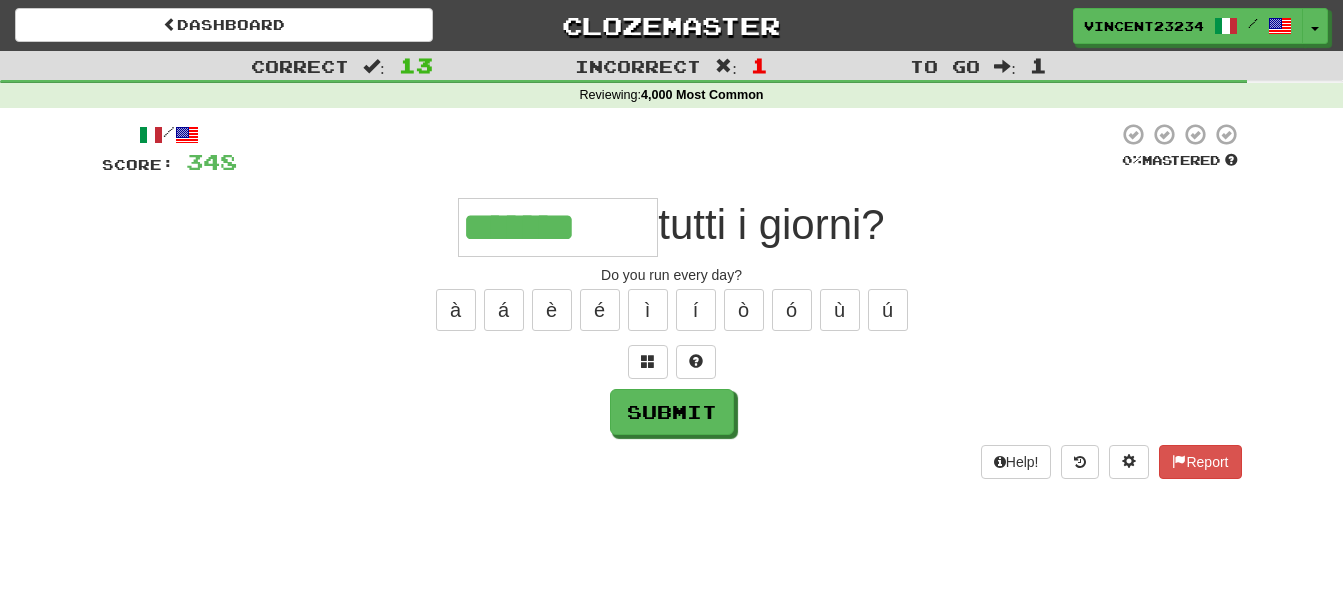 type on "*******" 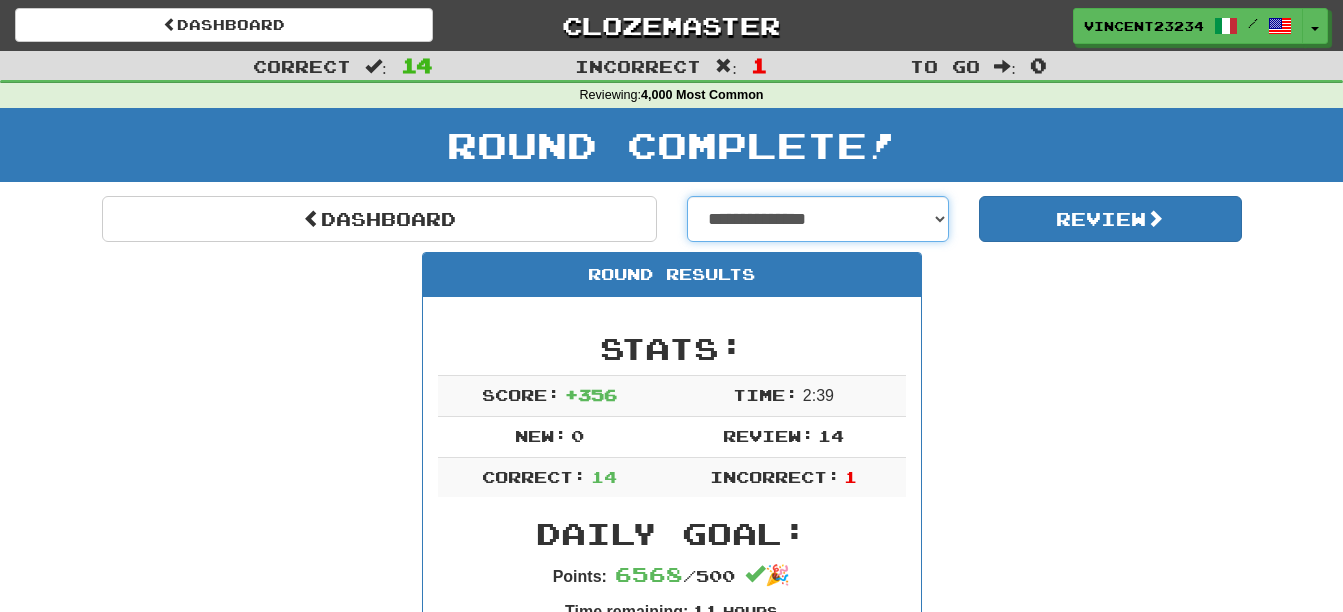 click on "**********" at bounding box center [818, 219] 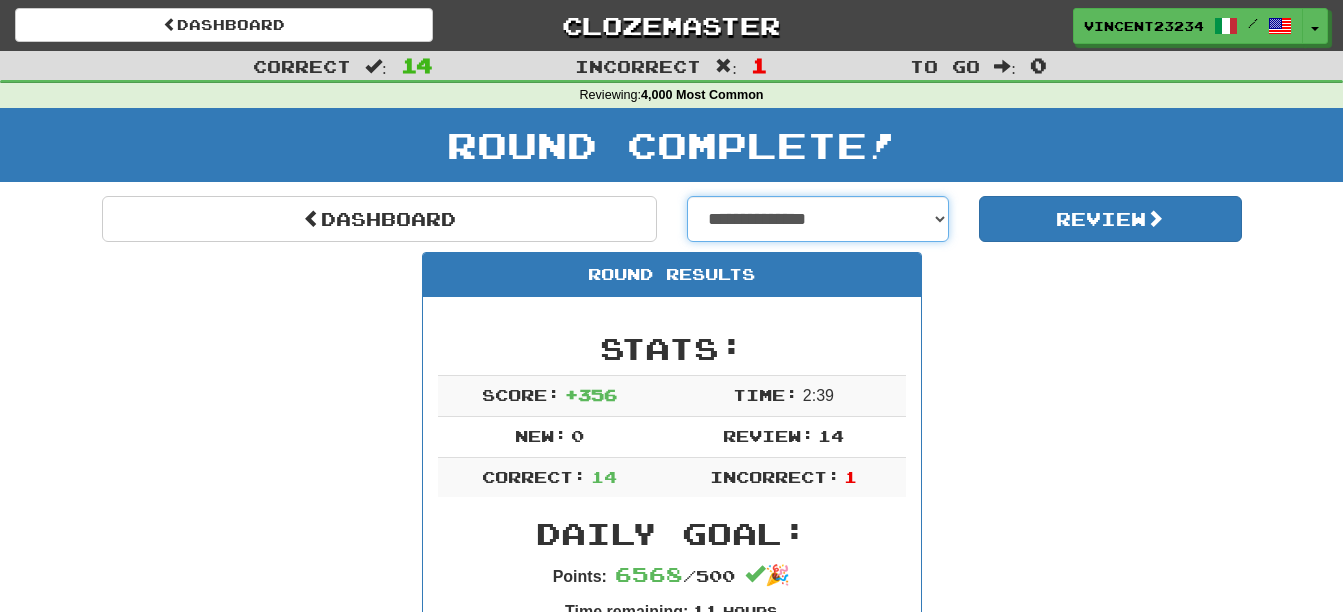 click on "**********" at bounding box center [818, 219] 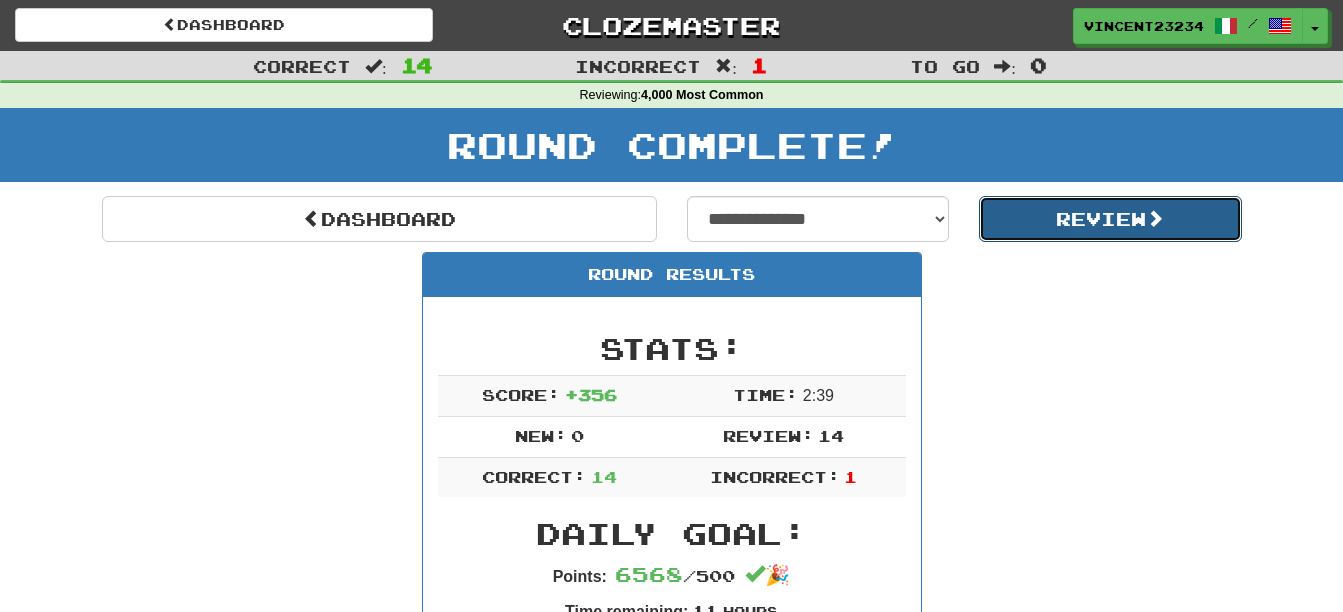 click on "Review" at bounding box center [1110, 219] 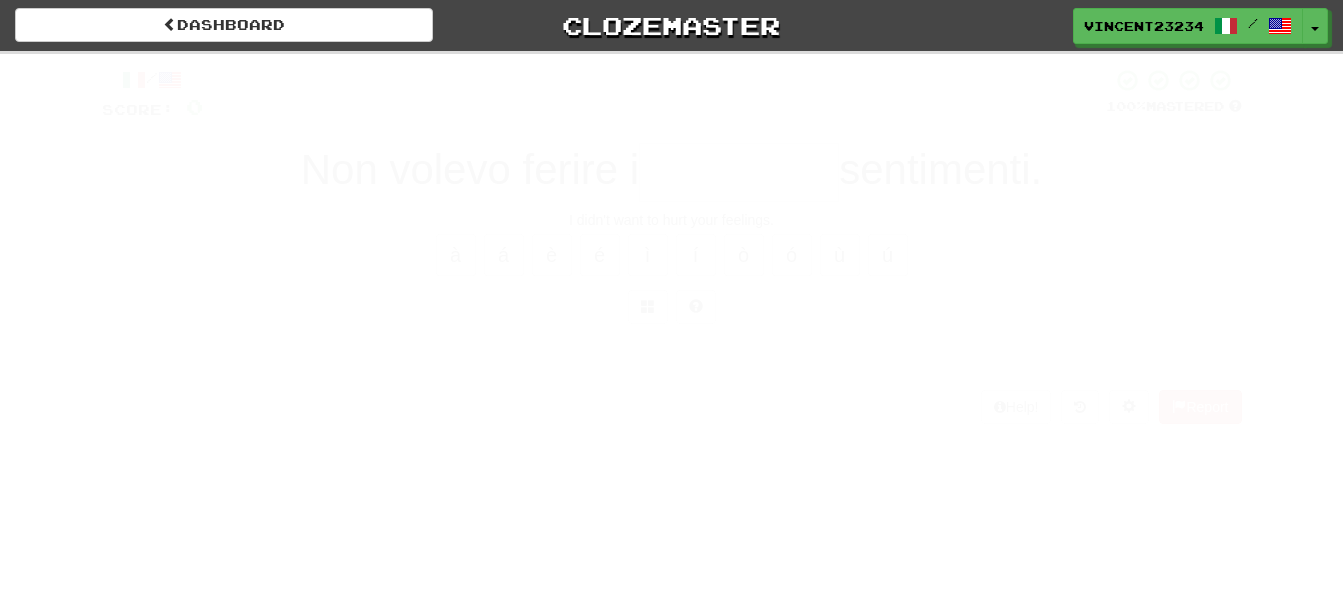 scroll, scrollTop: 0, scrollLeft: 0, axis: both 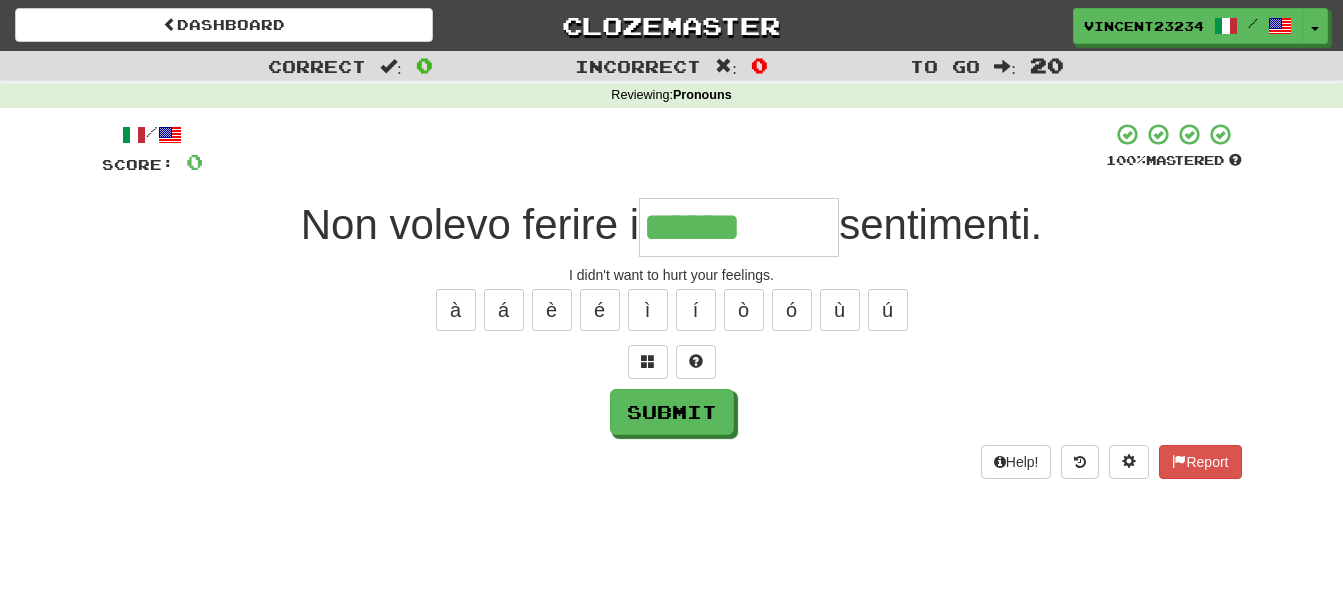 type on "******" 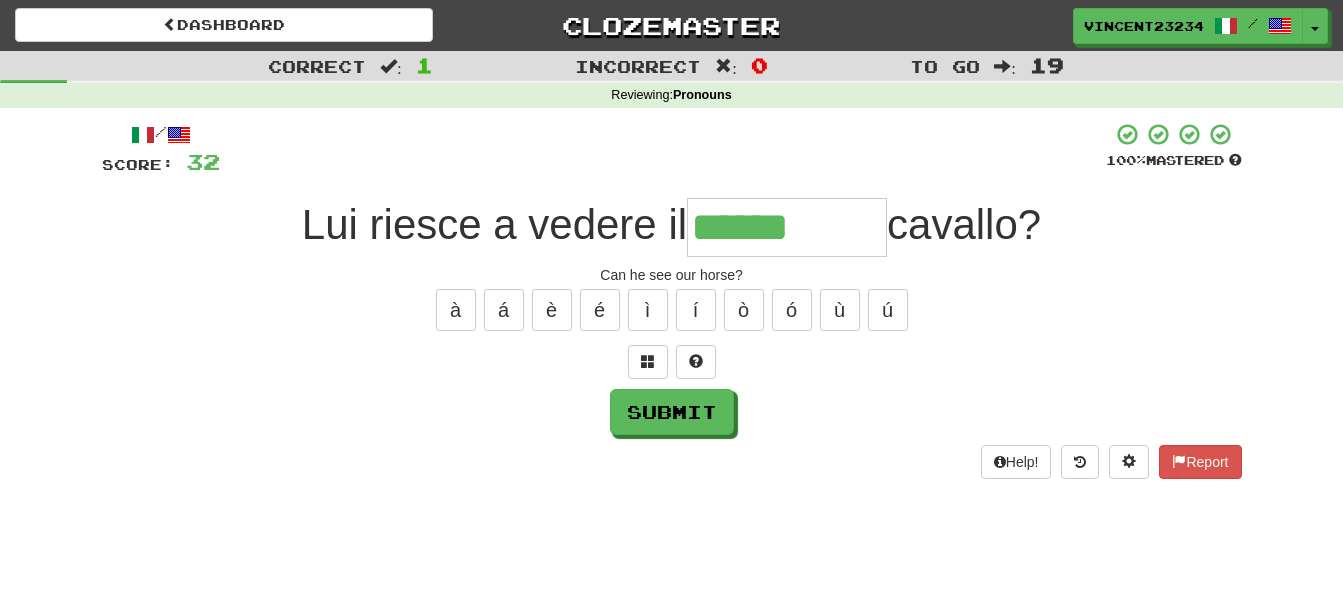 type on "******" 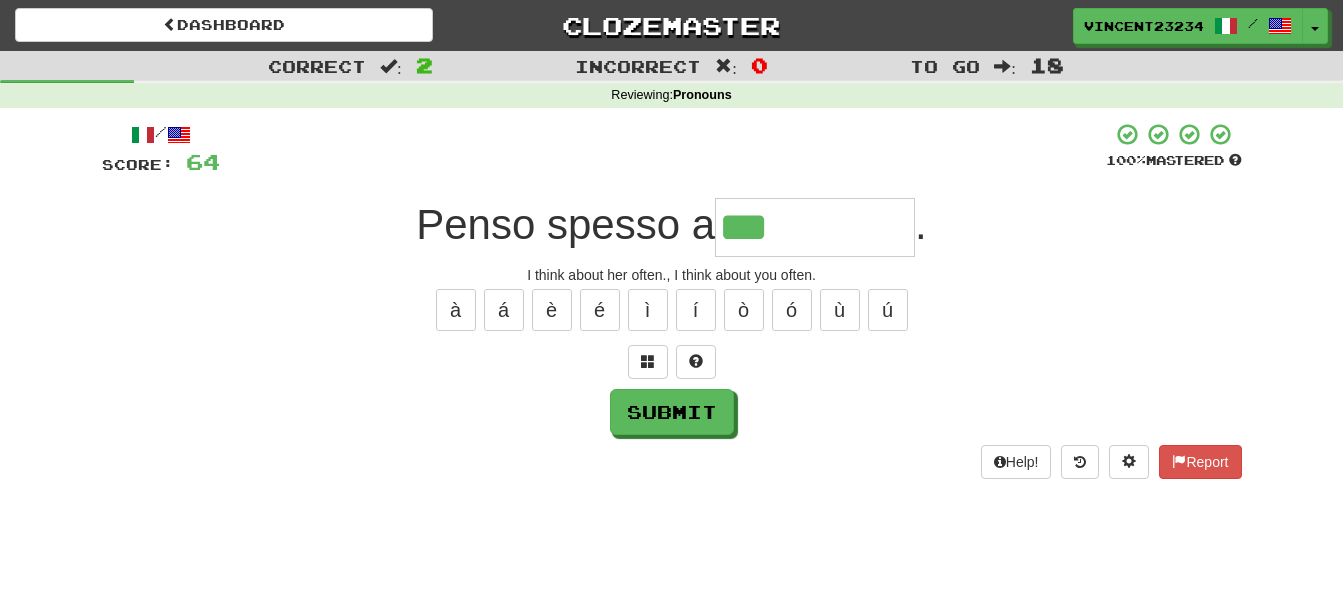 type on "***" 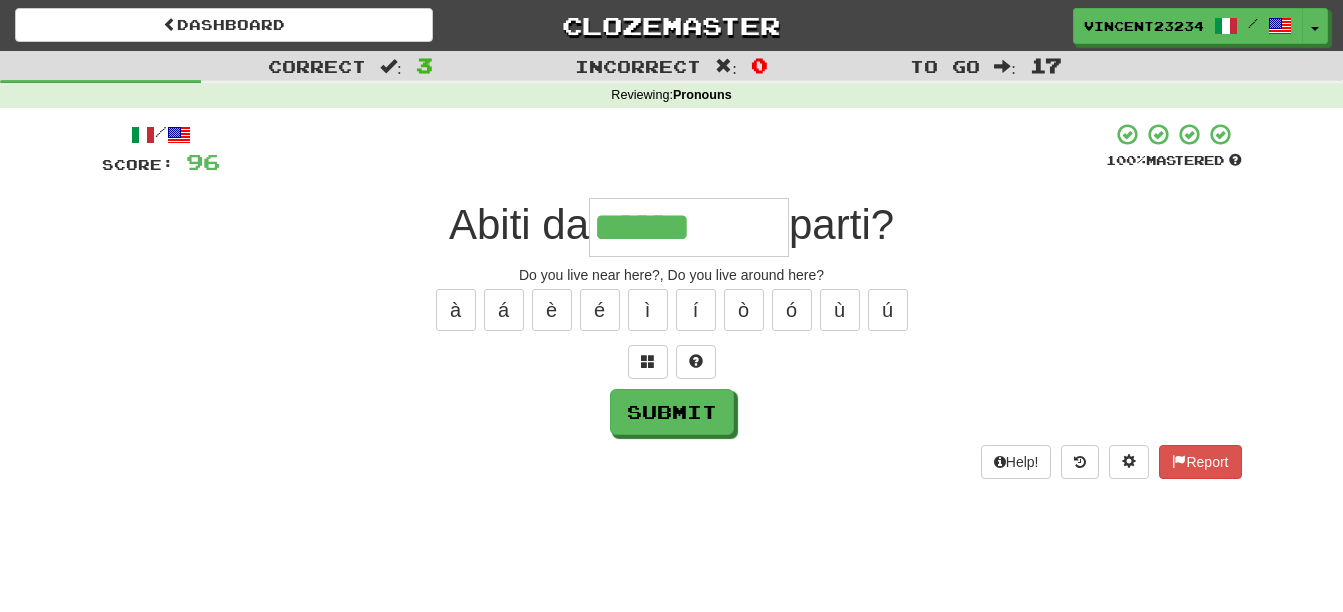 type on "******" 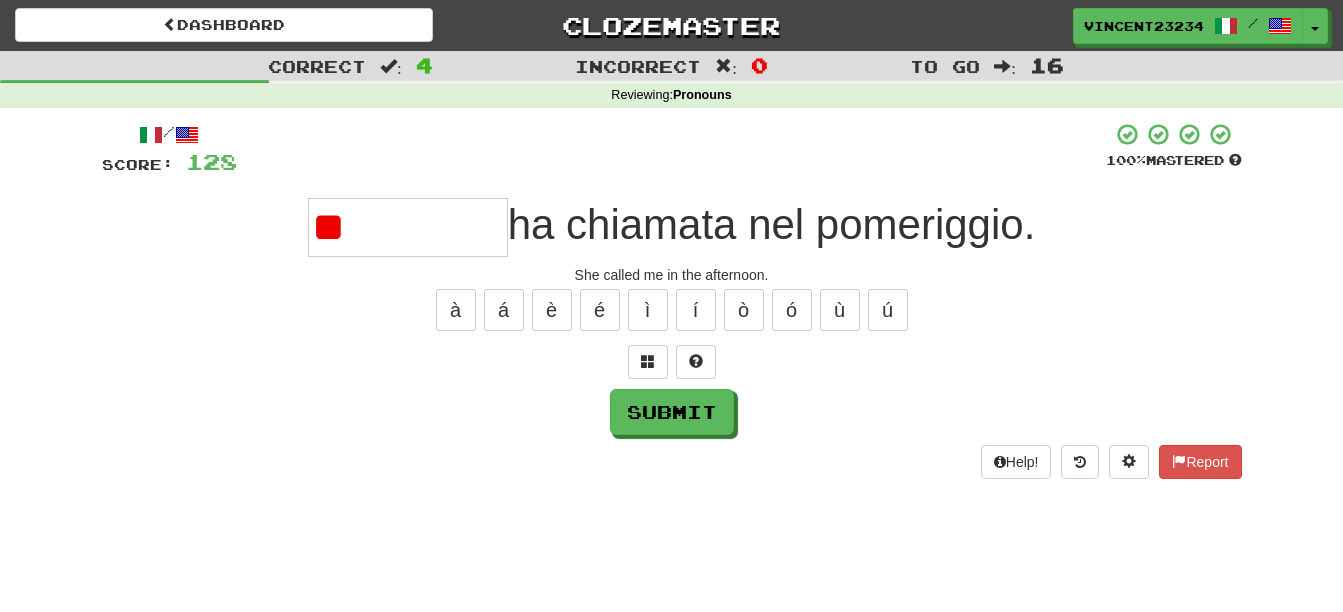 type on "*" 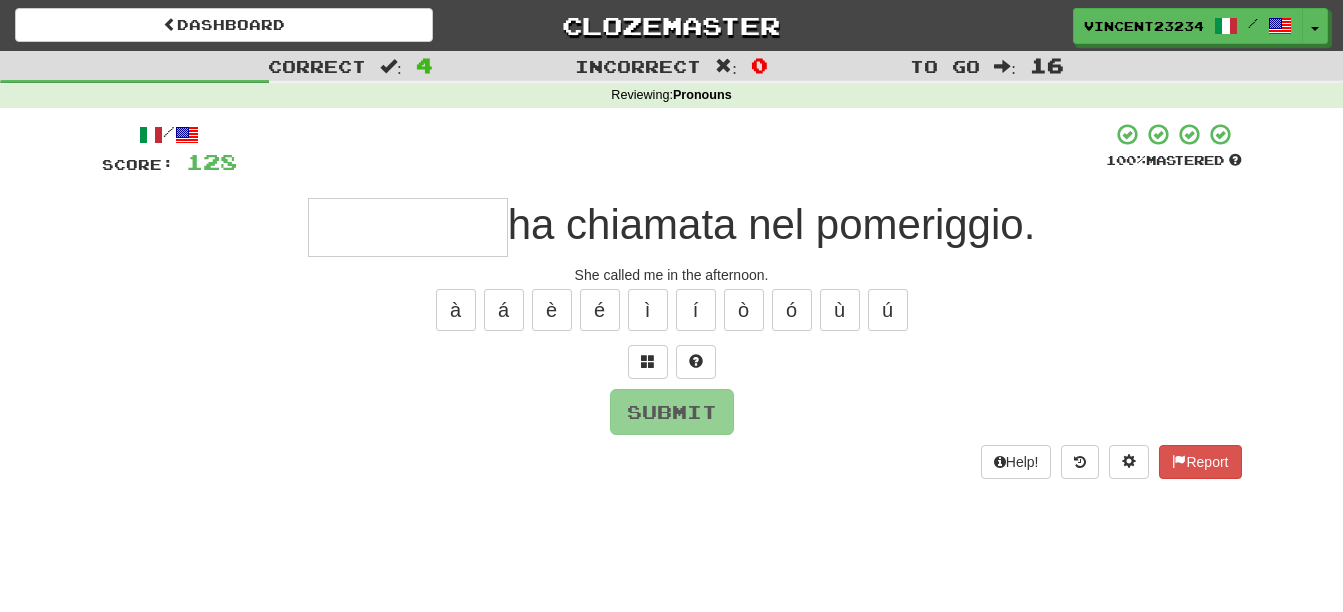 type on "*" 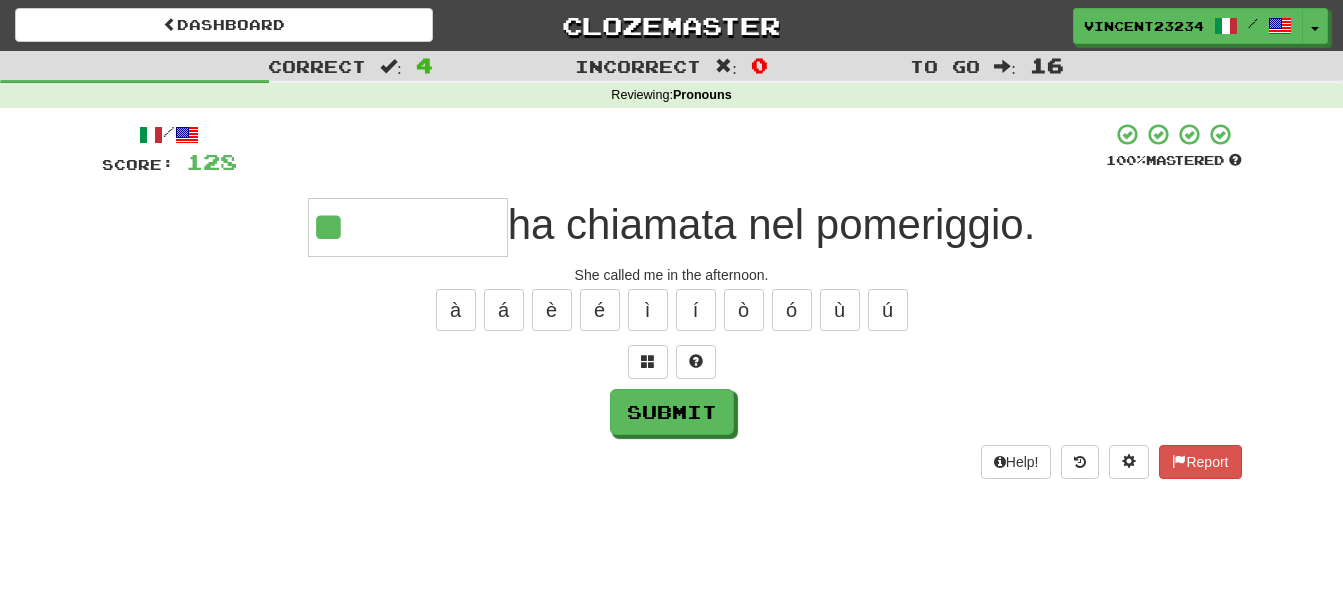 type on "**" 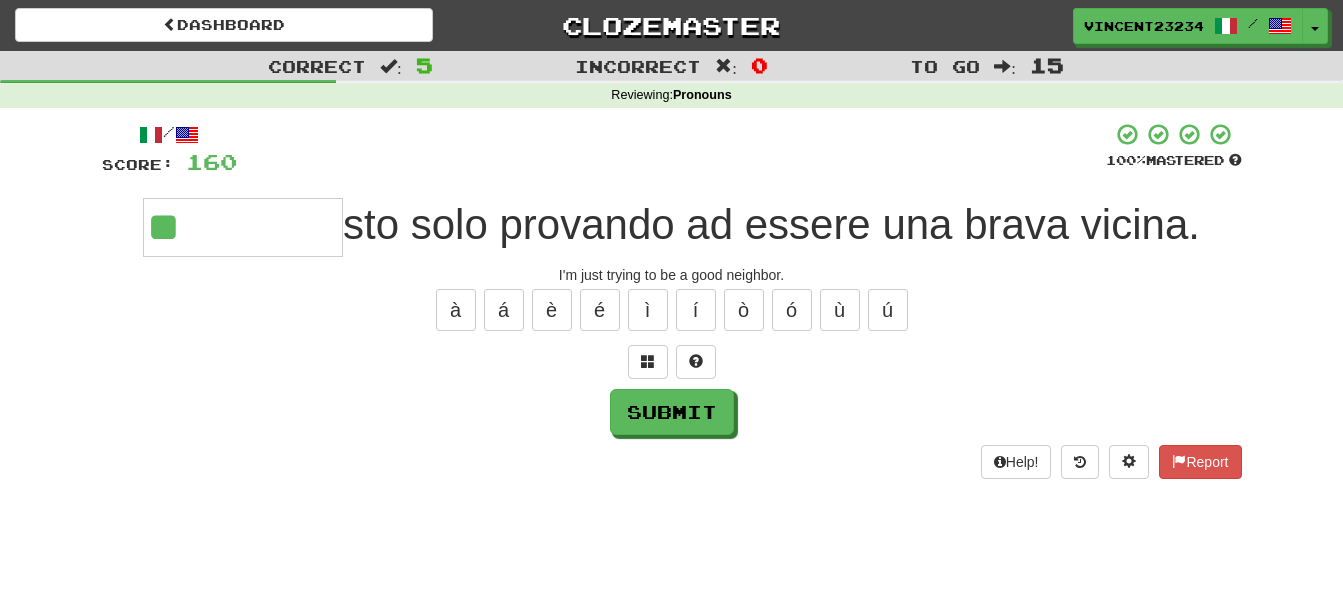 type on "**" 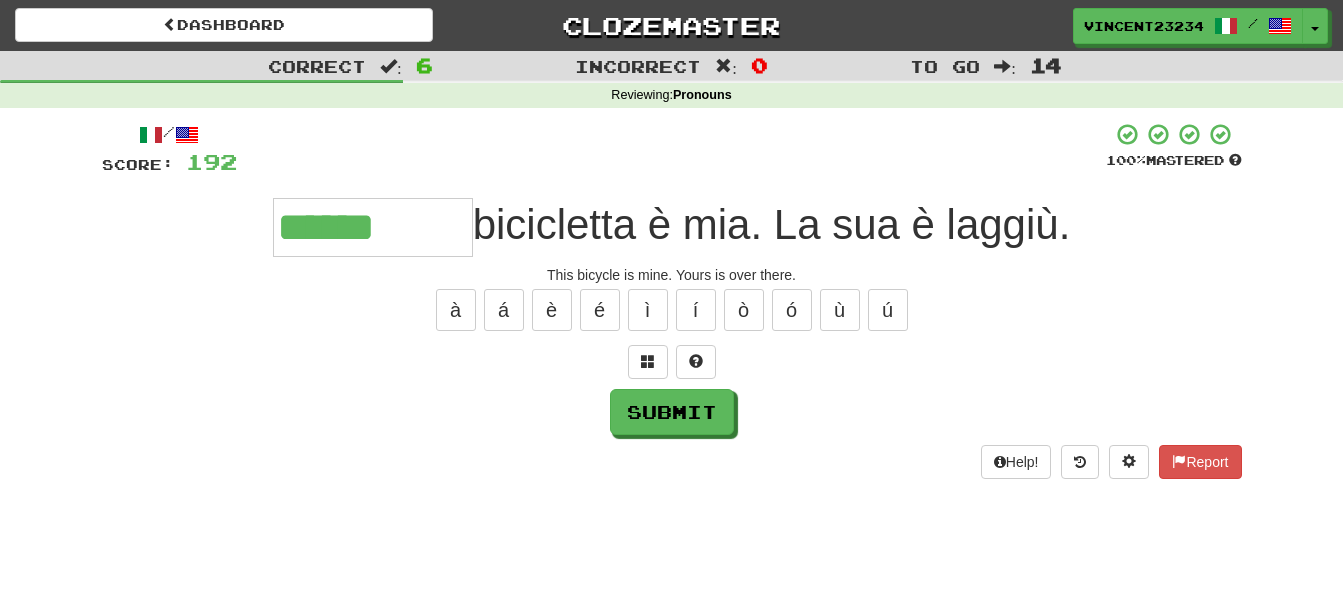 type on "******" 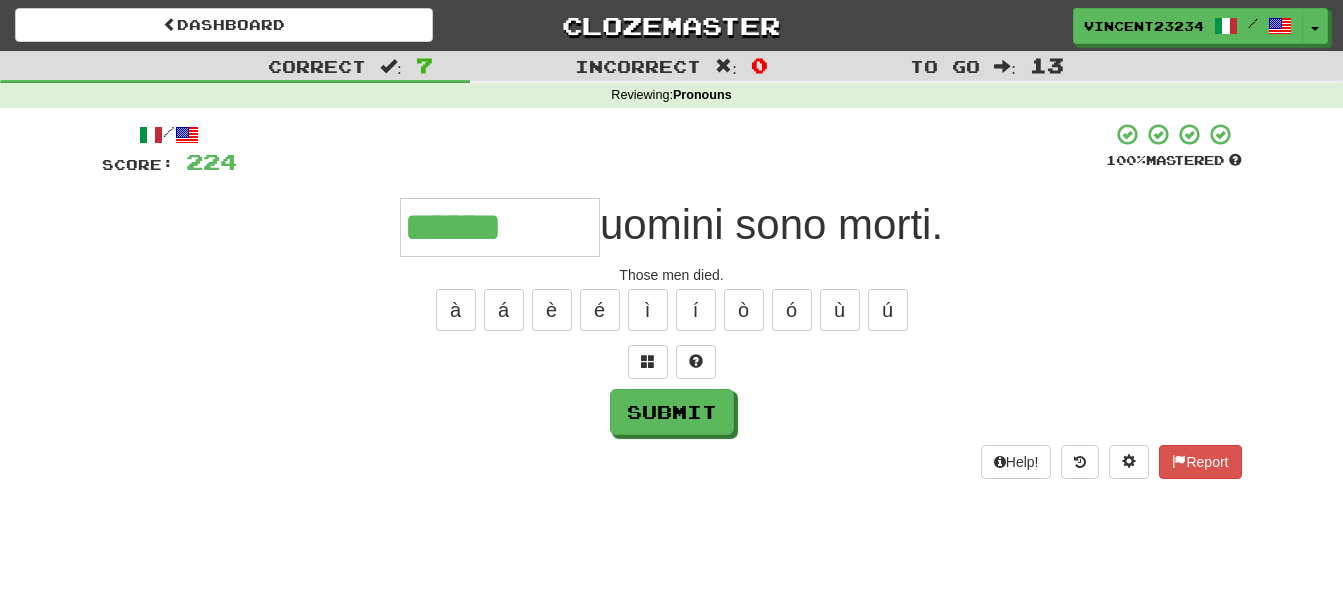 type on "******" 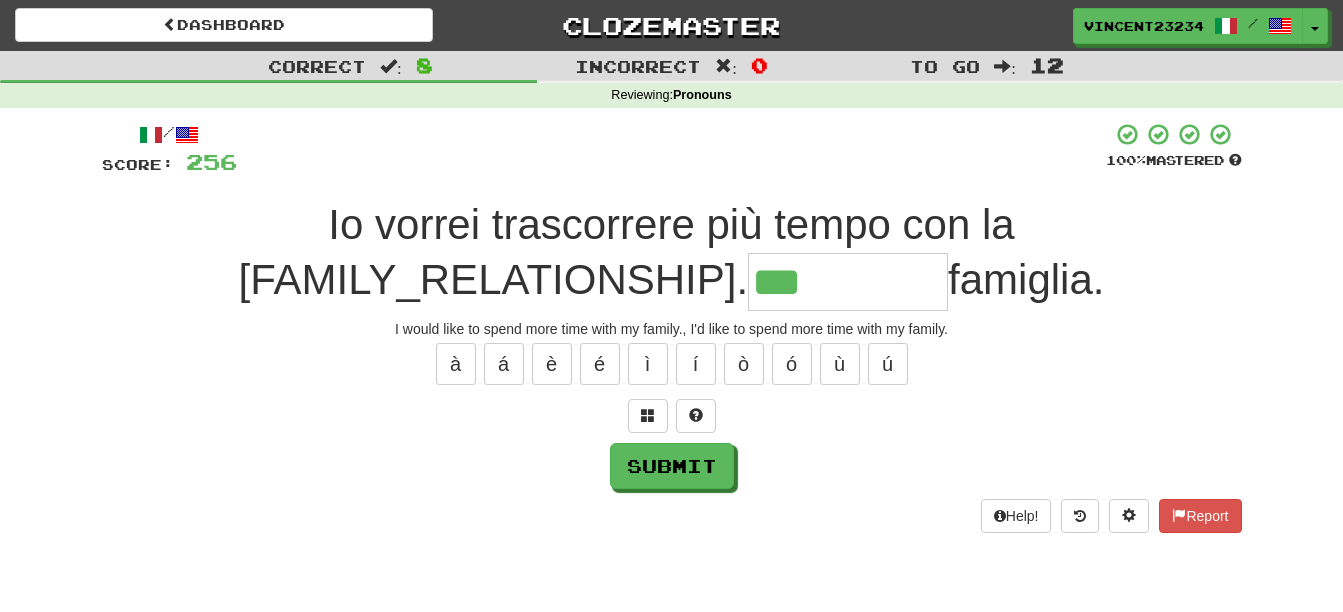 type on "***" 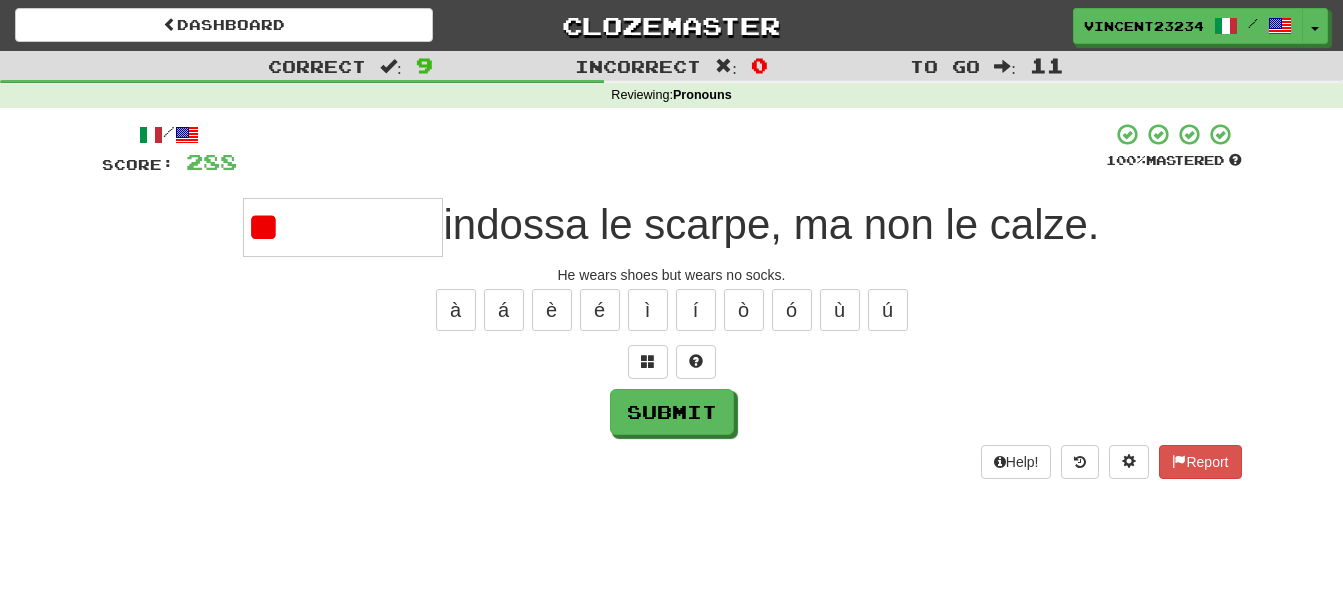 type on "*" 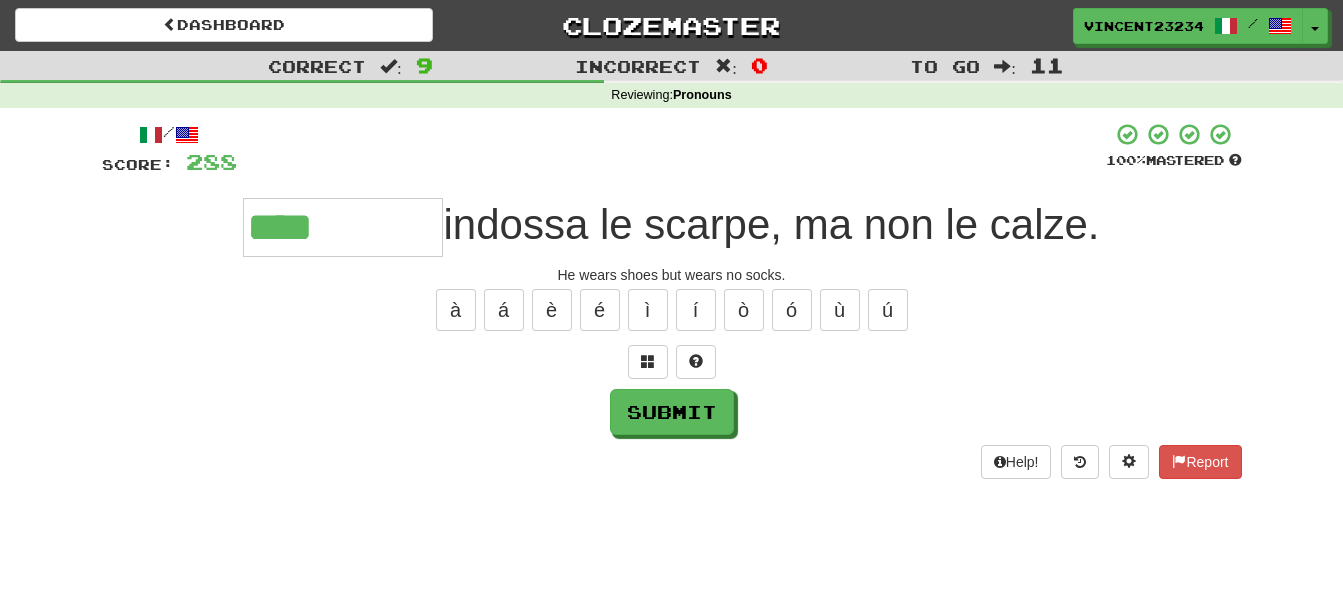 type on "****" 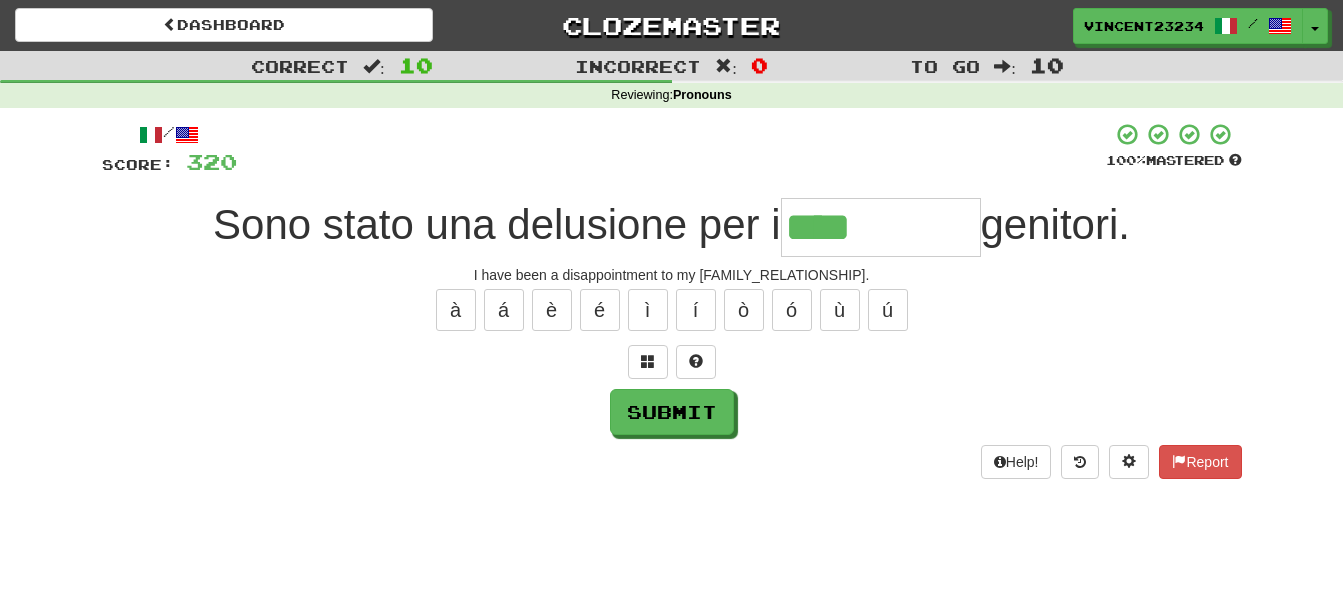 type on "****" 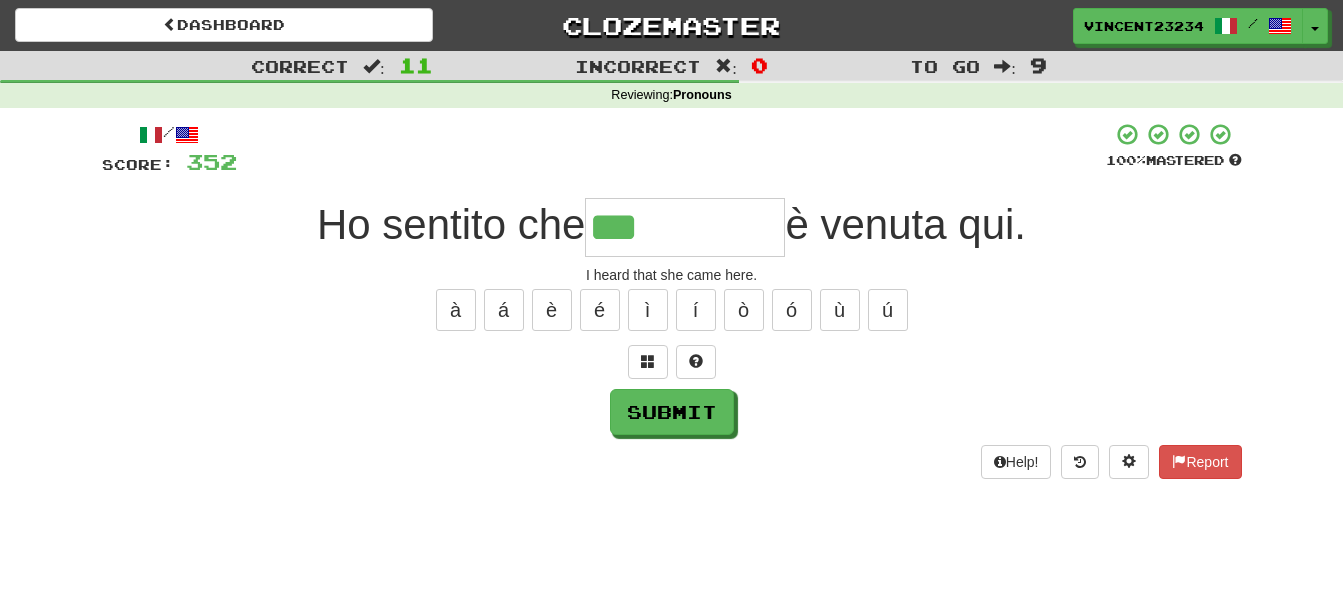 type on "***" 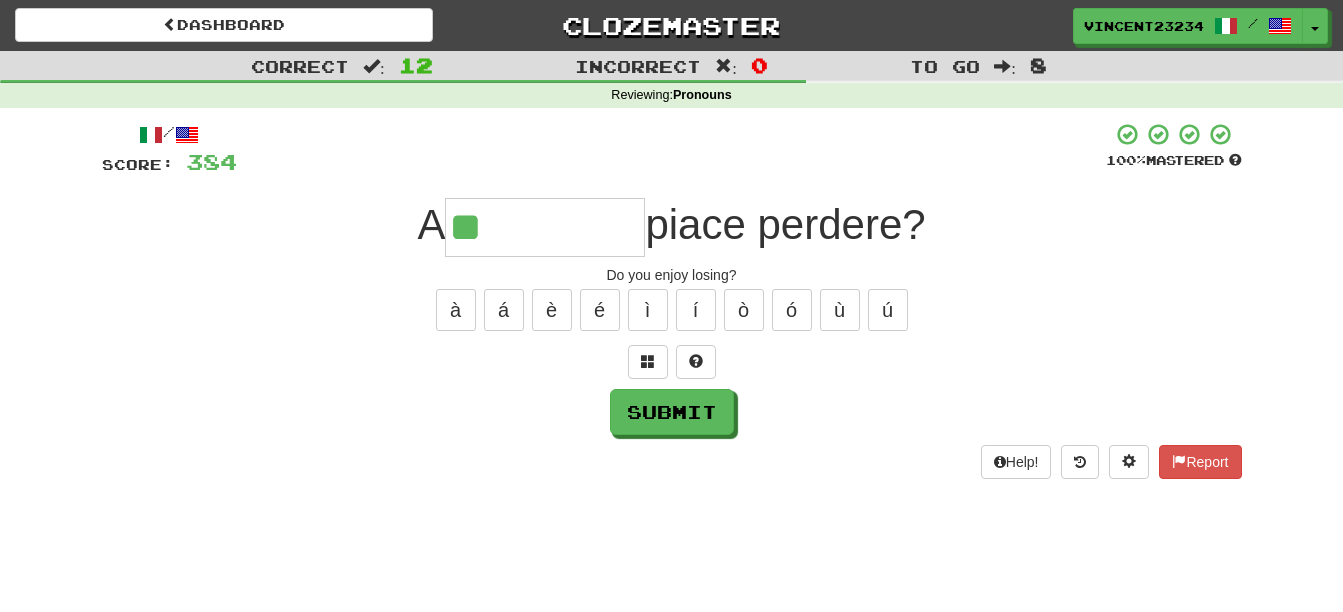 type on "**" 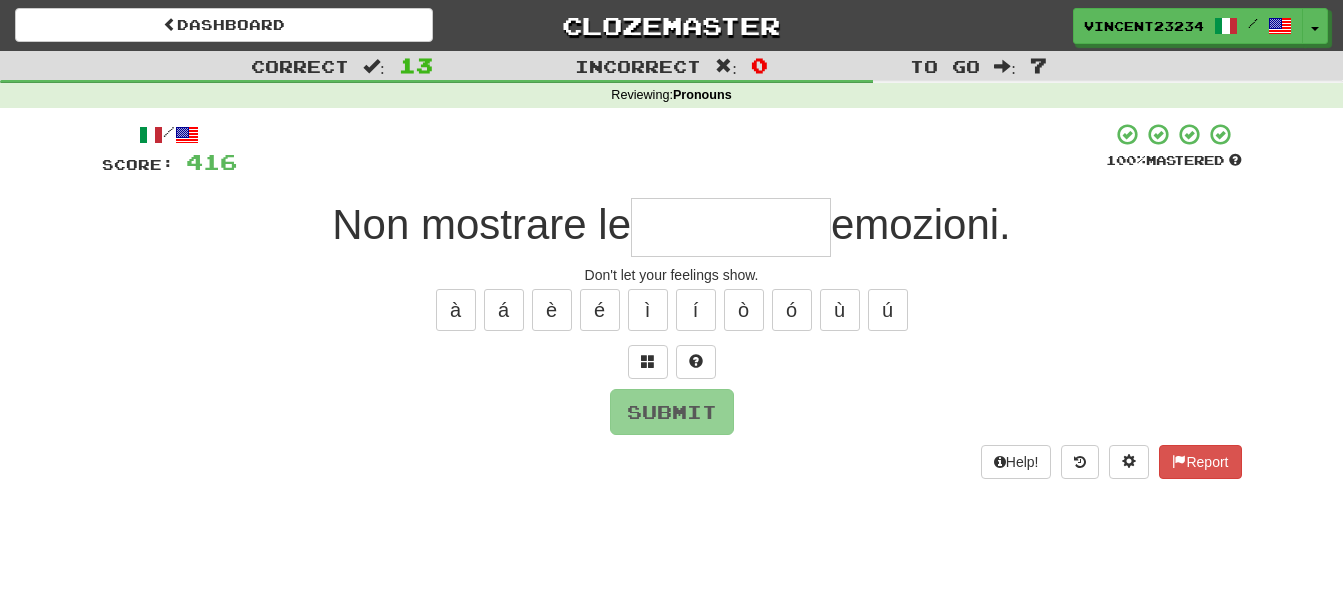 type on "*" 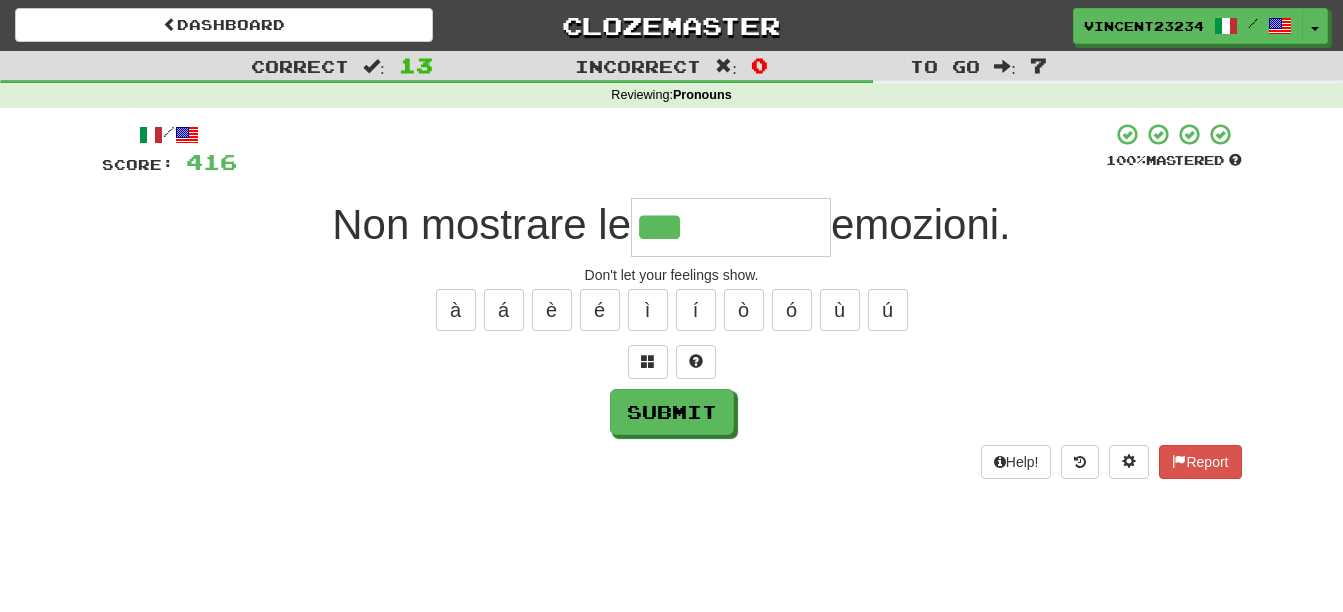 type on "***" 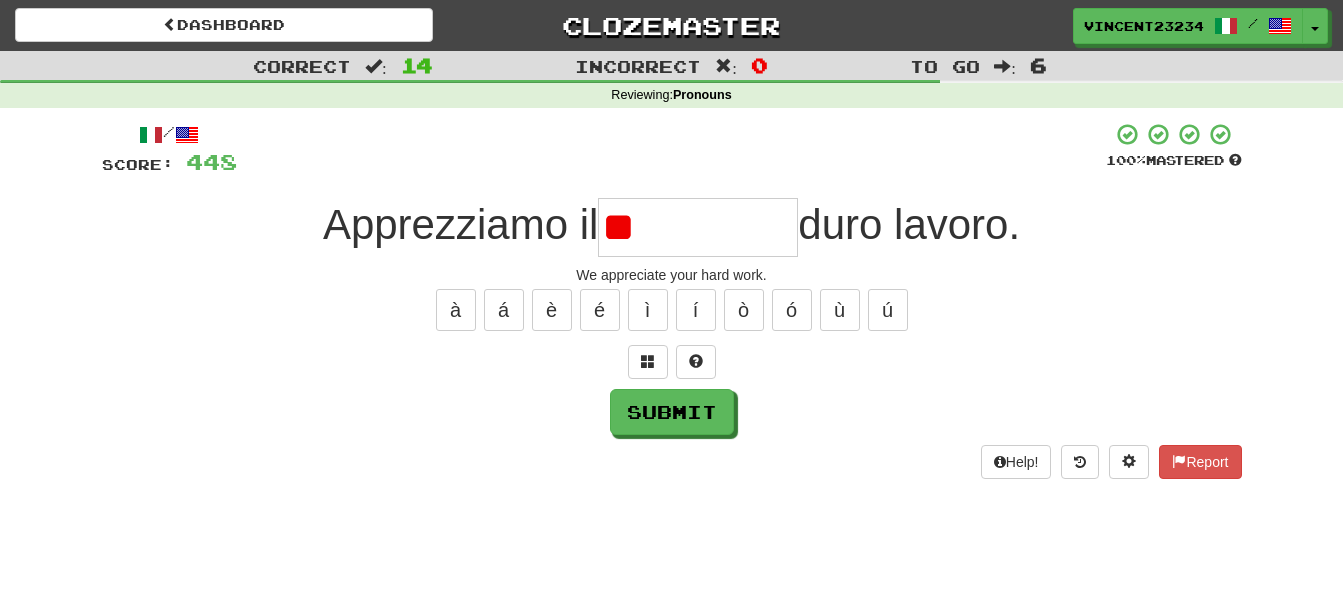 type on "*" 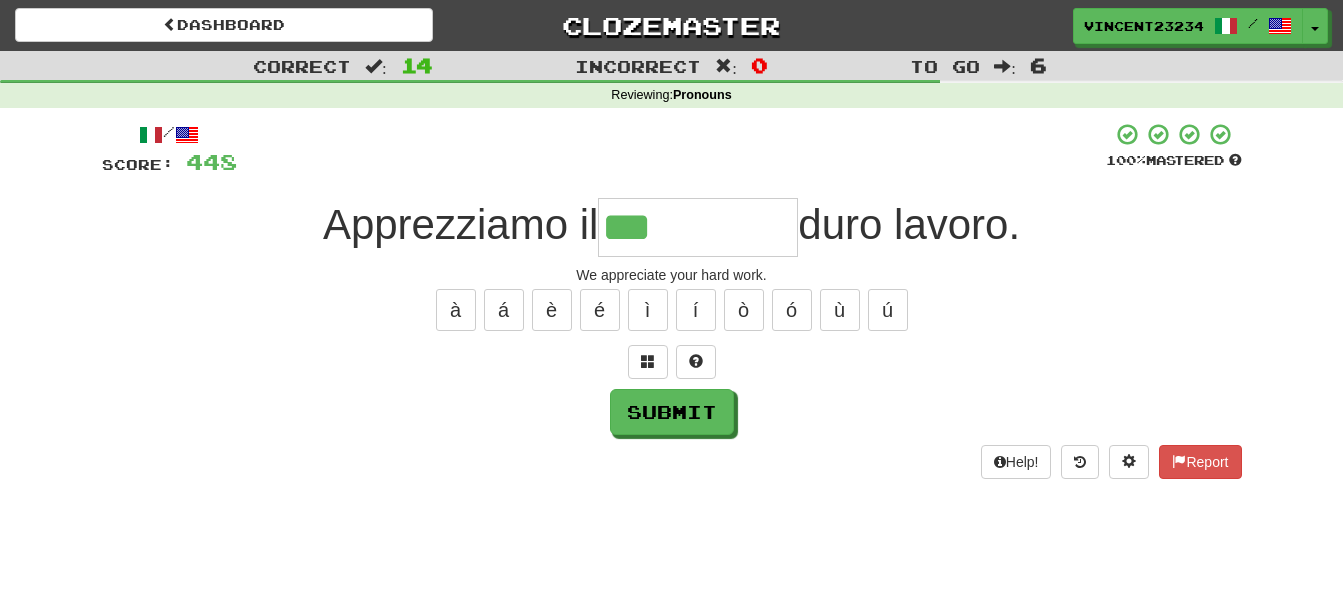 type on "***" 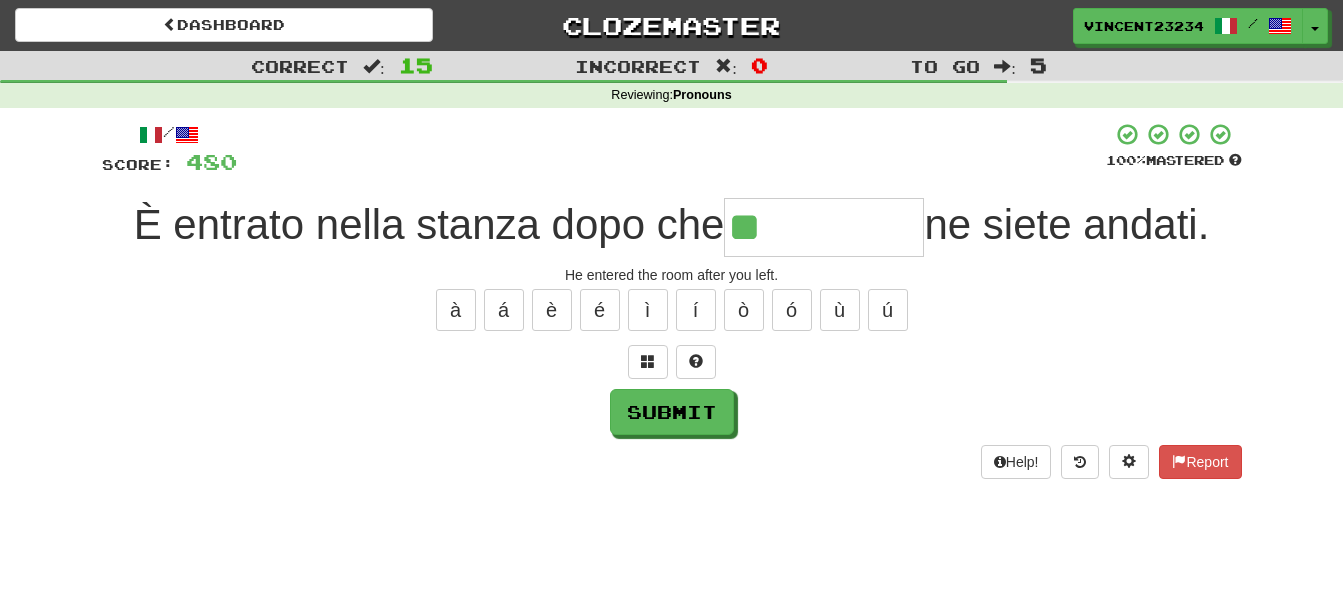 type on "**" 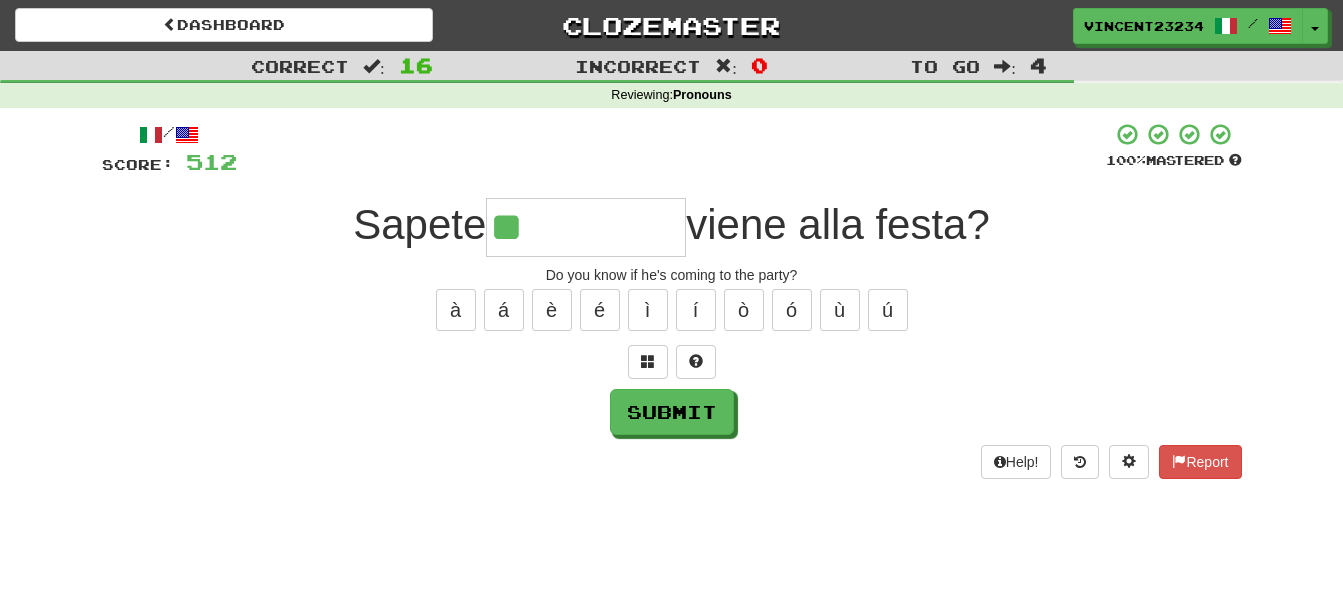 type on "**" 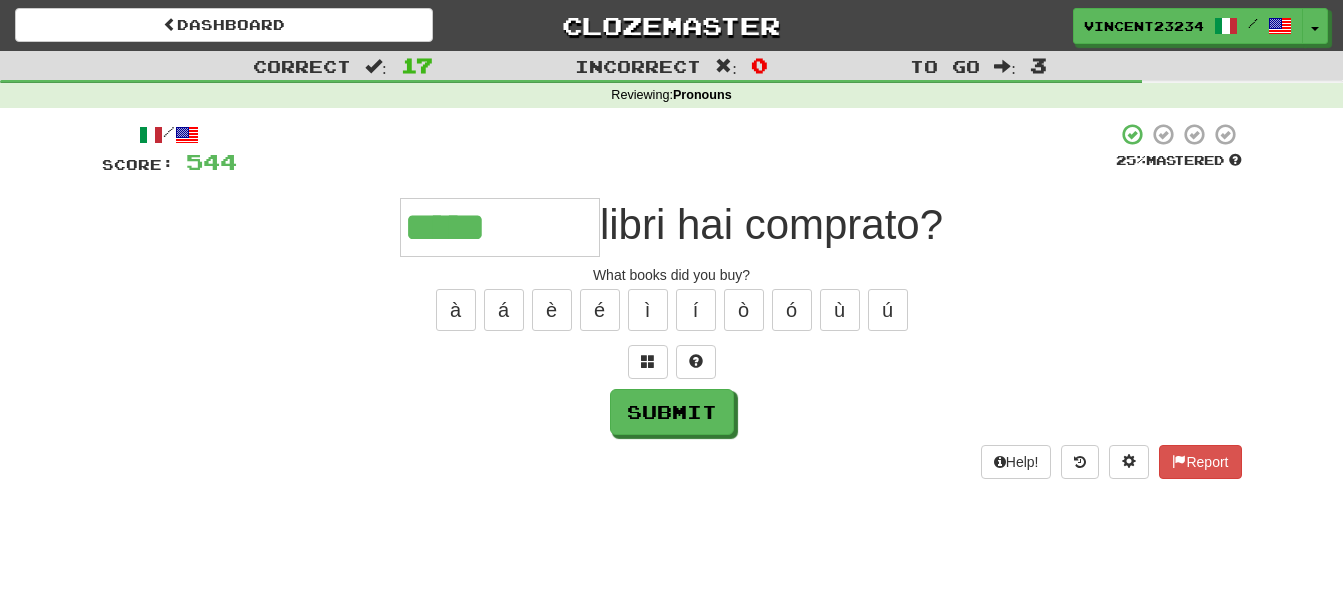 type on "*****" 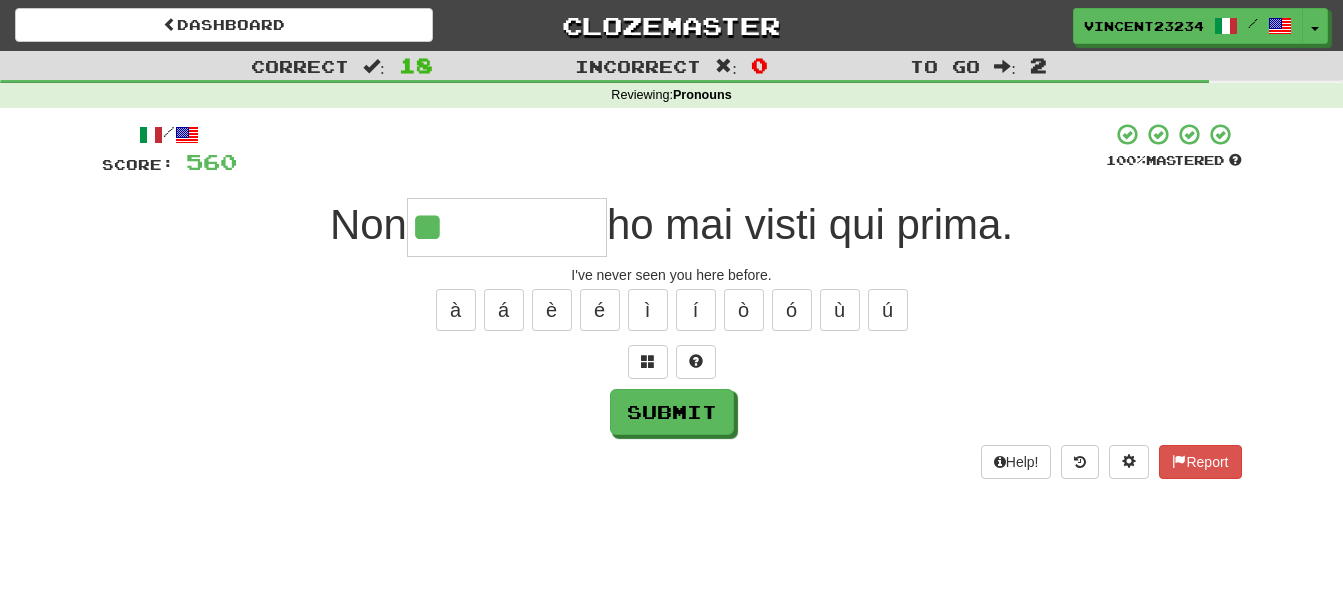 type on "**" 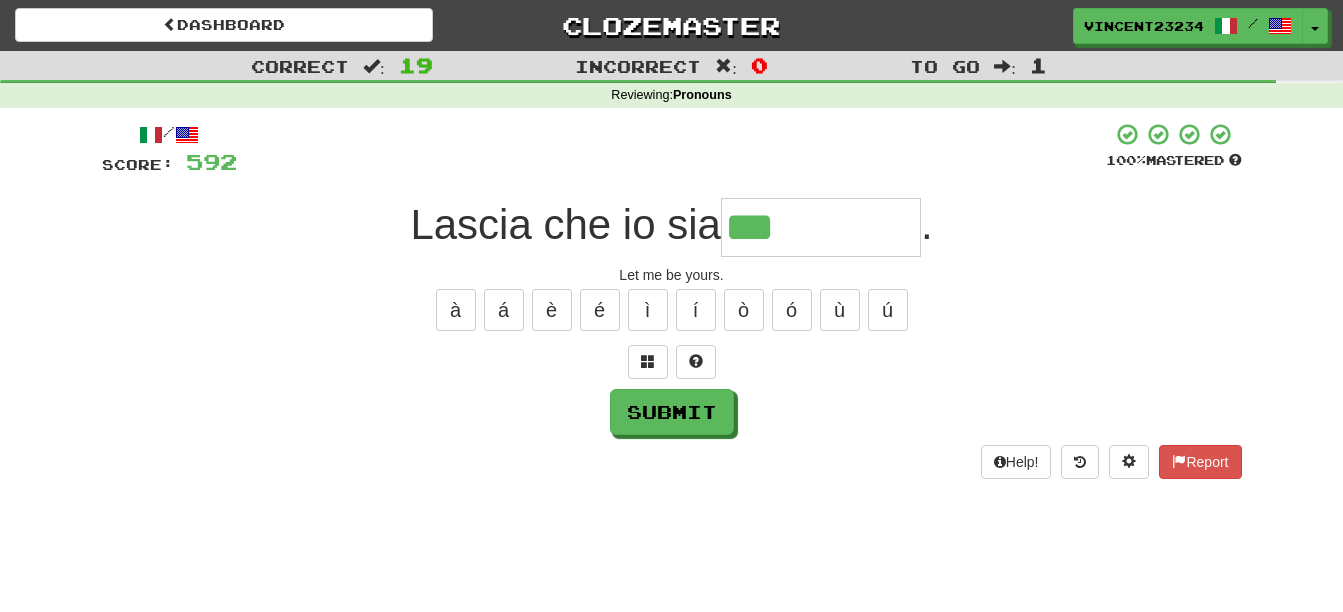 type on "***" 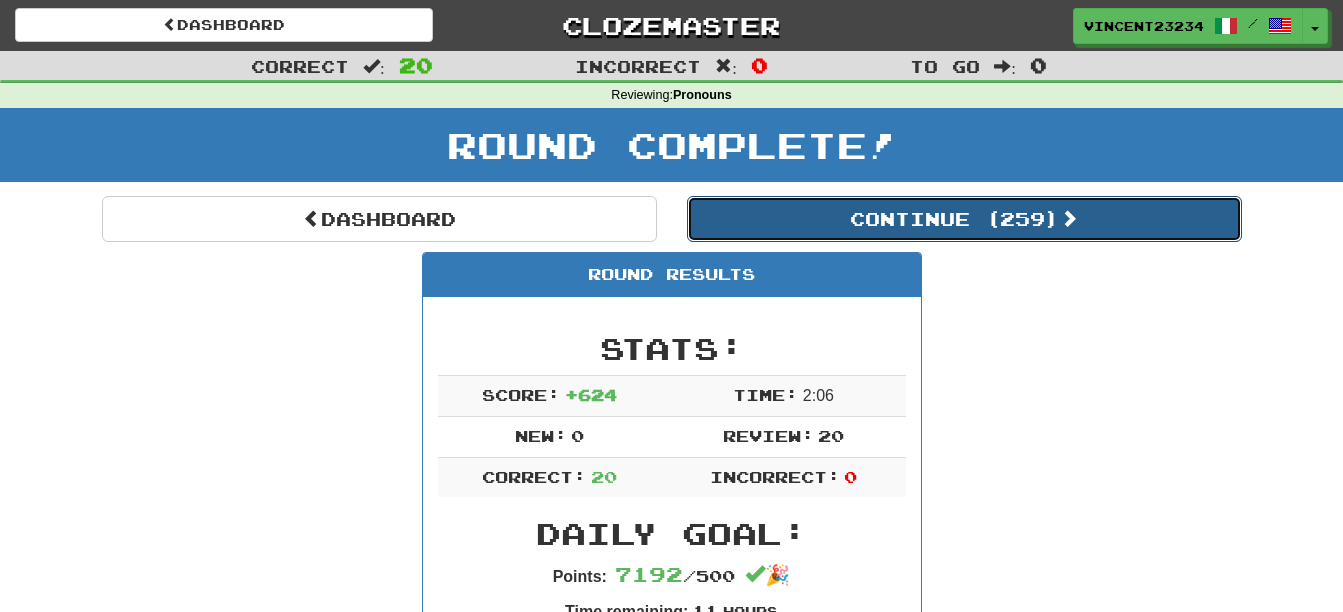 click on "Continue ( 259 )" at bounding box center (964, 219) 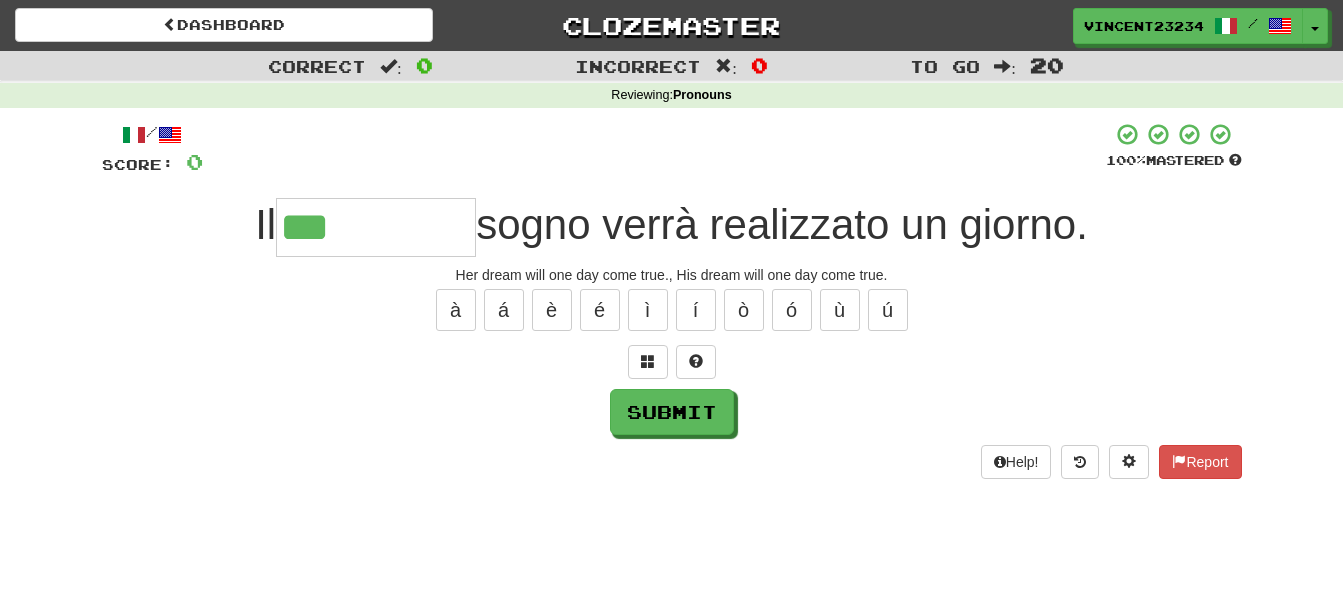 type on "***" 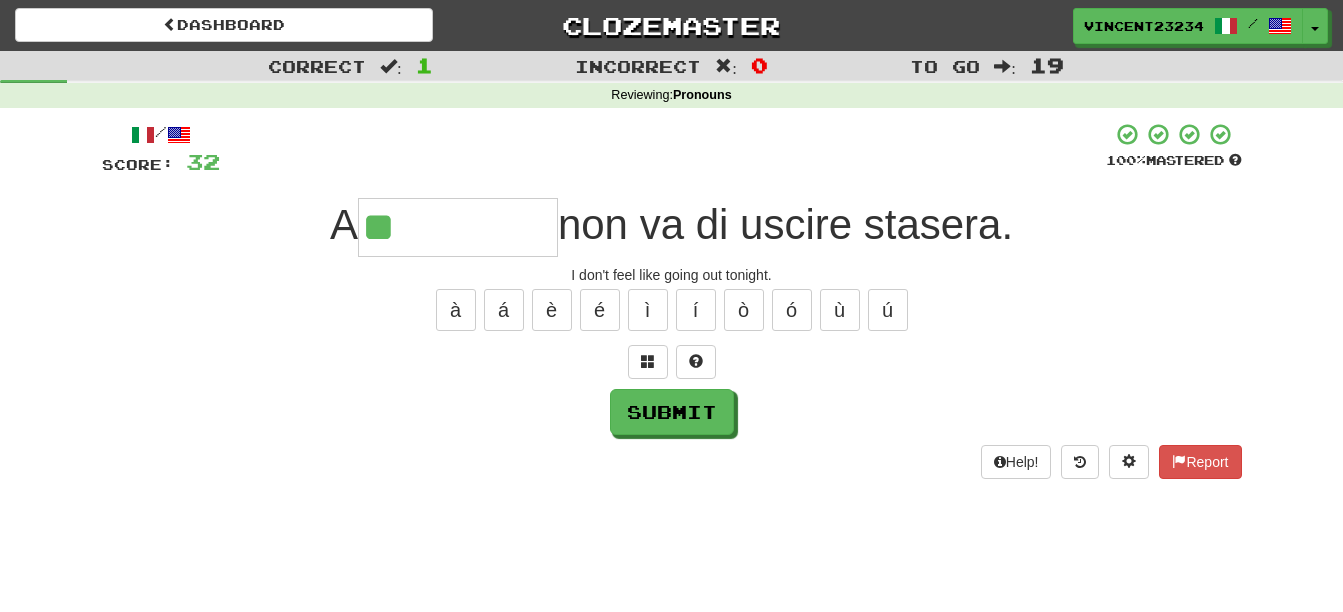 type on "**" 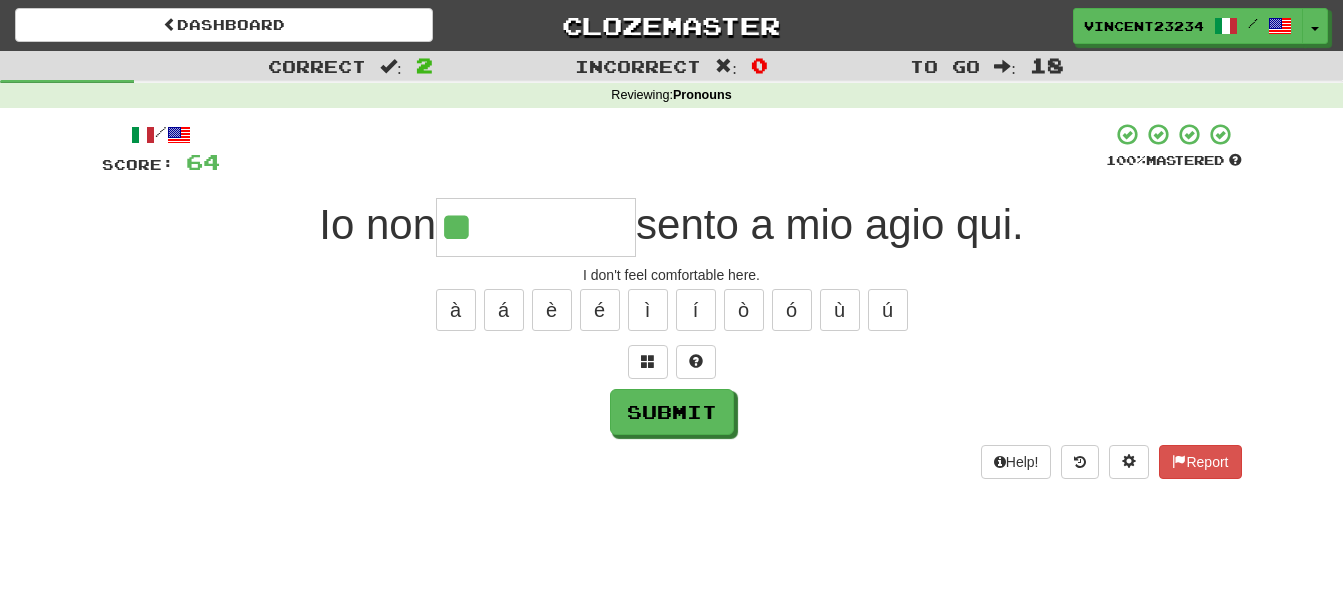 type on "**" 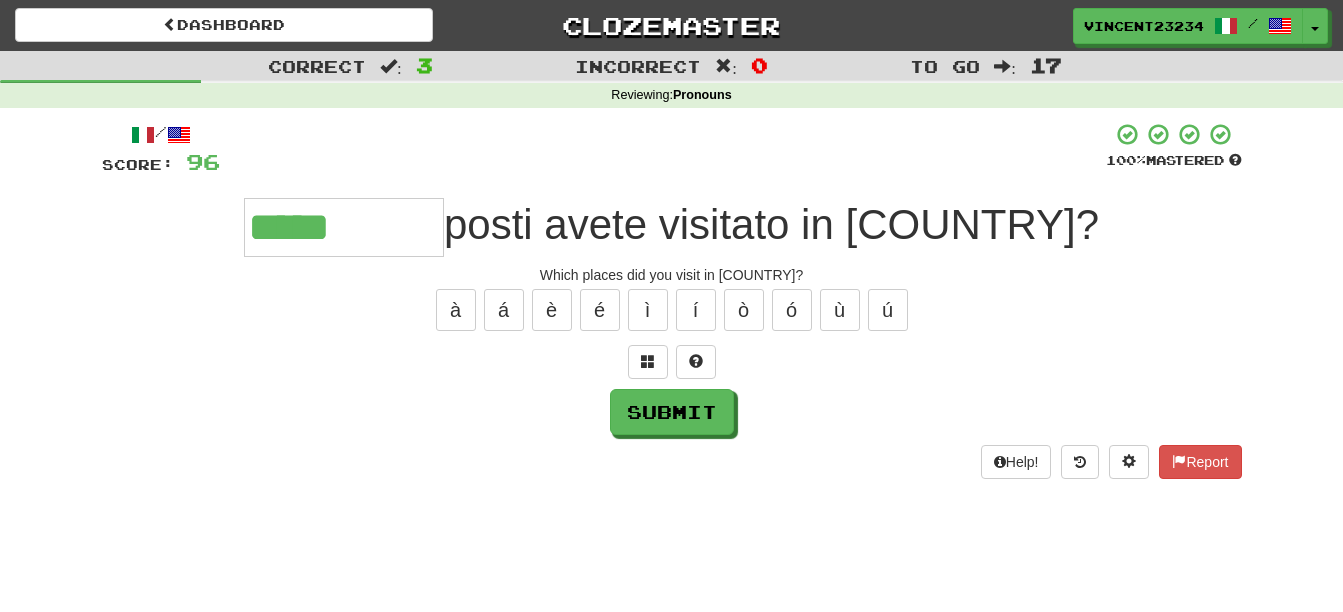 type on "*****" 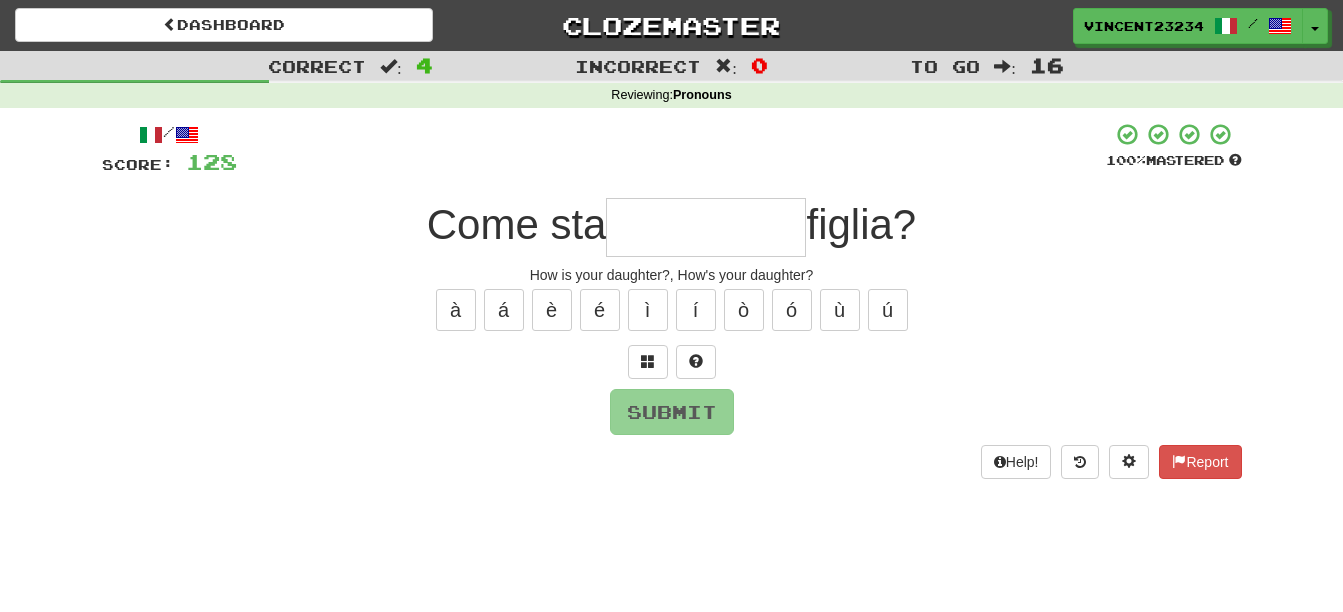 type on "*" 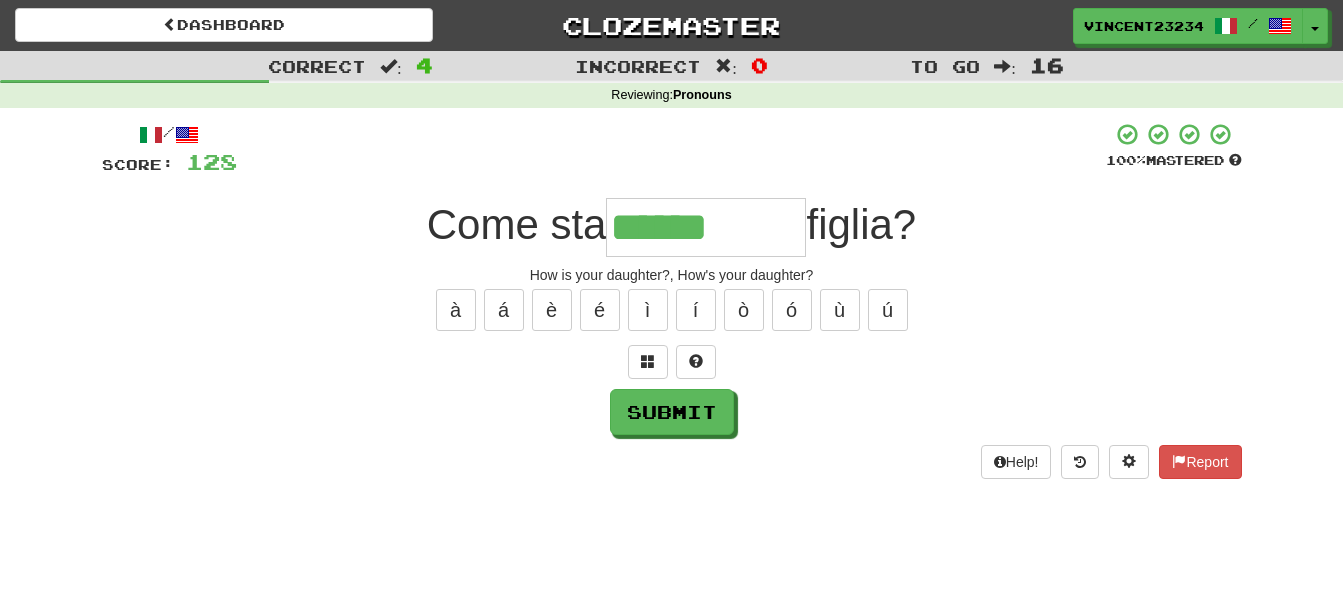 type on "******" 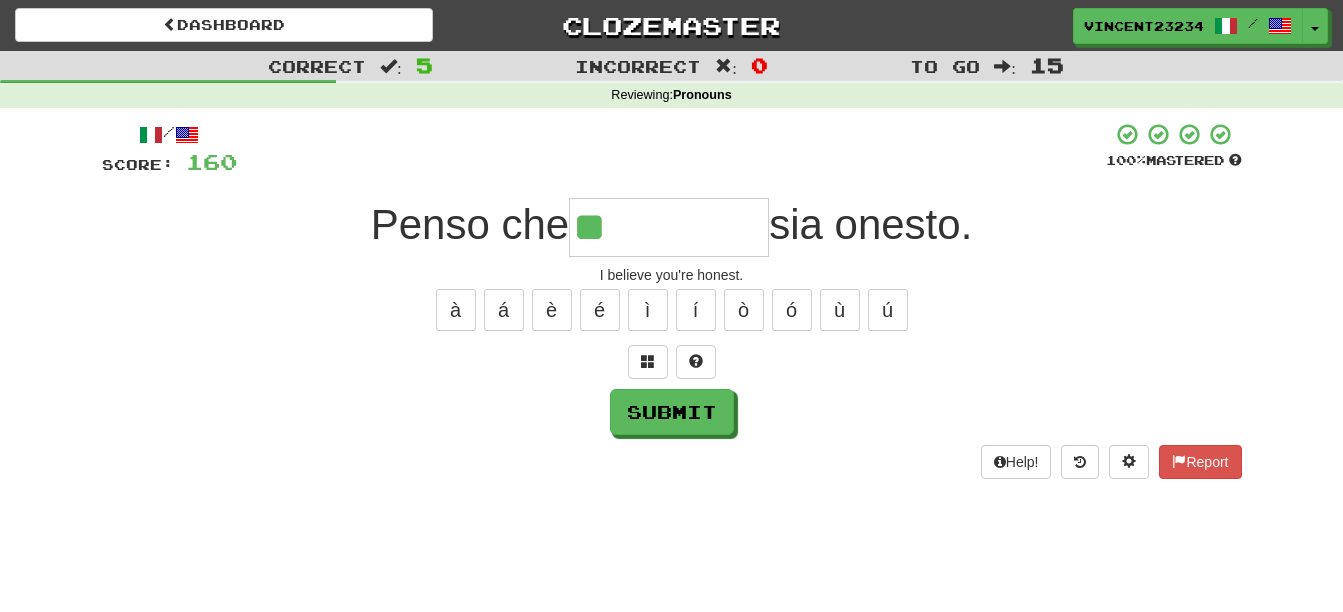 type on "**" 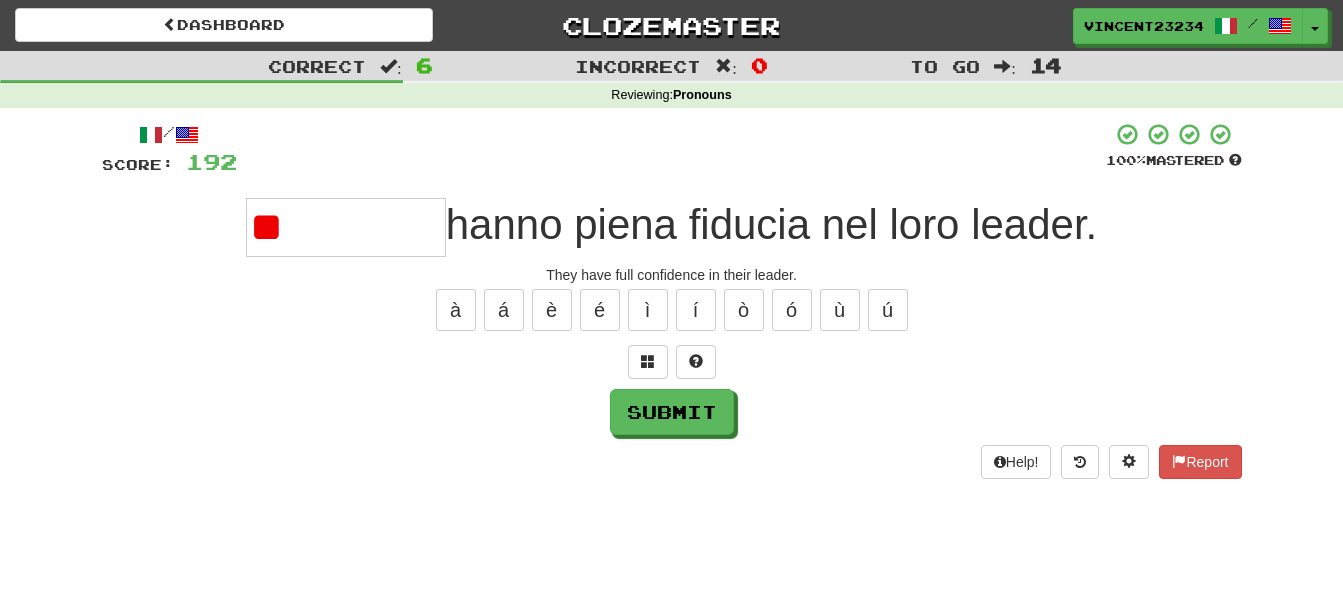 type on "*" 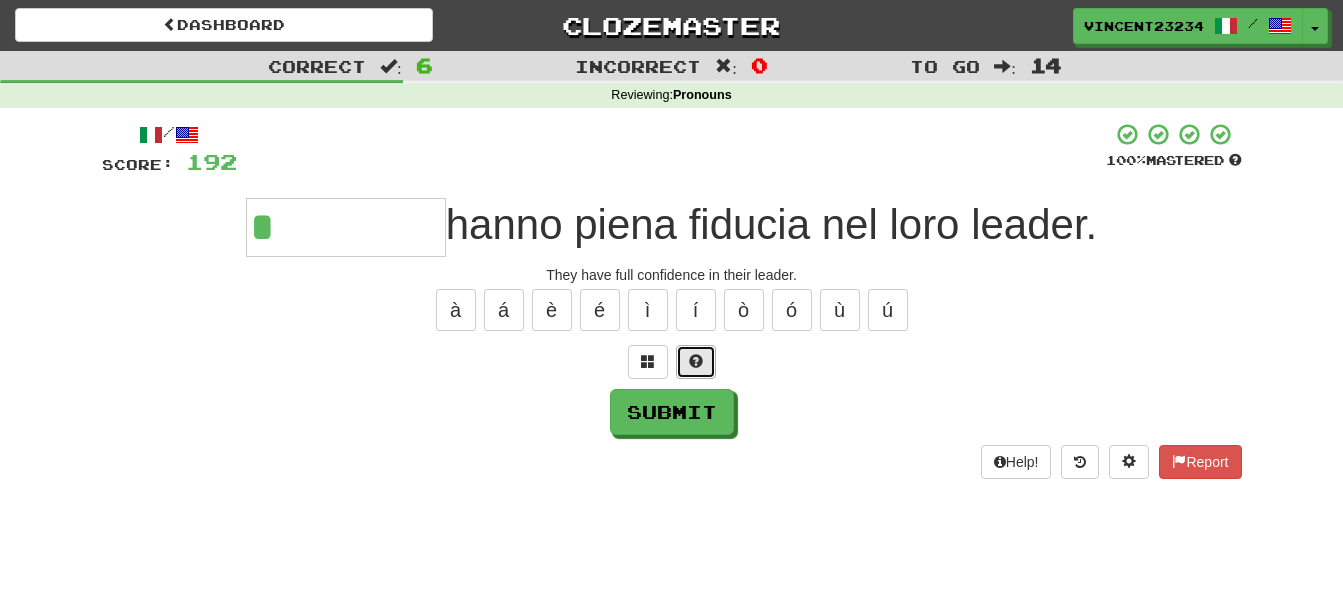 click at bounding box center (696, 362) 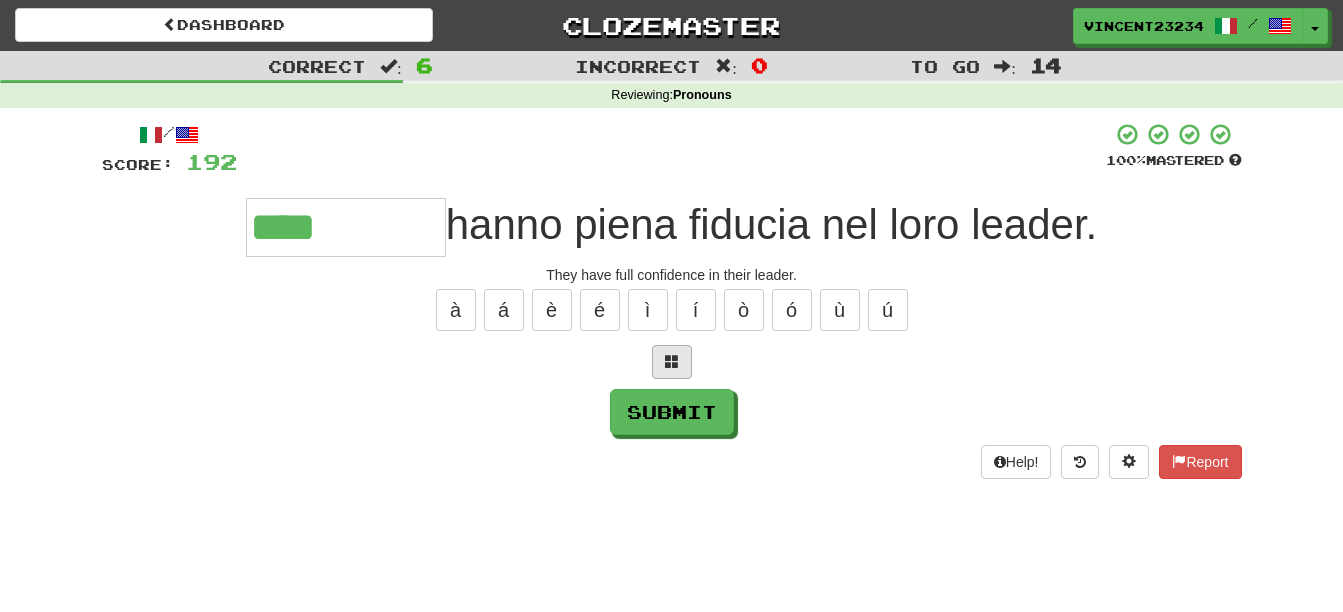 type on "****" 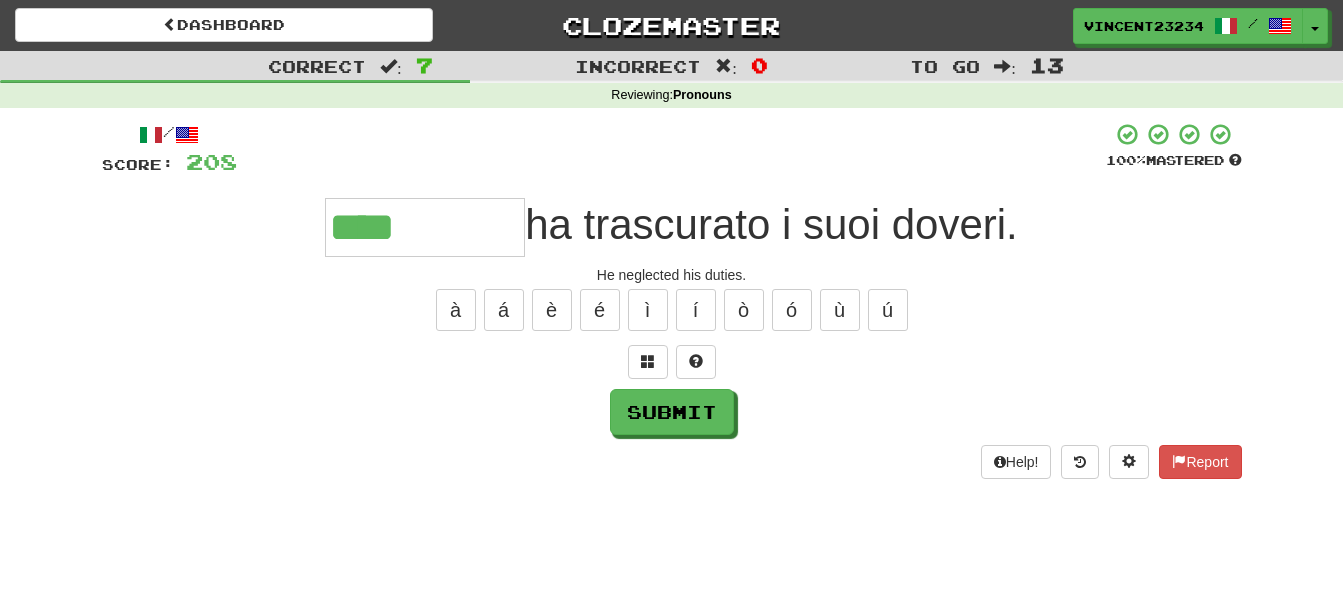 type on "****" 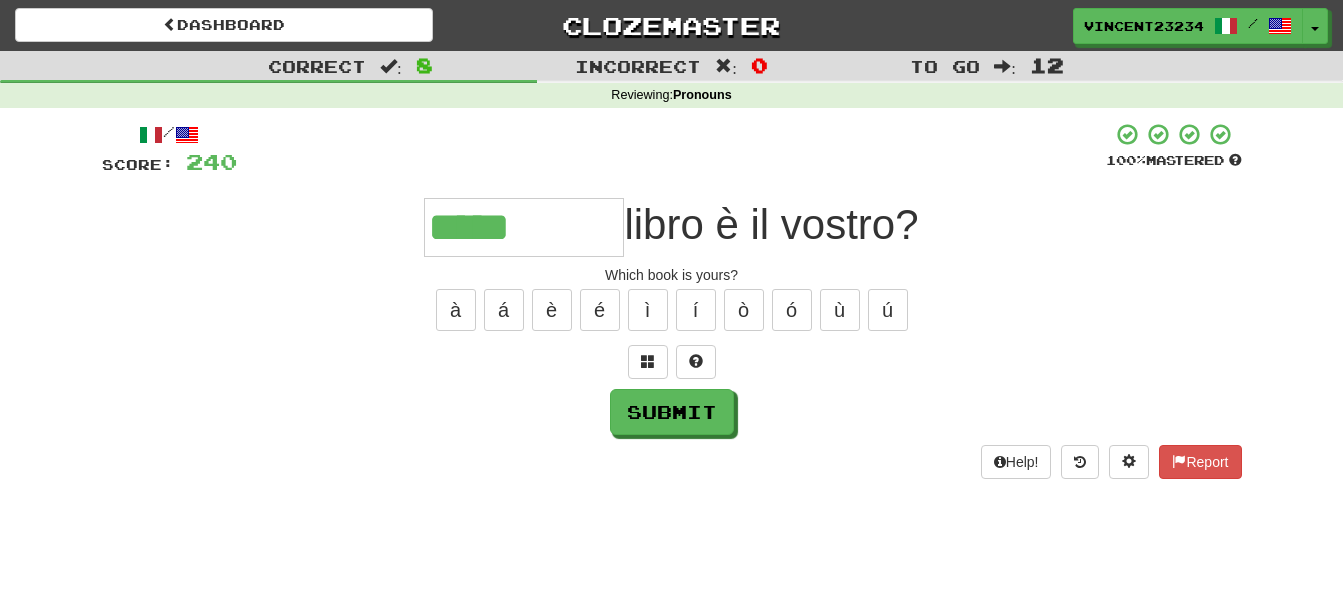 type on "*****" 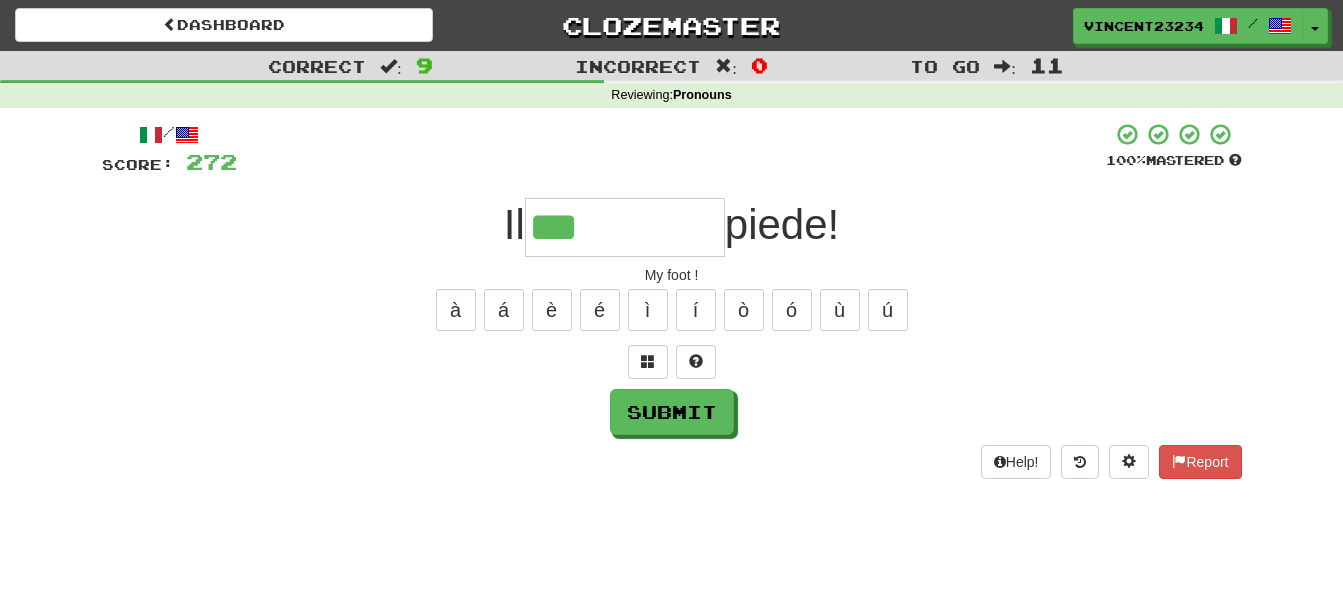 type on "***" 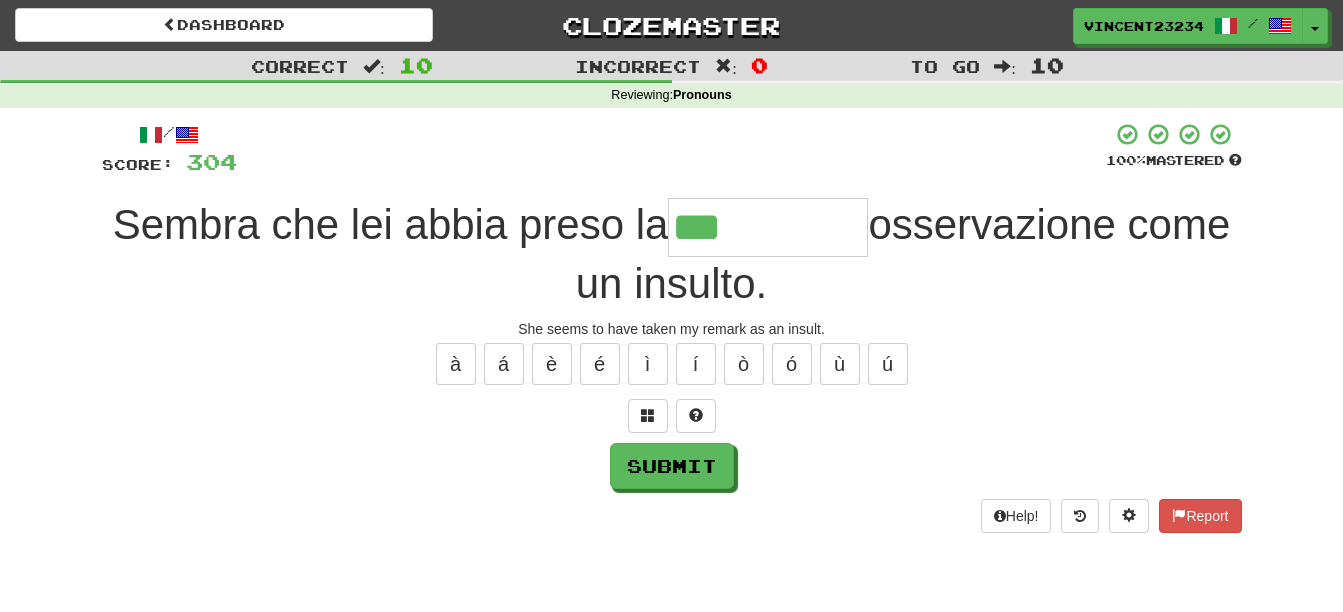 type on "***" 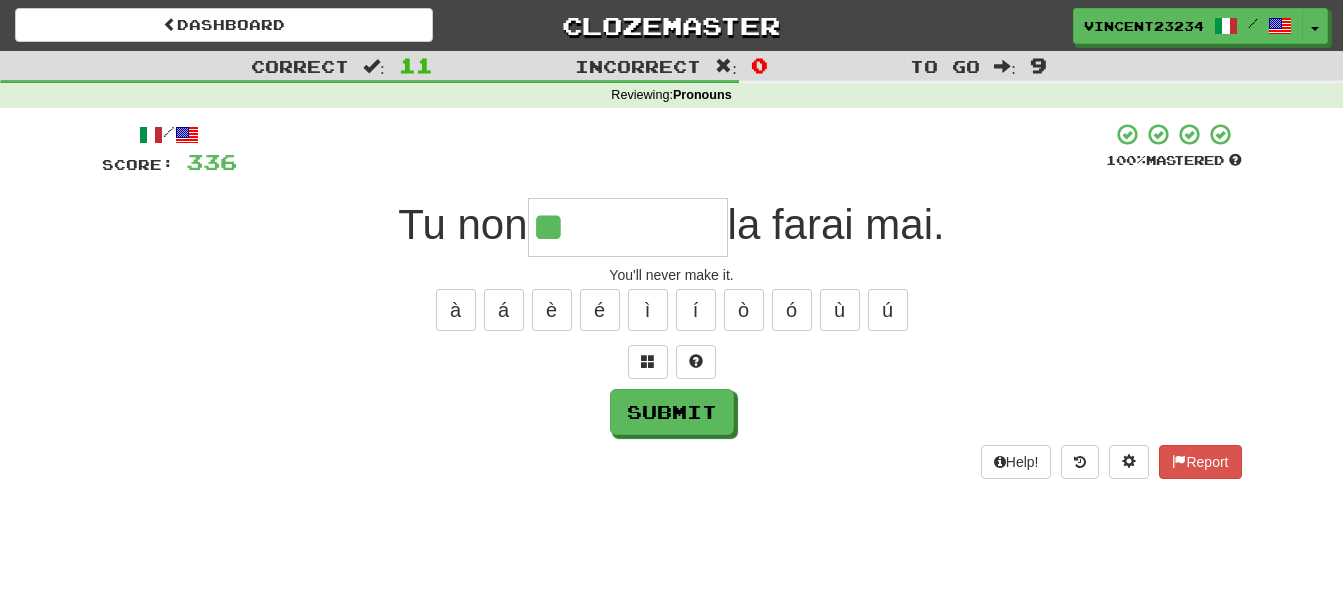 type on "**" 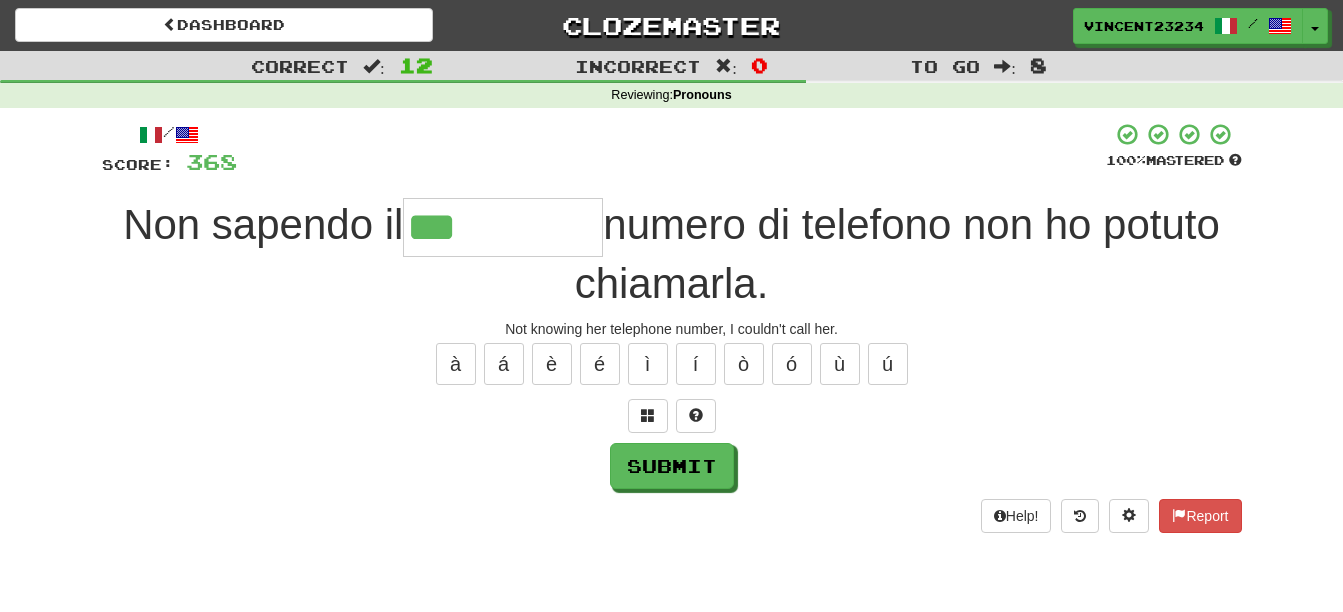 type on "***" 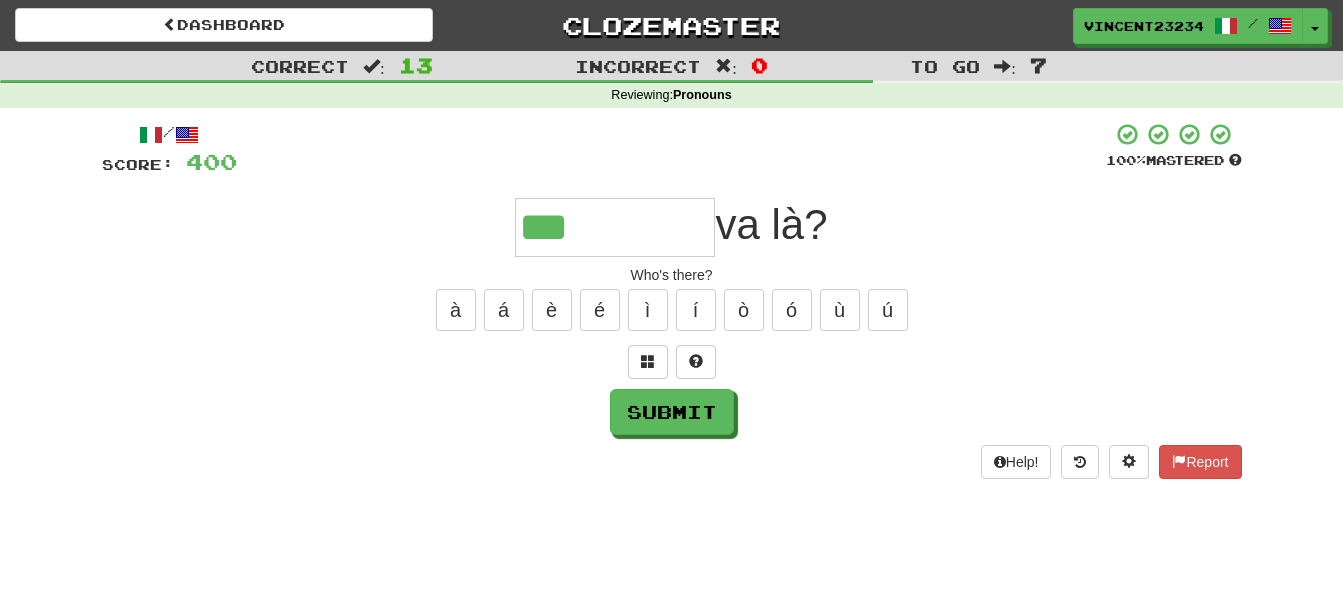 type on "***" 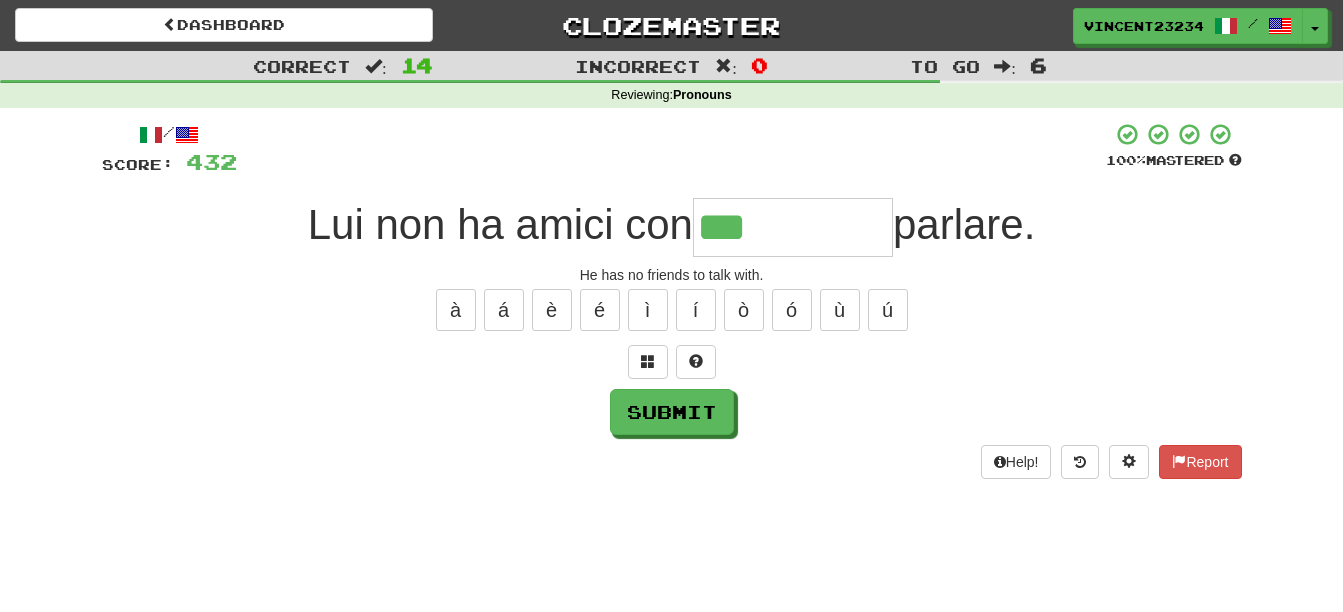 type on "***" 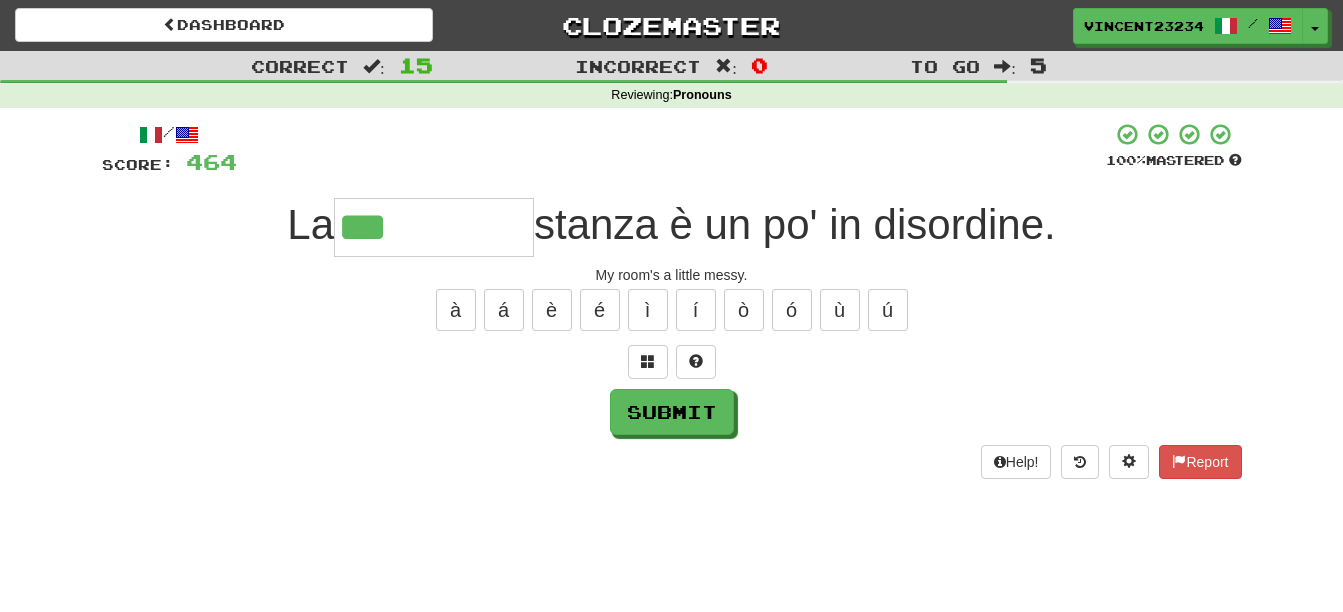 type on "***" 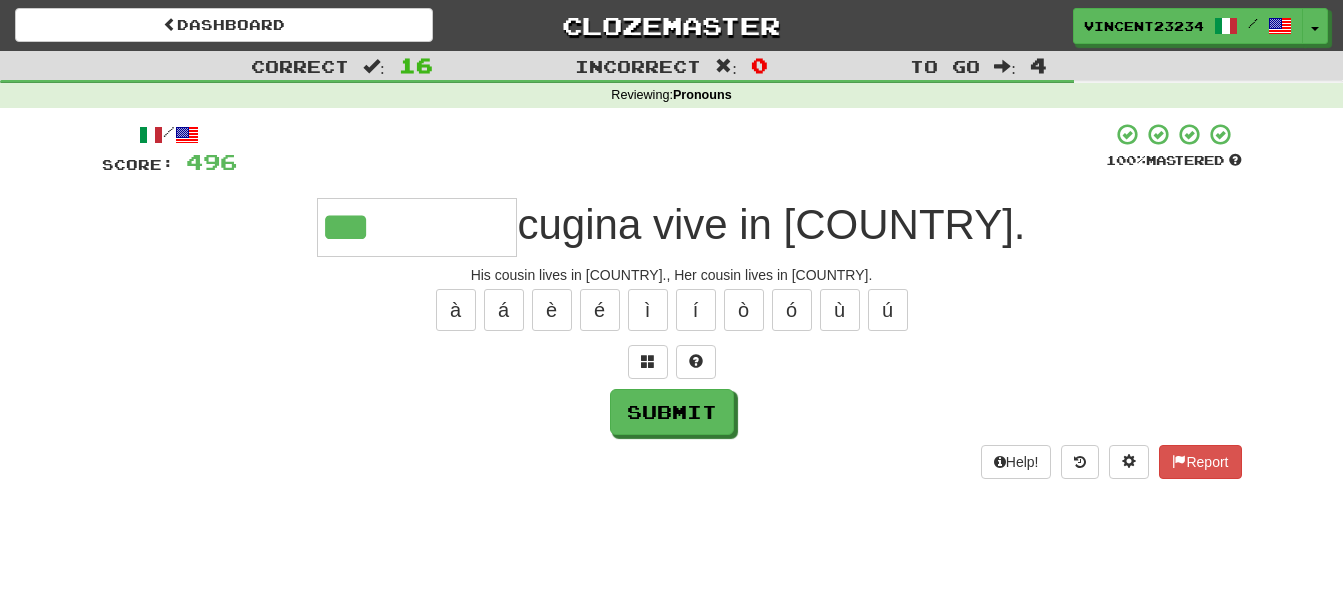 type on "***" 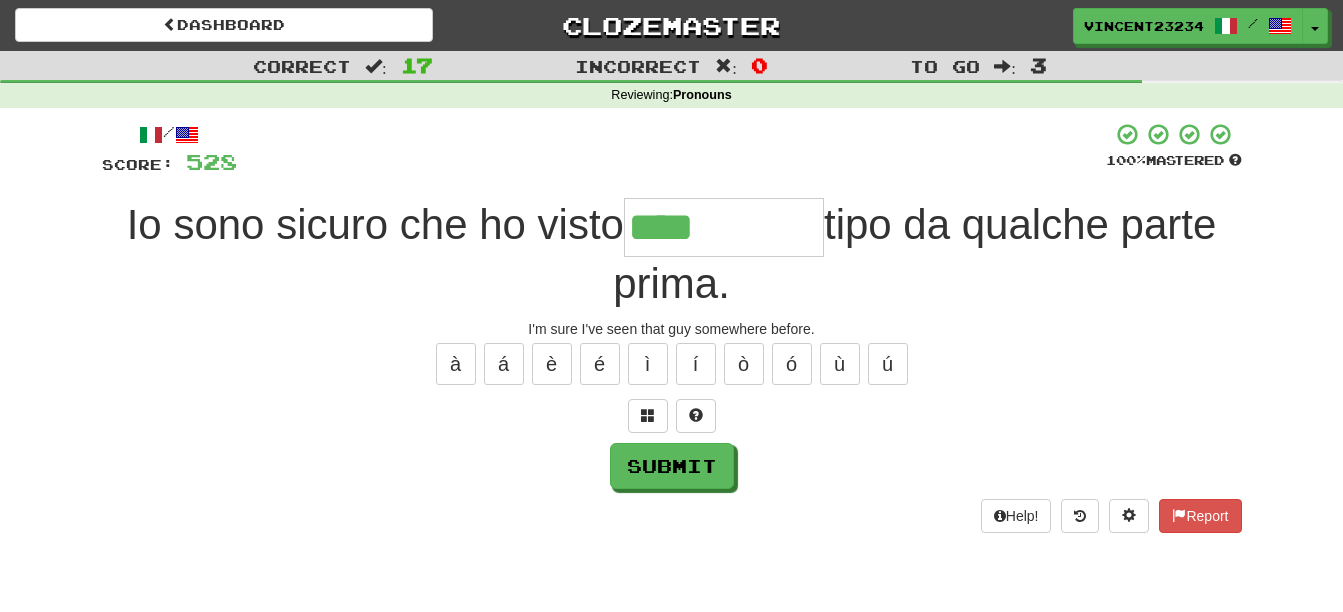 type on "****" 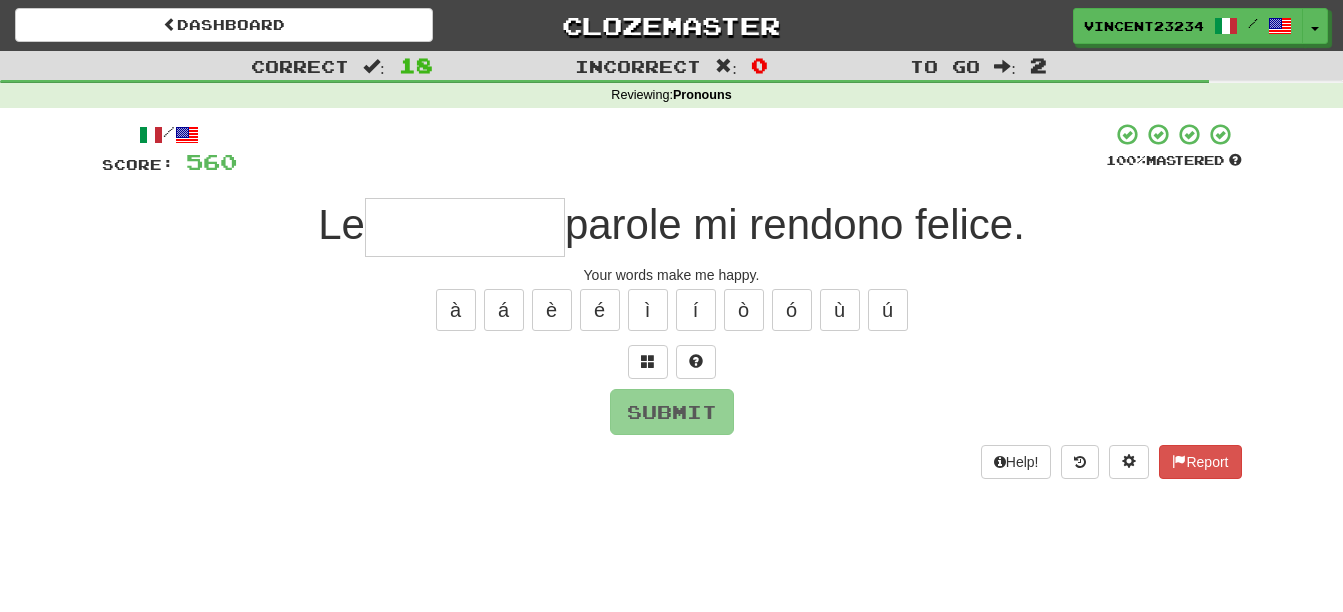 type on "*" 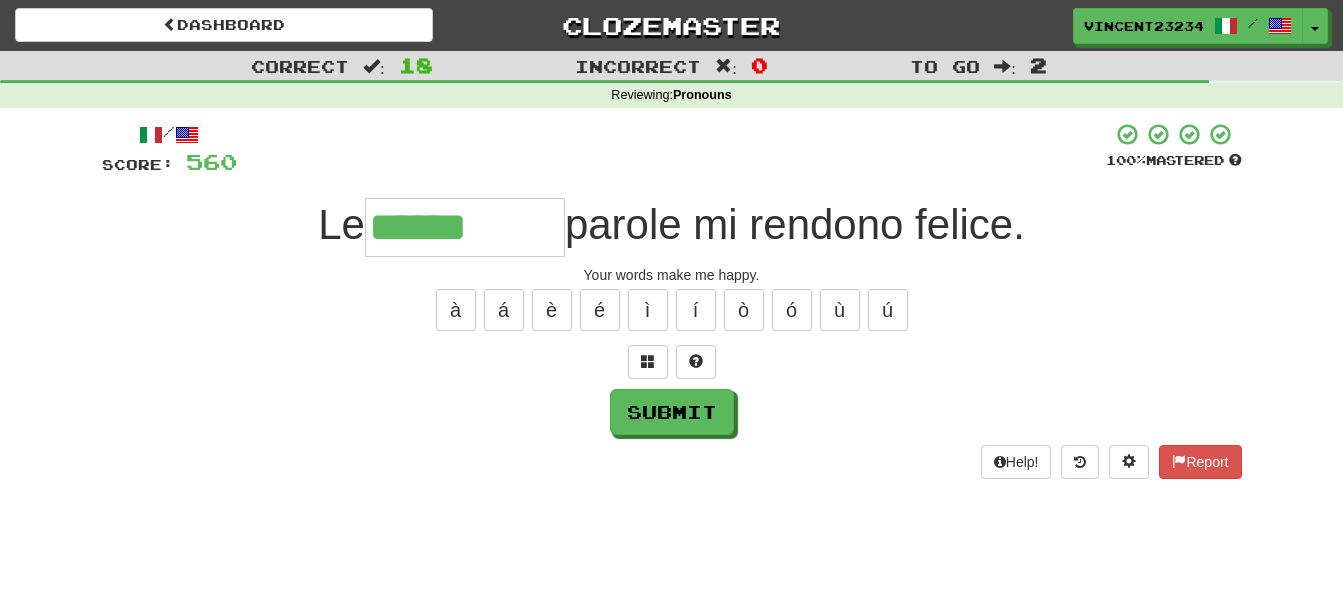 type on "******" 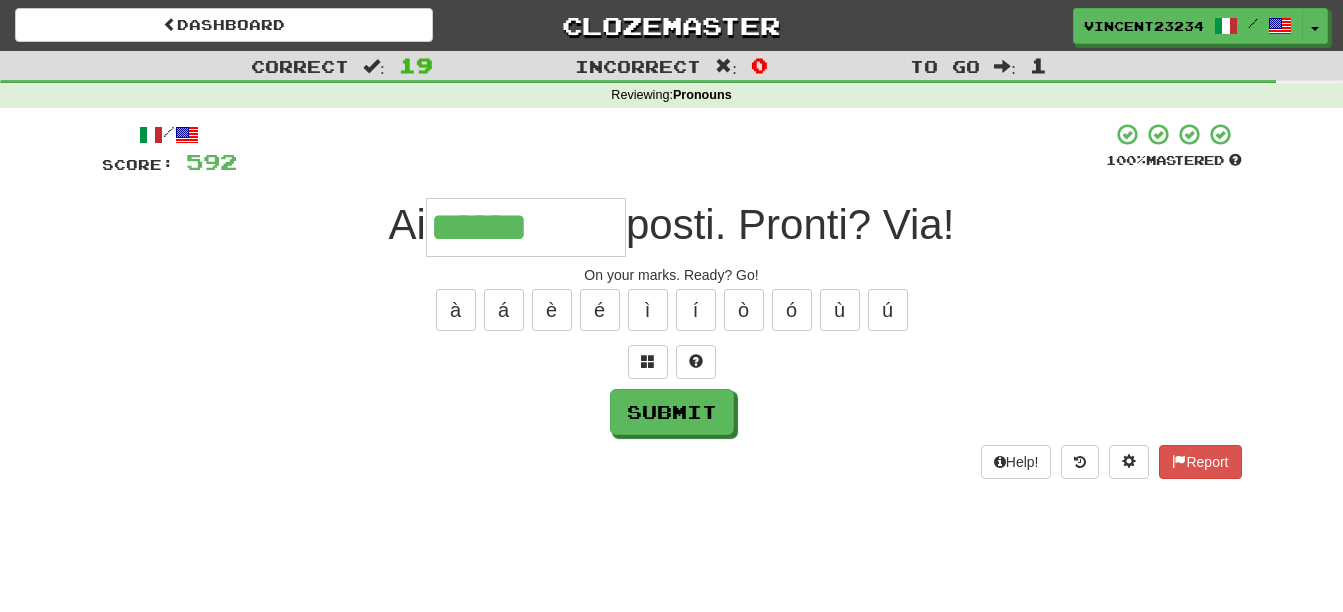 type on "******" 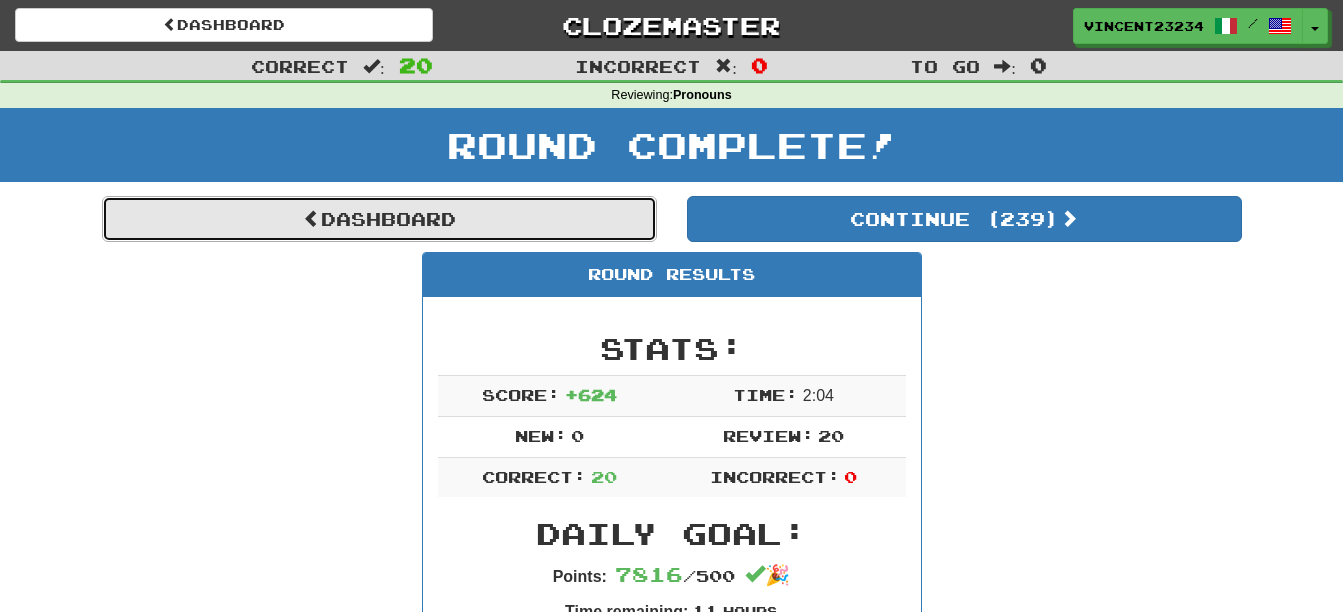 click on "Dashboard" at bounding box center [379, 219] 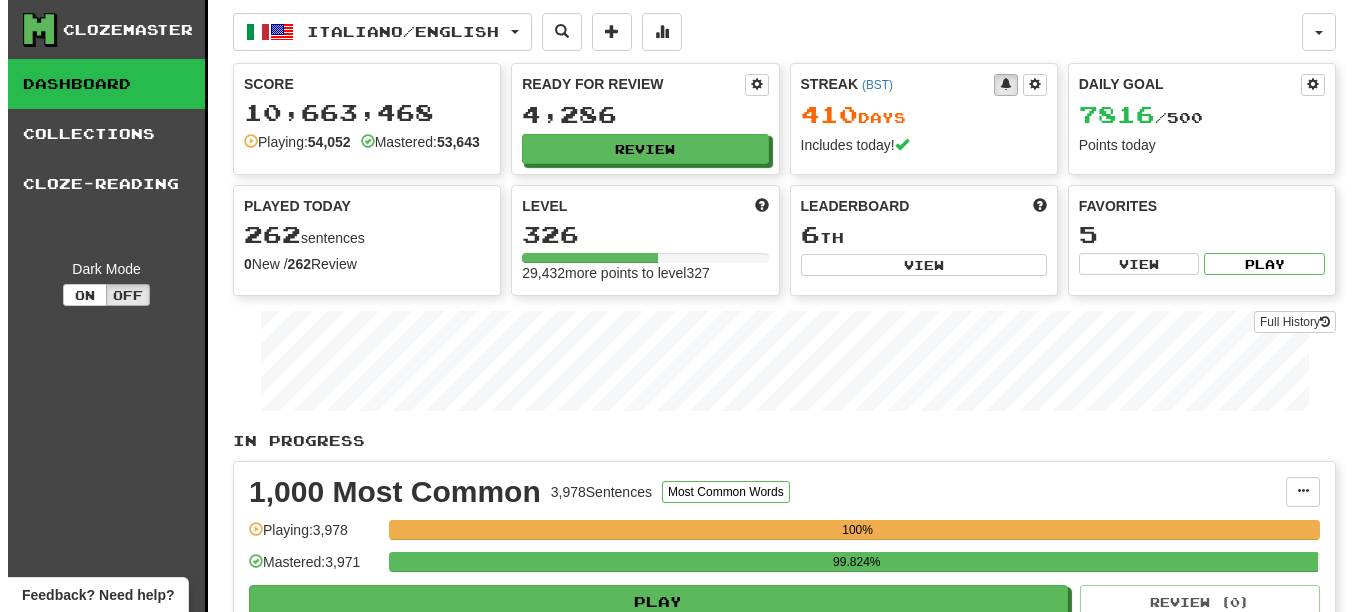 scroll, scrollTop: 0, scrollLeft: 0, axis: both 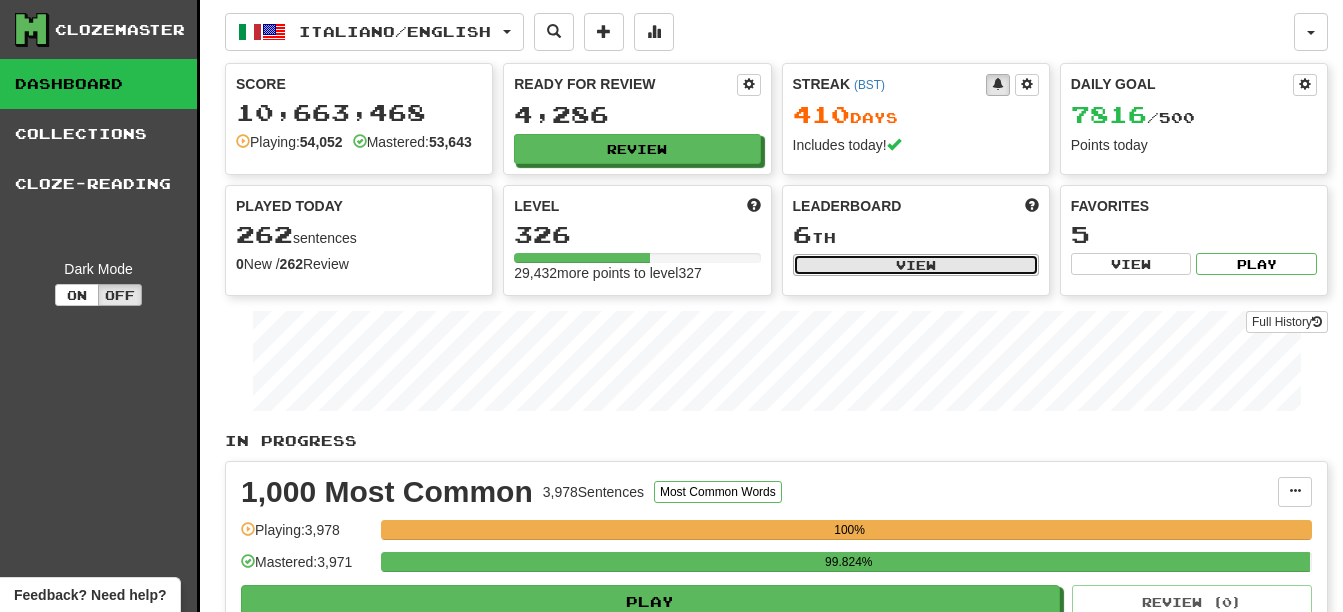 click on "View" at bounding box center (916, 265) 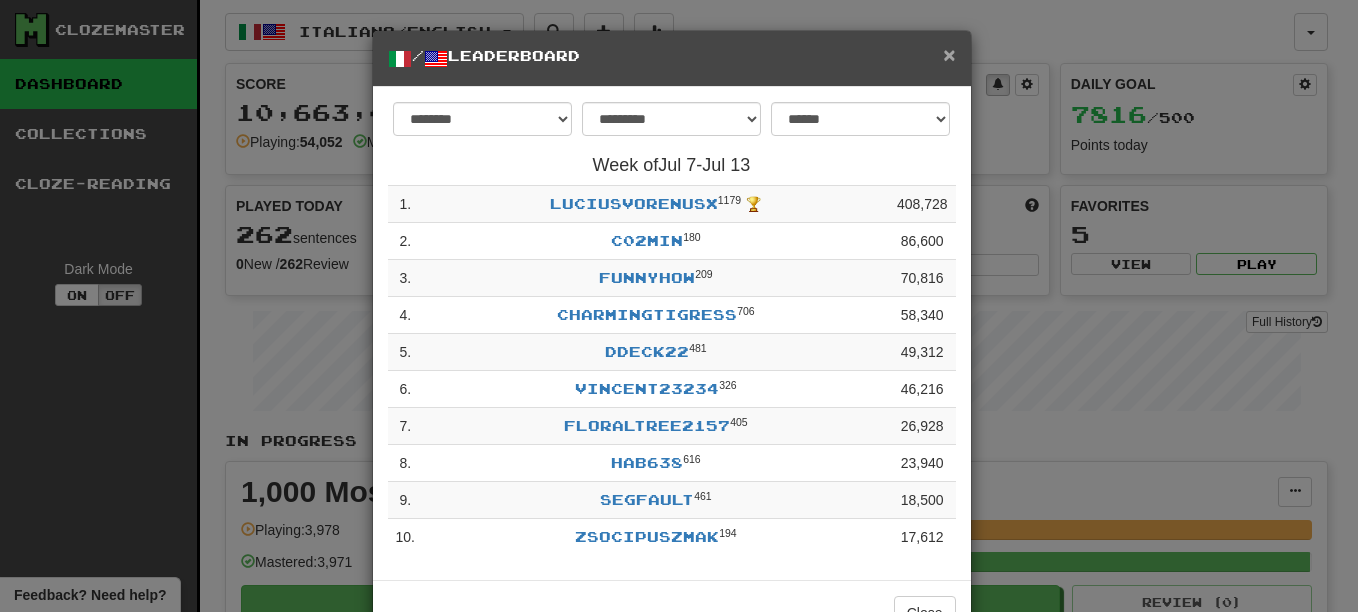 click on "×" at bounding box center (949, 54) 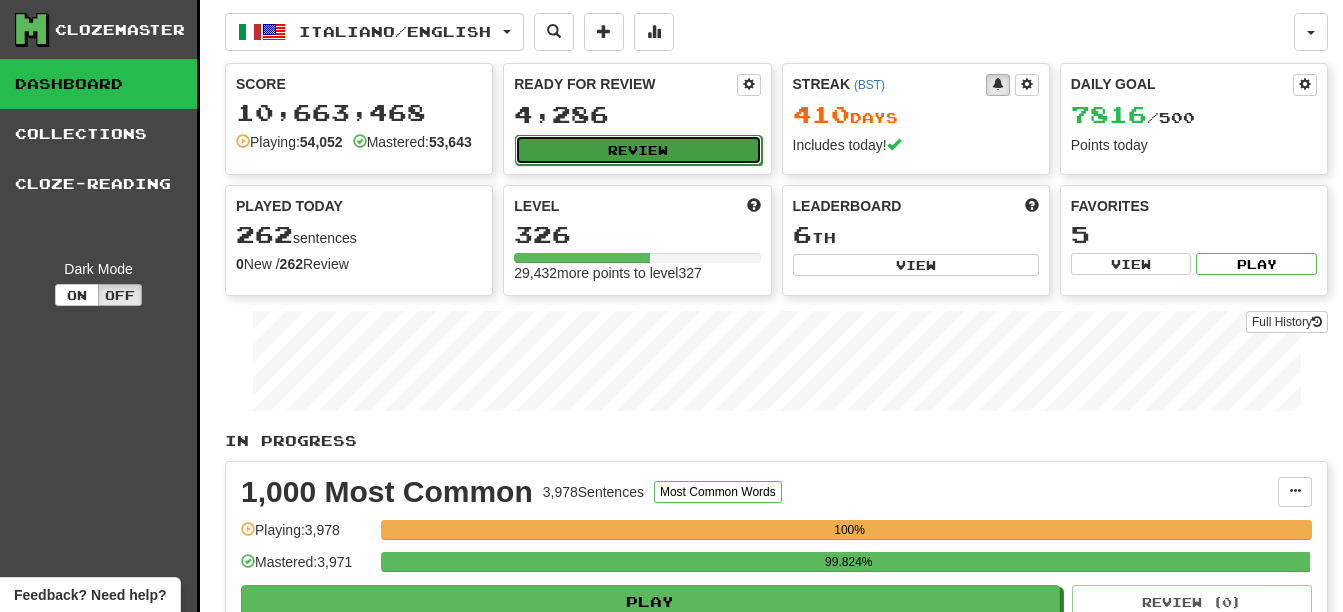 click on "Review" at bounding box center (638, 150) 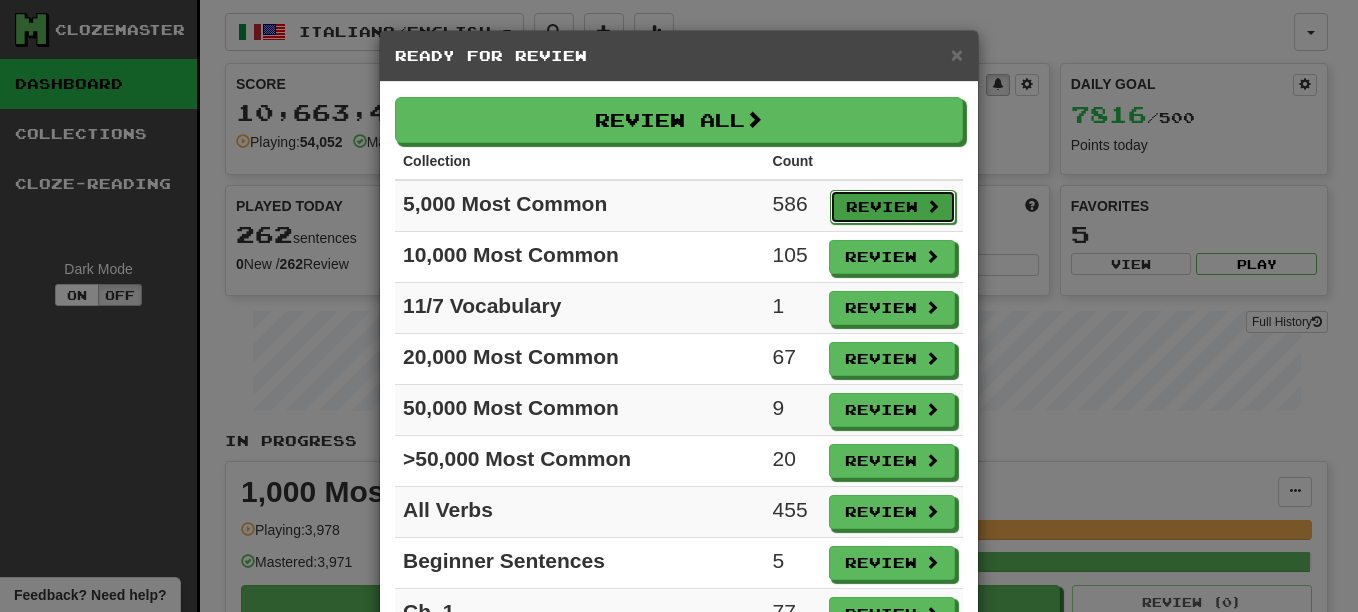 click on "Review" at bounding box center (893, 207) 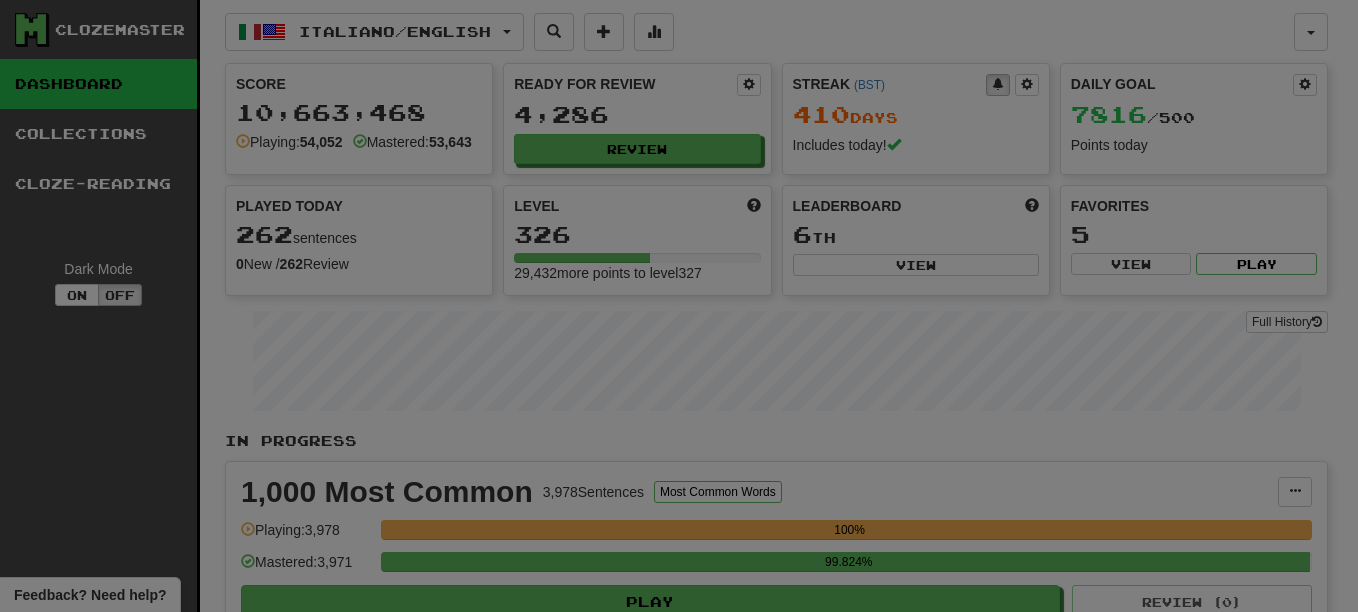 select on "**" 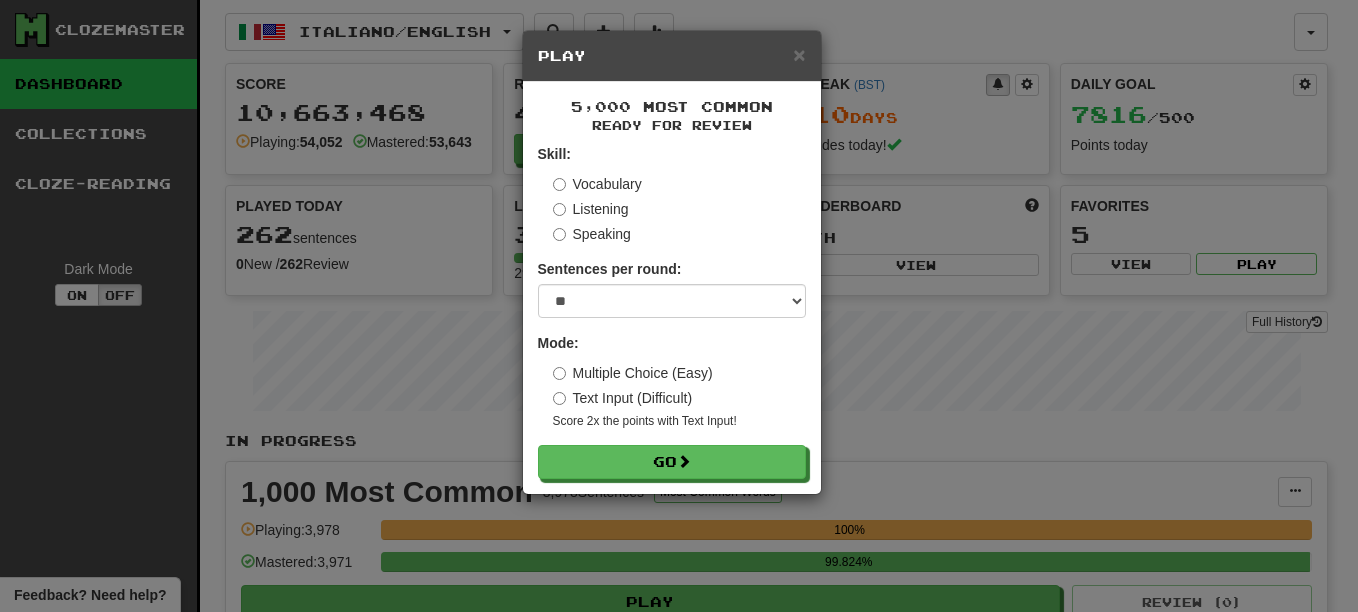 click on "Listening" at bounding box center (591, 209) 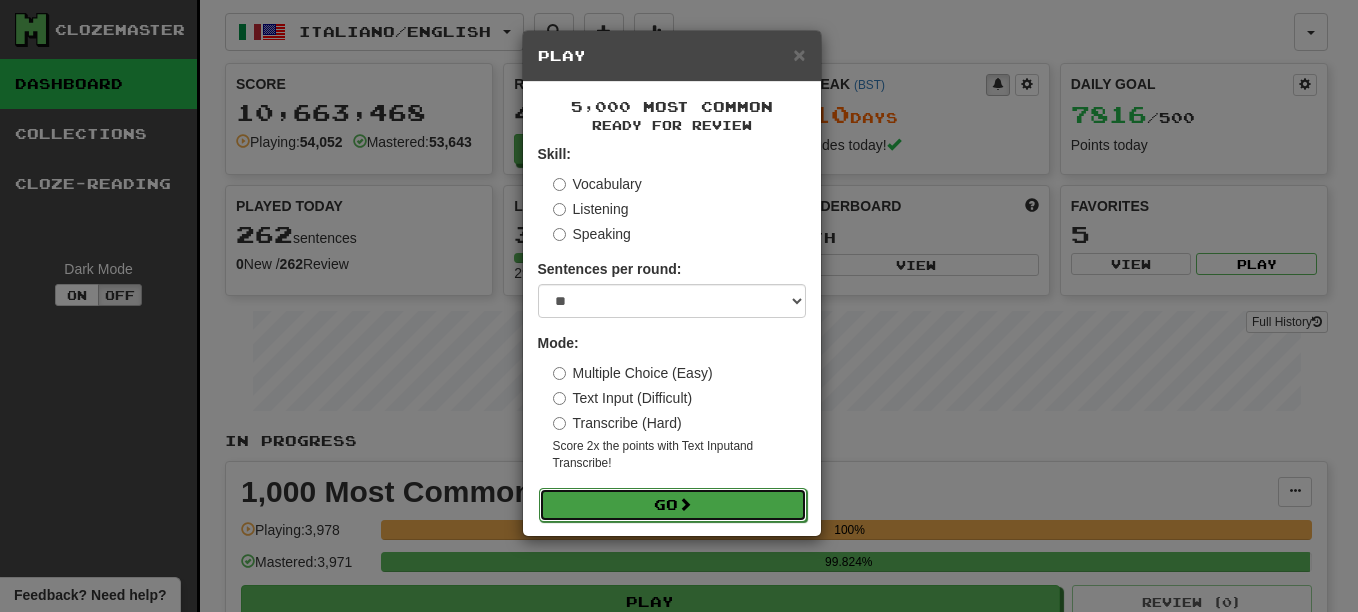 click on "Go" at bounding box center [673, 505] 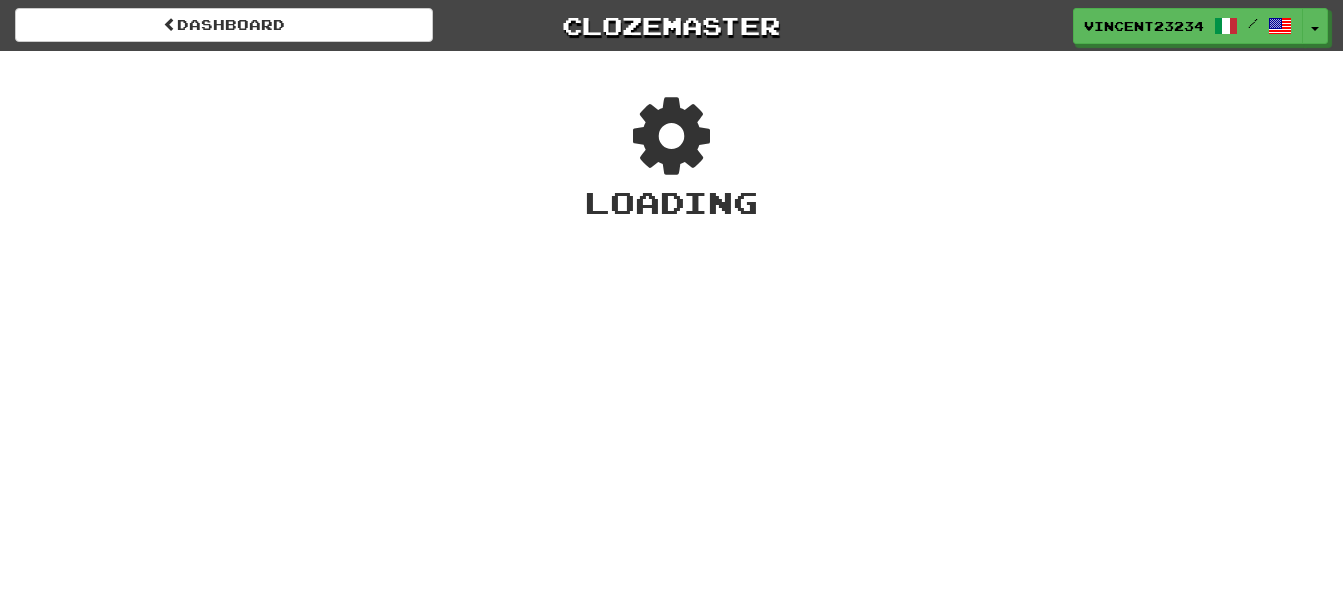 scroll, scrollTop: 0, scrollLeft: 0, axis: both 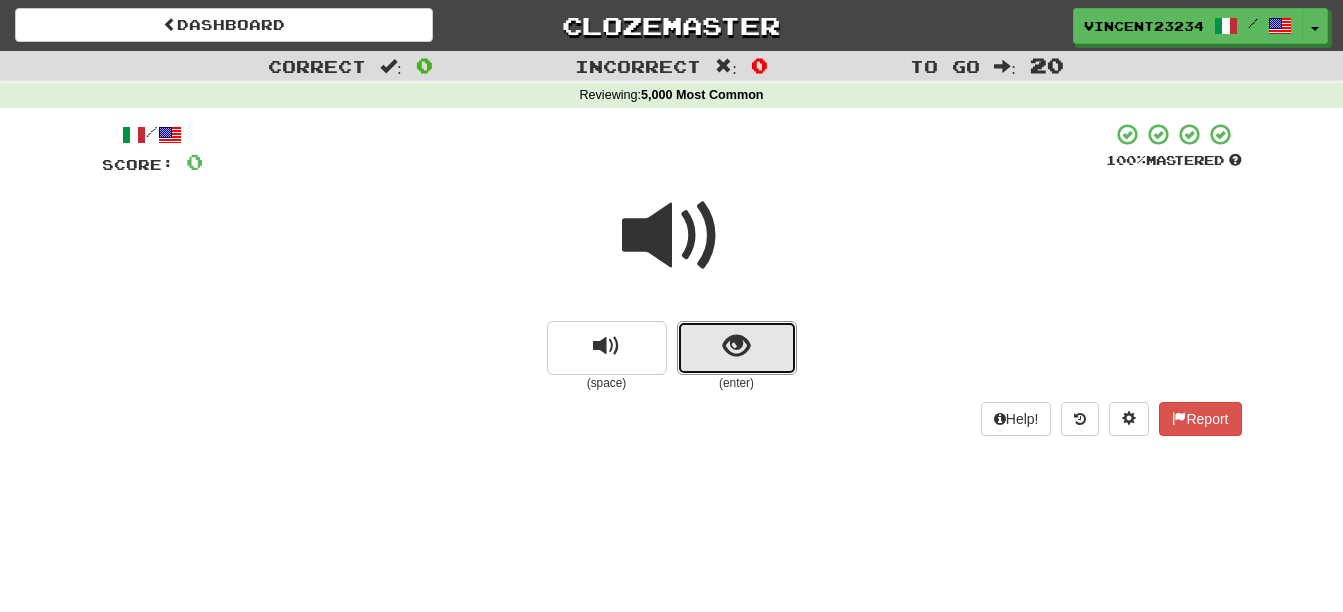 click at bounding box center (736, 346) 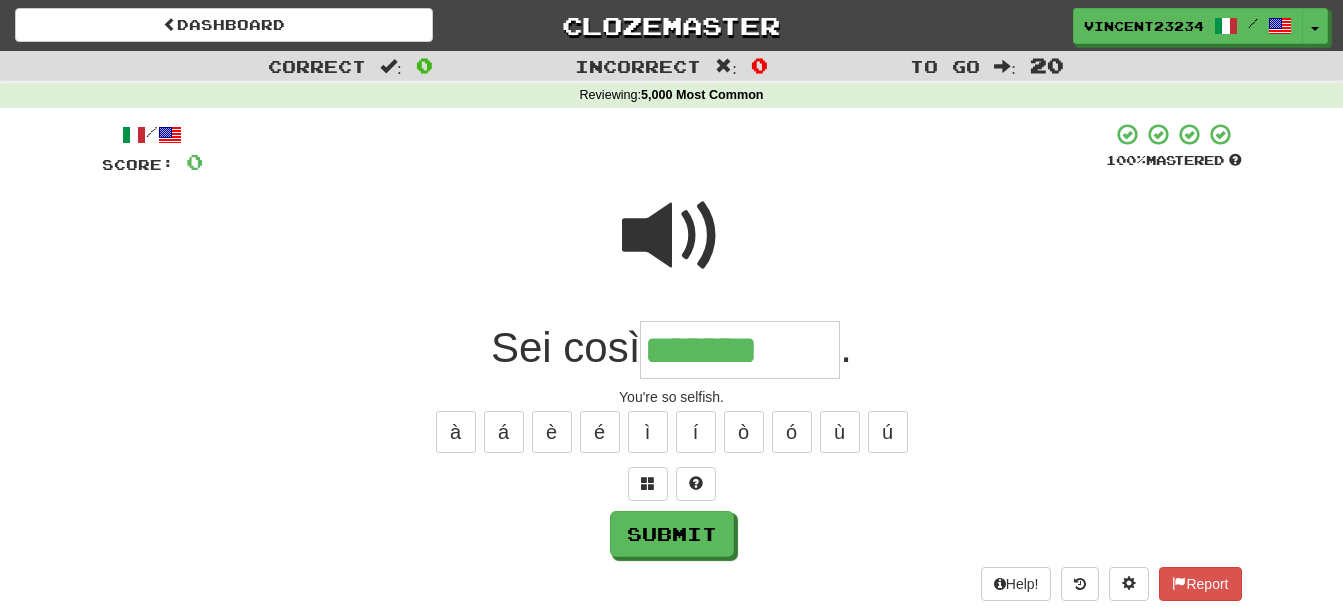 type on "*******" 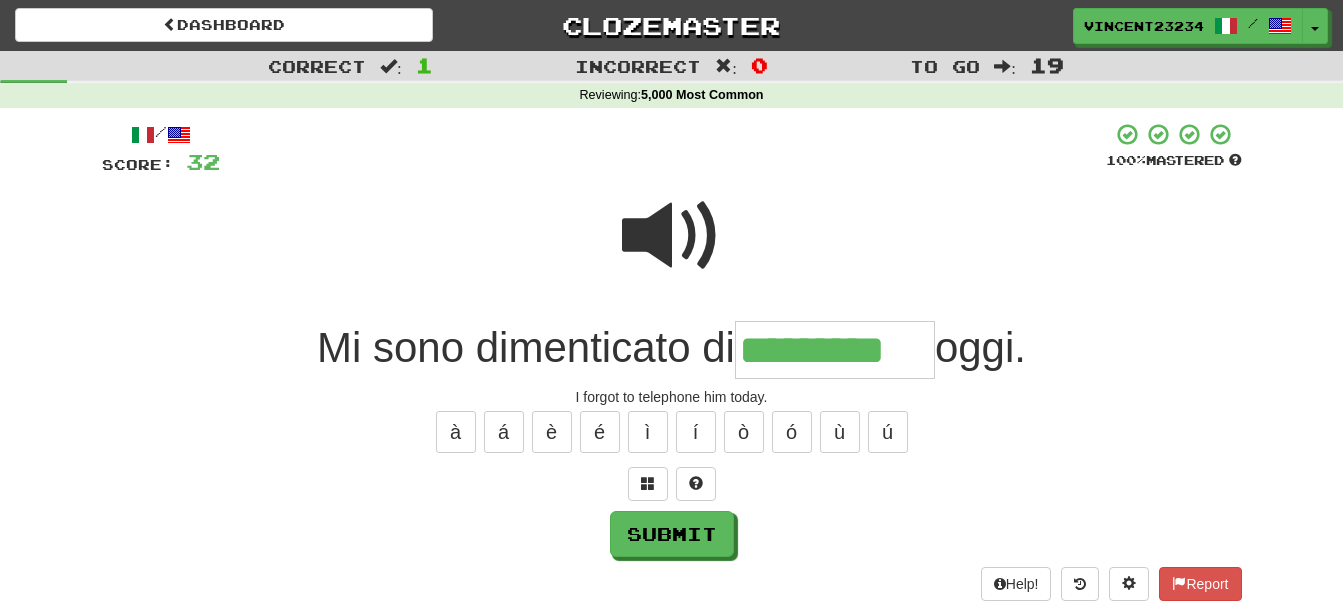 type on "*********" 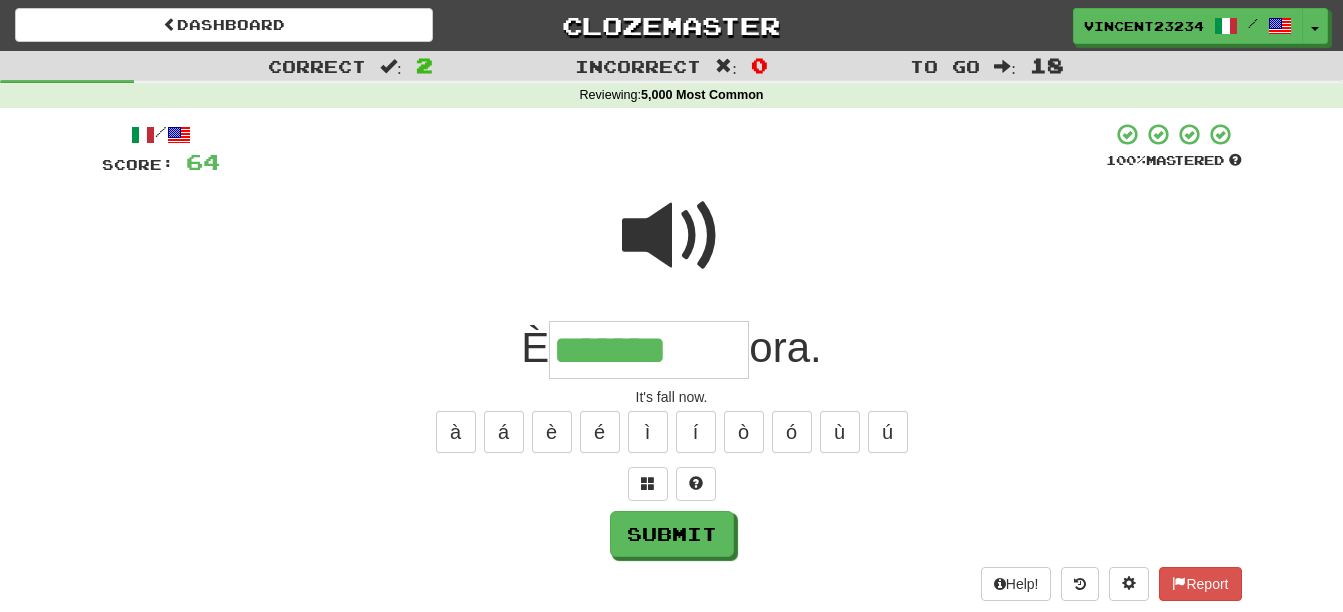 type on "*******" 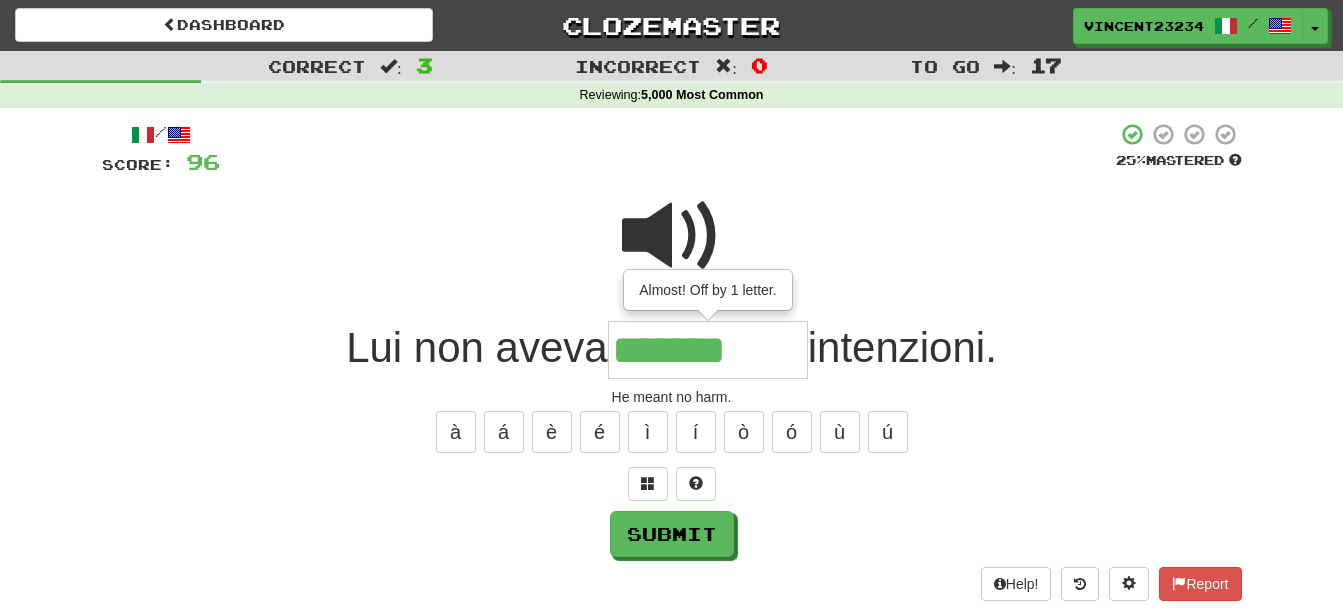type on "*******" 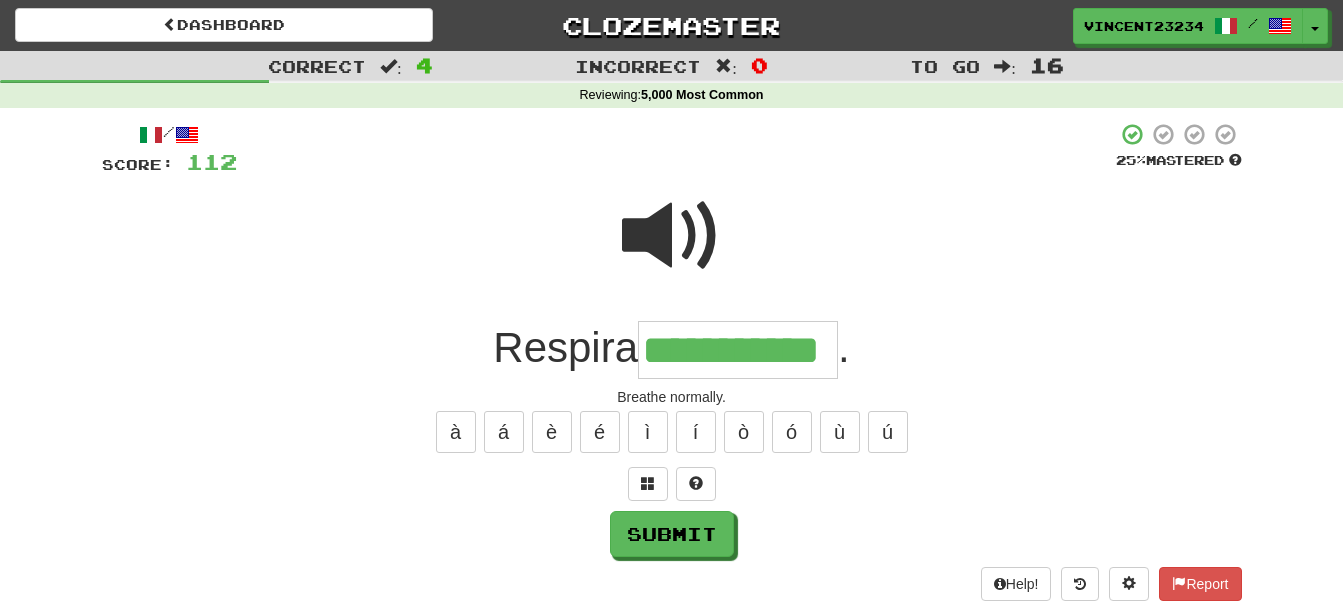 scroll, scrollTop: 0, scrollLeft: 53, axis: horizontal 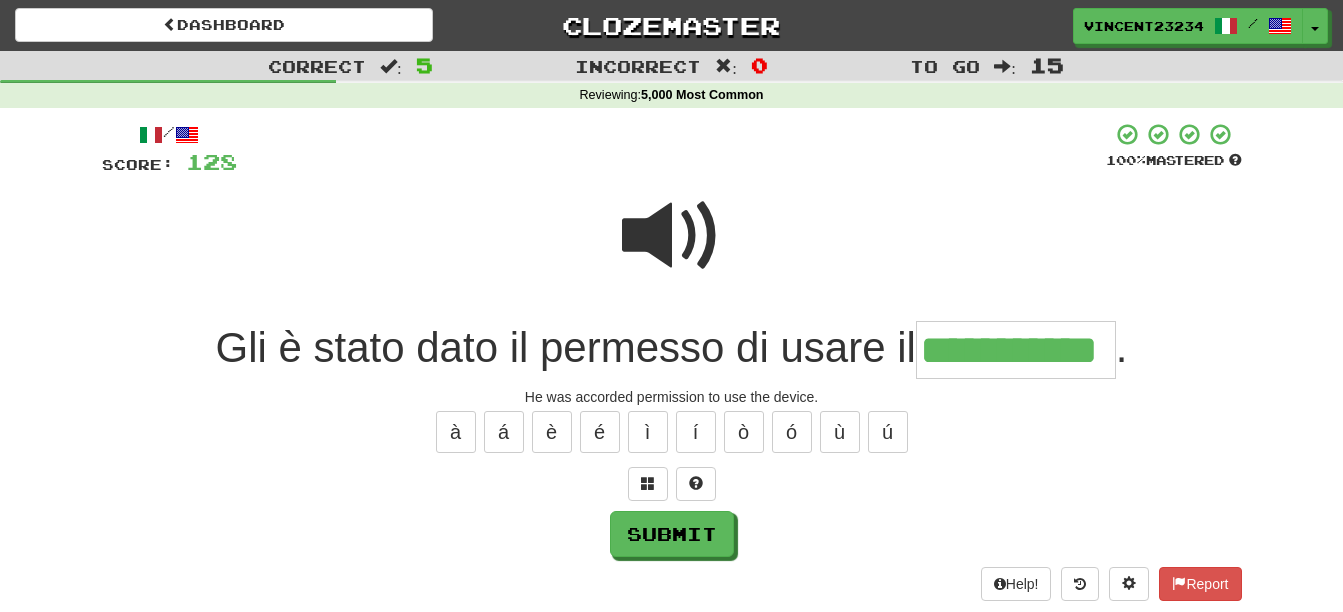 type on "**********" 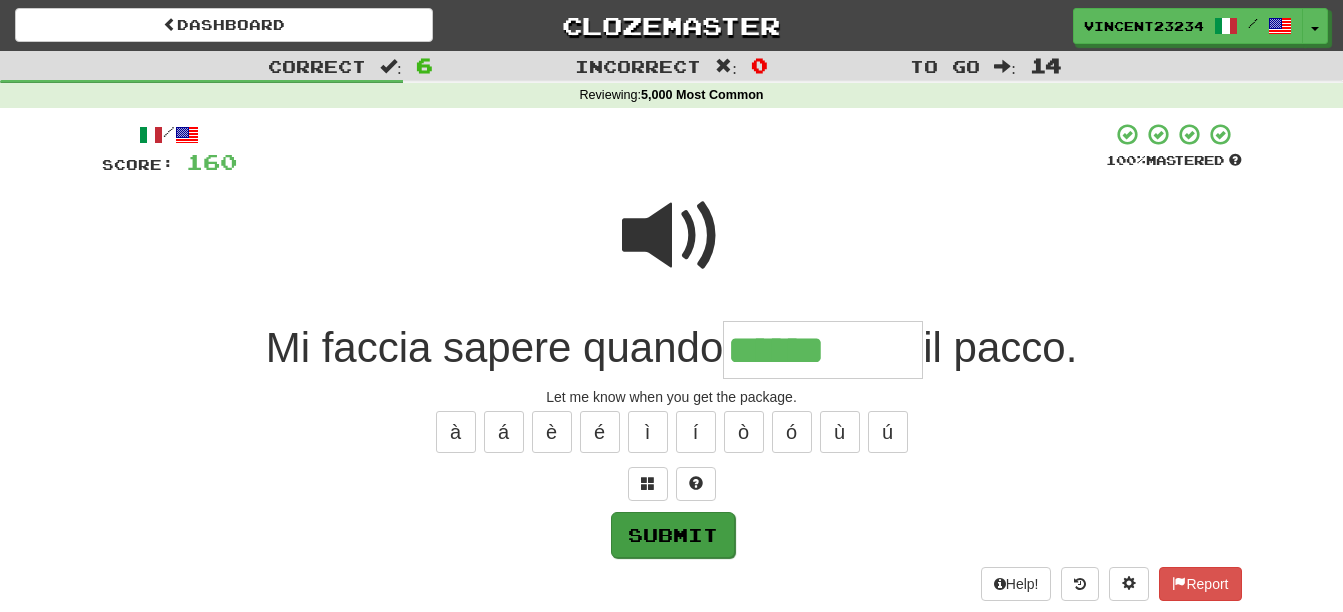 type on "******" 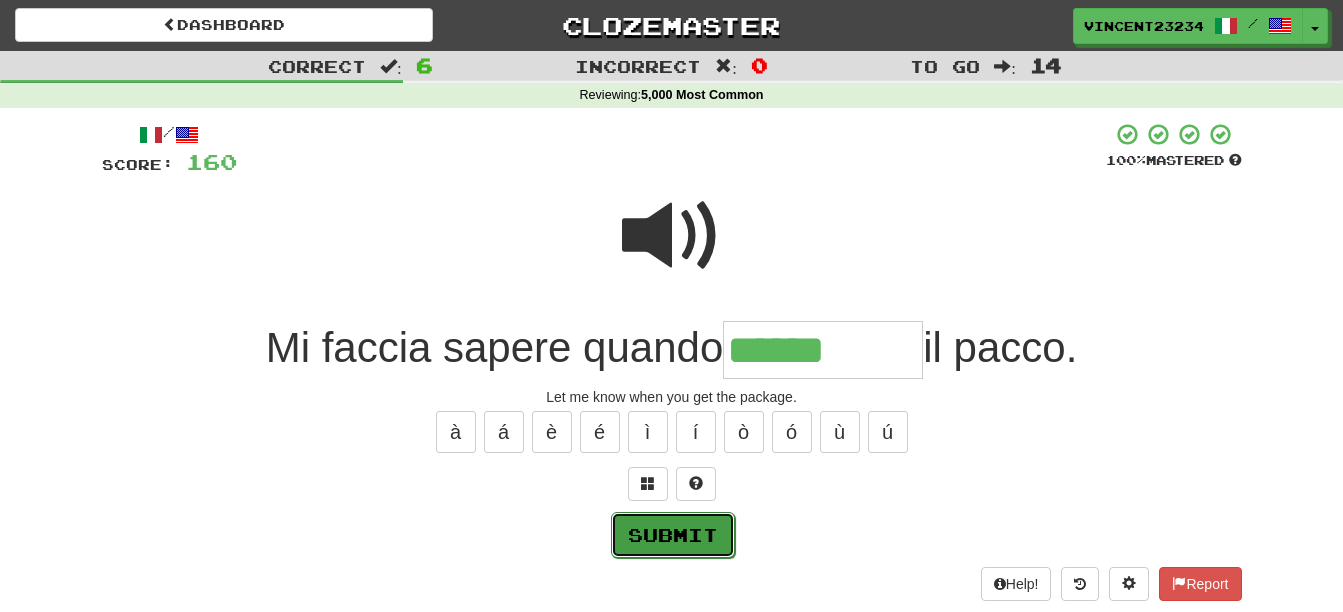 click on "Submit" at bounding box center [673, 535] 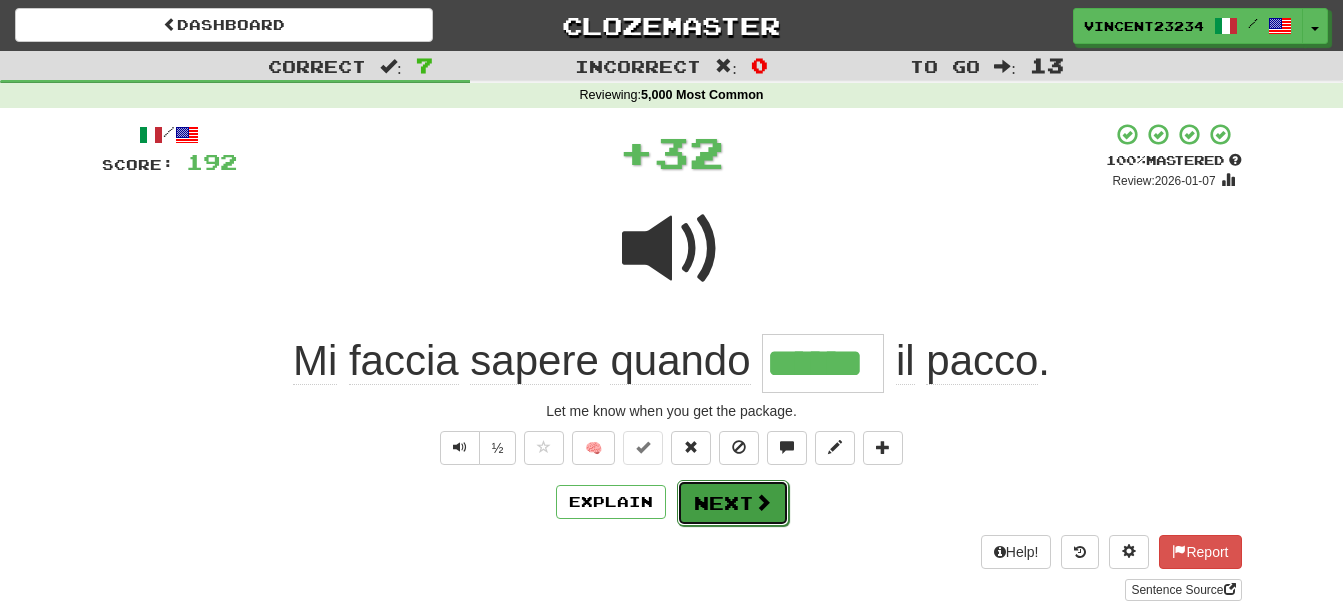 click on "Next" at bounding box center (733, 503) 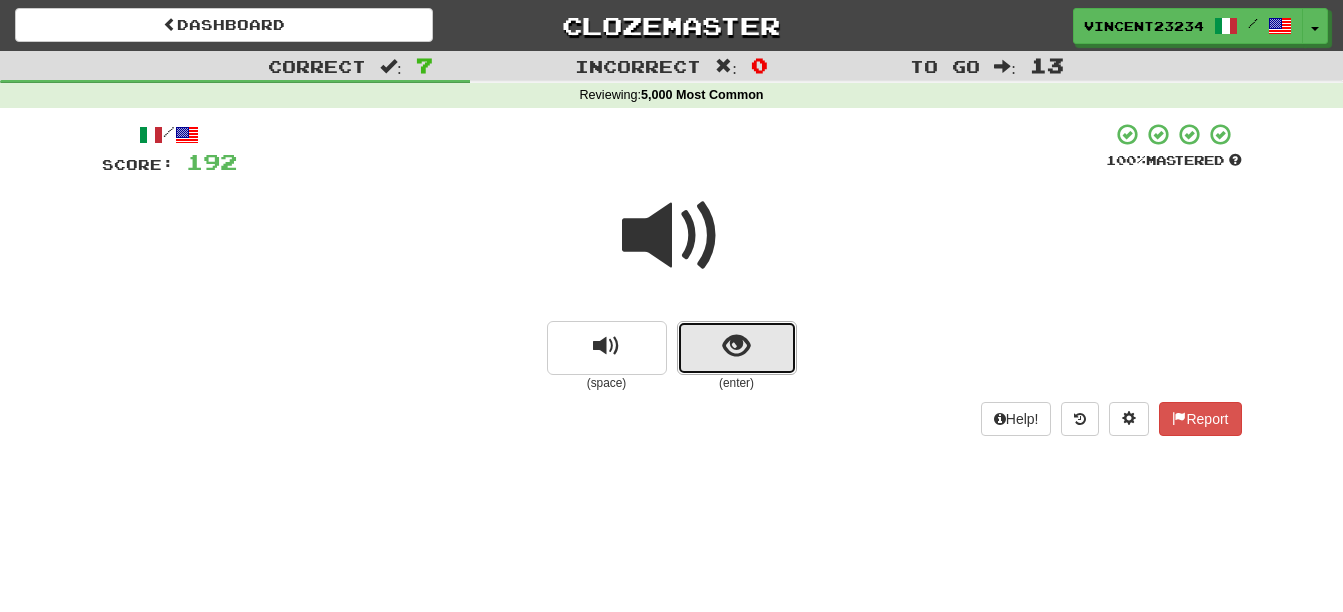 click at bounding box center [737, 348] 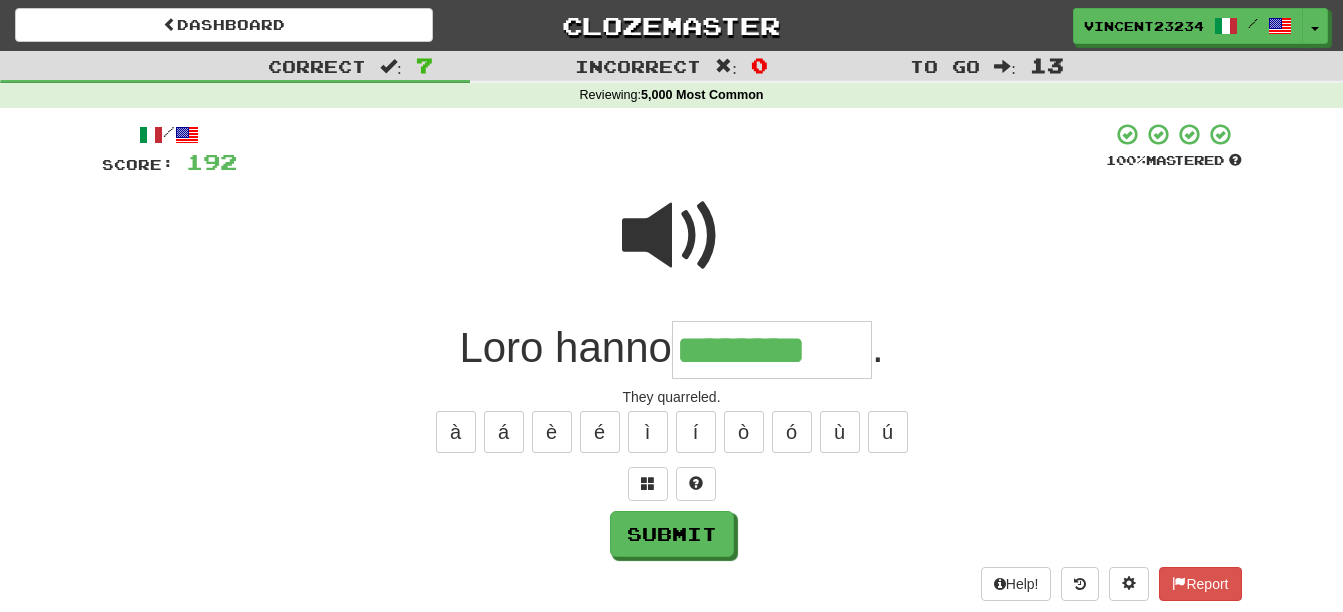 type on "********" 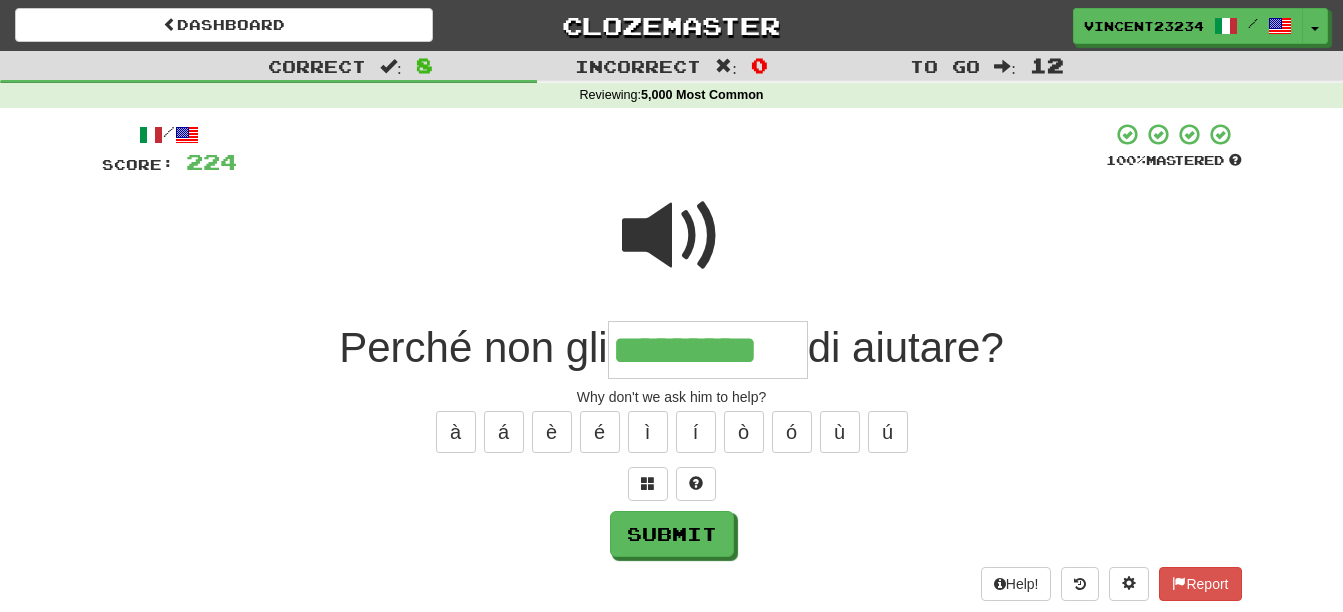 type on "*********" 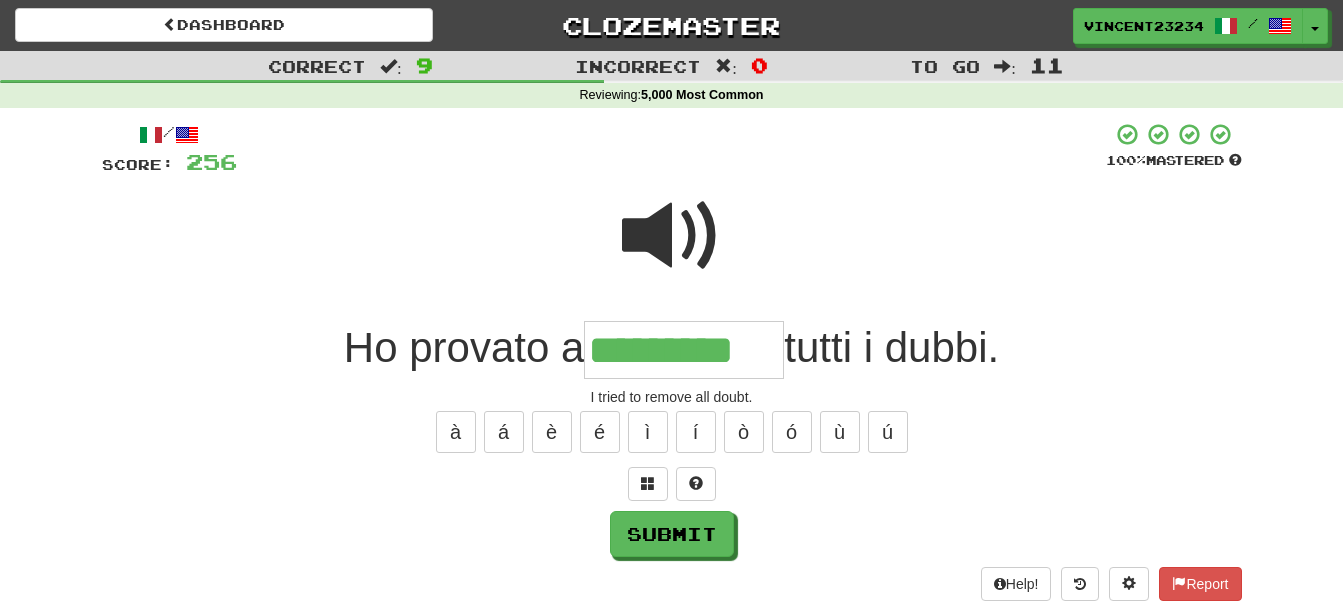 type on "*********" 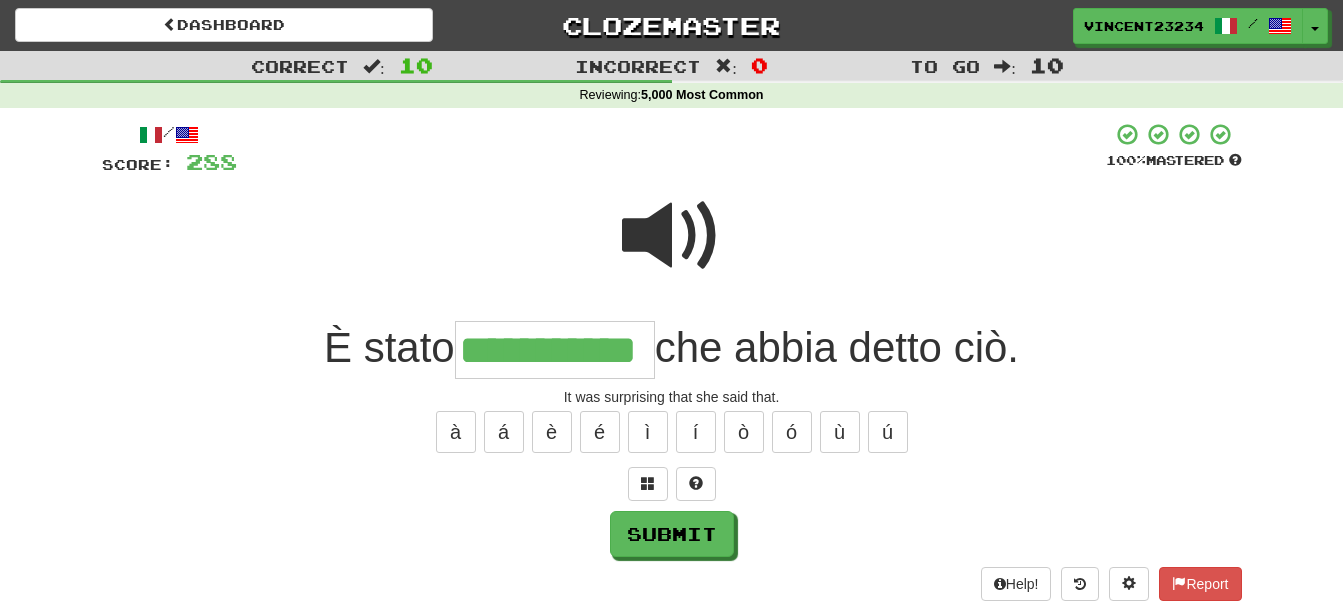 scroll, scrollTop: 0, scrollLeft: 55, axis: horizontal 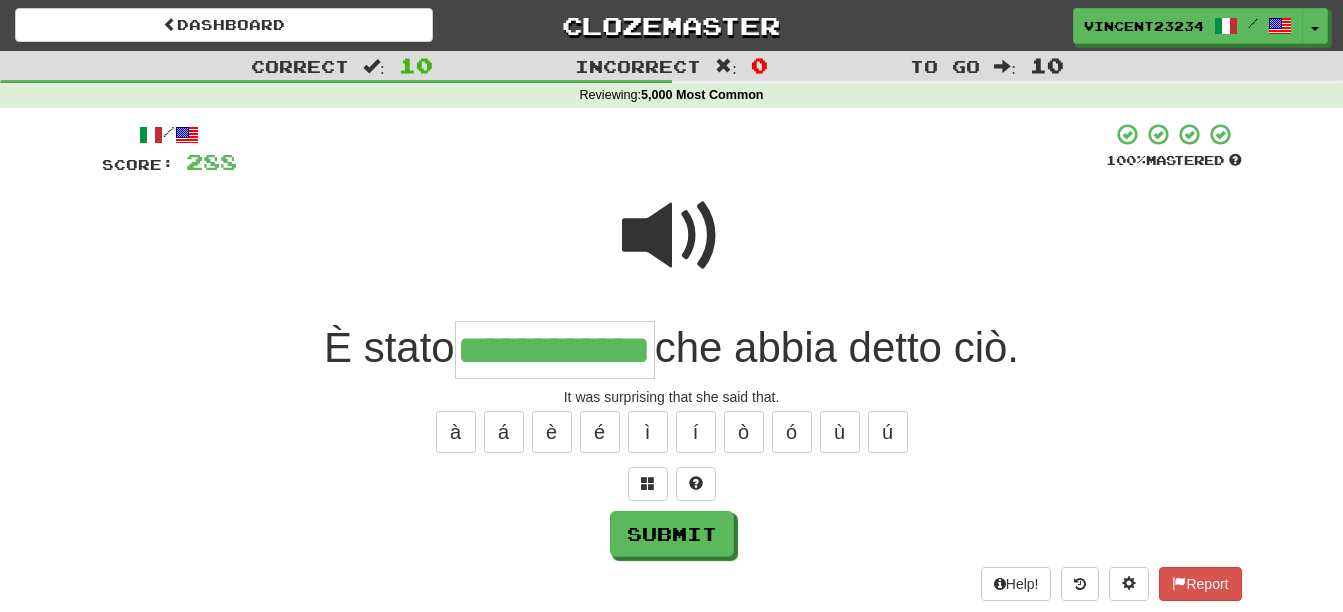 type on "**********" 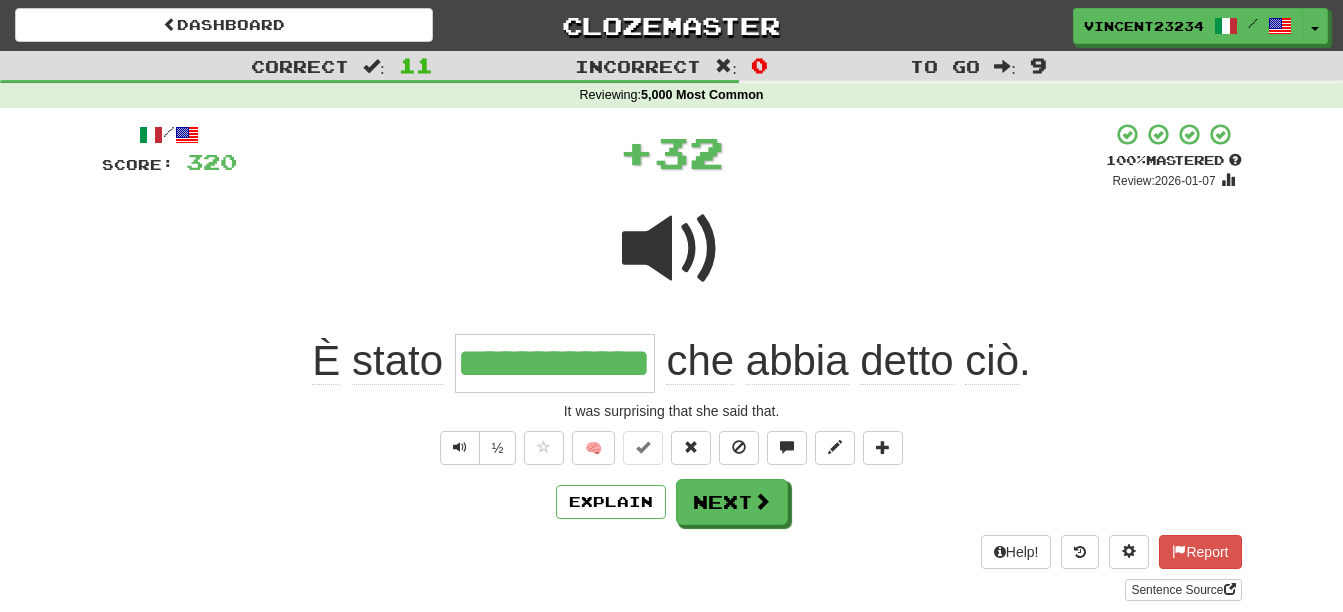 scroll, scrollTop: 0, scrollLeft: 0, axis: both 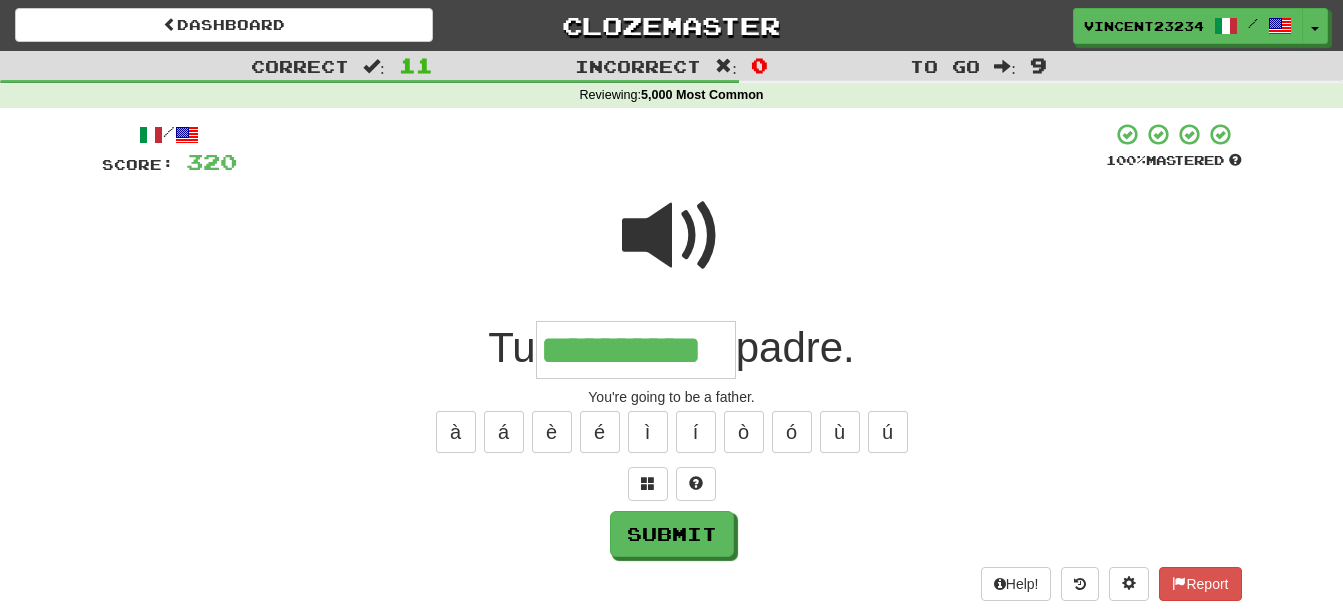 type on "**********" 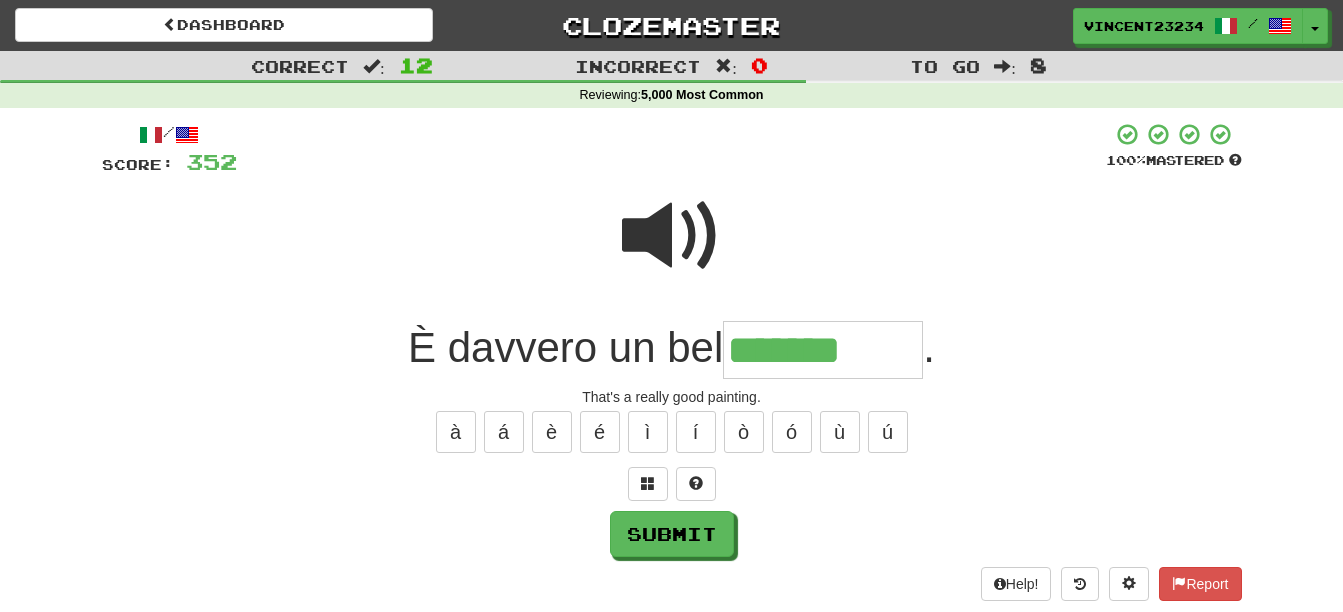 type on "*******" 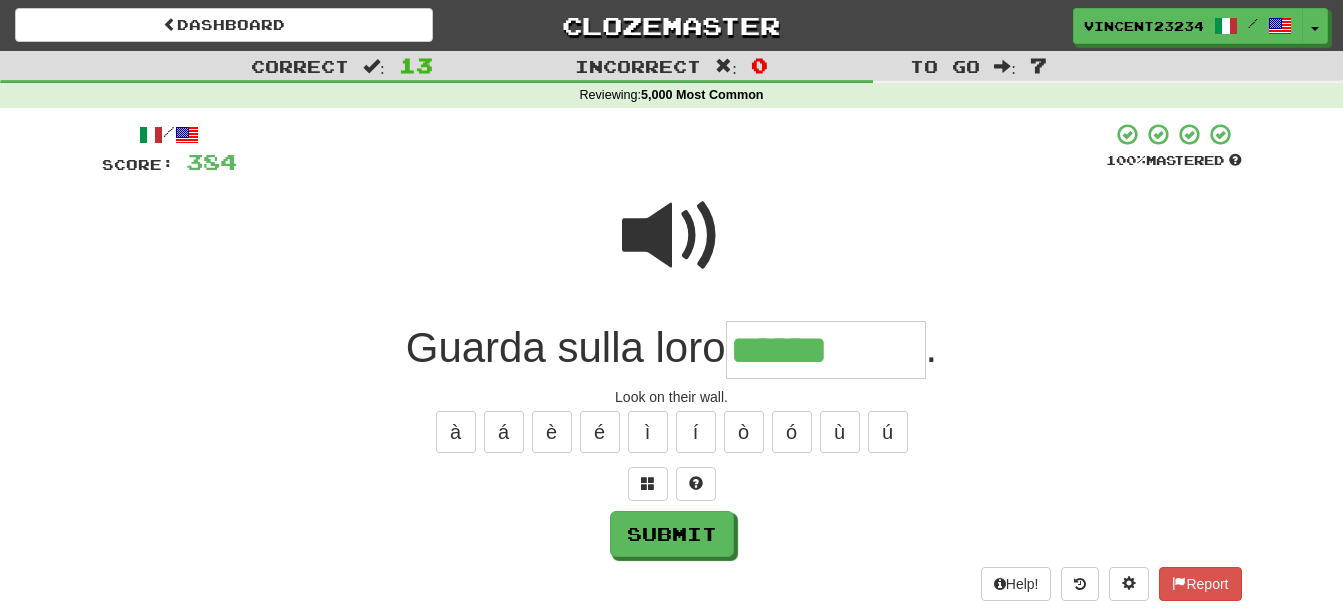 type on "******" 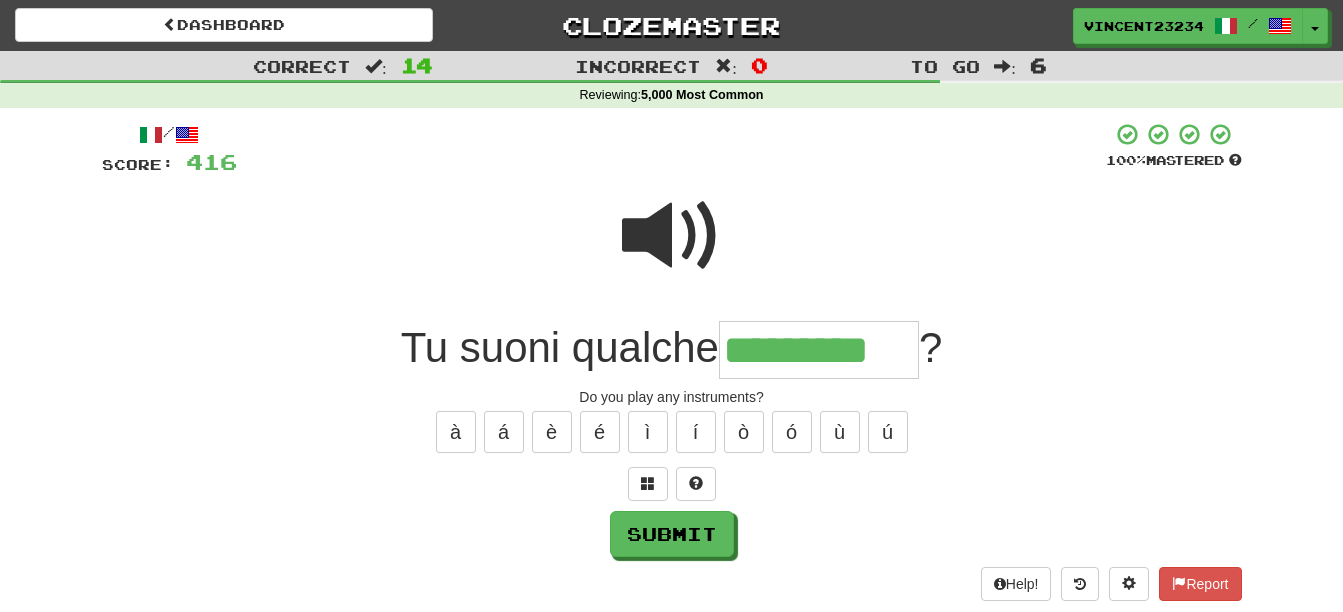 type on "*********" 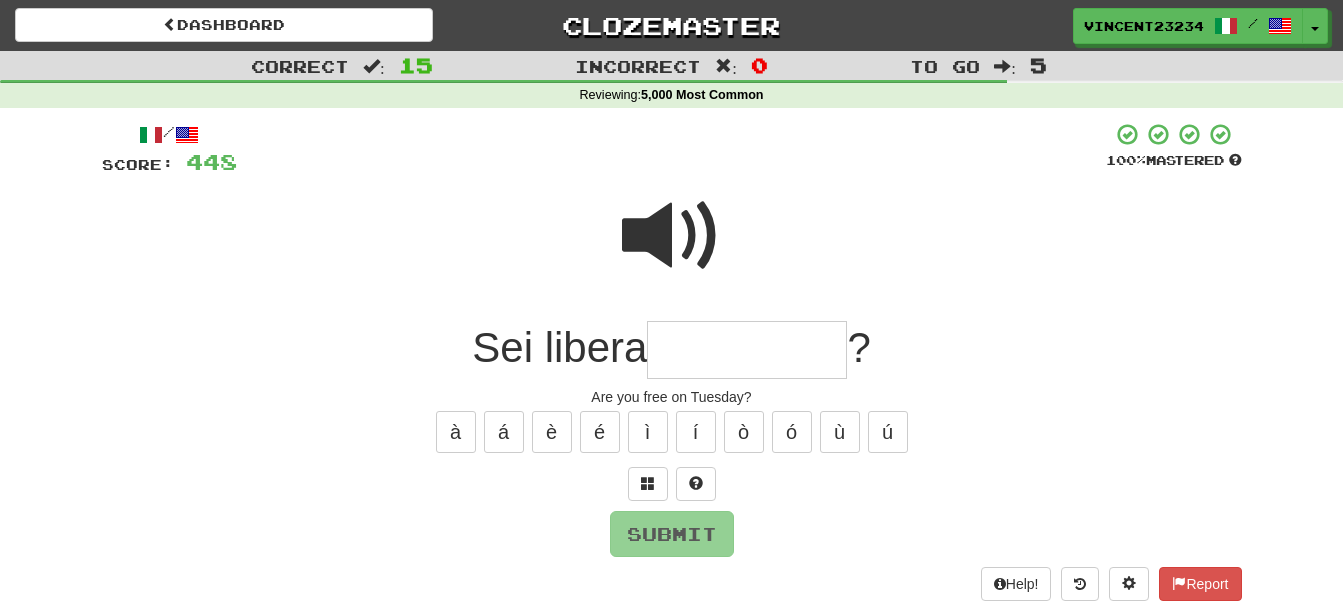 type on "*" 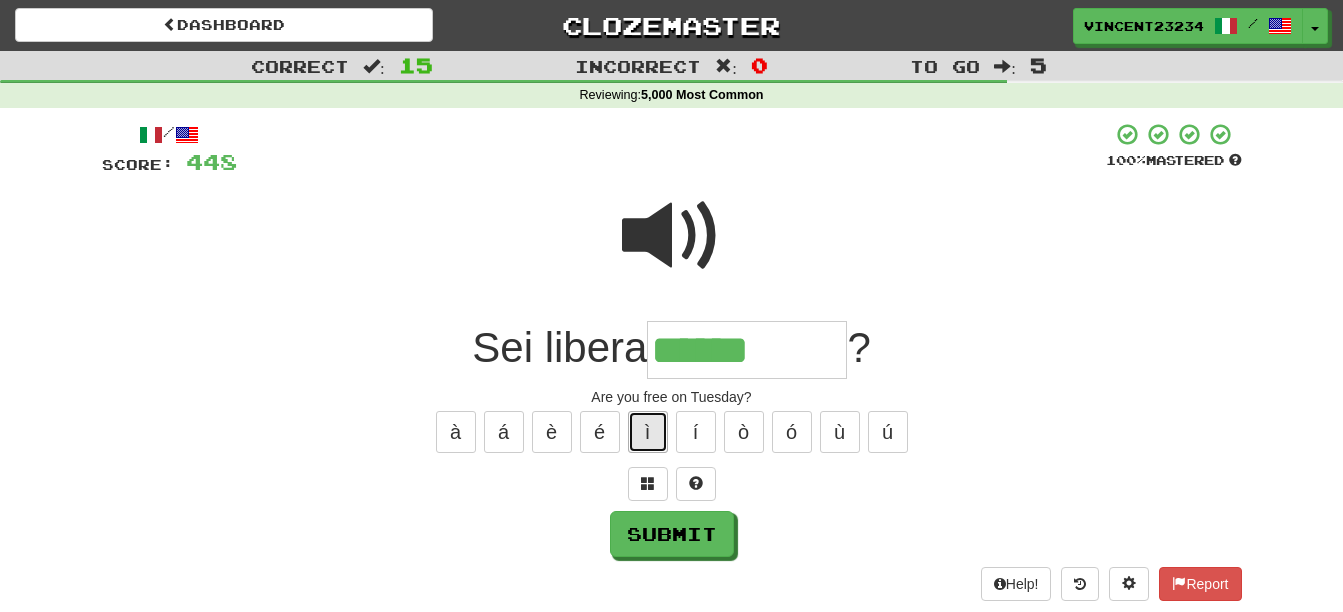 click on "ì" at bounding box center [648, 432] 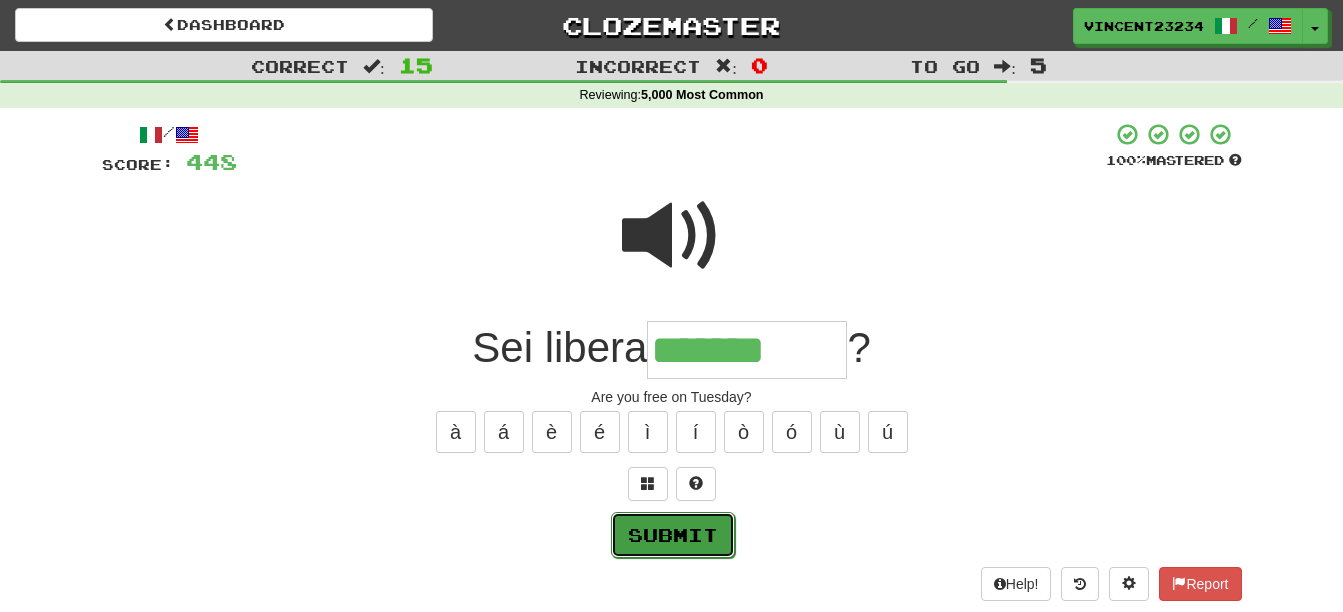 click on "Submit" at bounding box center [673, 535] 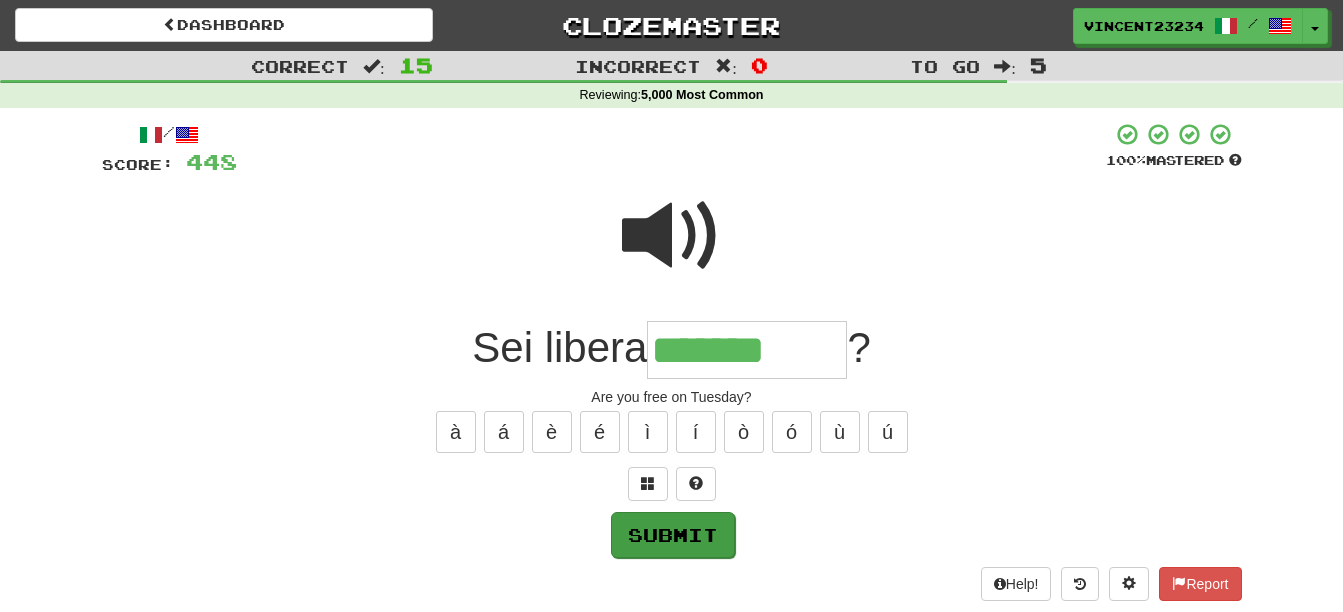 type on "*******" 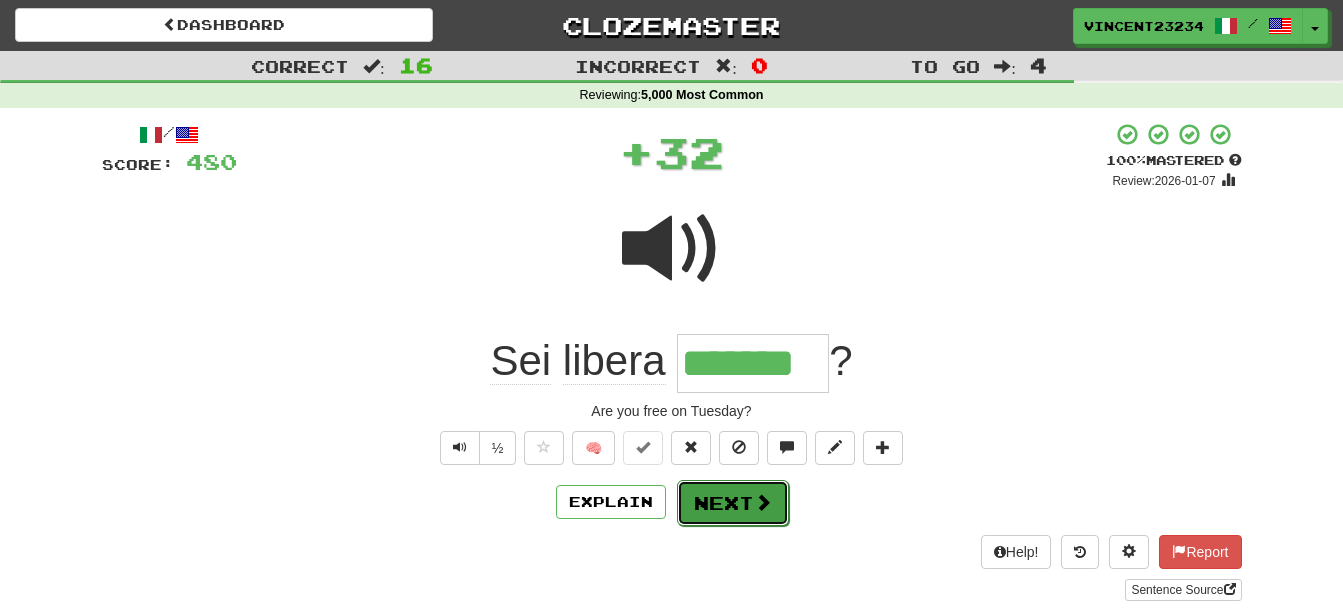 click on "Next" at bounding box center (733, 503) 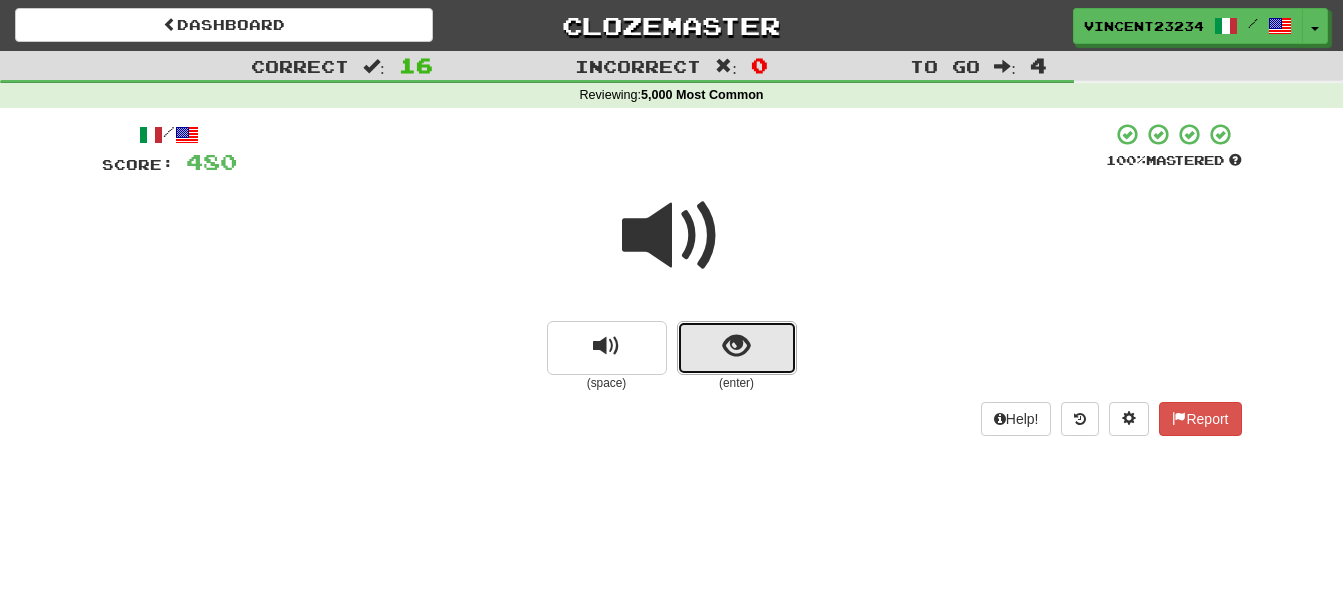 click at bounding box center (737, 348) 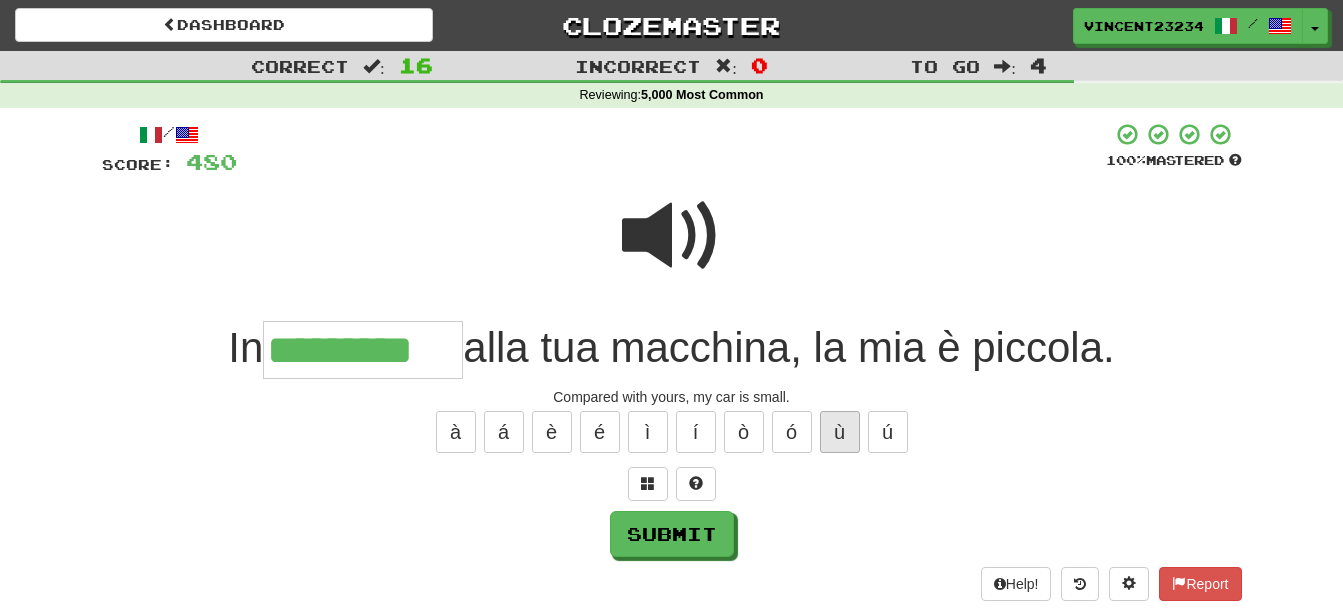 type on "*********" 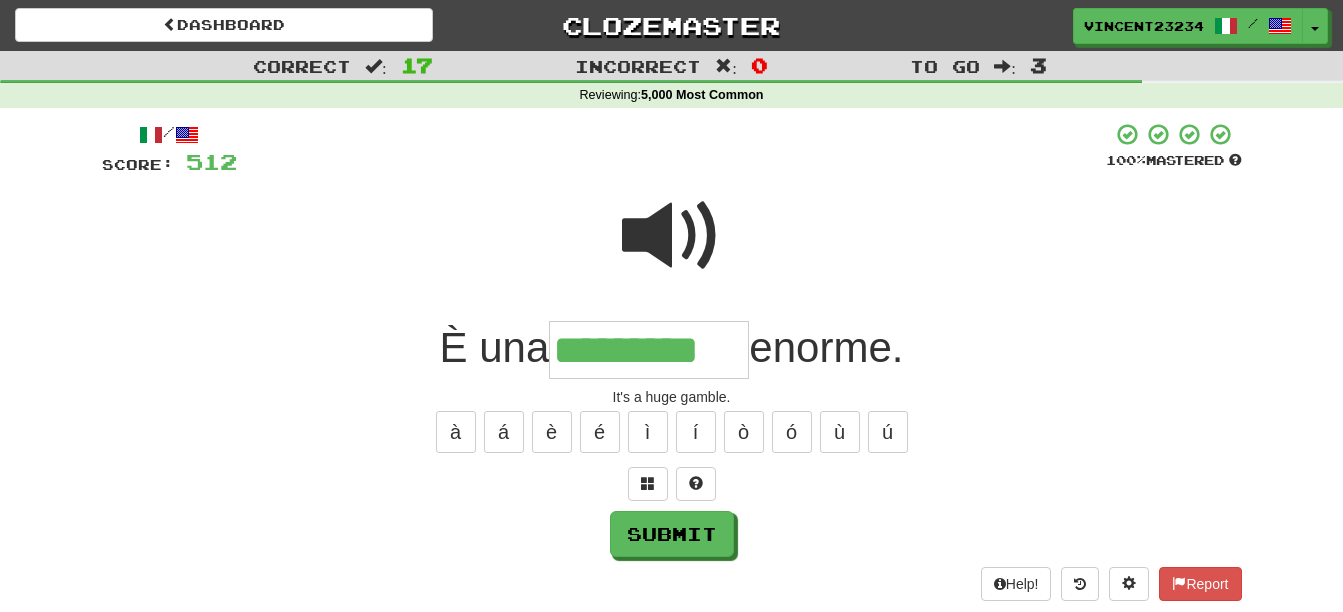scroll, scrollTop: 0, scrollLeft: 32, axis: horizontal 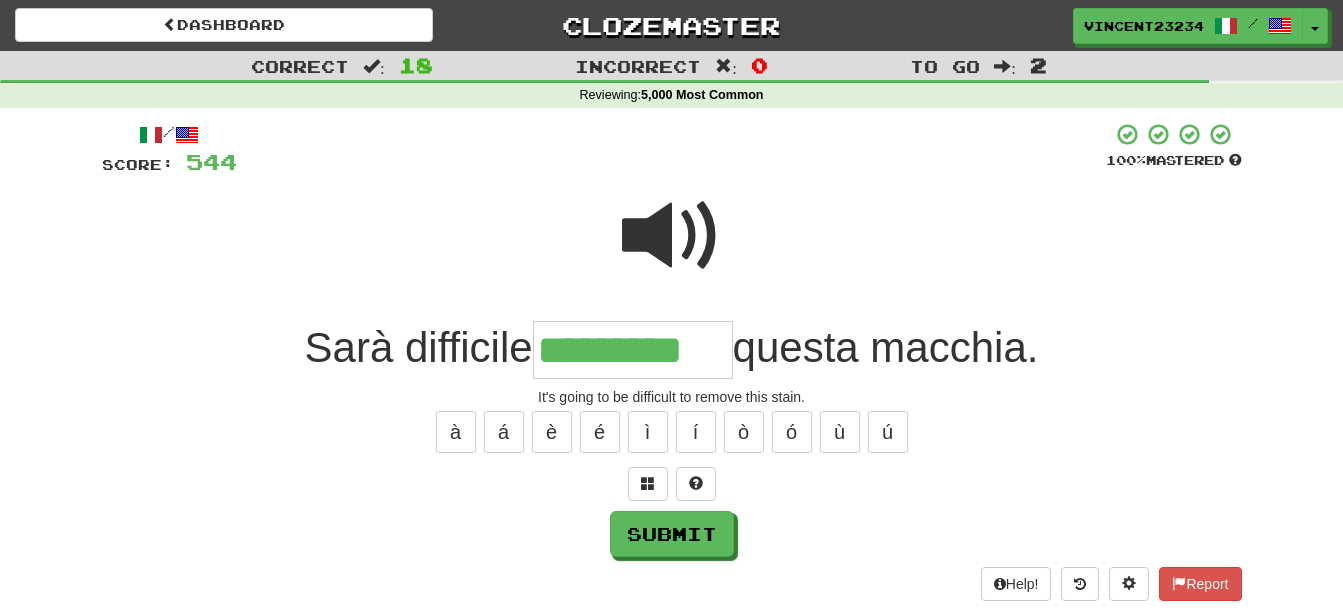 type on "*********" 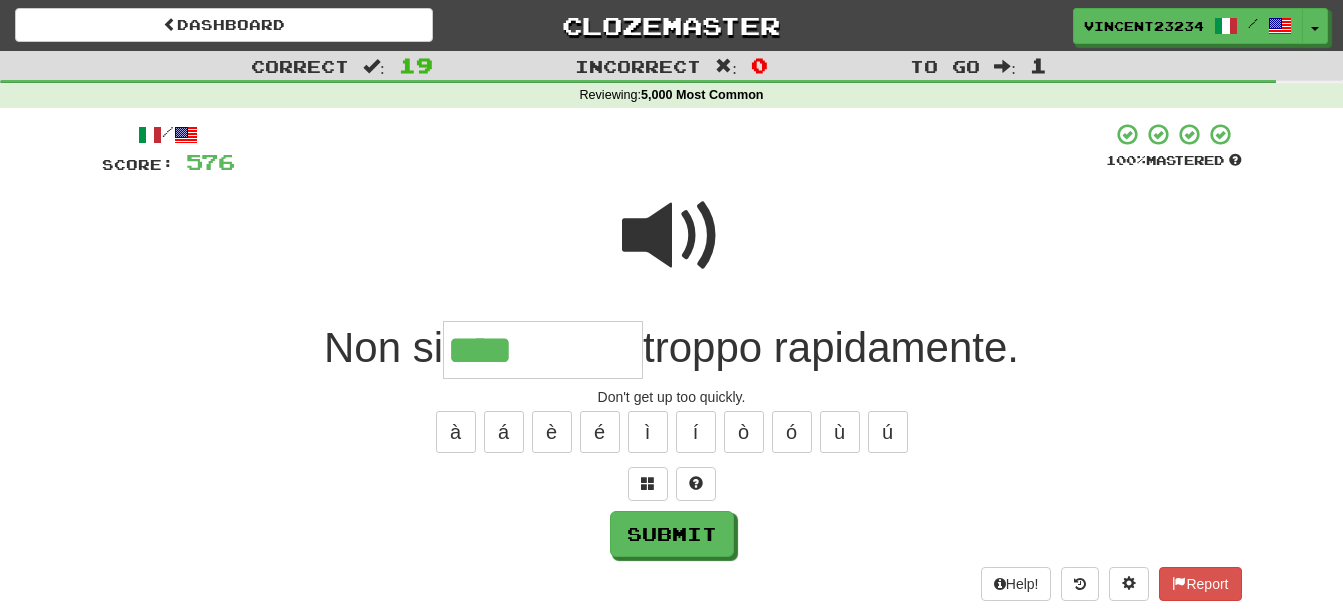 type on "****" 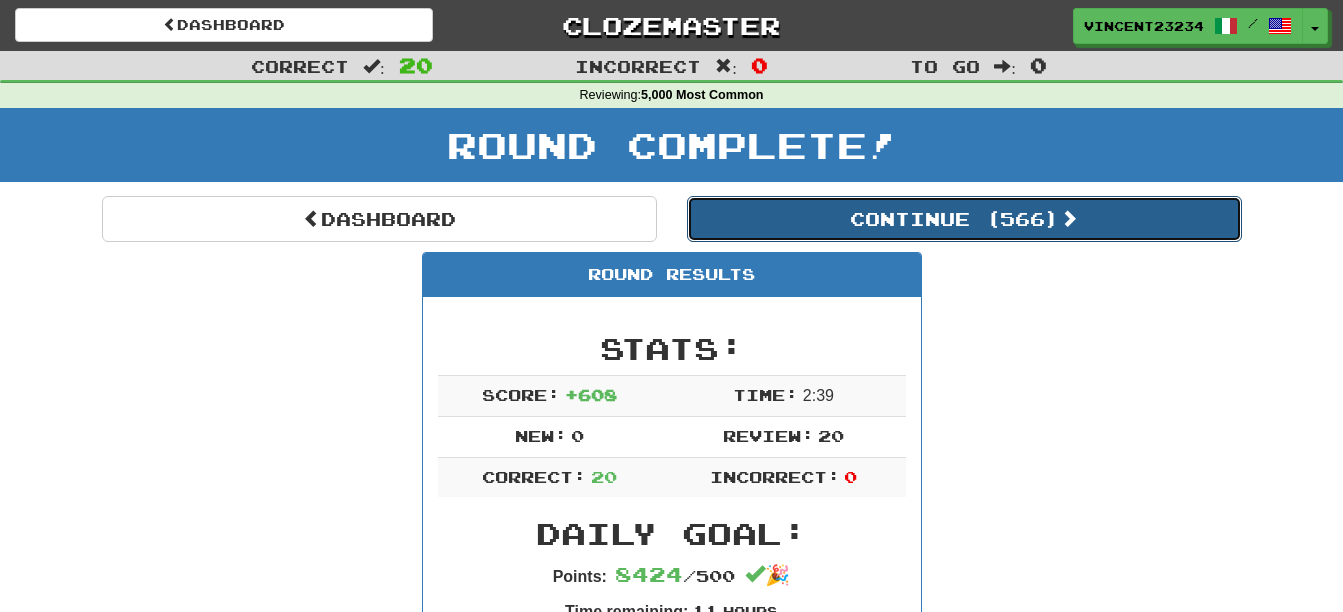 click on "Continue ( 566 )" at bounding box center [964, 219] 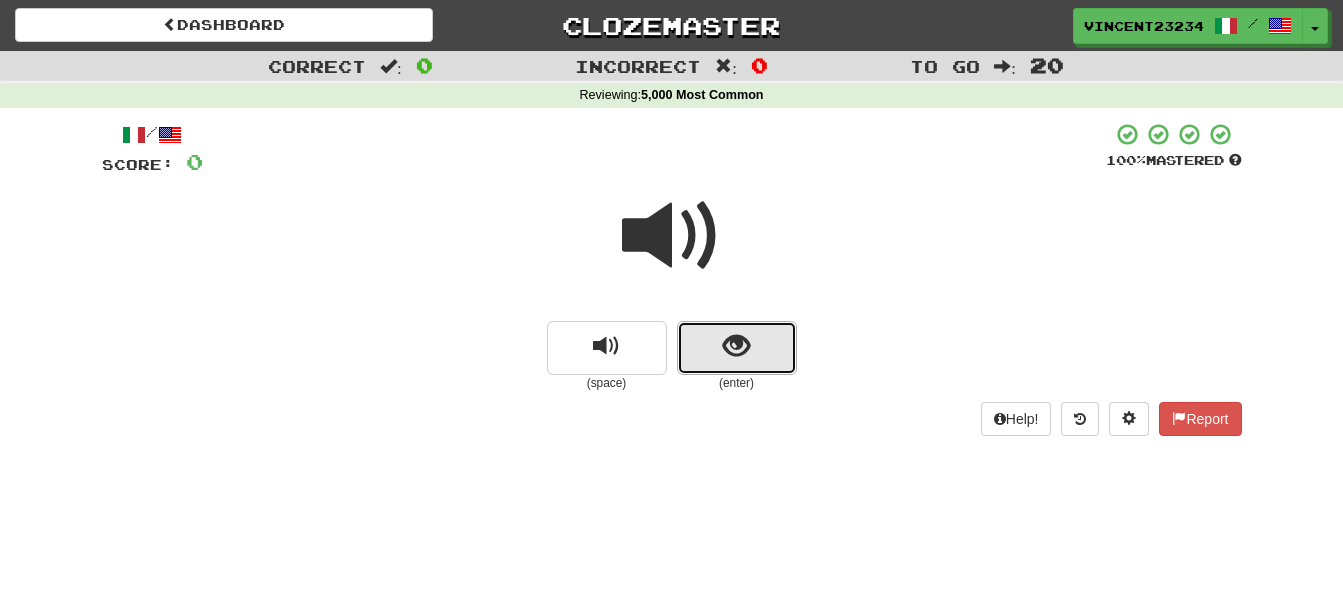 click at bounding box center [736, 346] 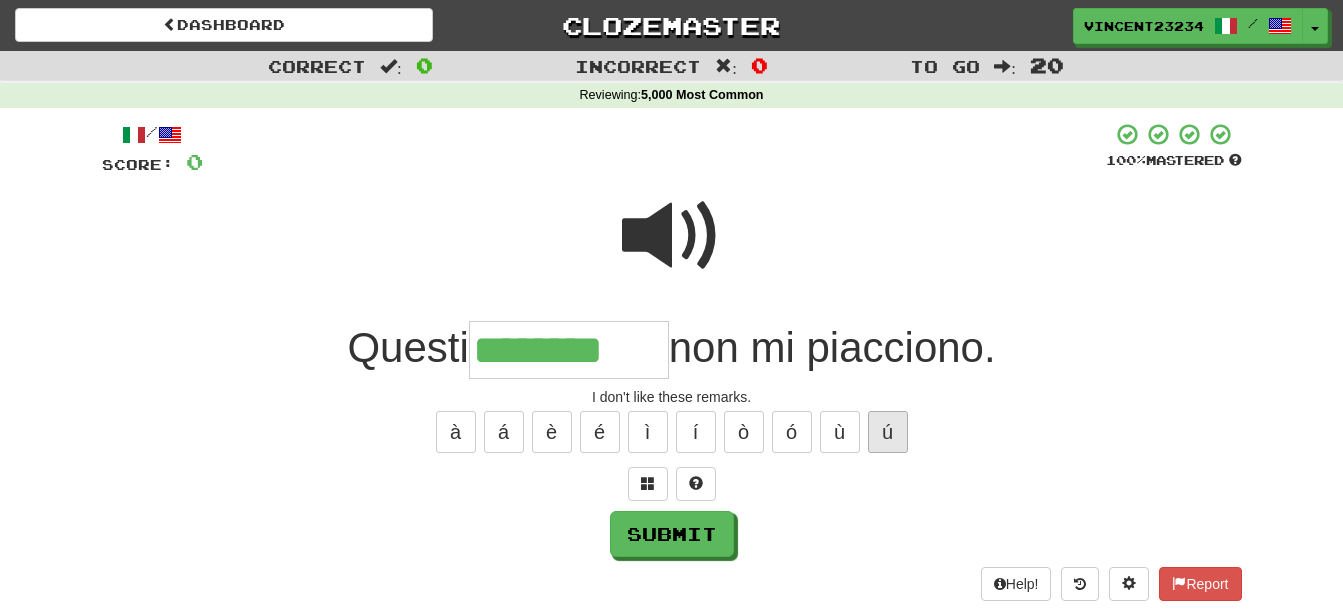 type on "********" 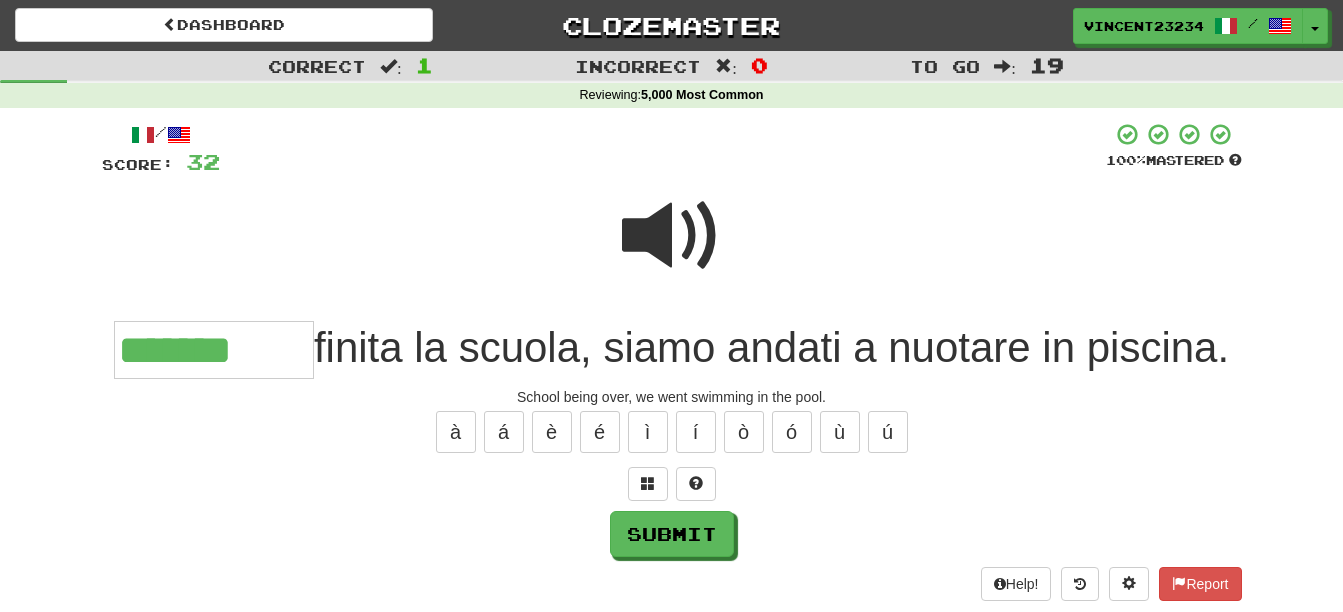 type on "*******" 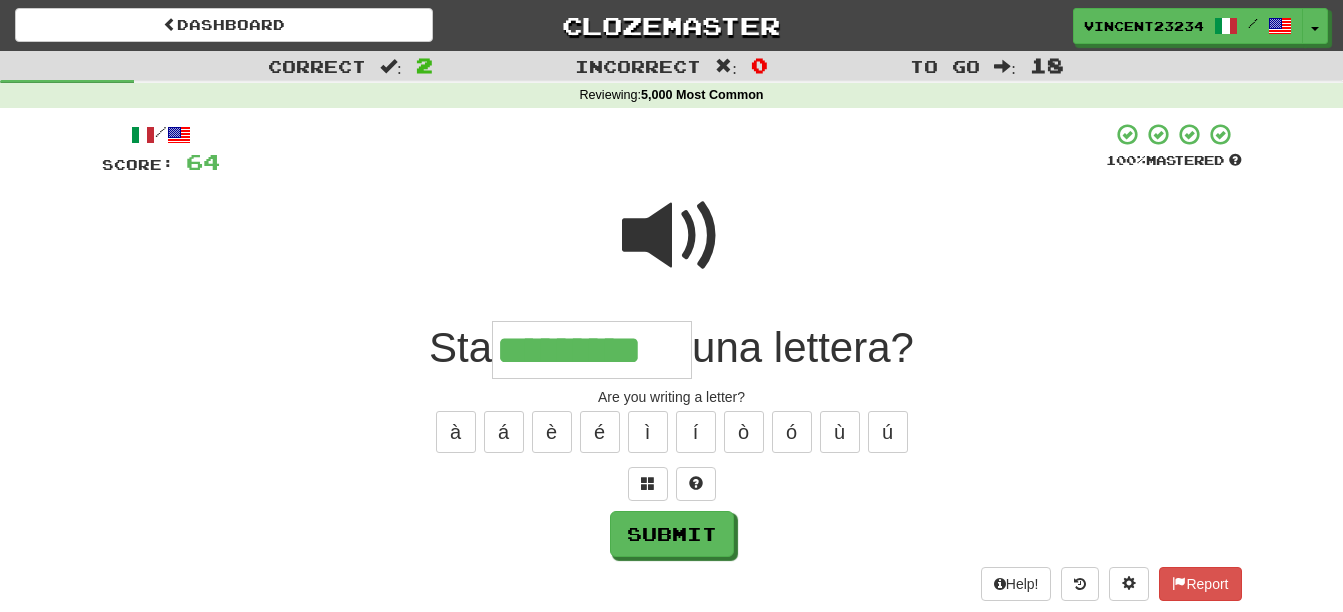 type on "*********" 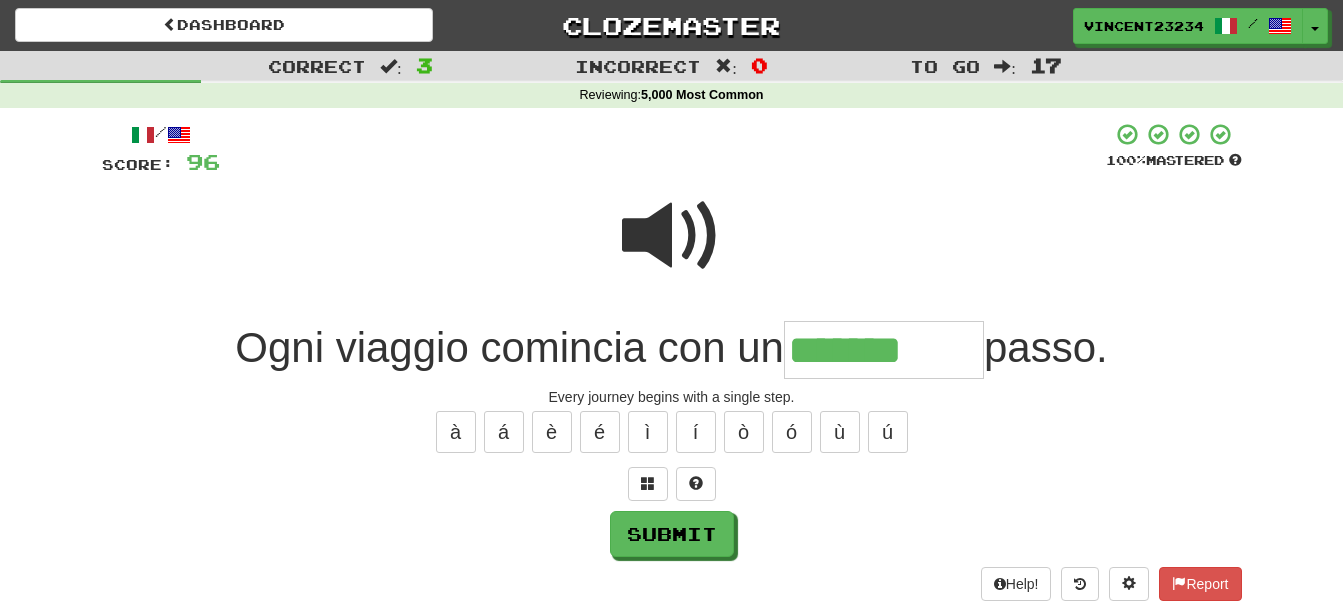 type on "*******" 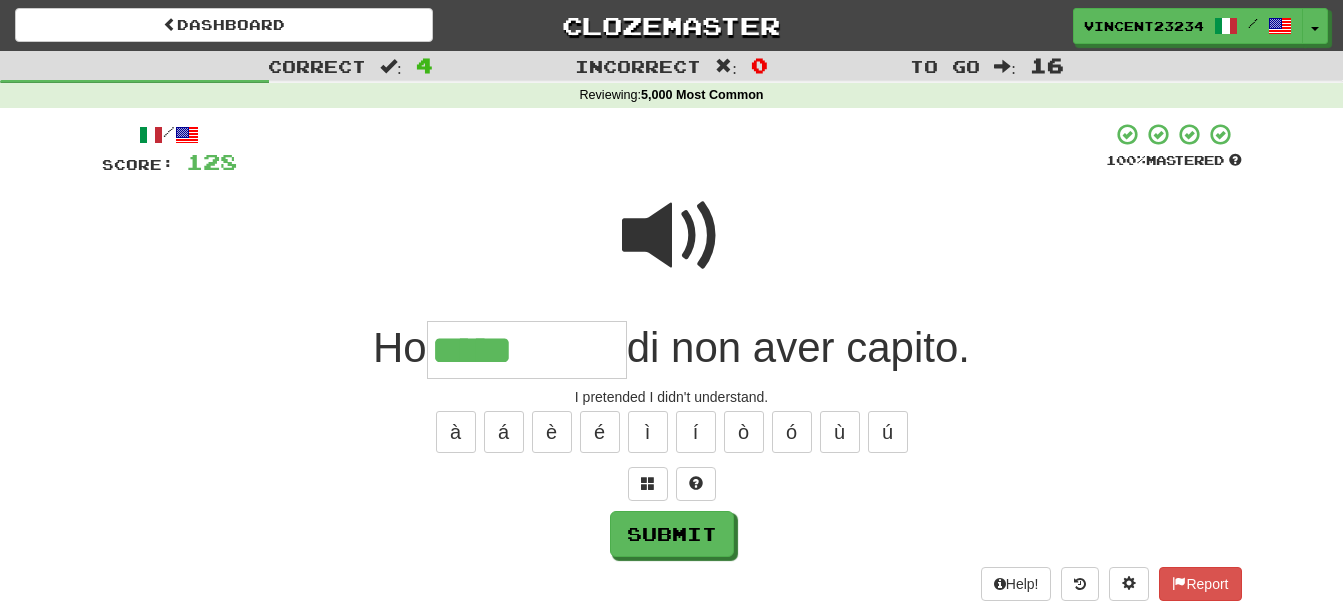 type on "*****" 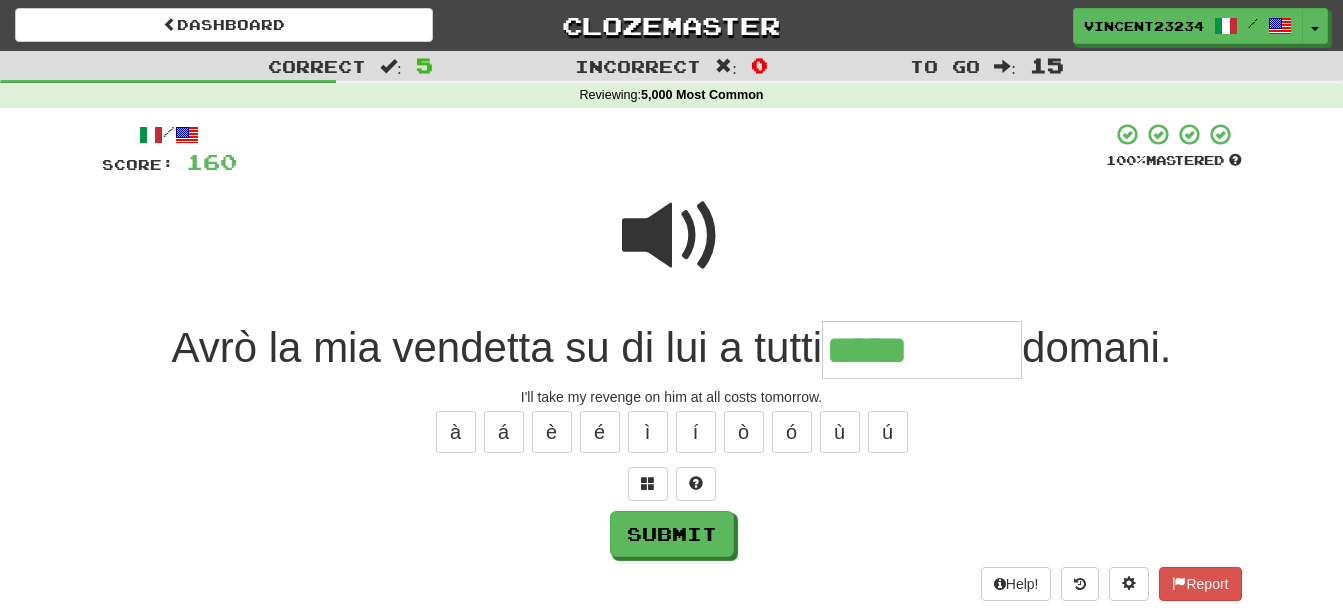 type on "*****" 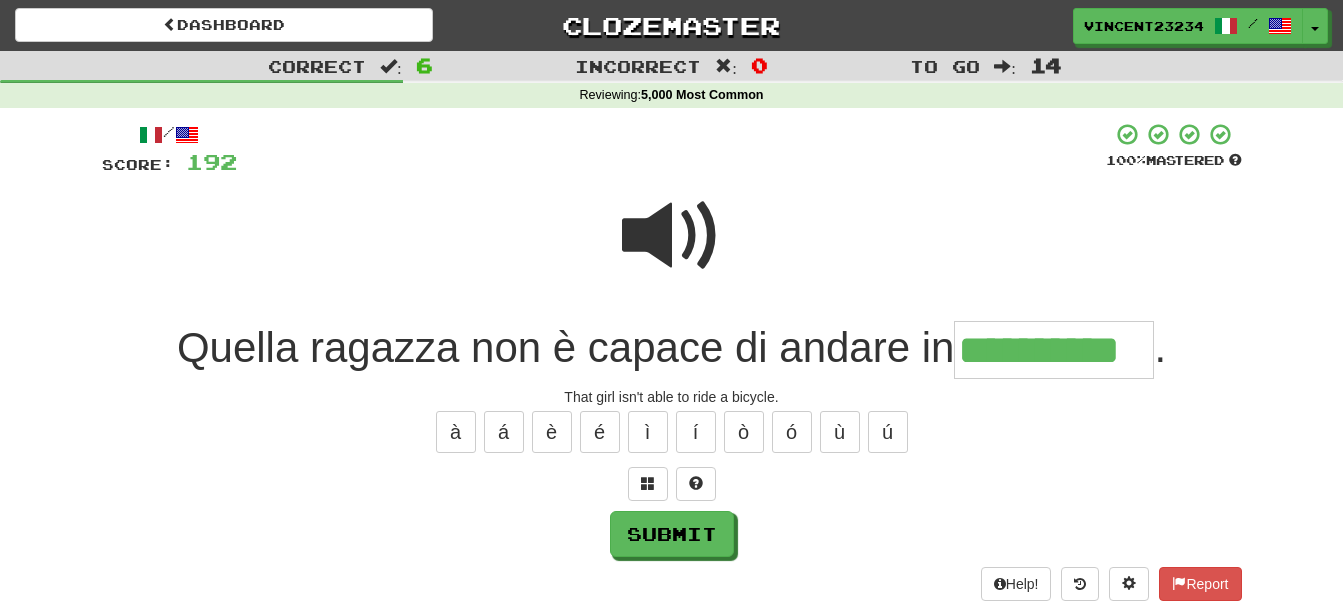 type on "**********" 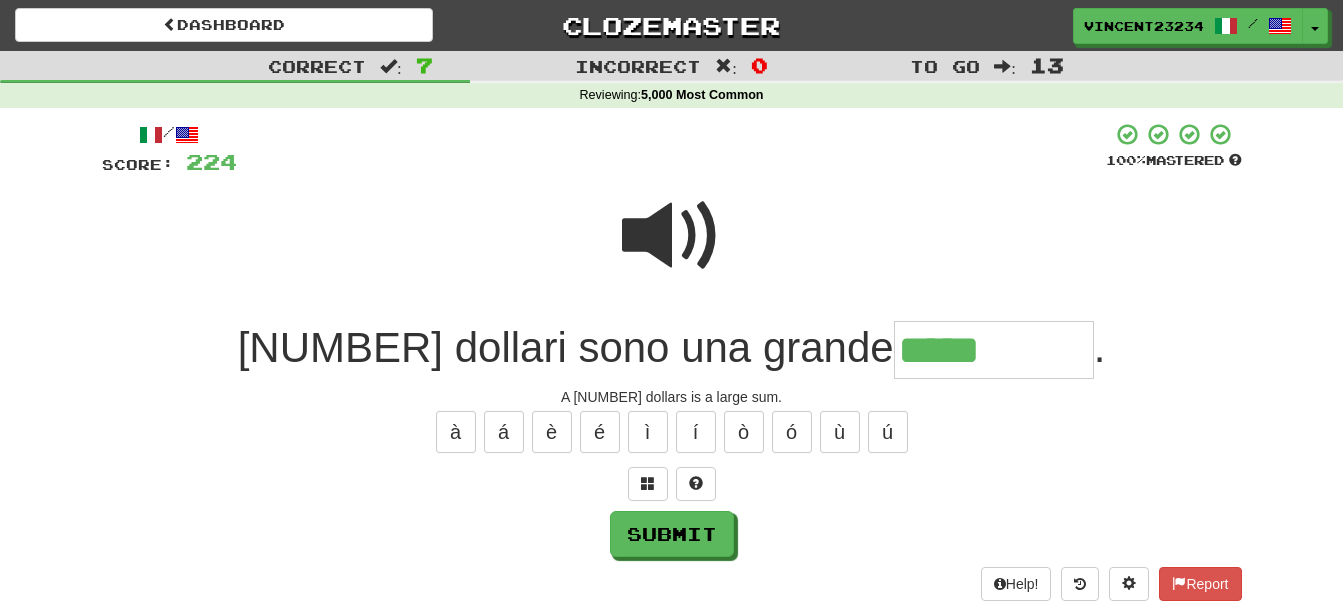 type on "*****" 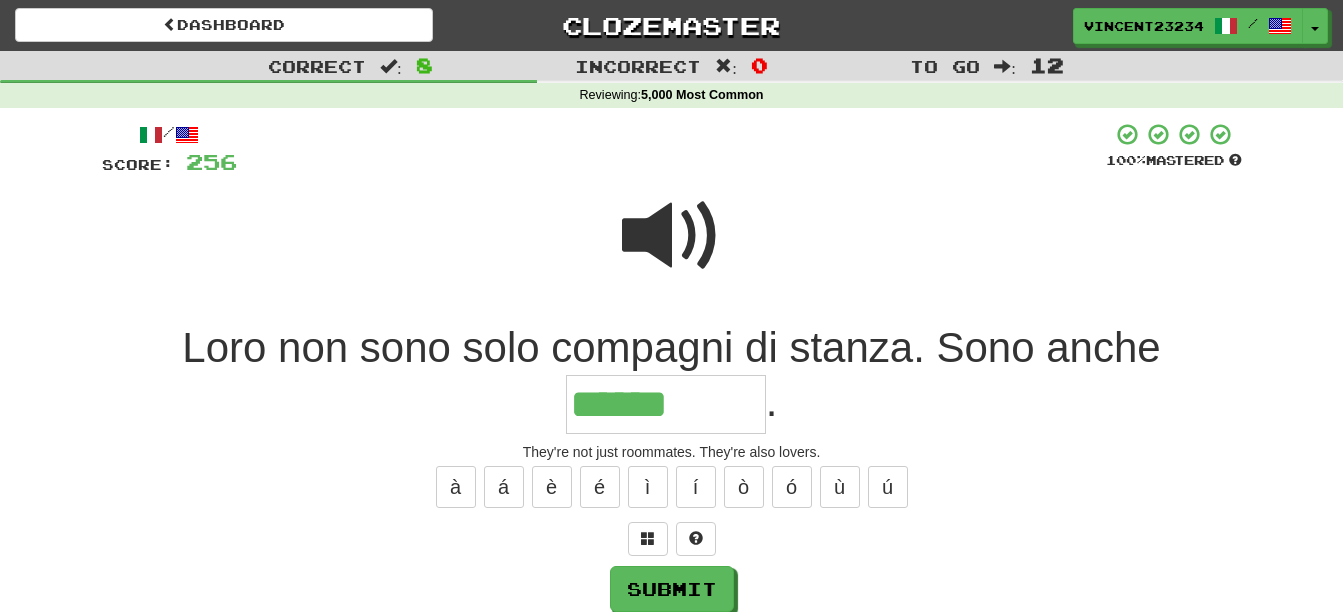 type on "******" 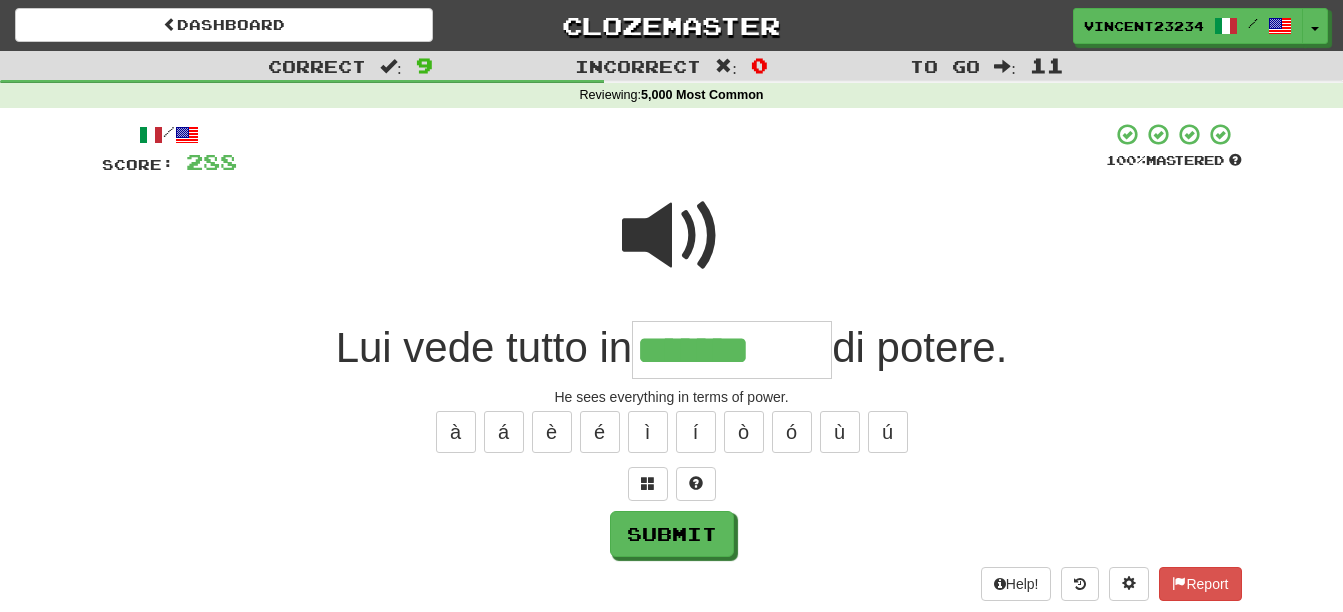 type on "*******" 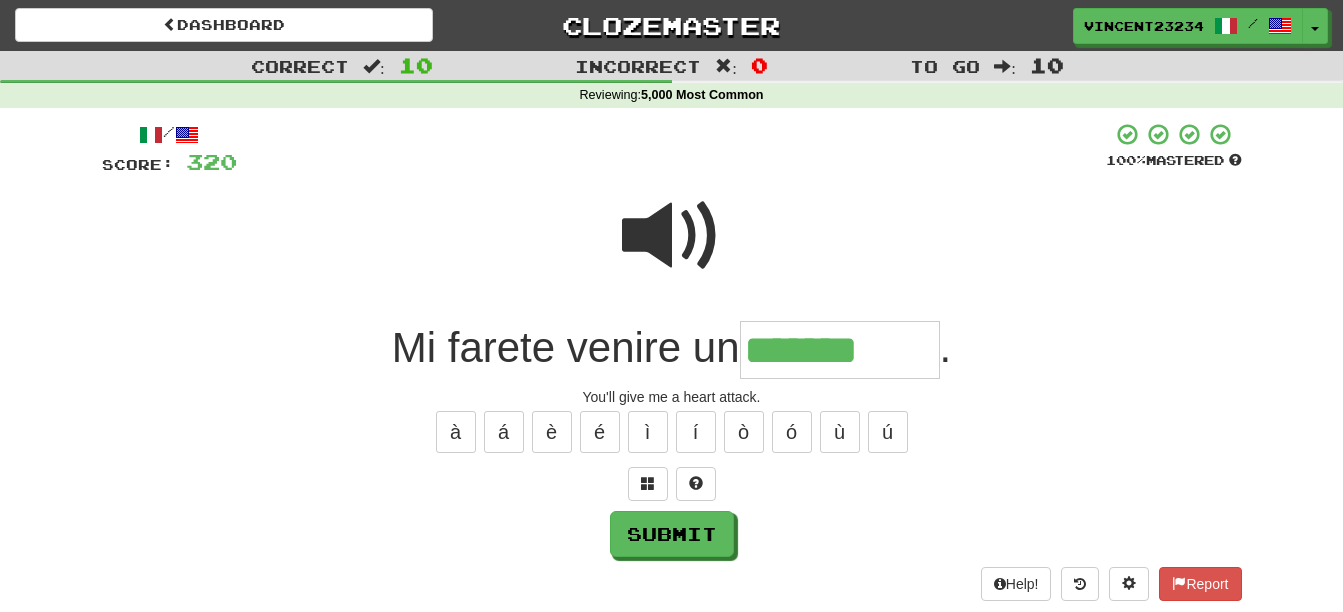 type on "*******" 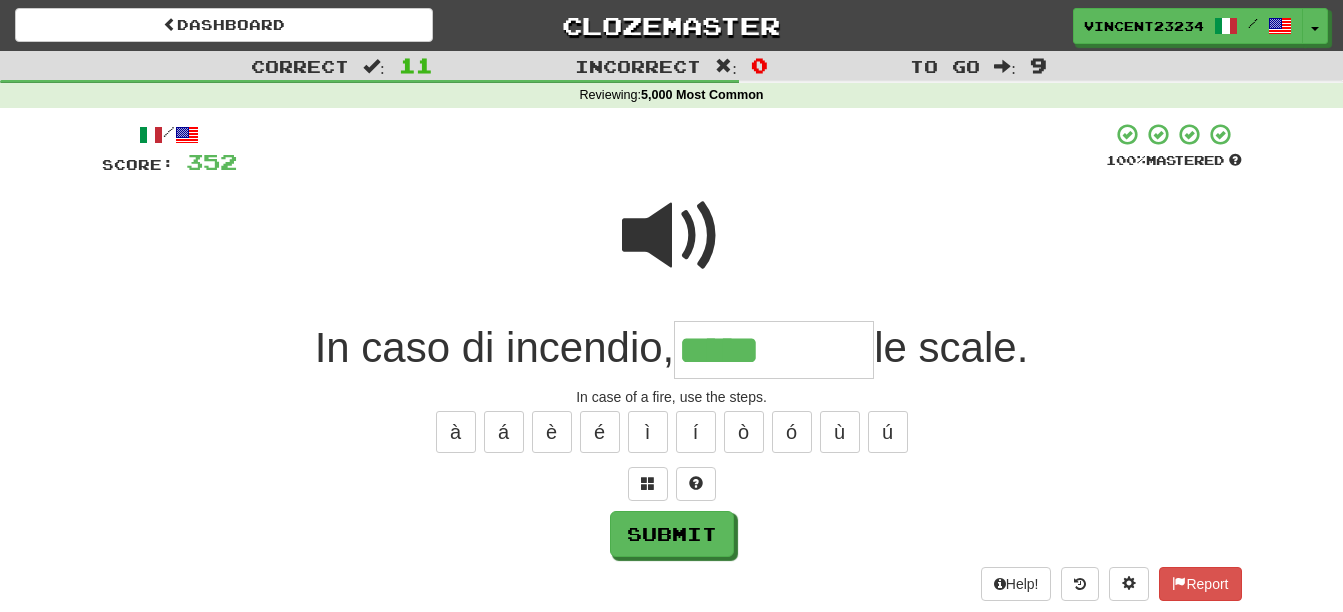 type on "*****" 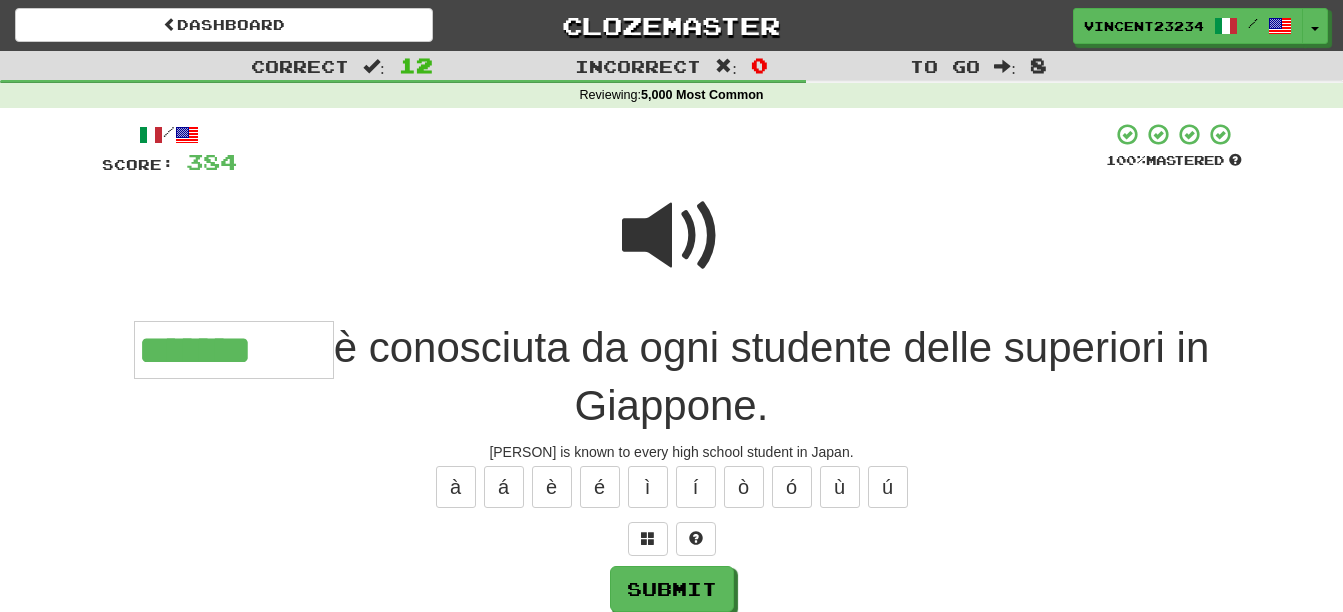 type on "*******" 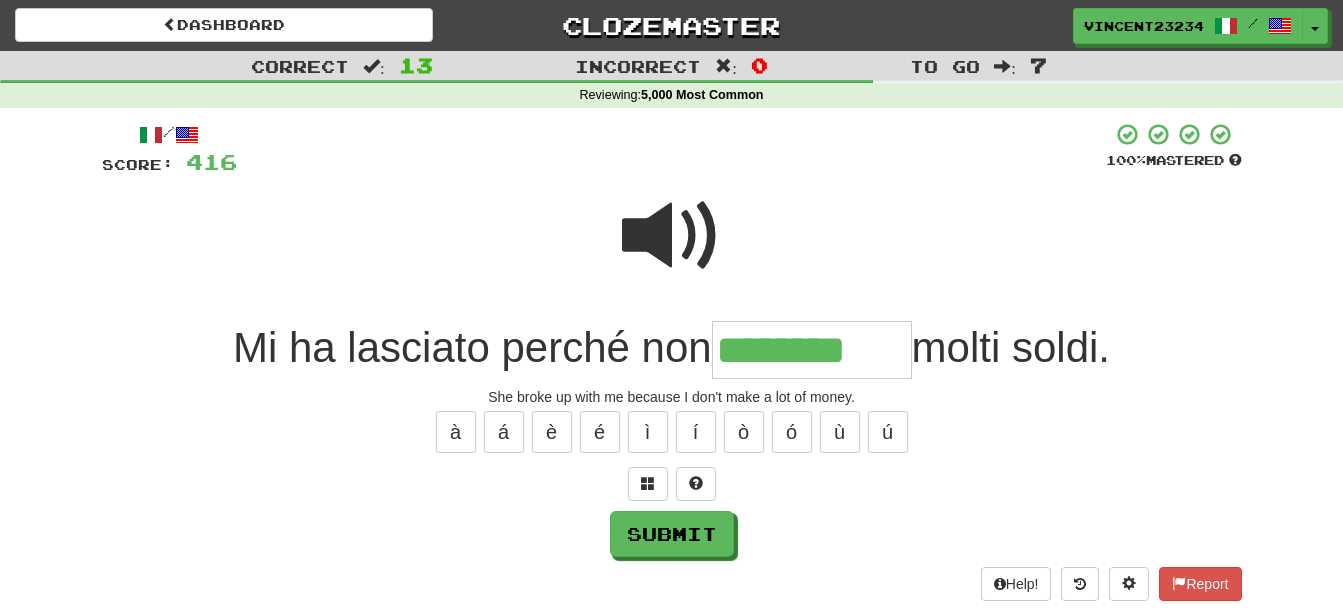 type on "********" 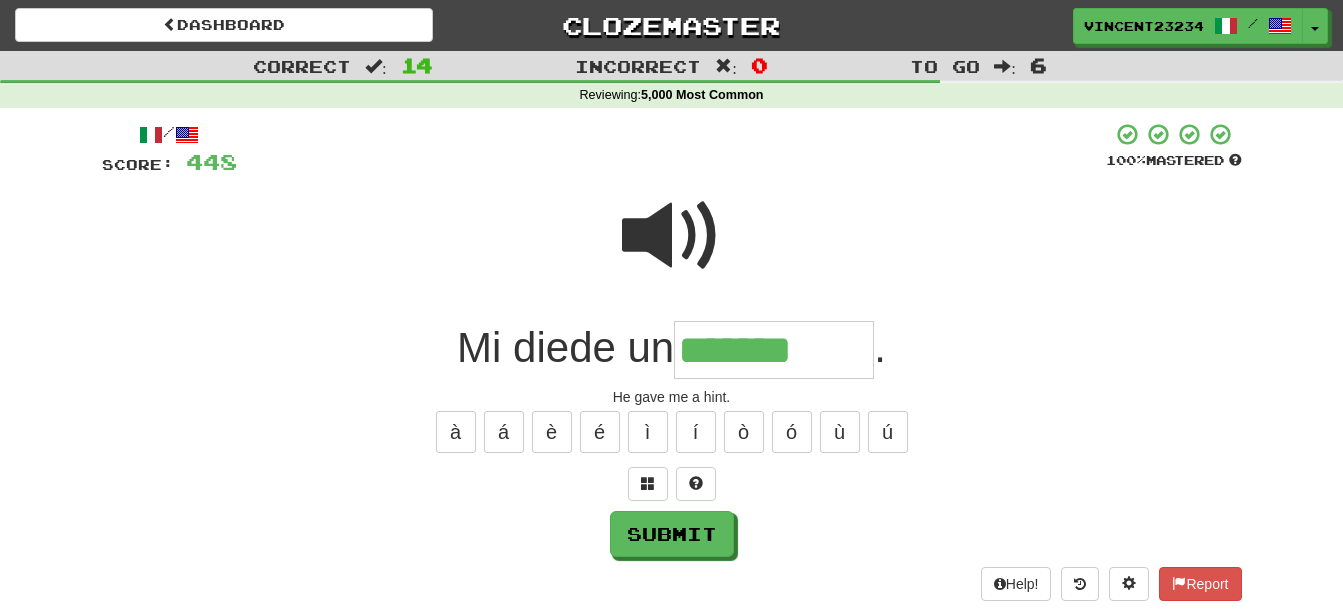 type on "*******" 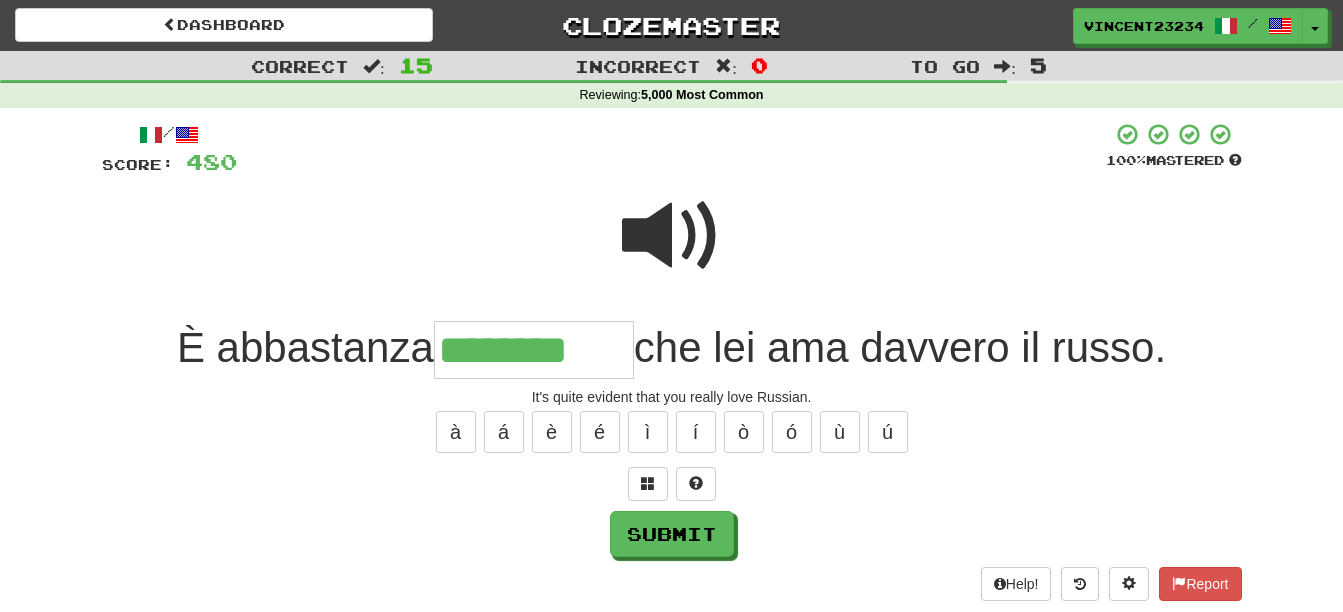 type on "********" 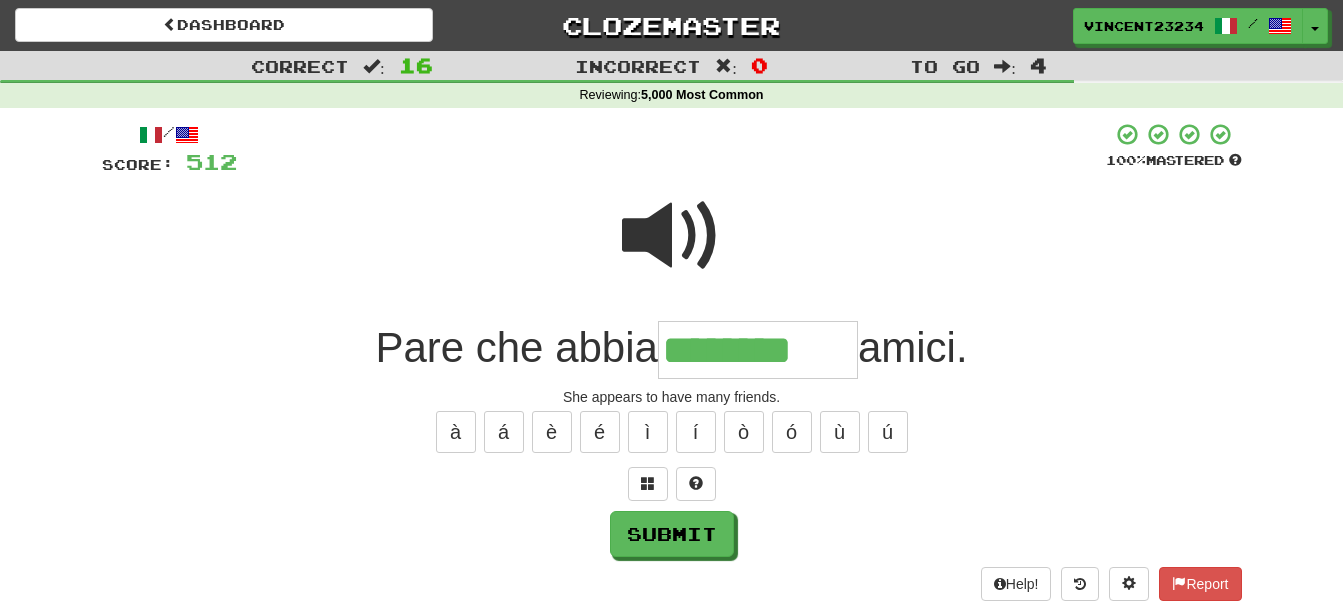 type on "********" 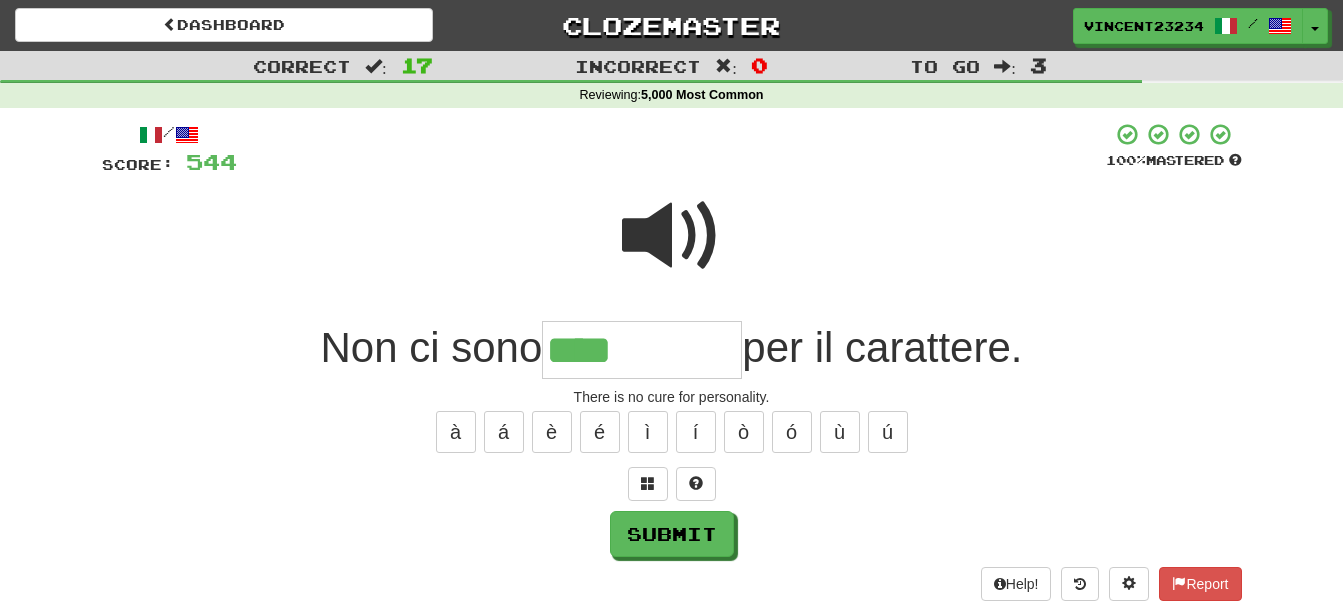 type on "****" 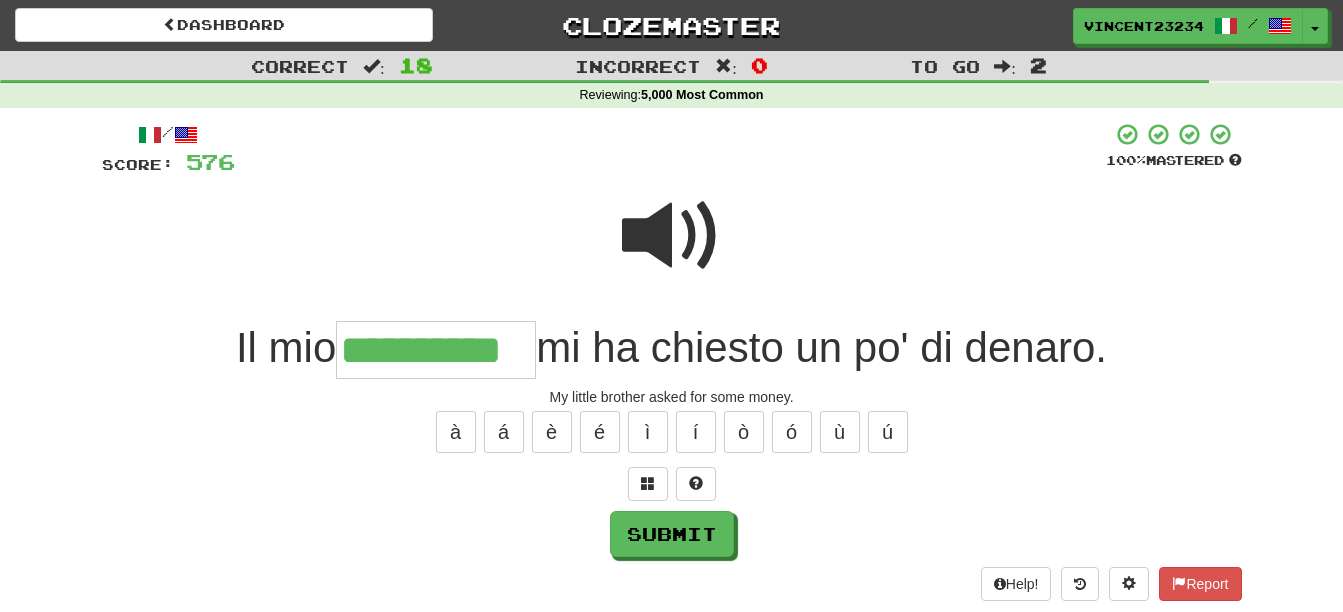 type on "**********" 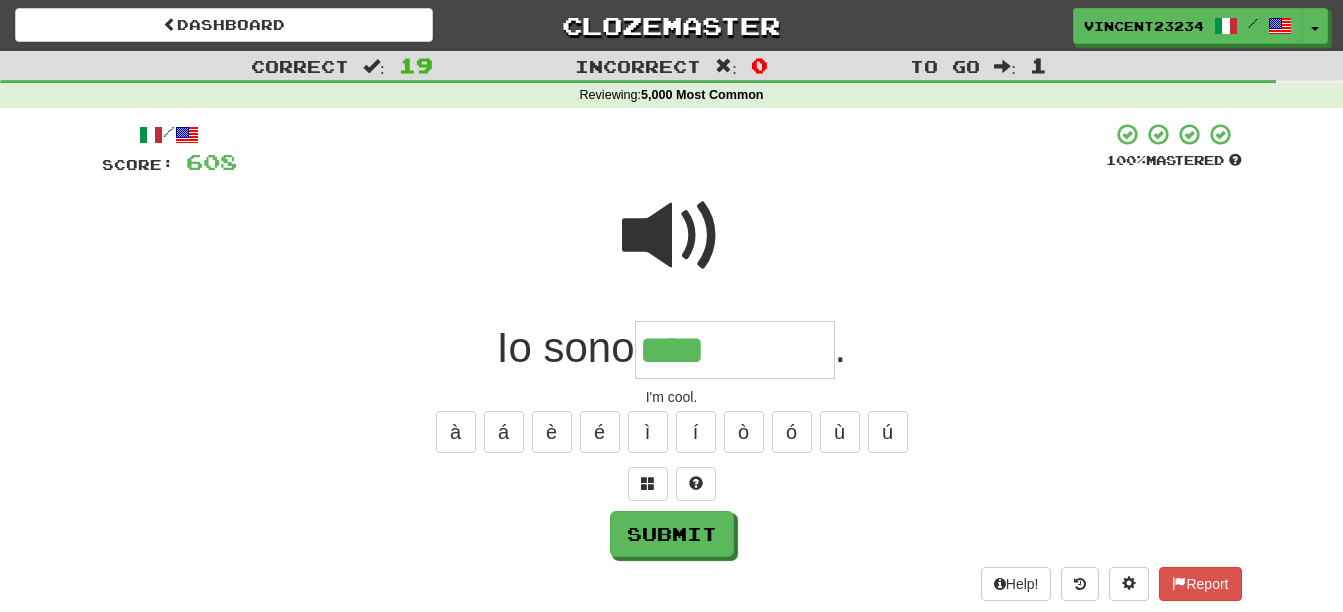 type on "****" 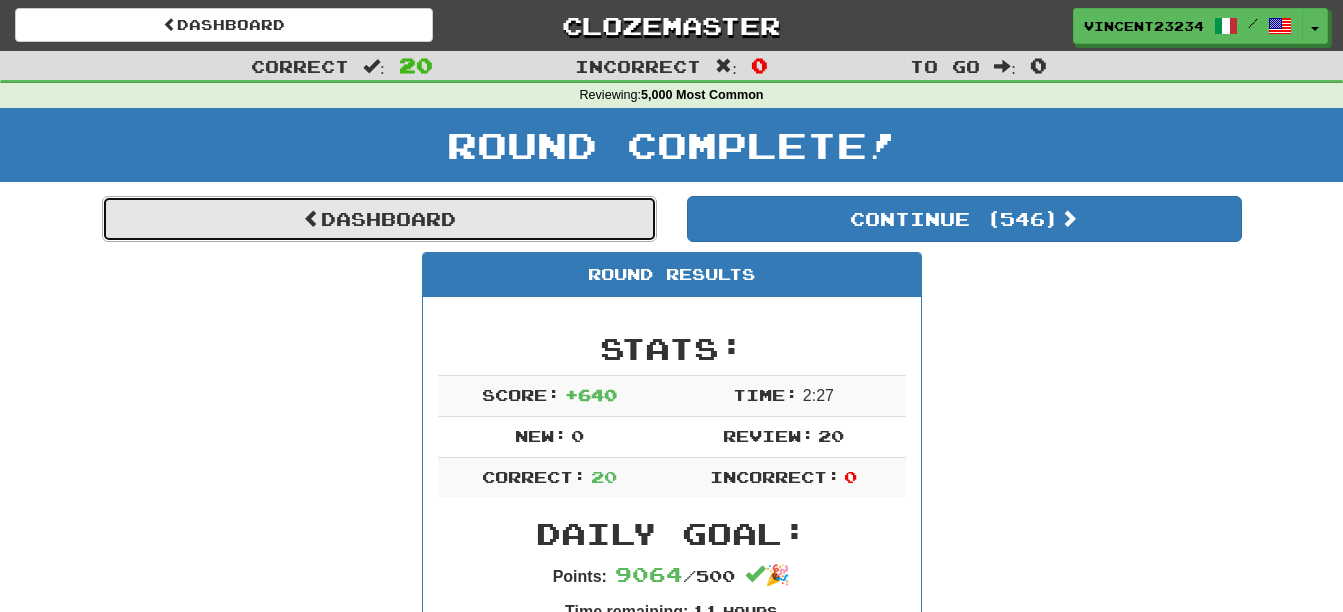 click on "Dashboard" at bounding box center [379, 219] 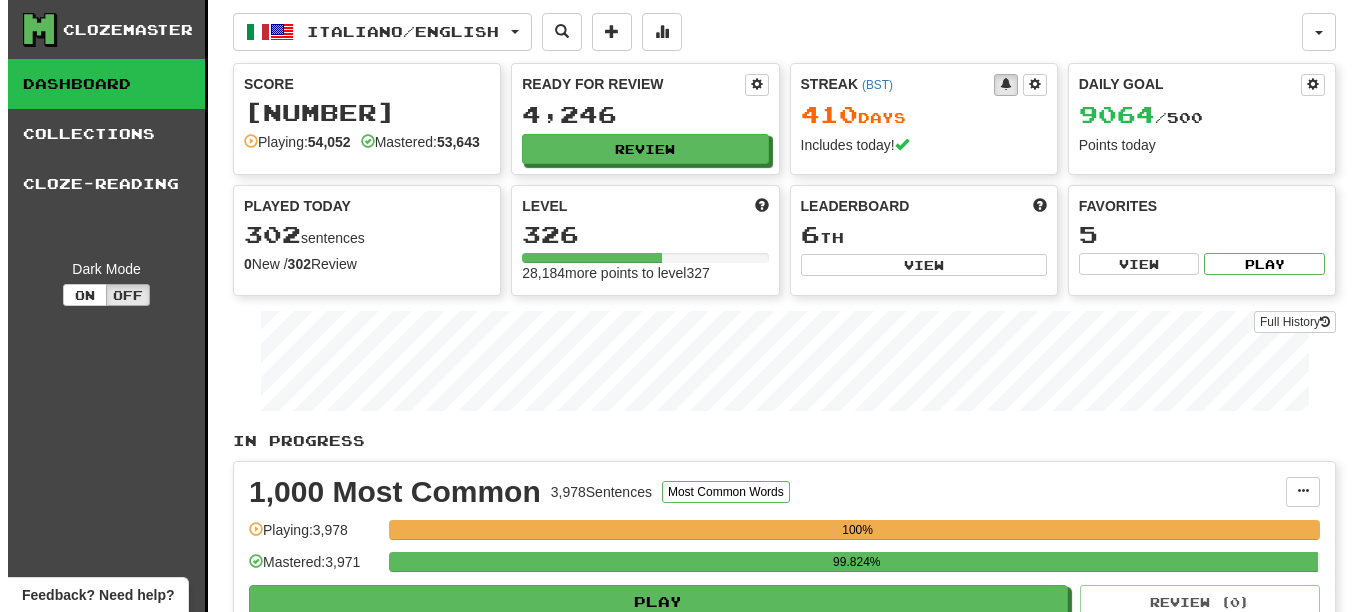 scroll, scrollTop: 0, scrollLeft: 0, axis: both 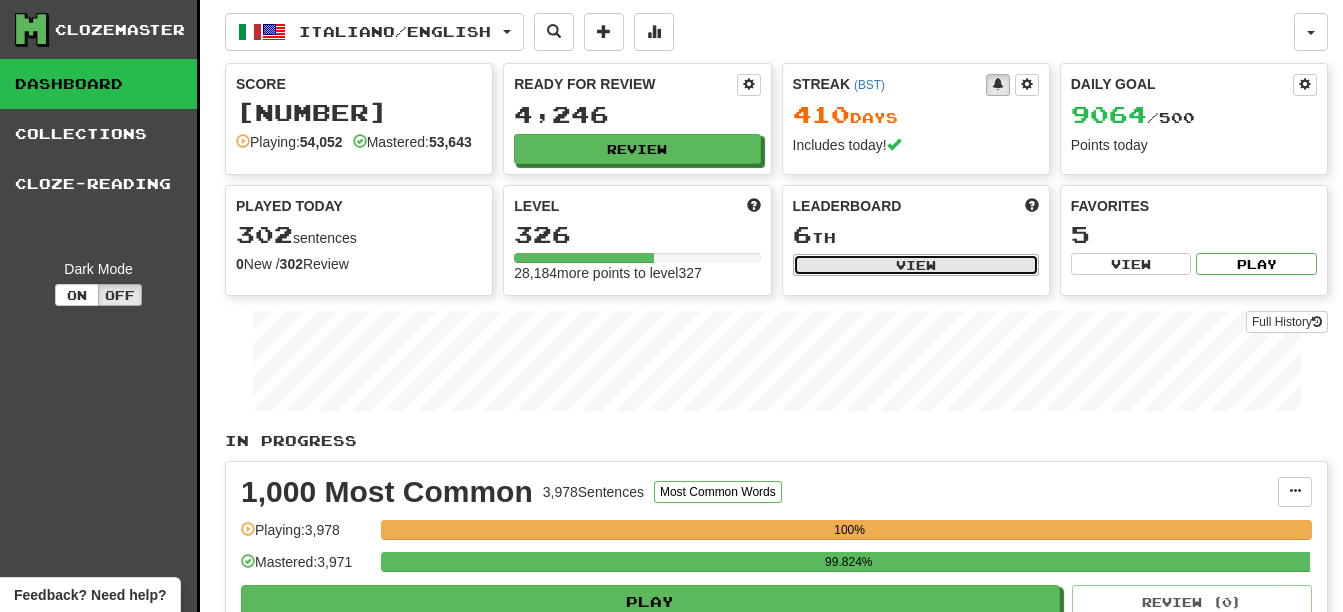 click on "View" at bounding box center [916, 265] 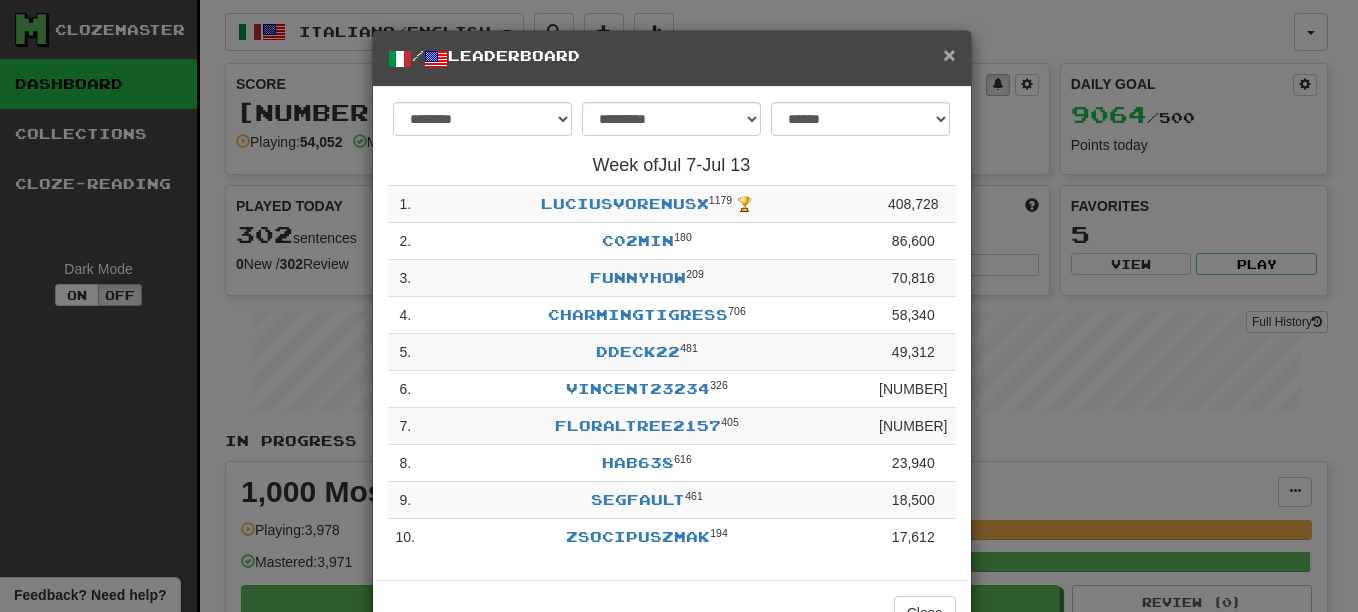 click on "×" at bounding box center [949, 54] 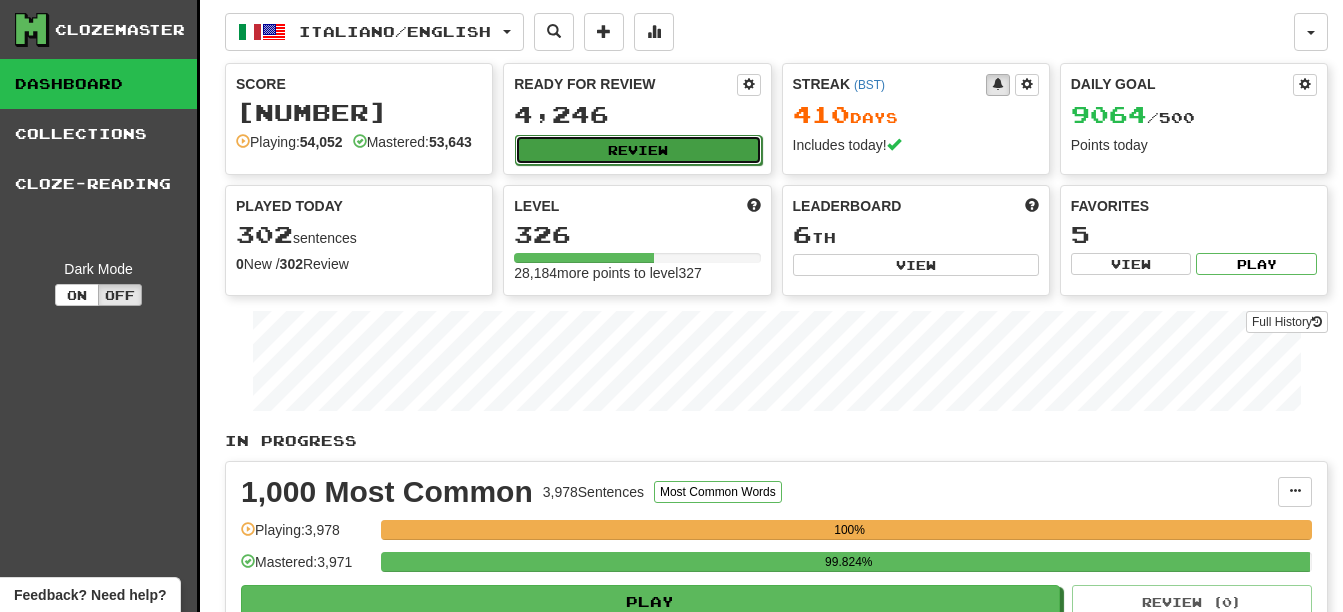 click on "Review" at bounding box center [638, 150] 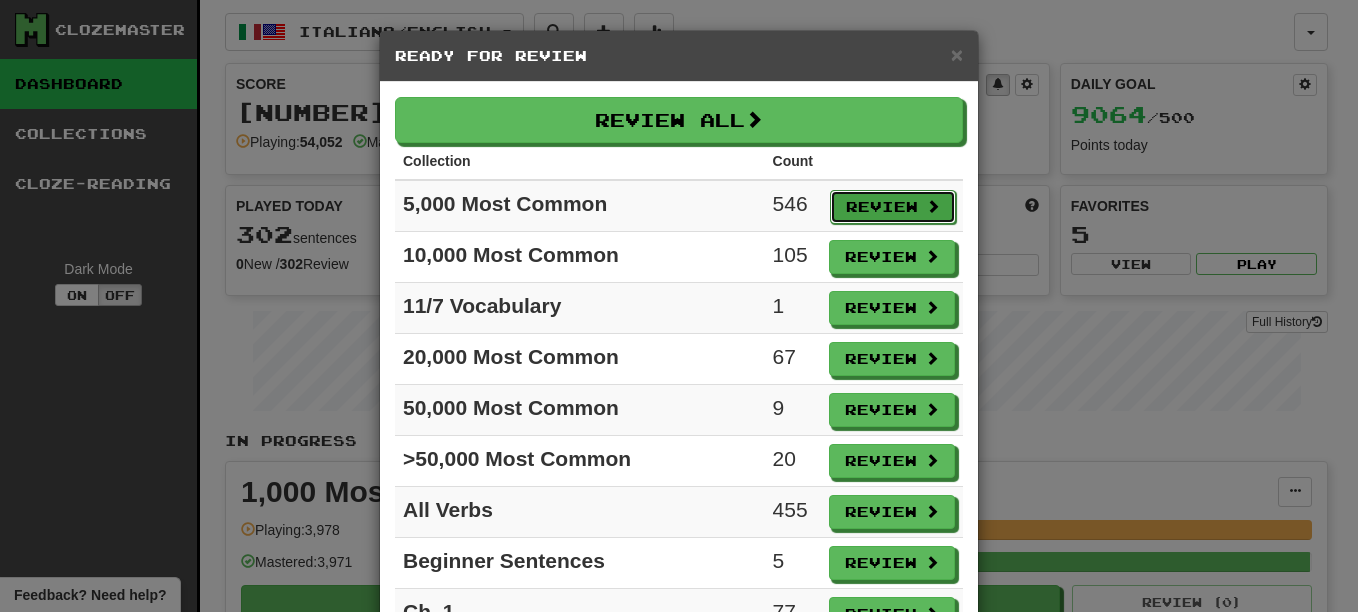 click on "Review" at bounding box center [893, 207] 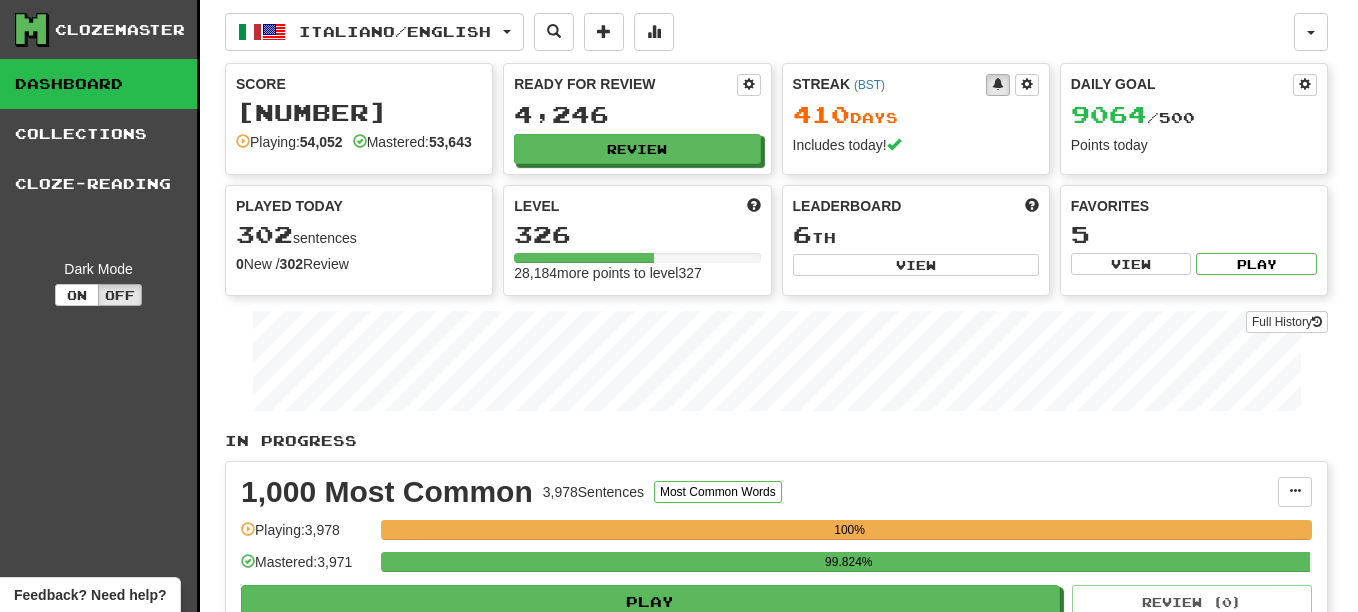 select on "**" 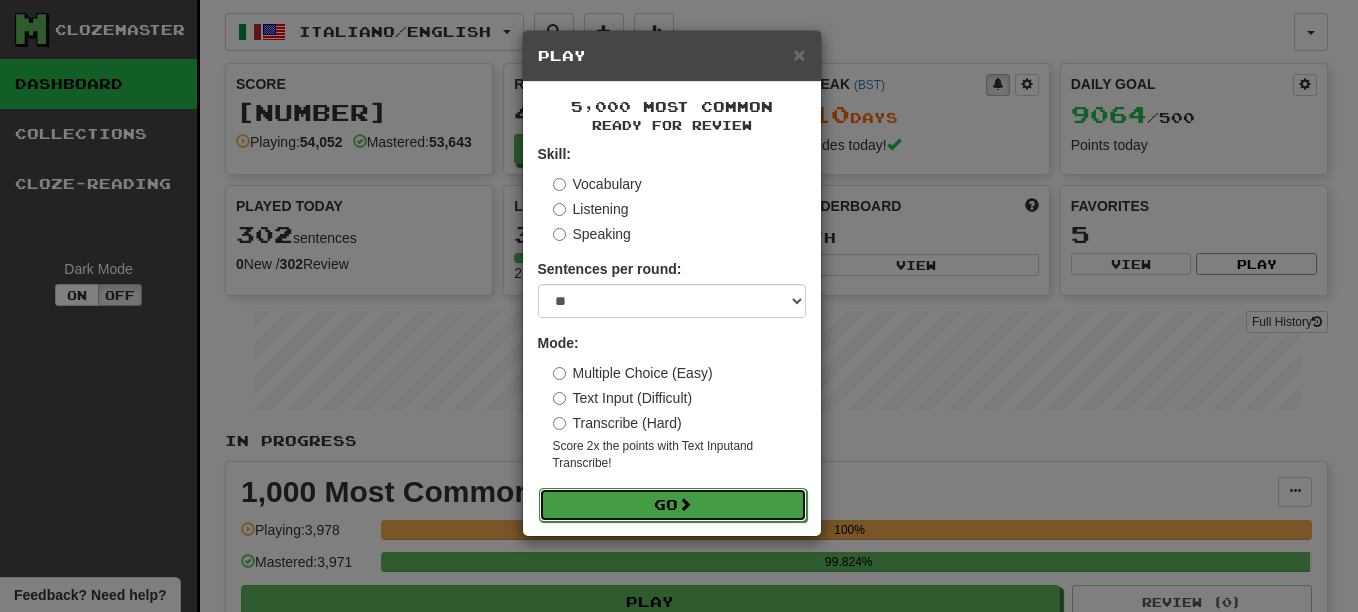 click on "Go" at bounding box center [673, 505] 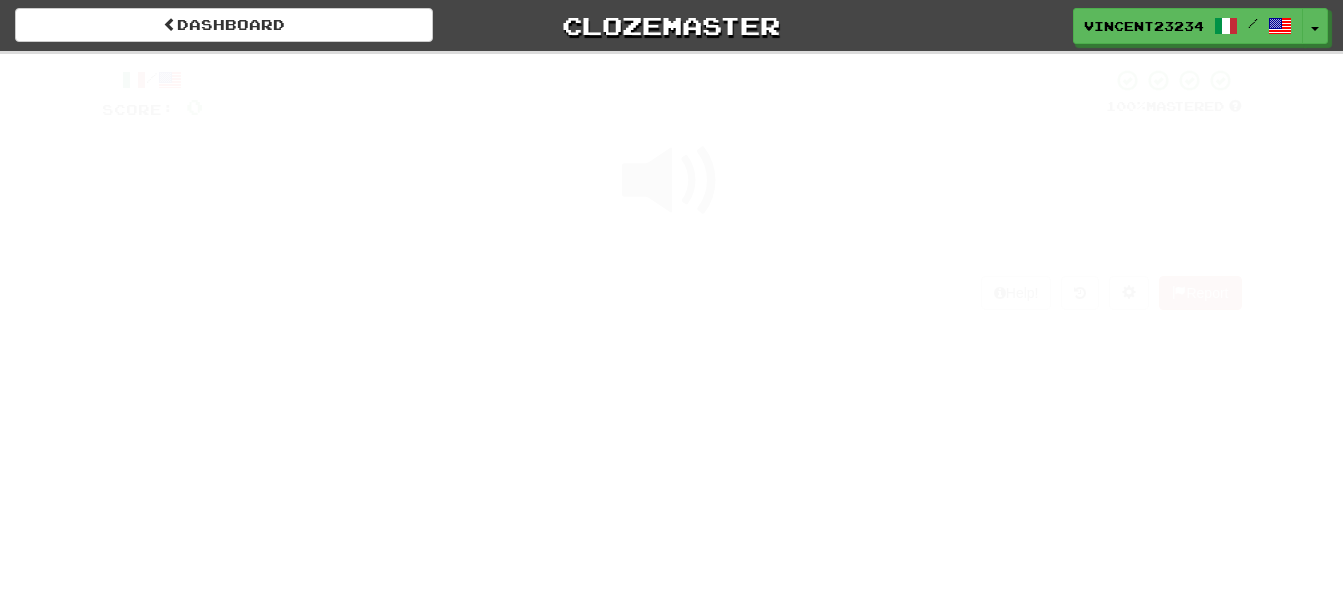 scroll, scrollTop: 0, scrollLeft: 0, axis: both 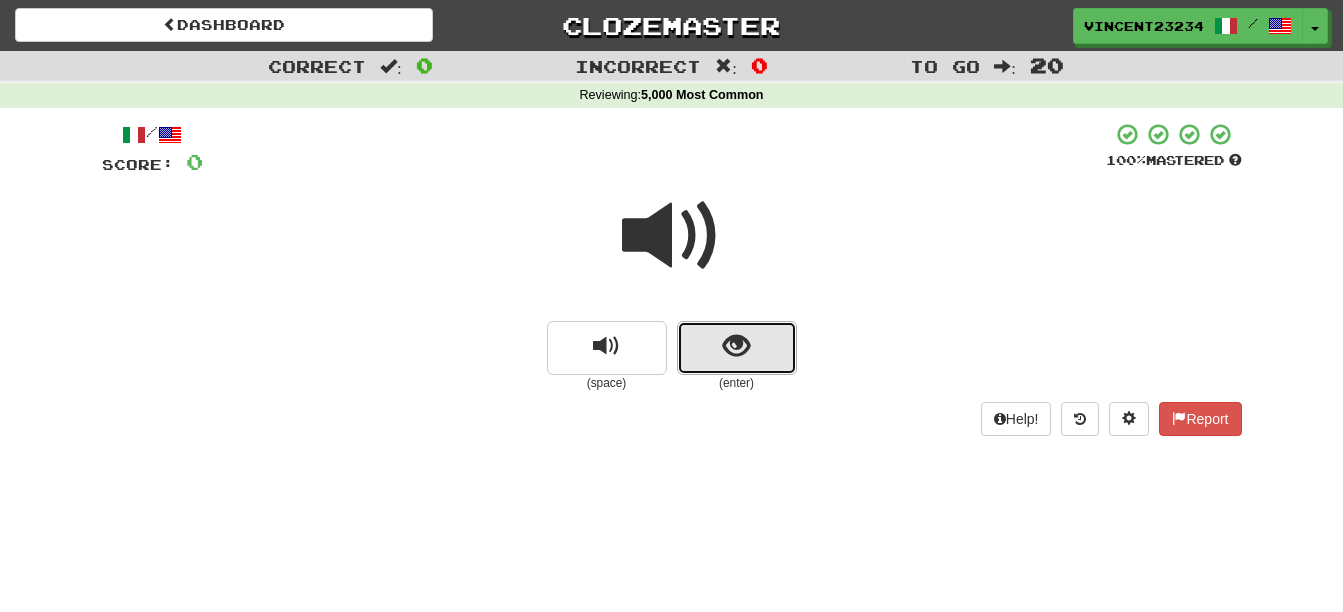click at bounding box center (737, 348) 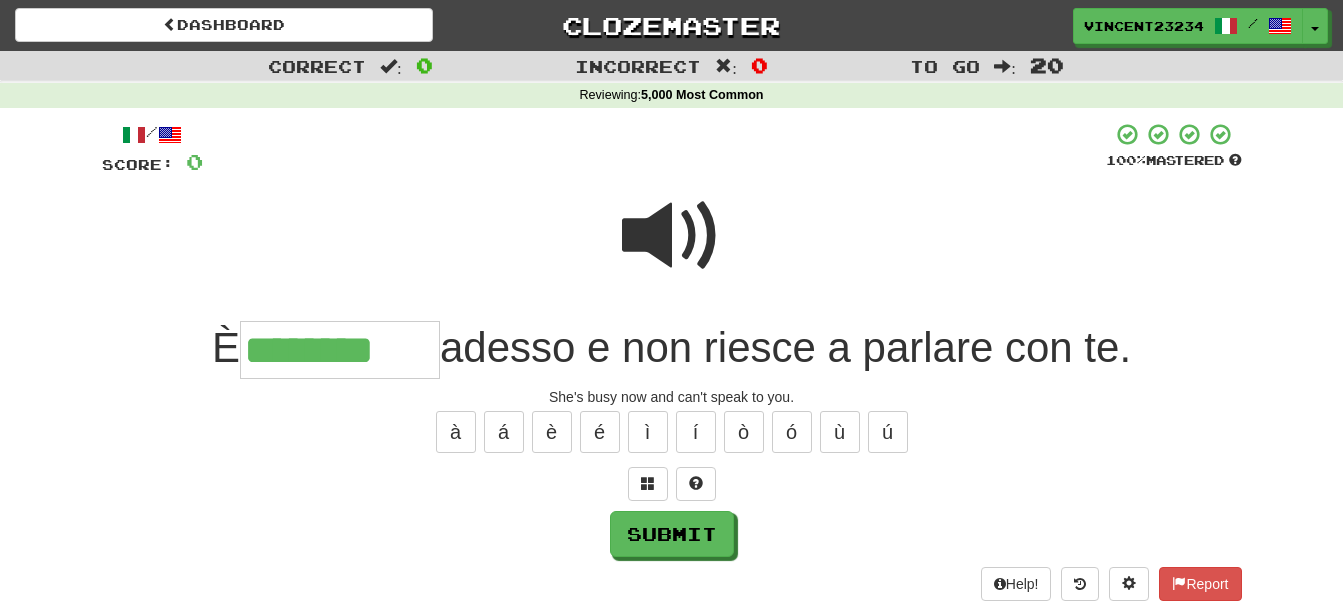 type on "********" 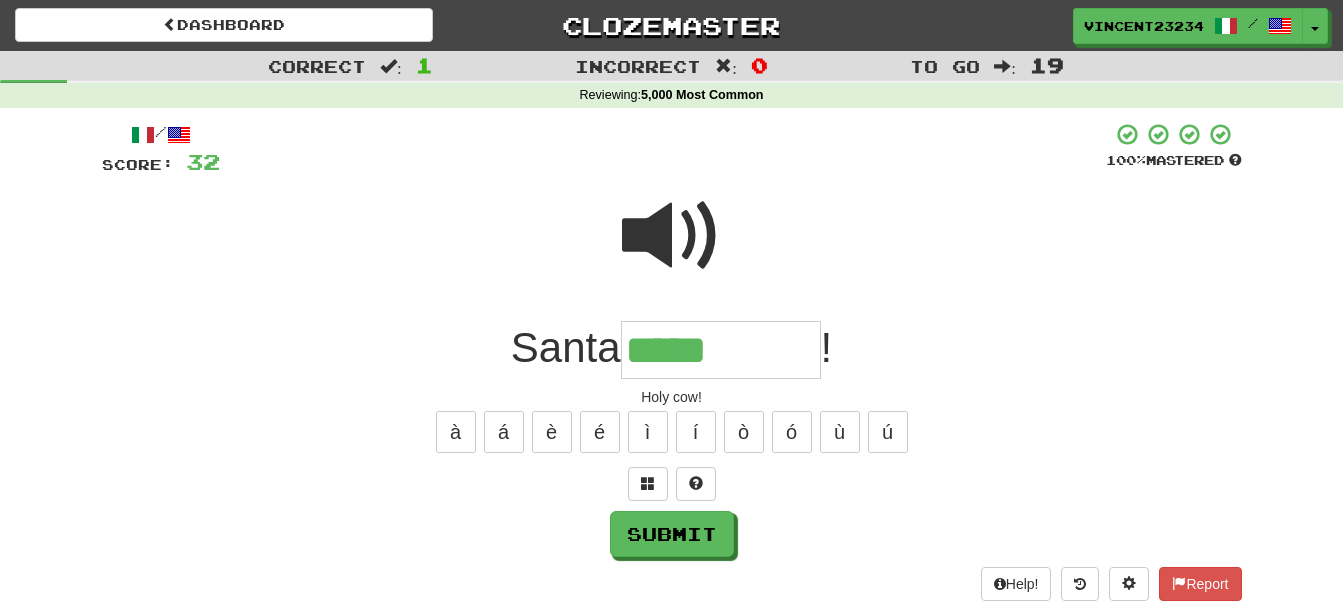 type on "*****" 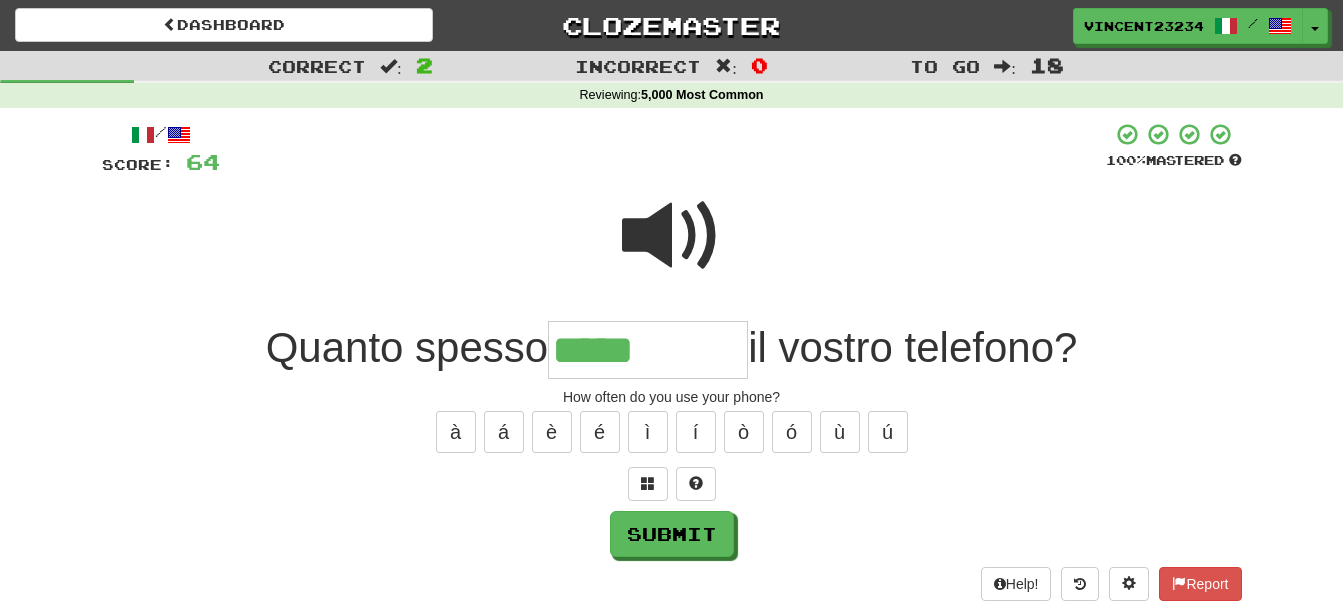 type on "*****" 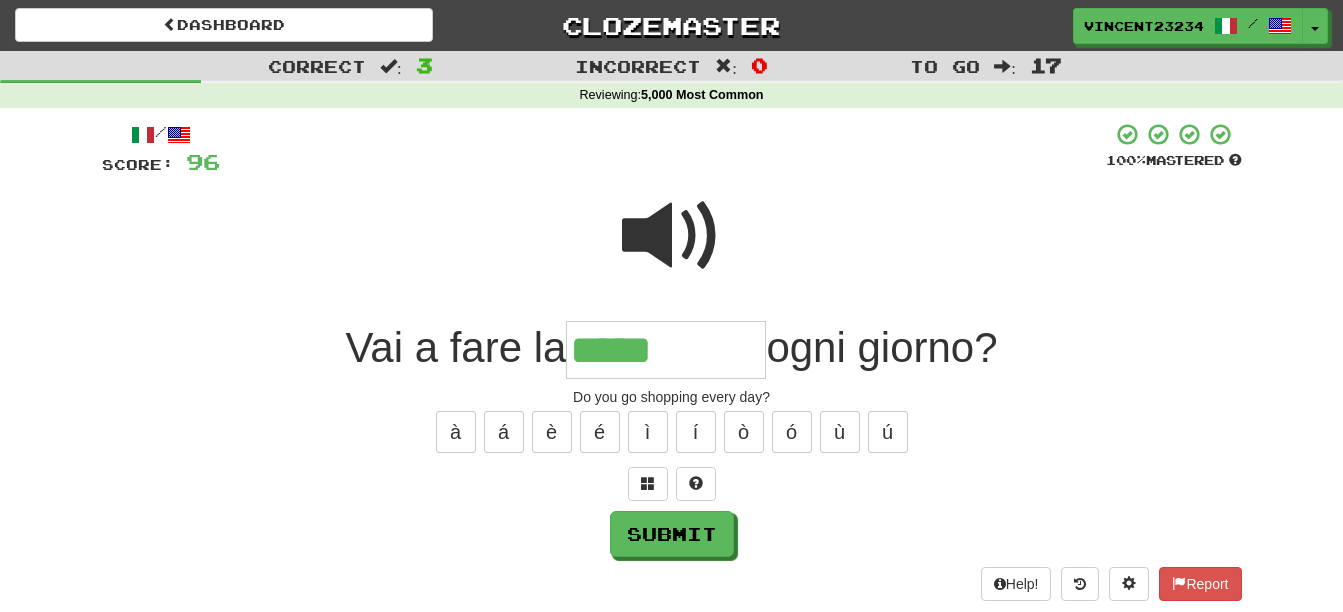 type on "*****" 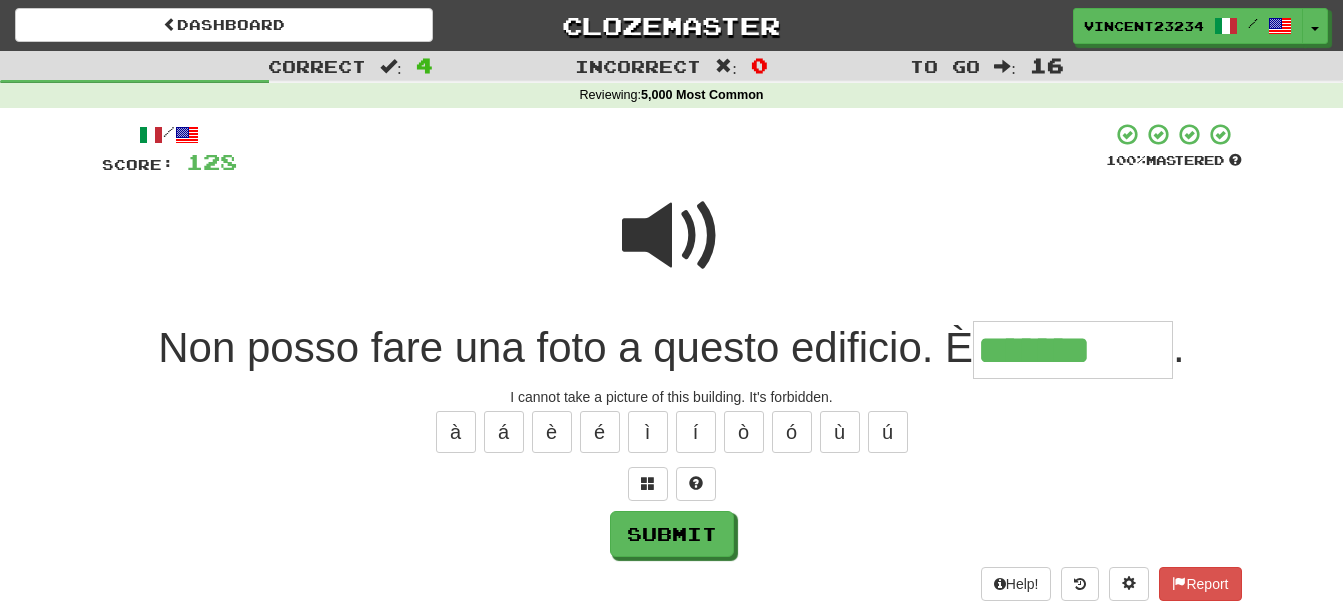 type on "*******" 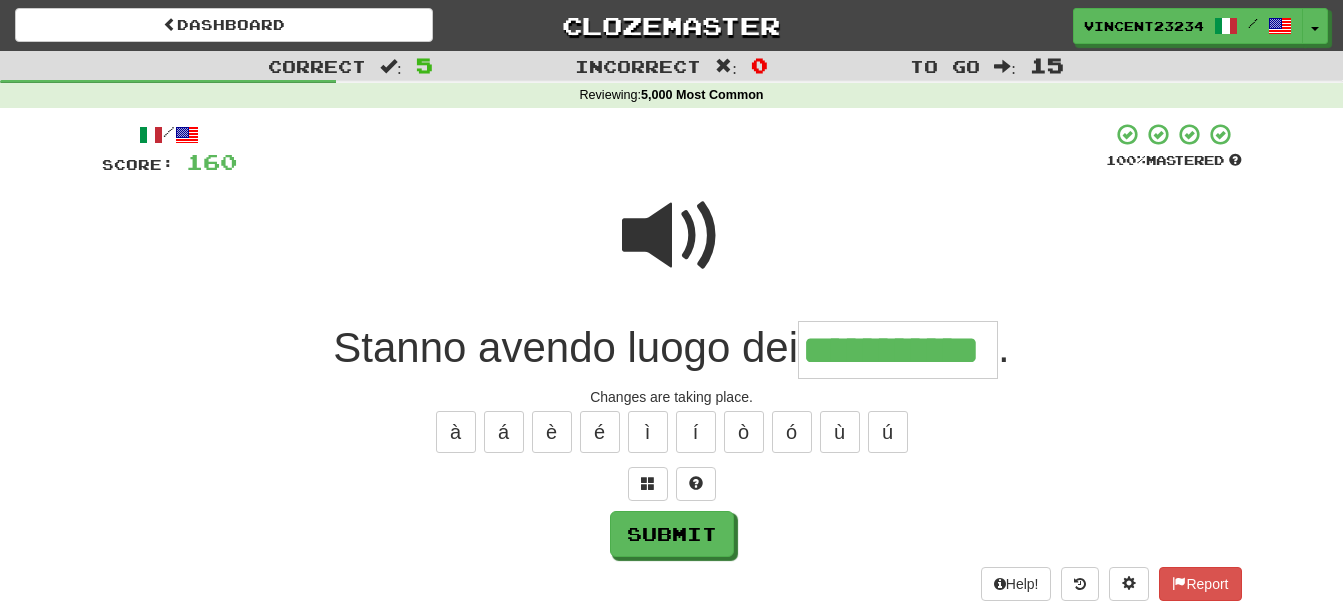 scroll, scrollTop: 0, scrollLeft: 46, axis: horizontal 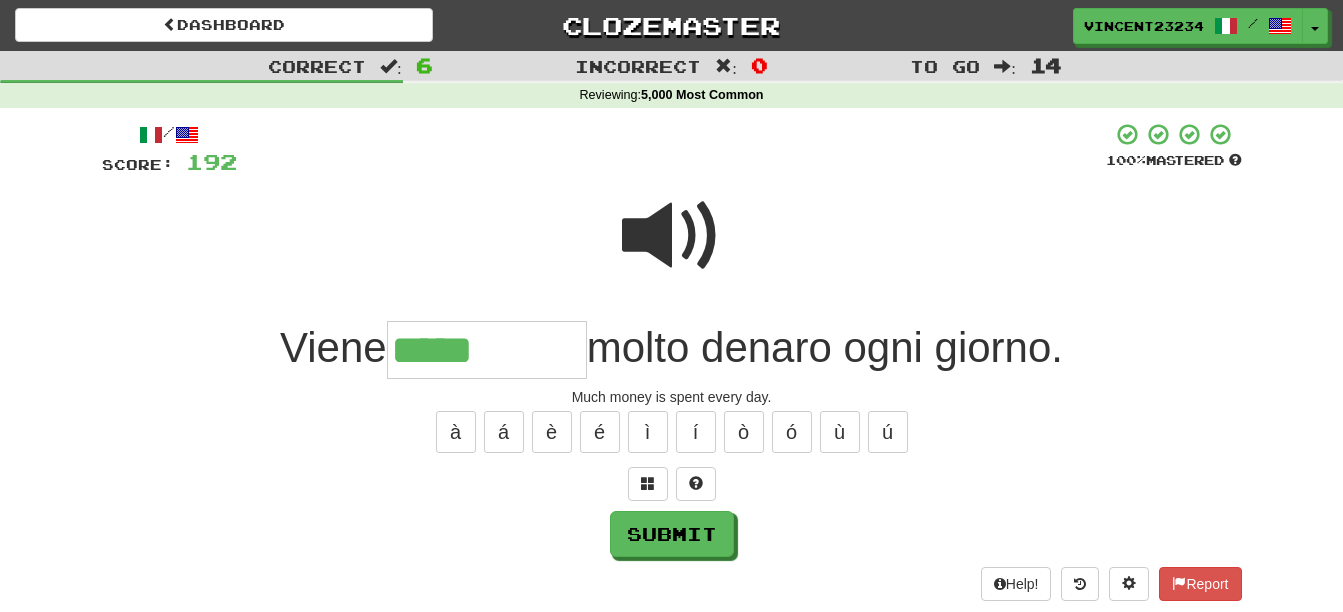 type on "*****" 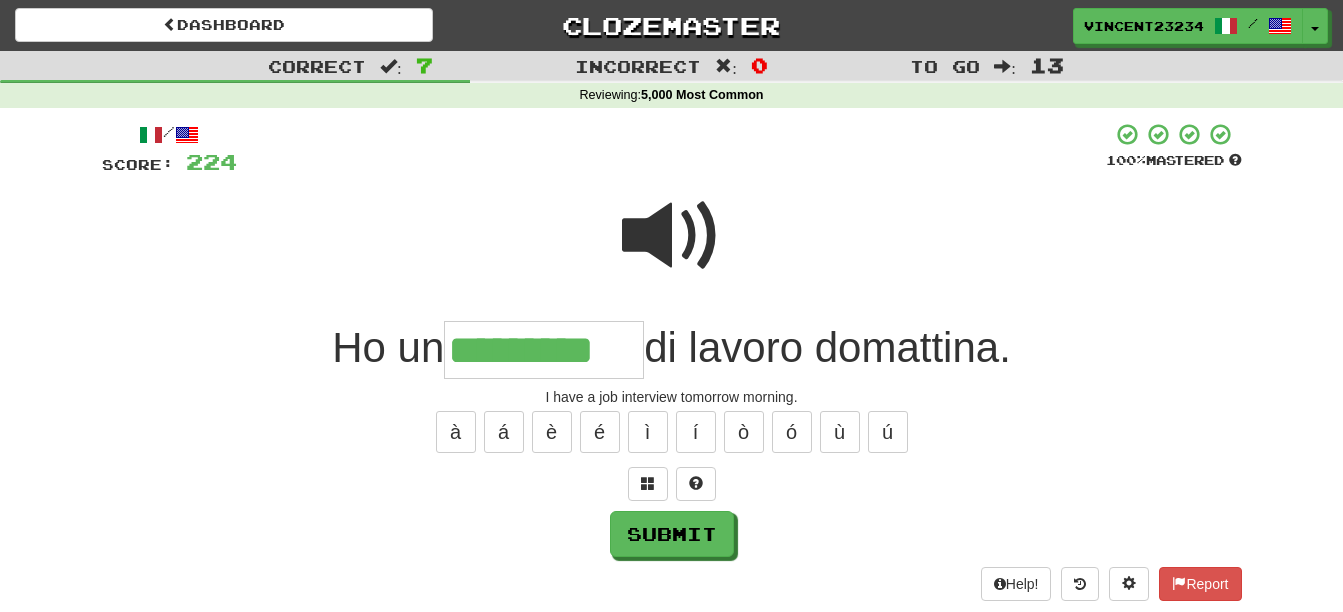 type on "*********" 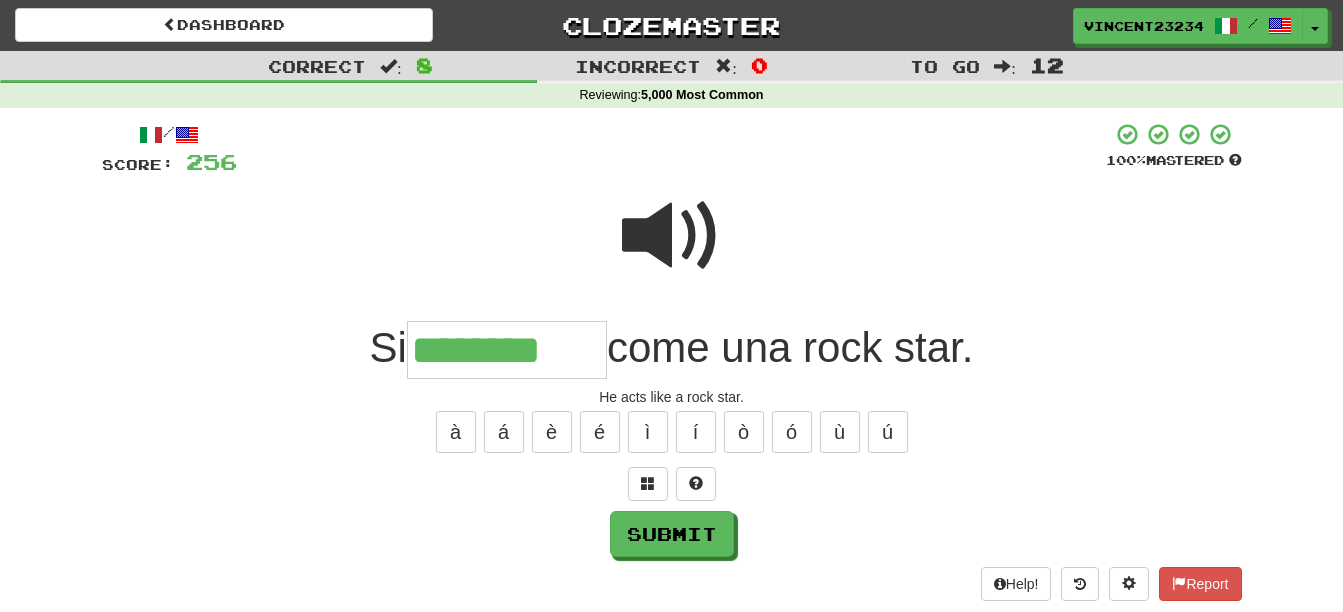 type on "********" 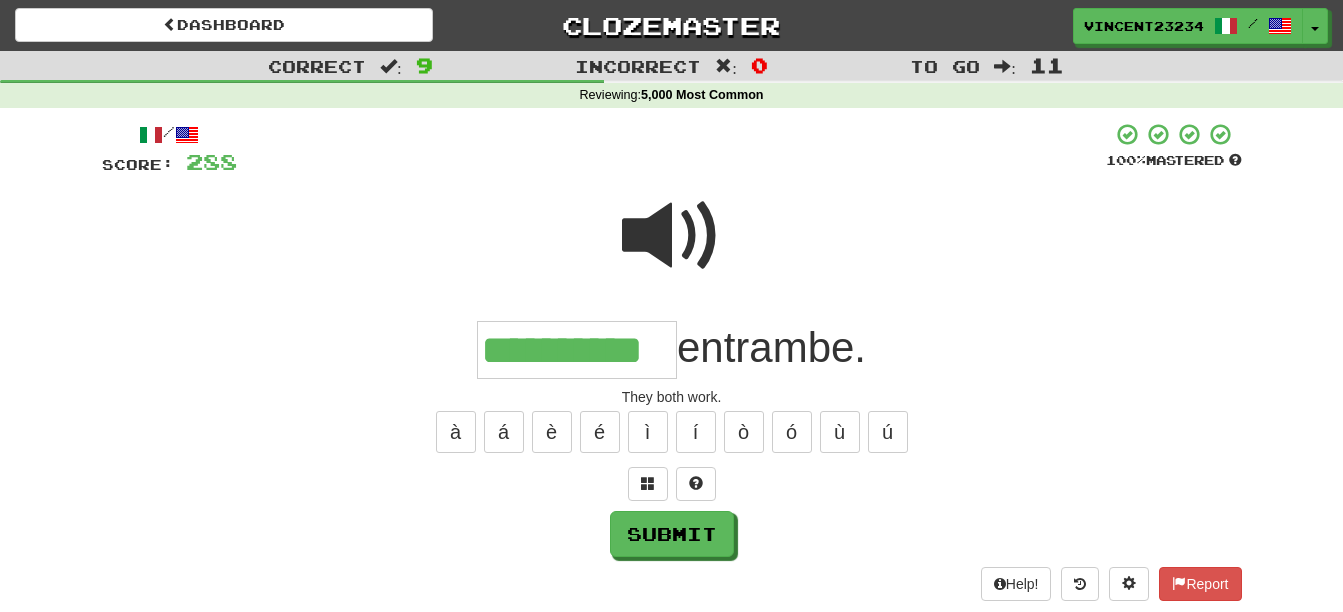 scroll, scrollTop: 0, scrollLeft: 14, axis: horizontal 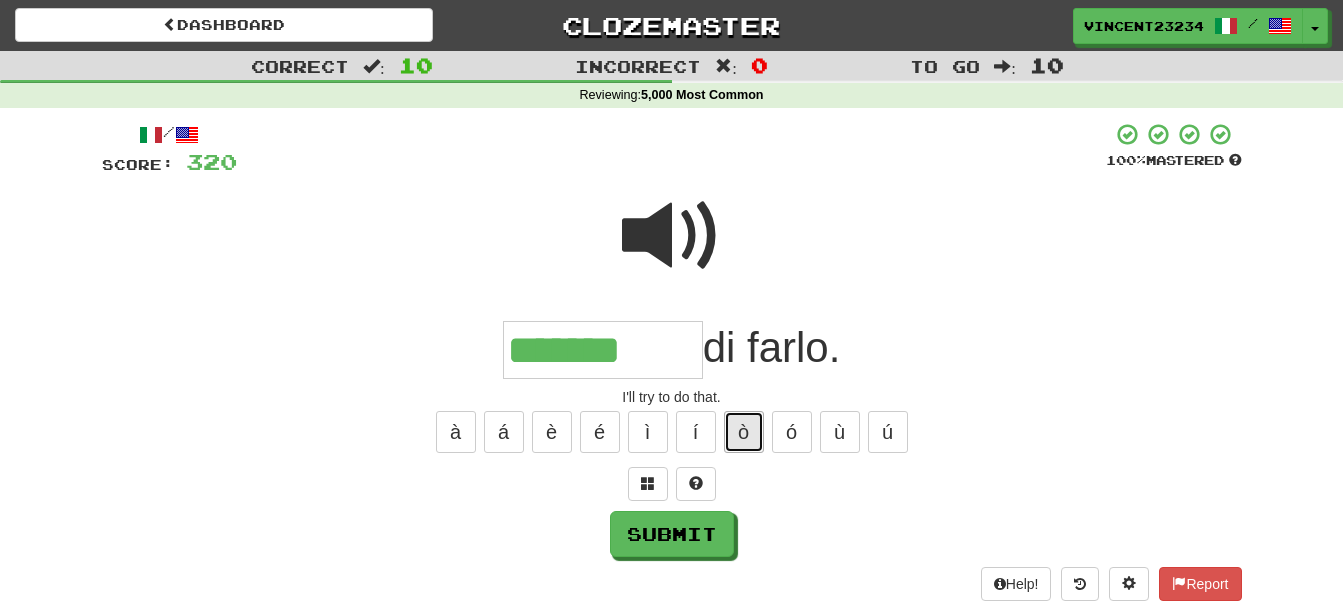 click on "ò" at bounding box center (744, 432) 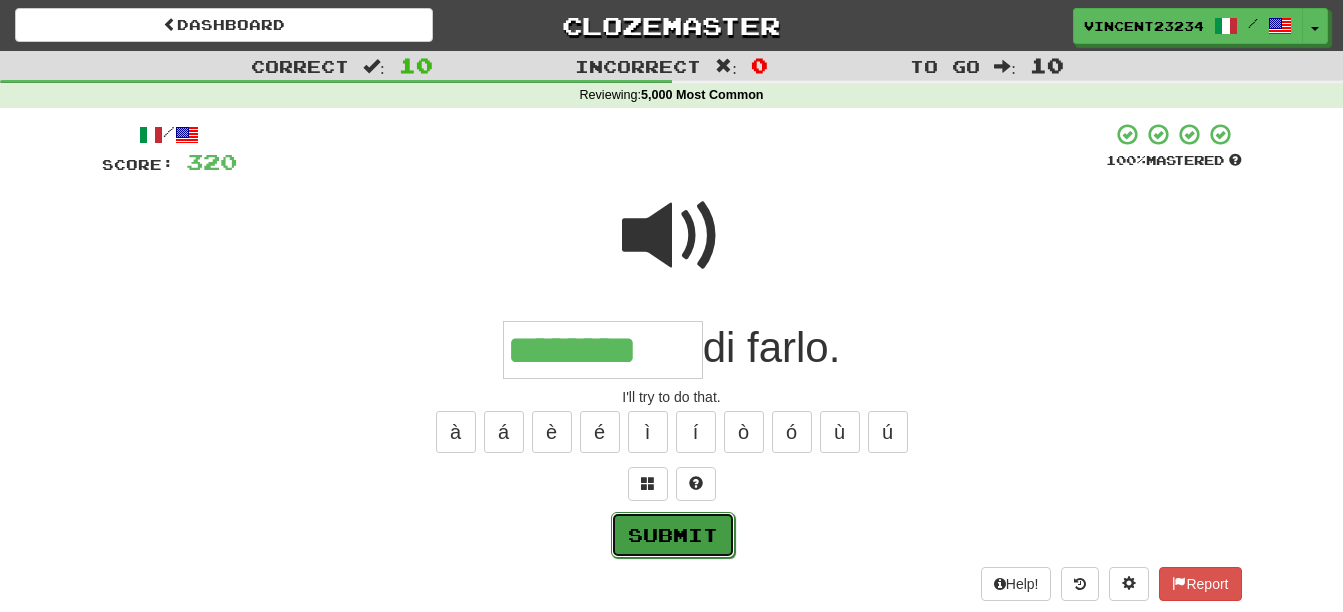 click on "Submit" at bounding box center [673, 535] 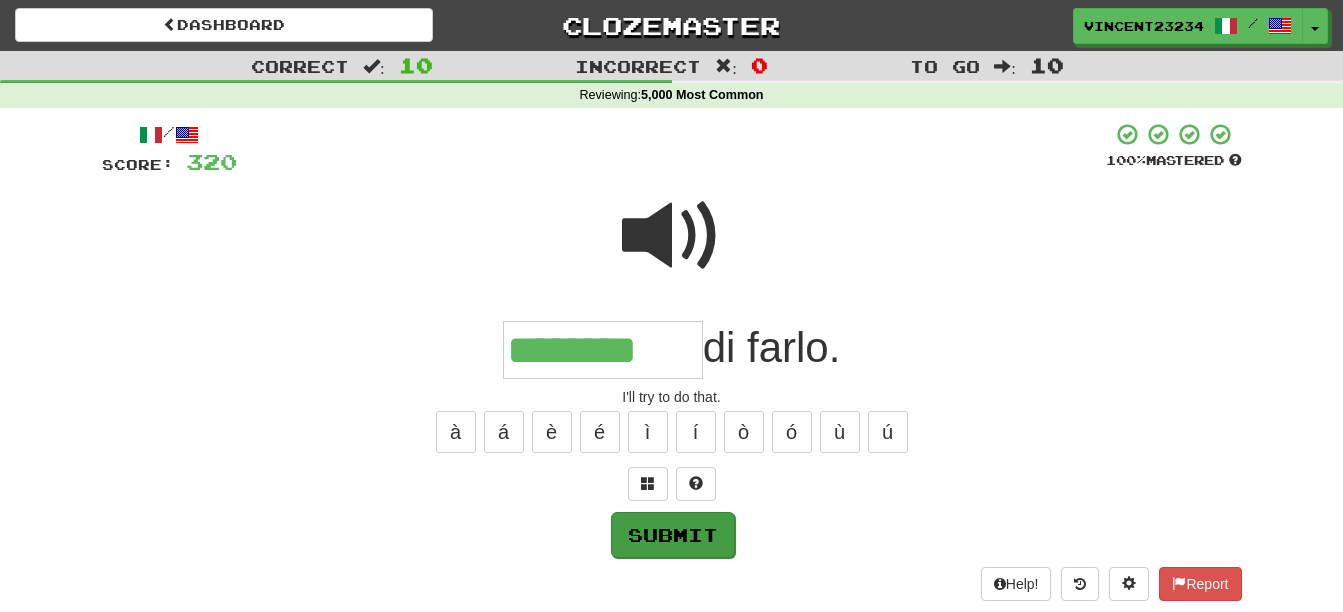 type on "********" 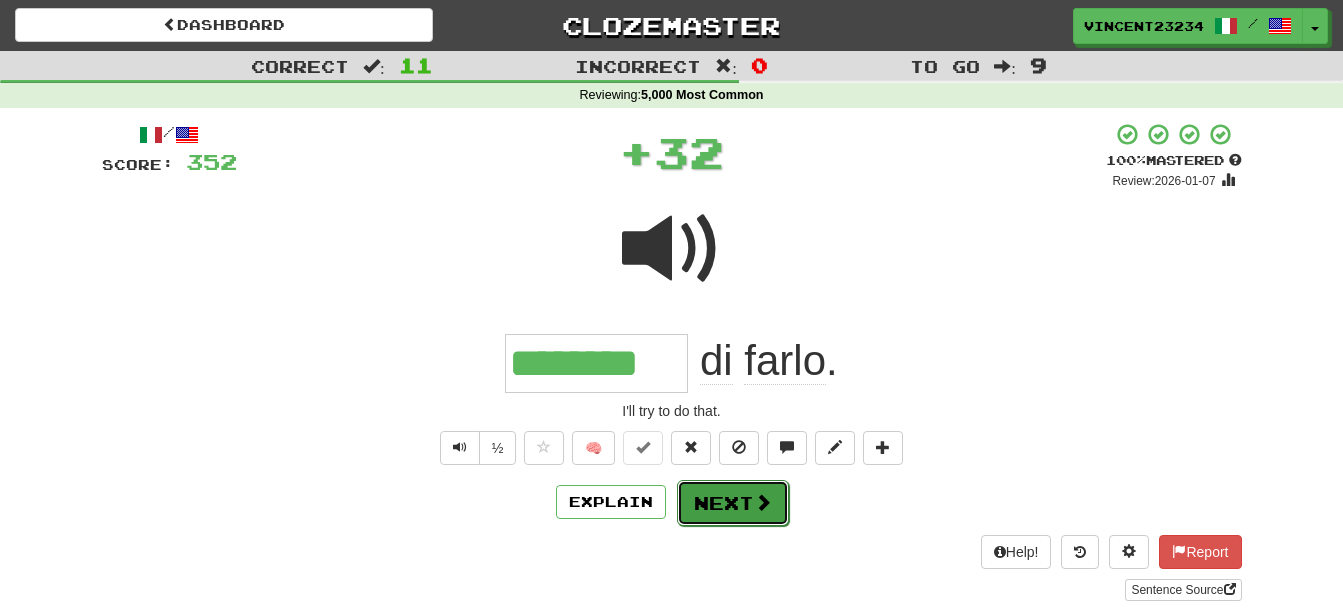 click on "Next" at bounding box center (733, 503) 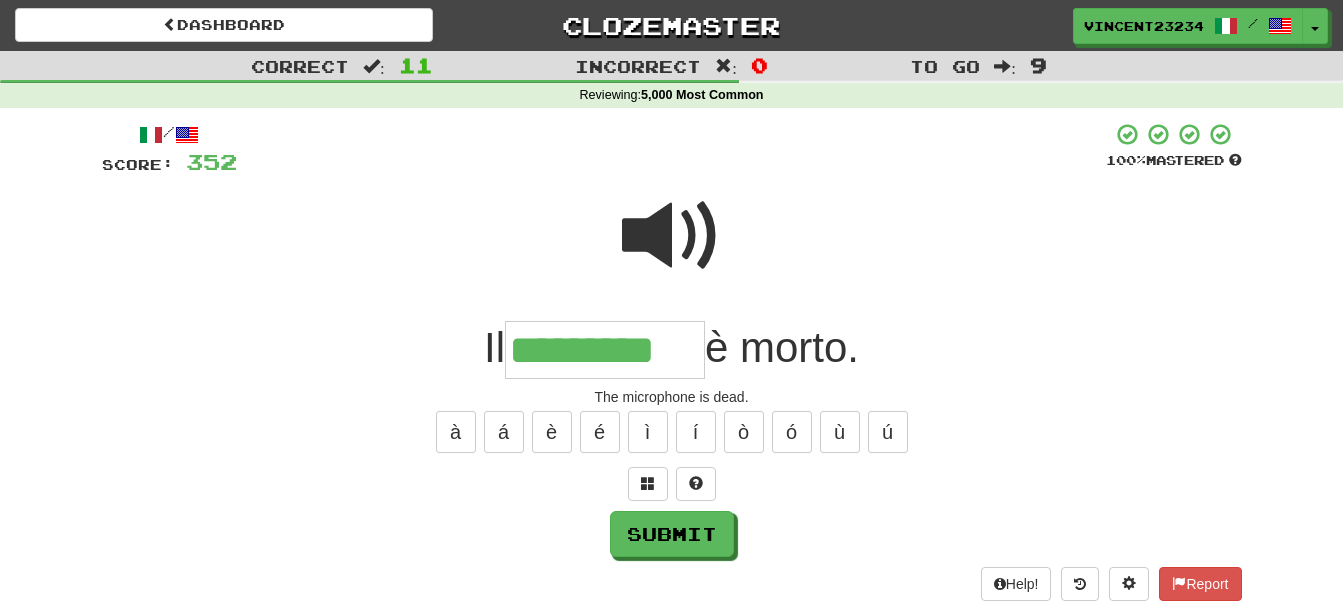type on "*********" 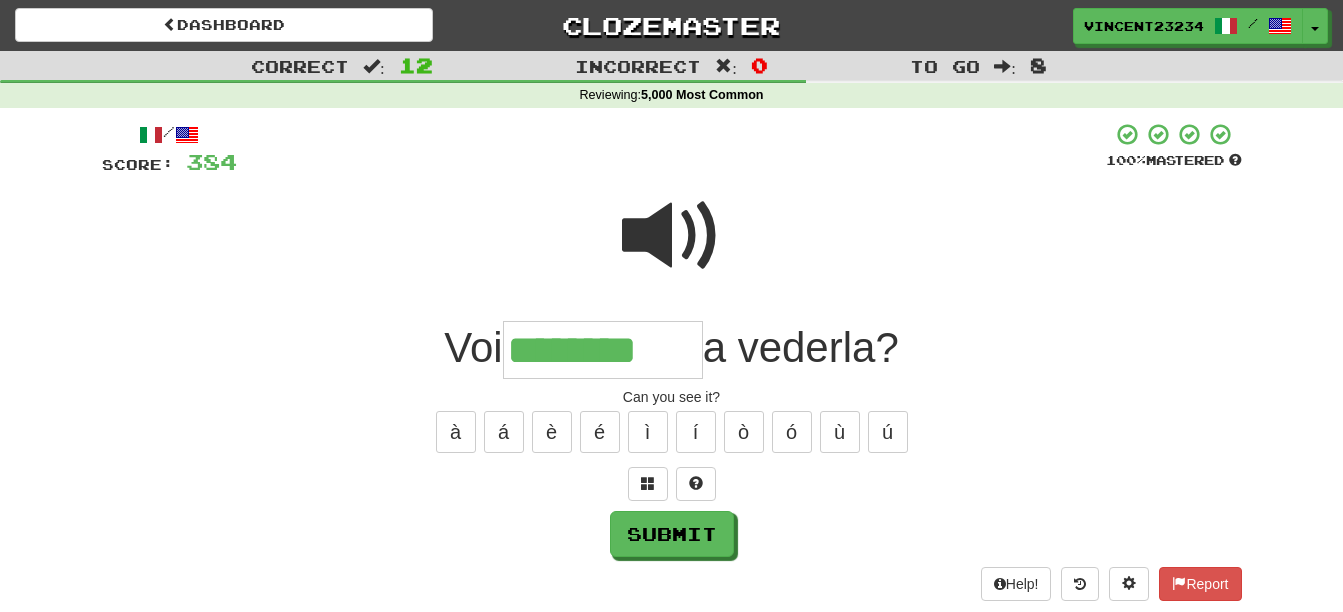 type on "********" 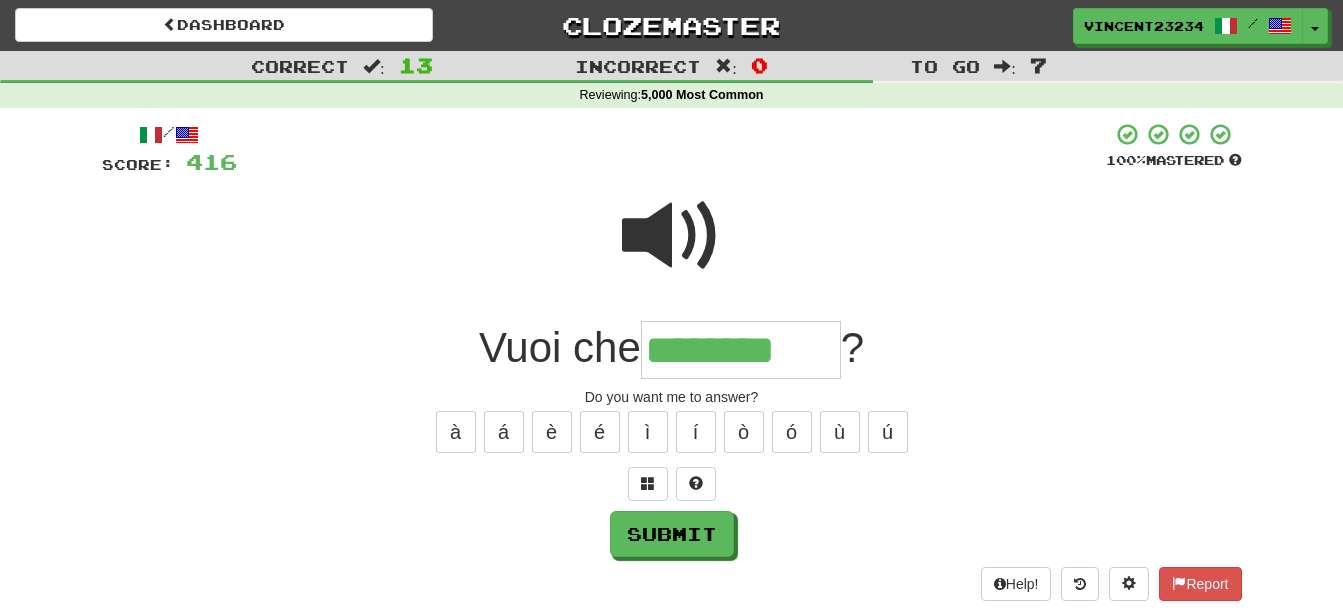 type on "********" 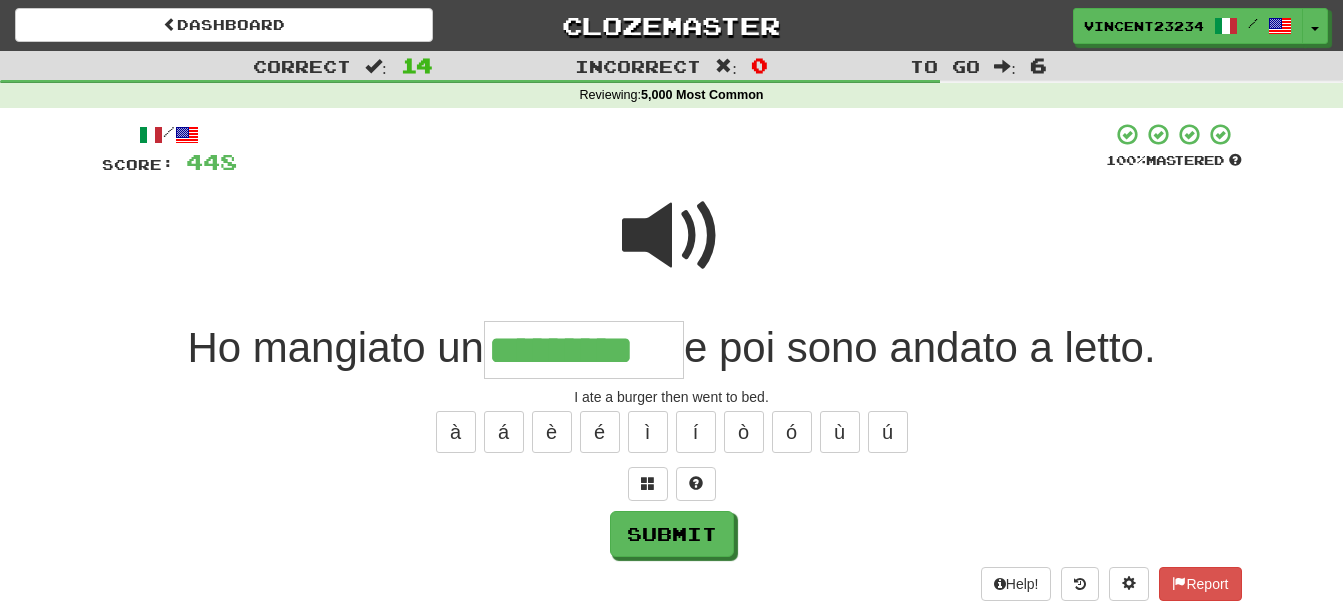 scroll, scrollTop: 0, scrollLeft: 11, axis: horizontal 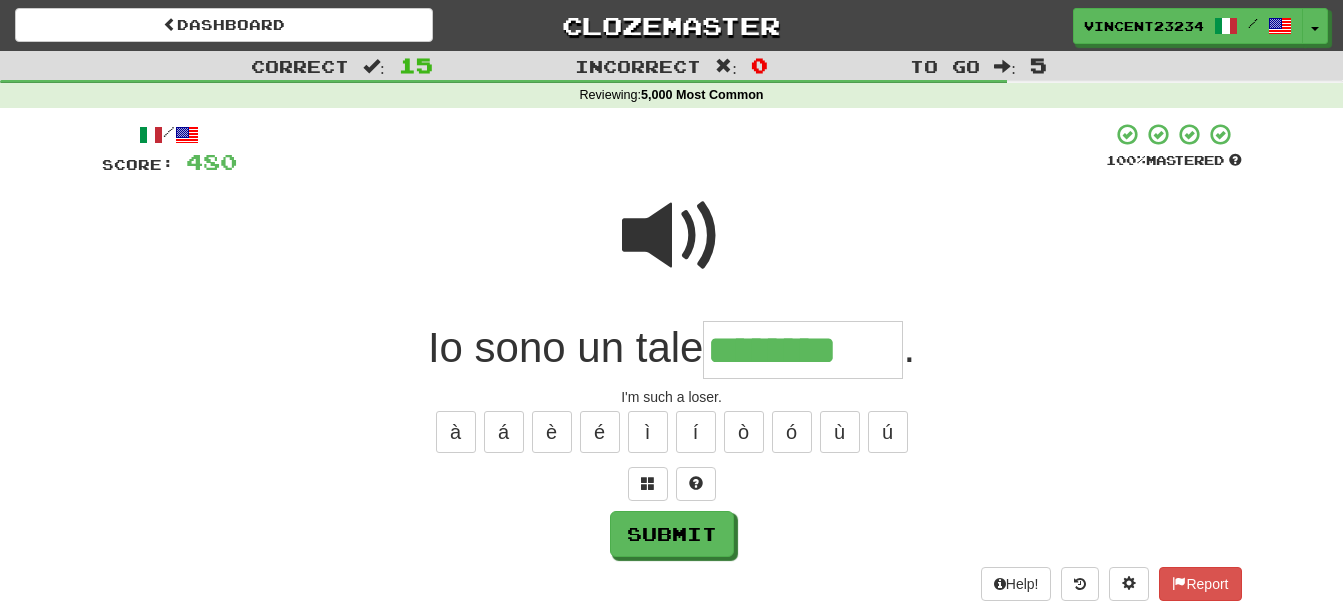 type on "********" 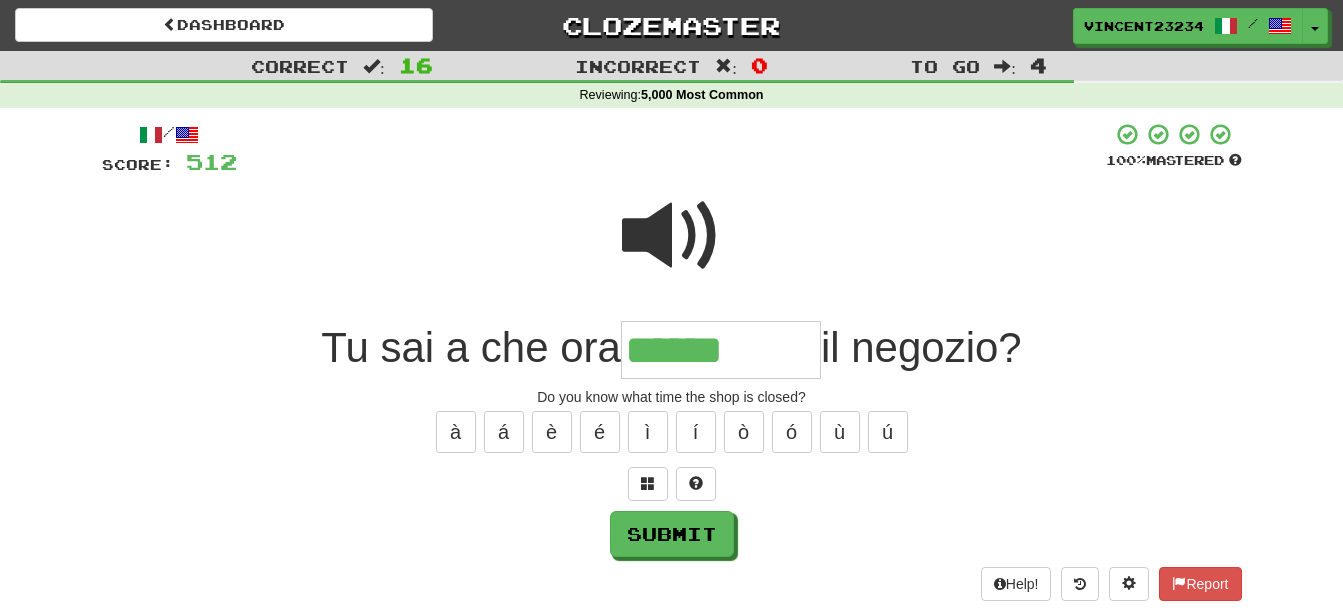 type on "******" 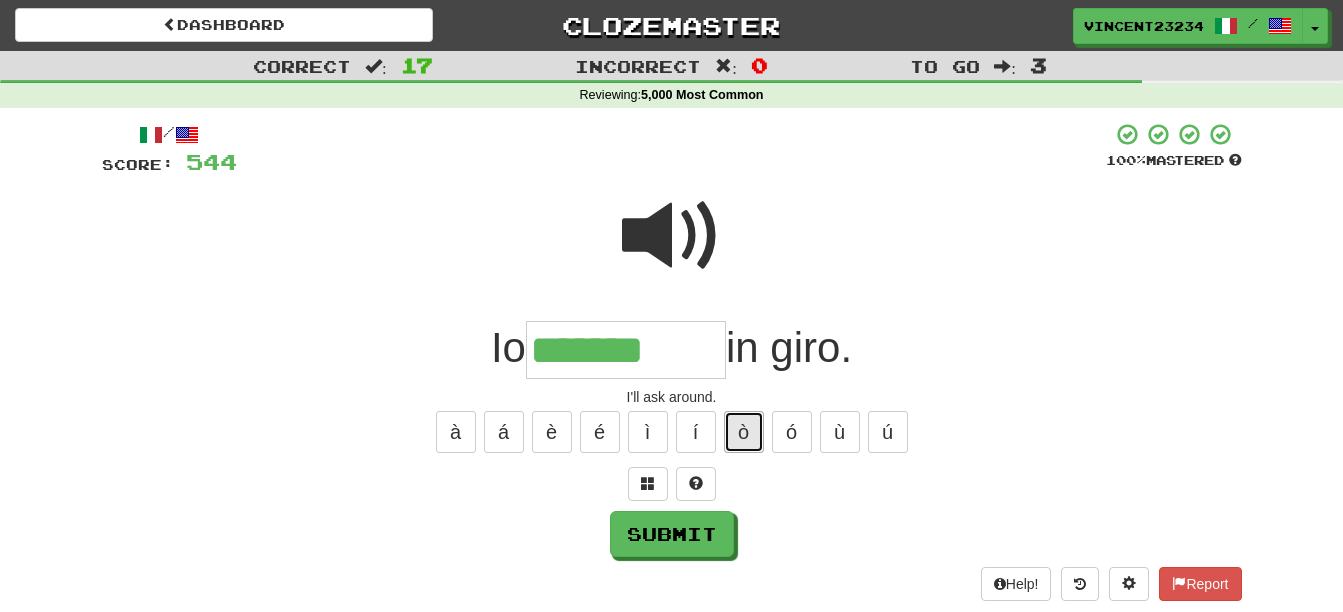 click on "ò" at bounding box center (744, 432) 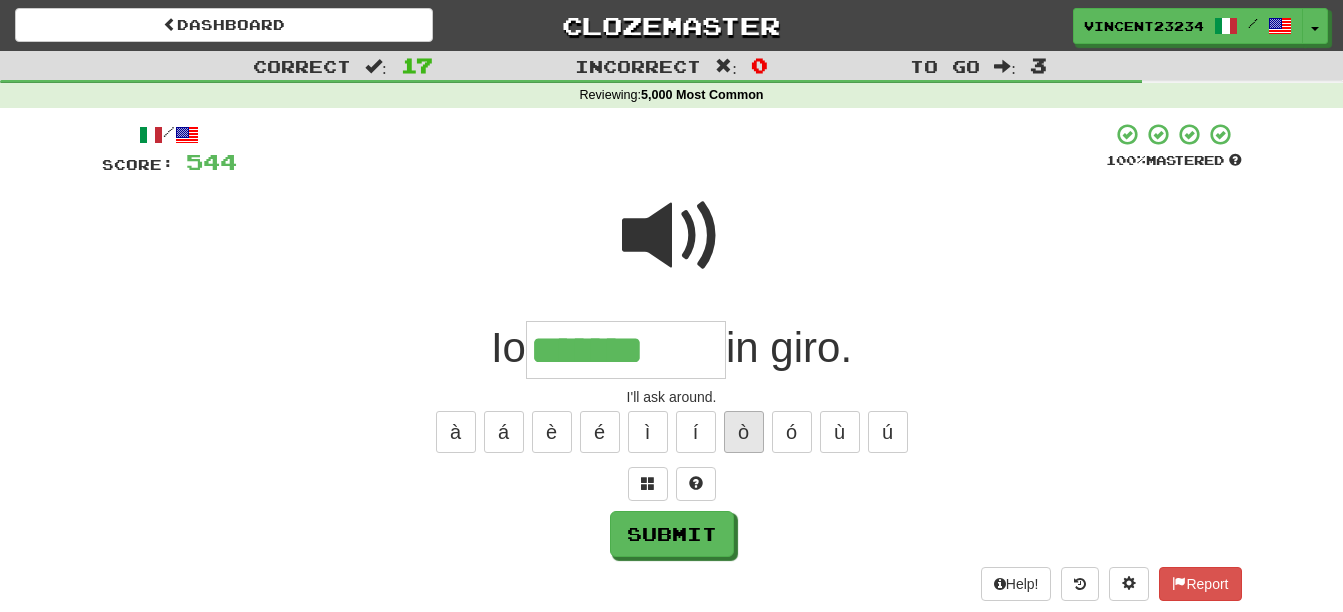 type on "********" 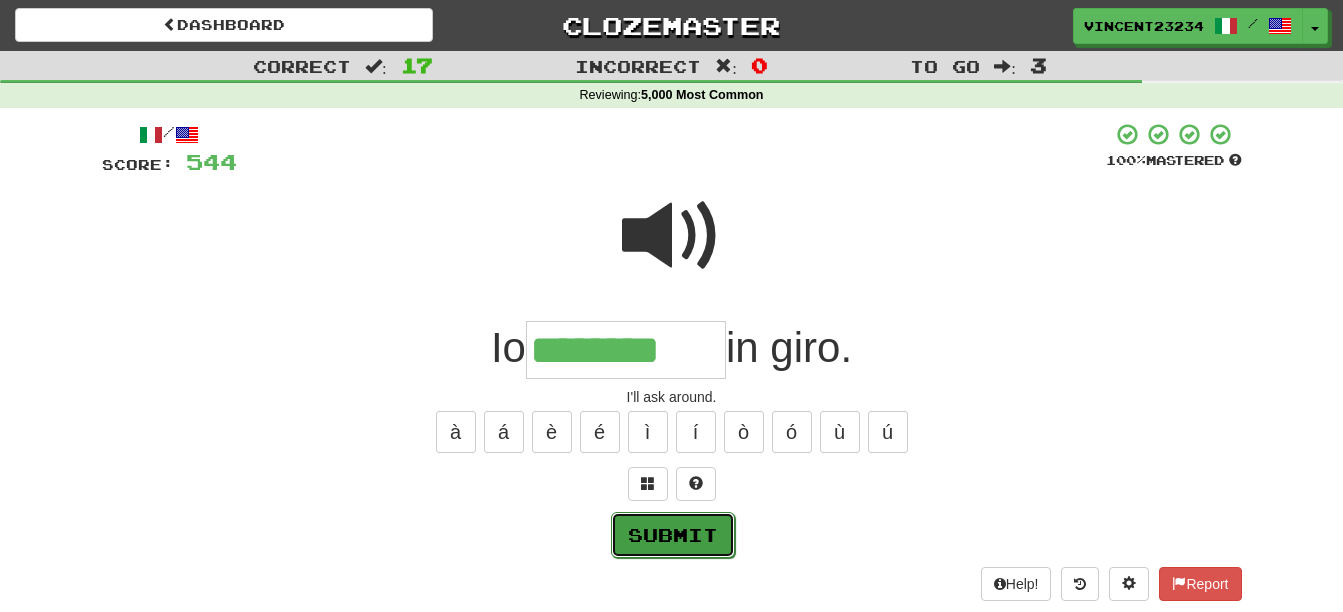 click on "Submit" at bounding box center (673, 535) 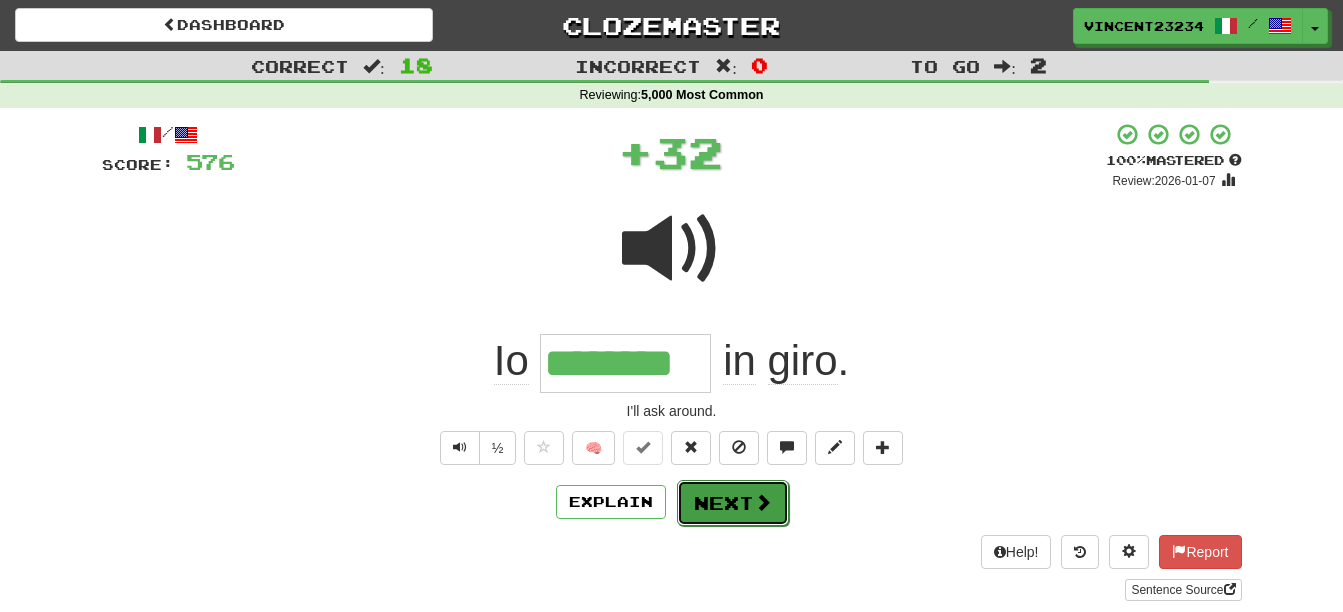 click on "Next" at bounding box center (733, 503) 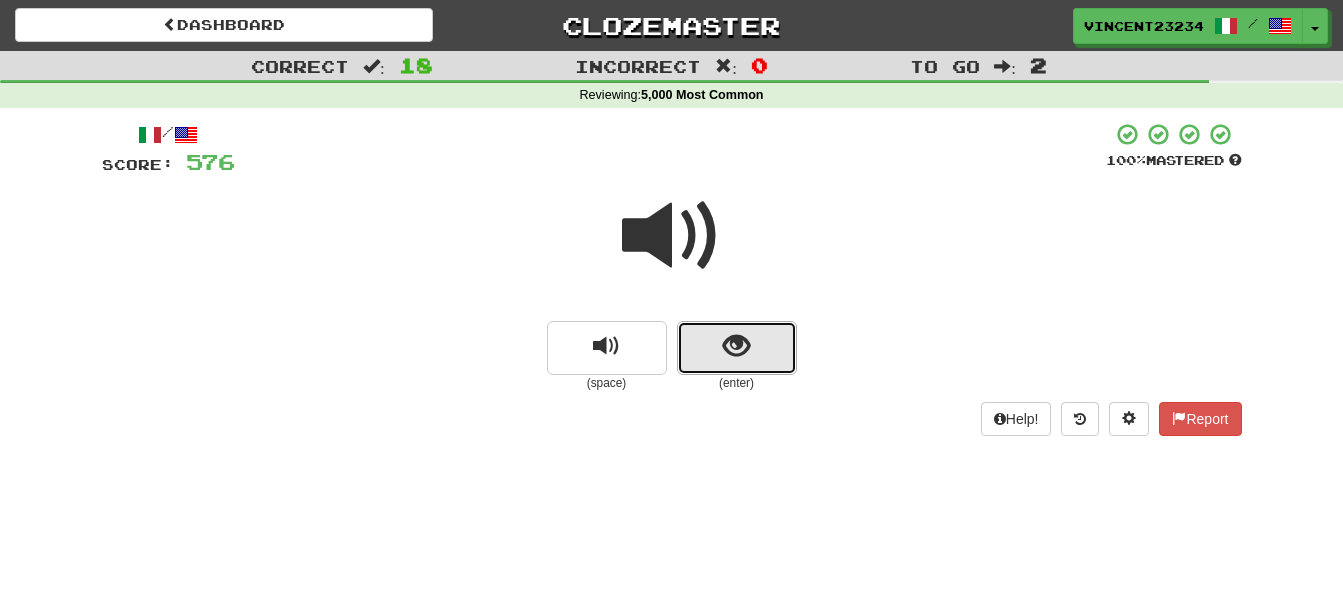 click at bounding box center (737, 348) 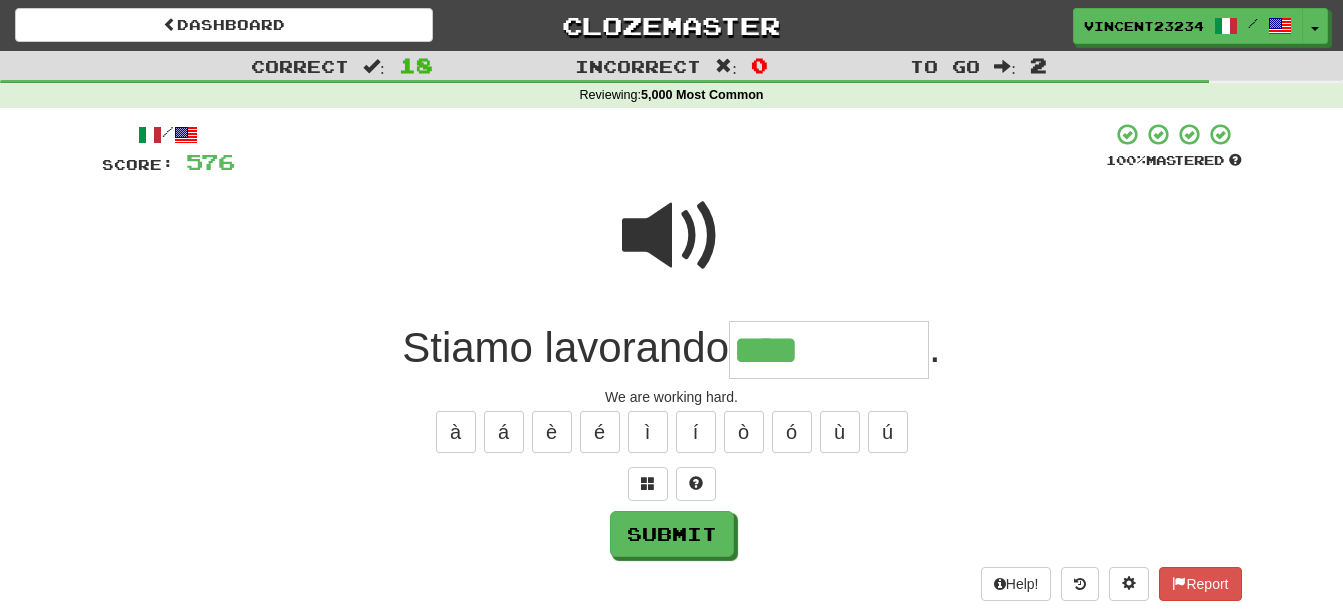 type on "****" 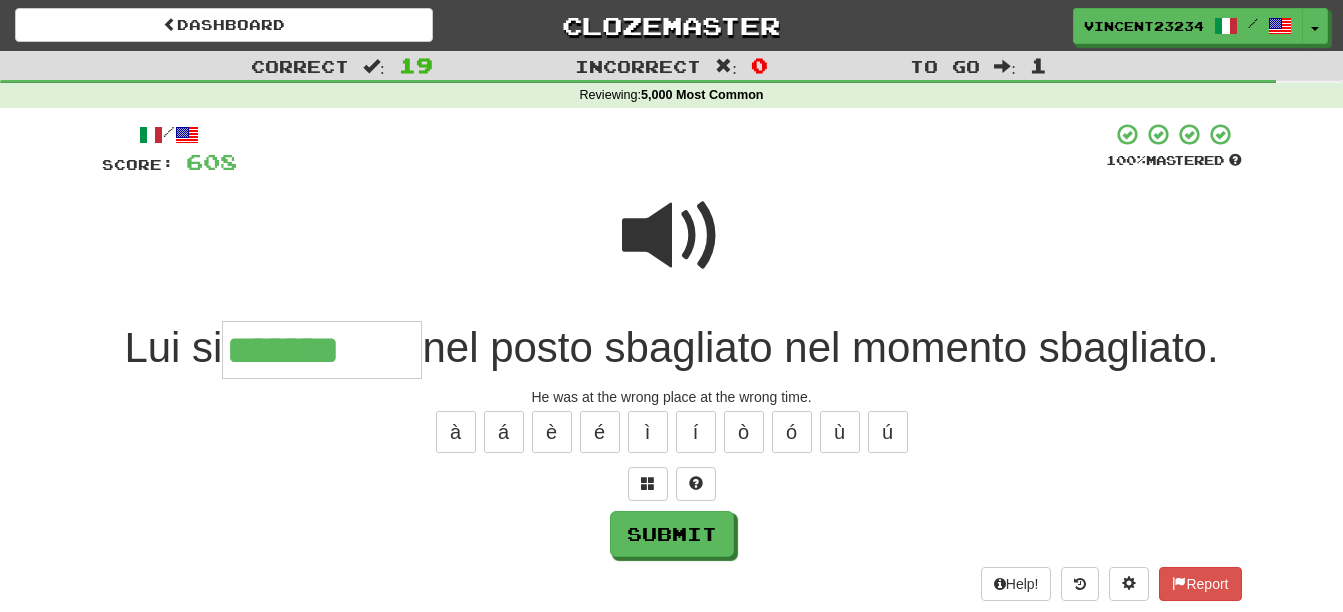 type on "*******" 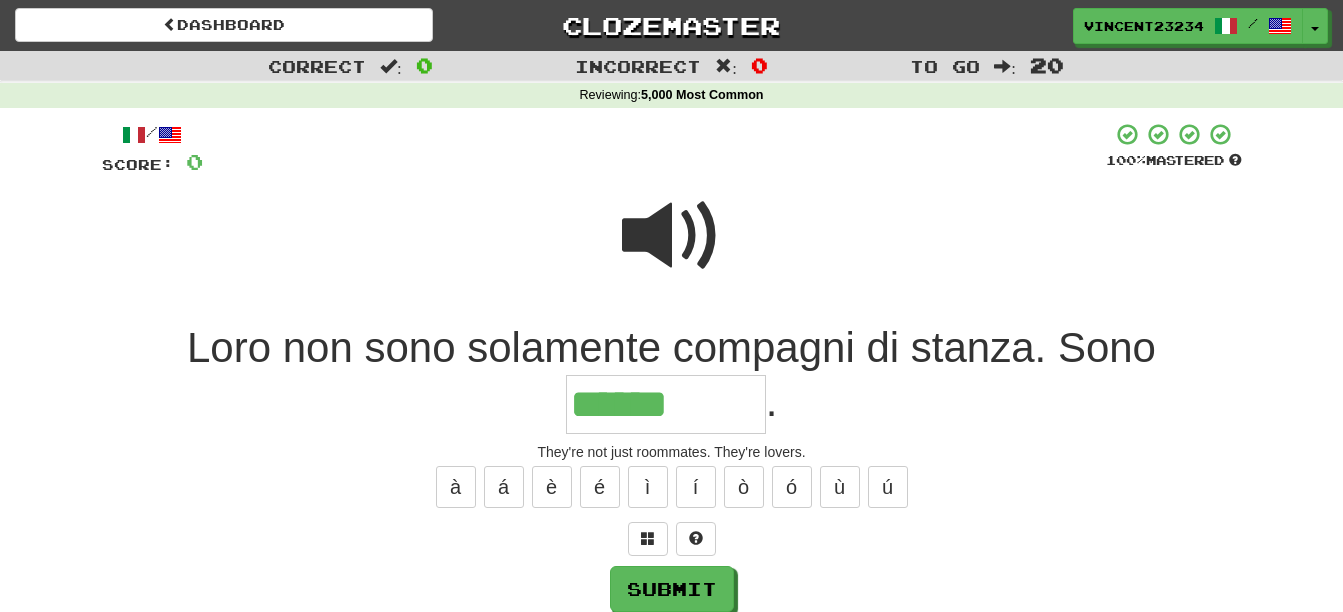 type on "******" 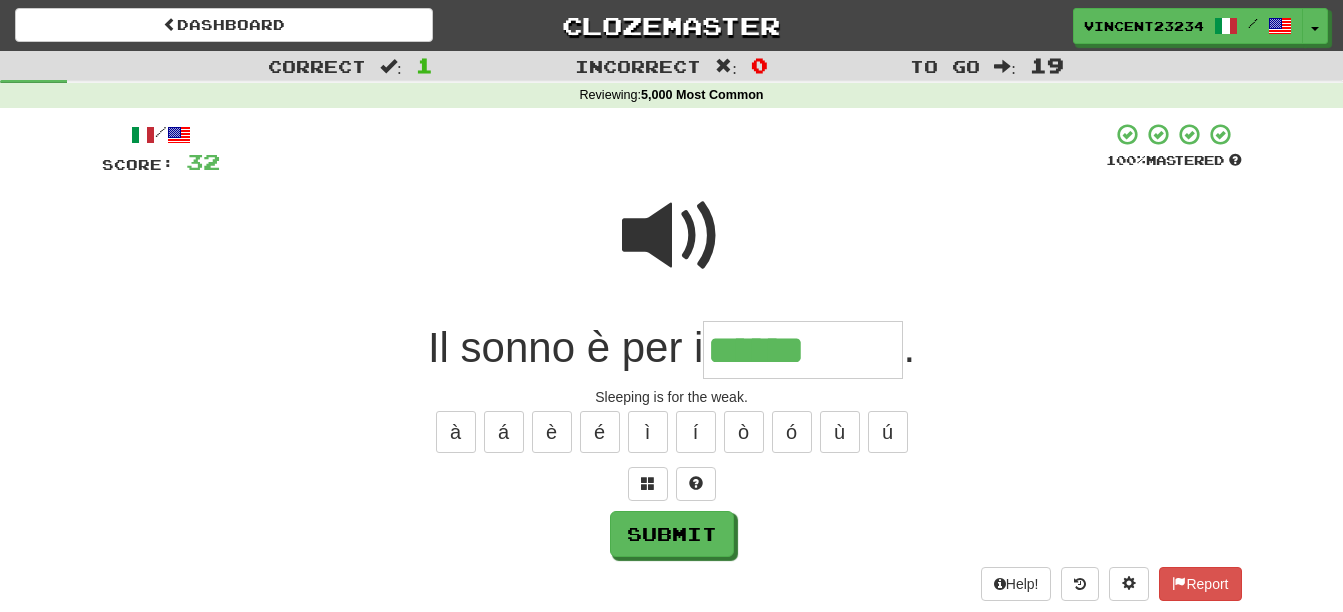 type on "******" 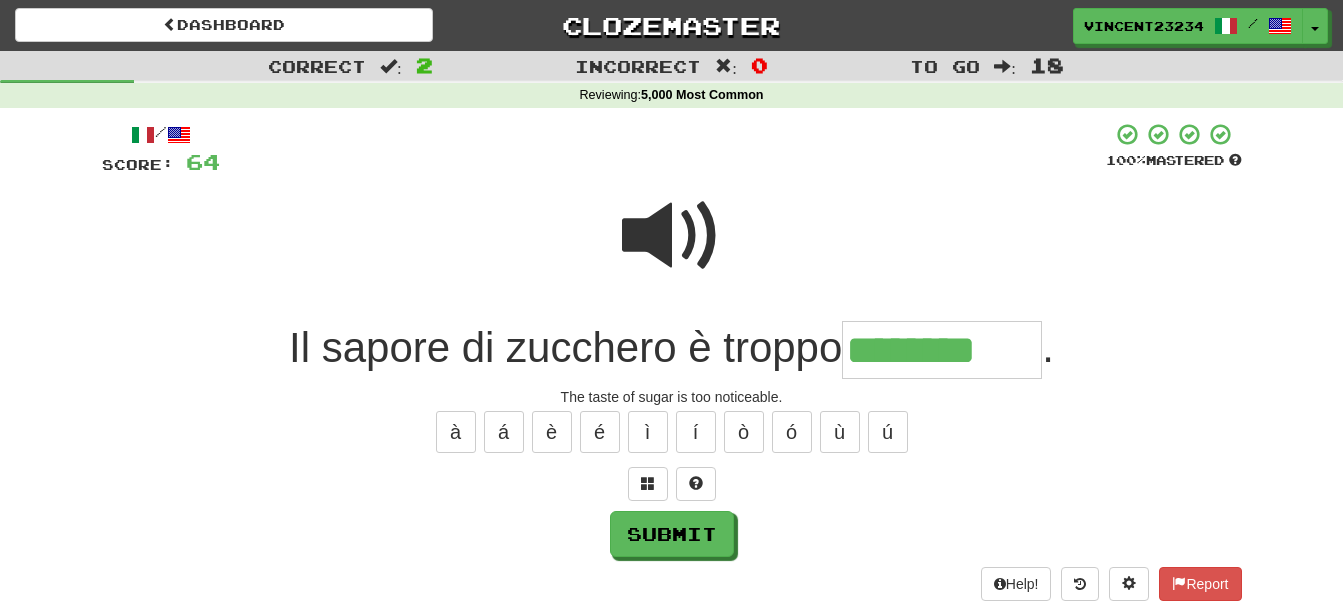 type on "********" 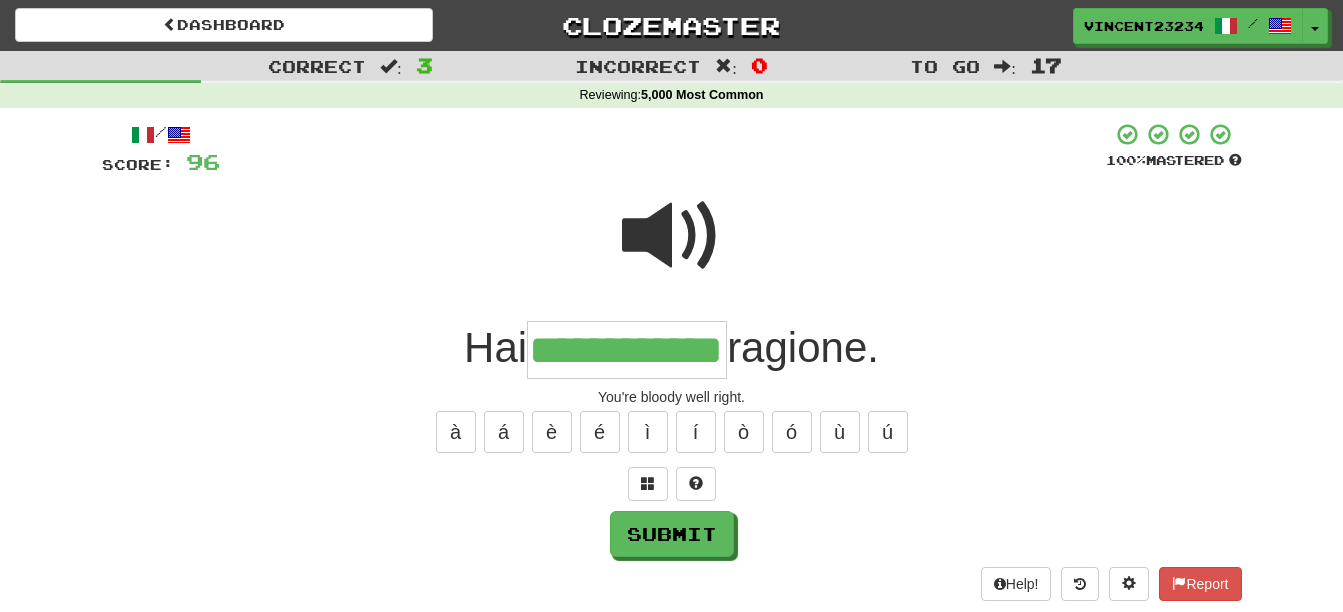 scroll, scrollTop: 0, scrollLeft: 77, axis: horizontal 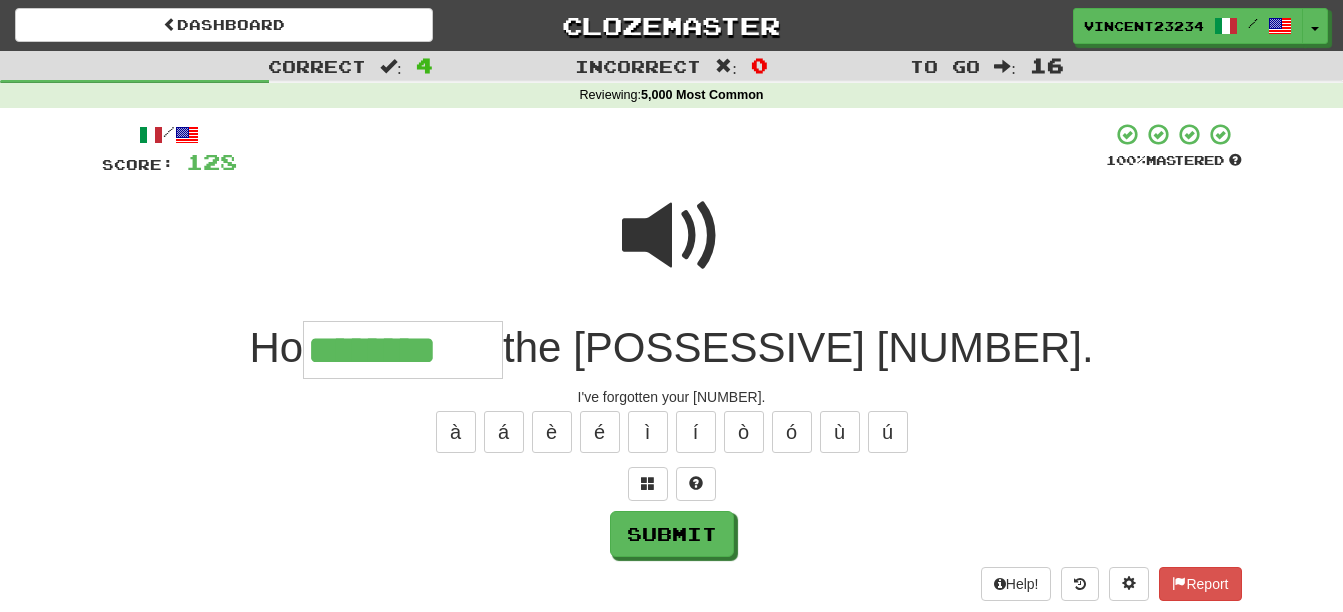 type on "********" 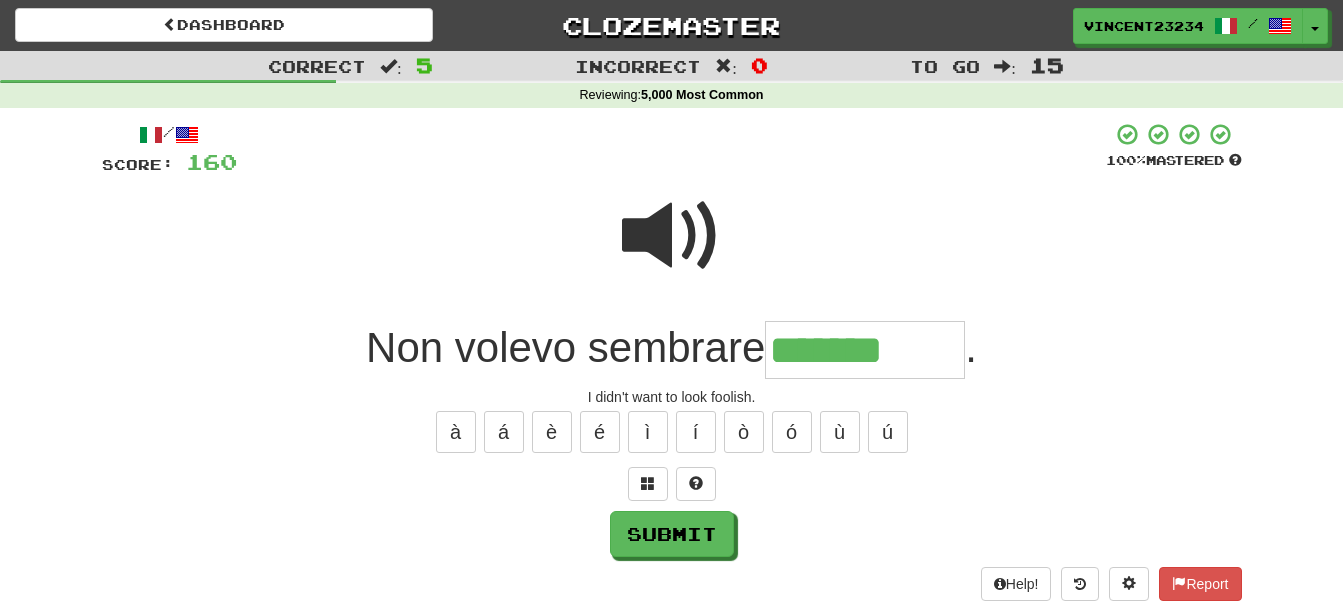 type on "*******" 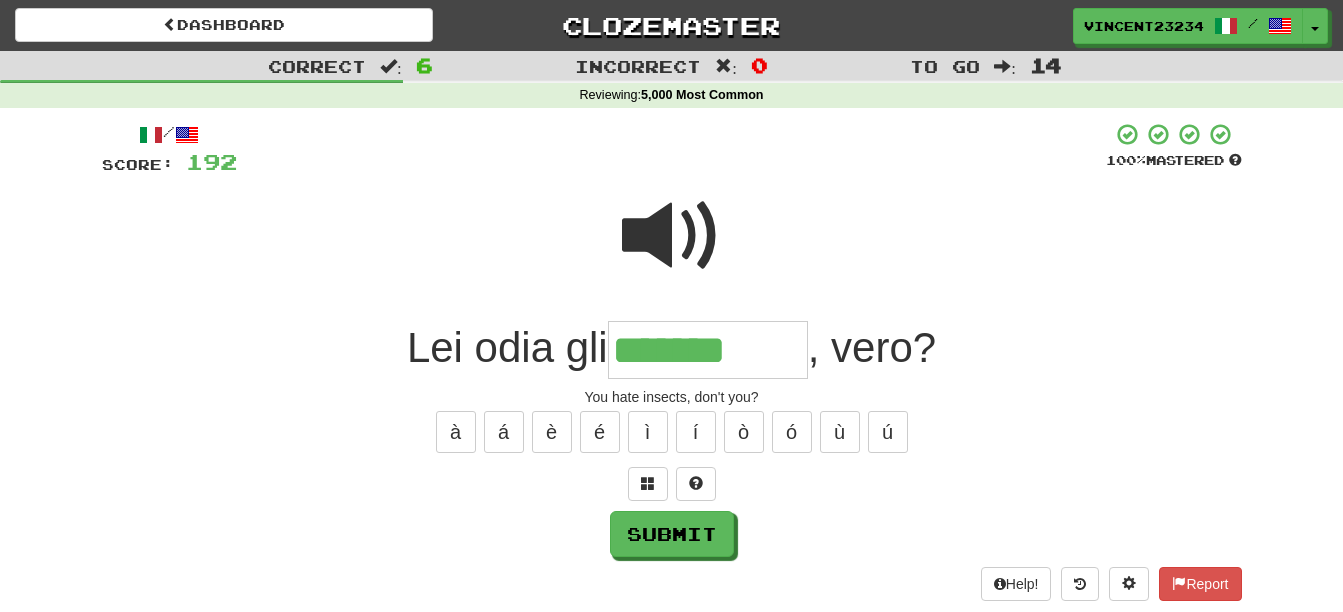 type on "*******" 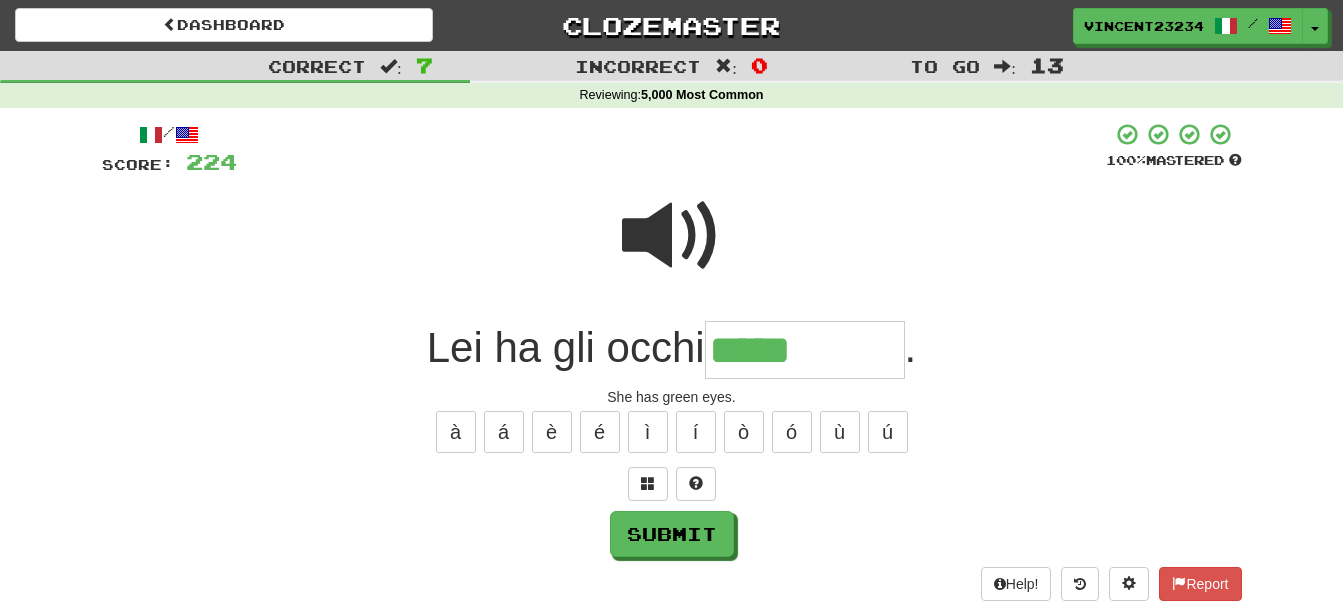 type on "*****" 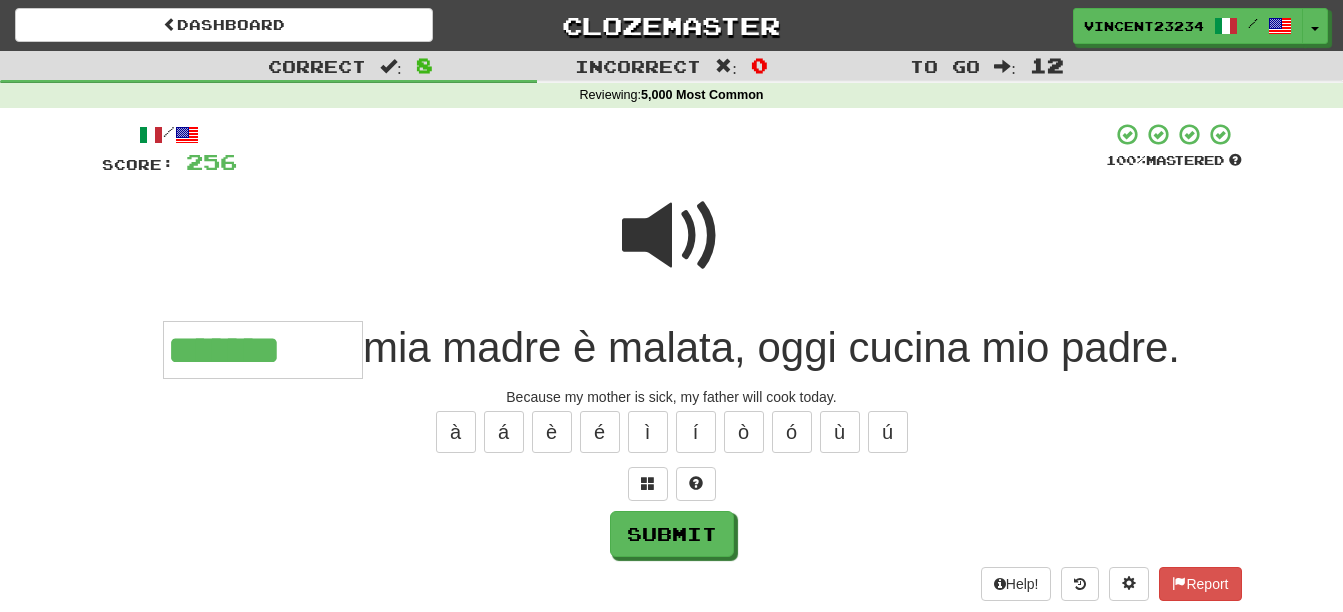 type on "*******" 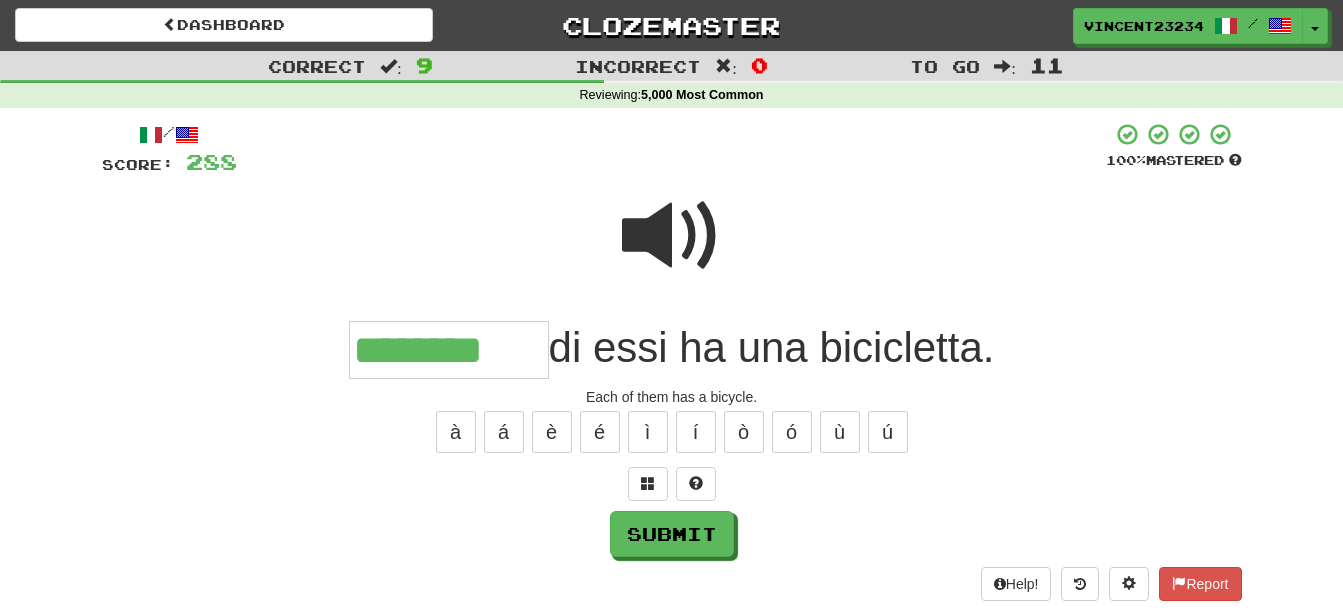 type on "********" 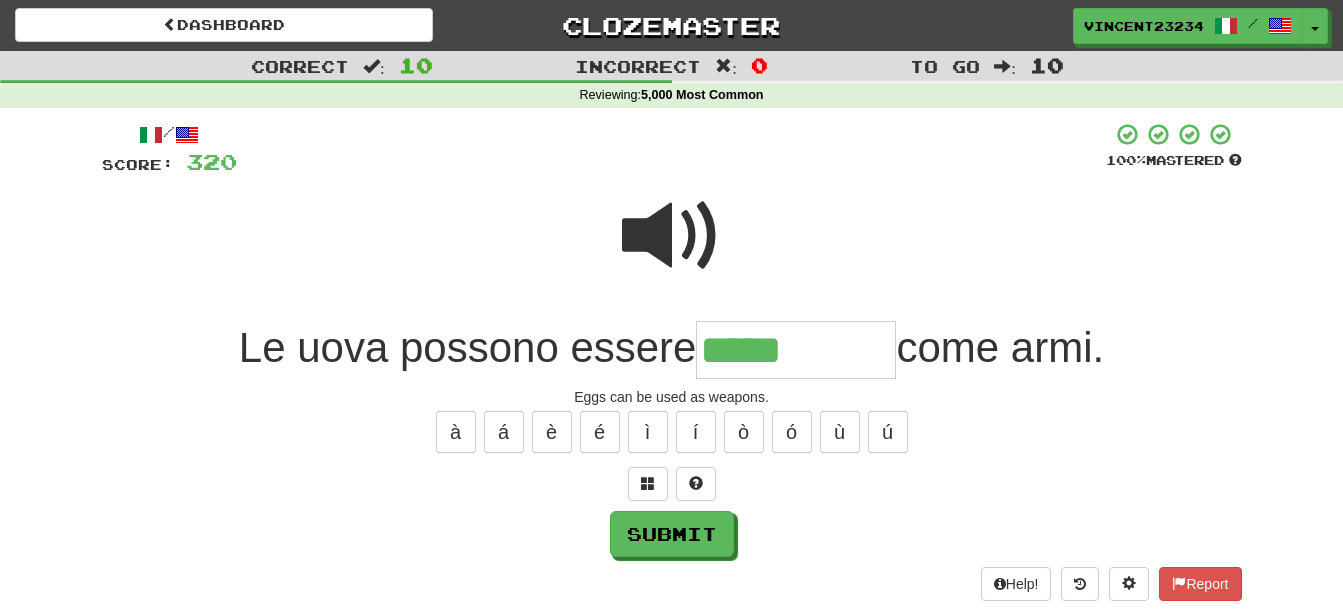 type on "*****" 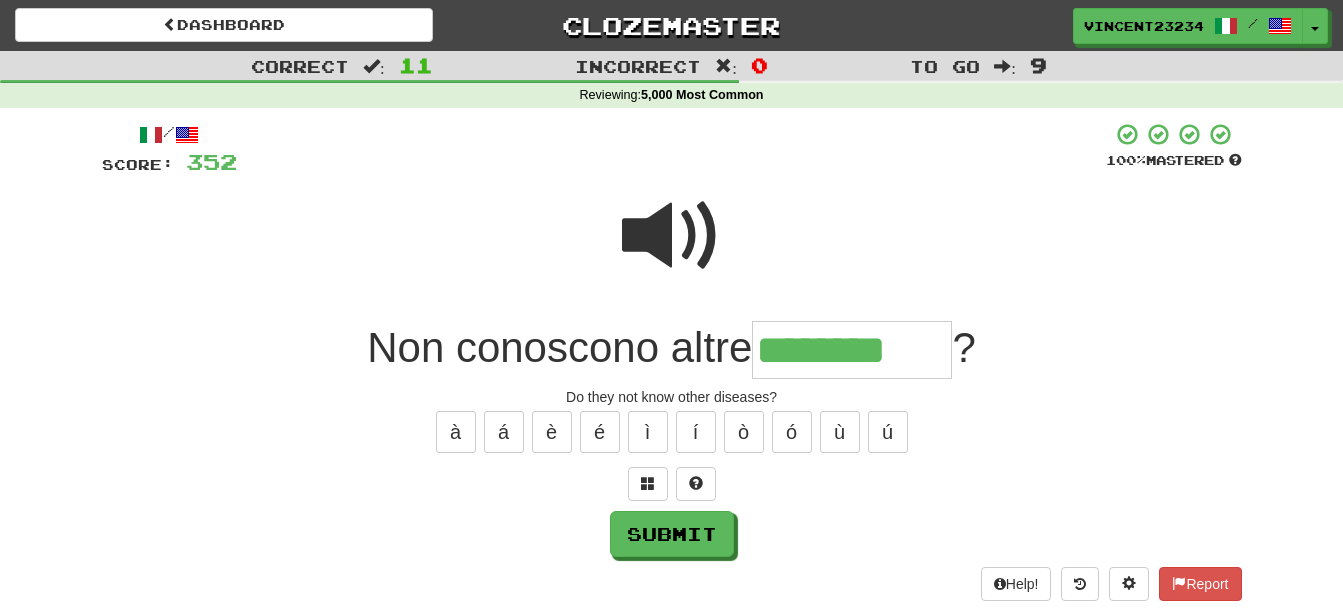type on "********" 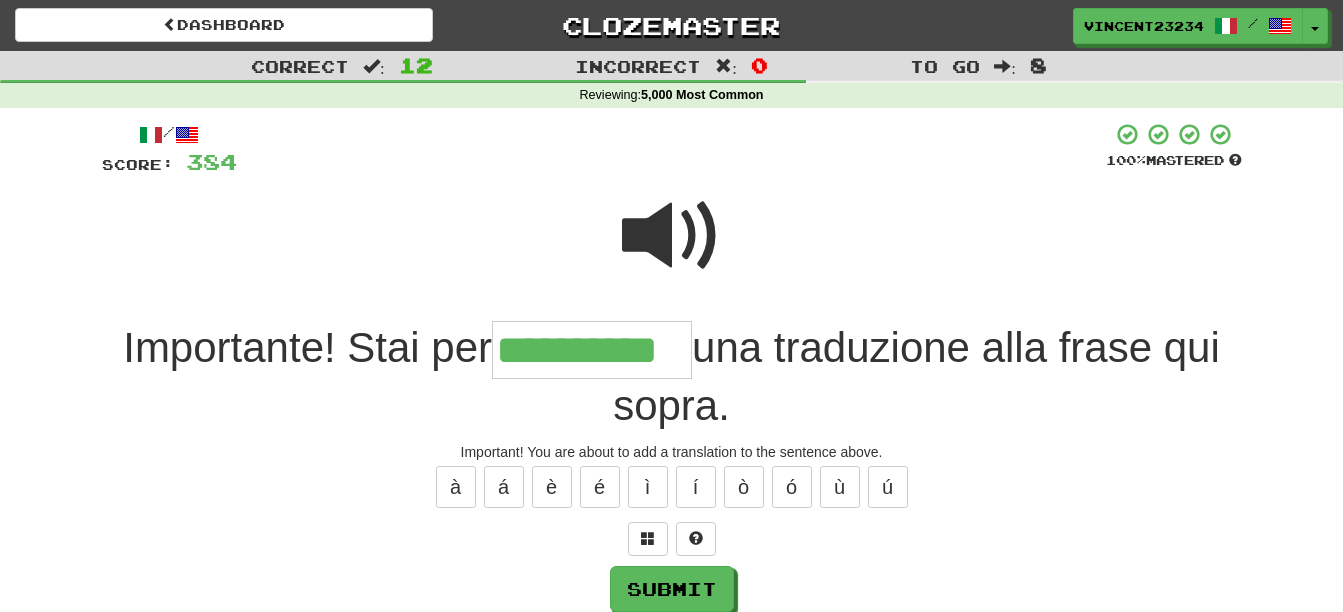 scroll, scrollTop: 0, scrollLeft: 18, axis: horizontal 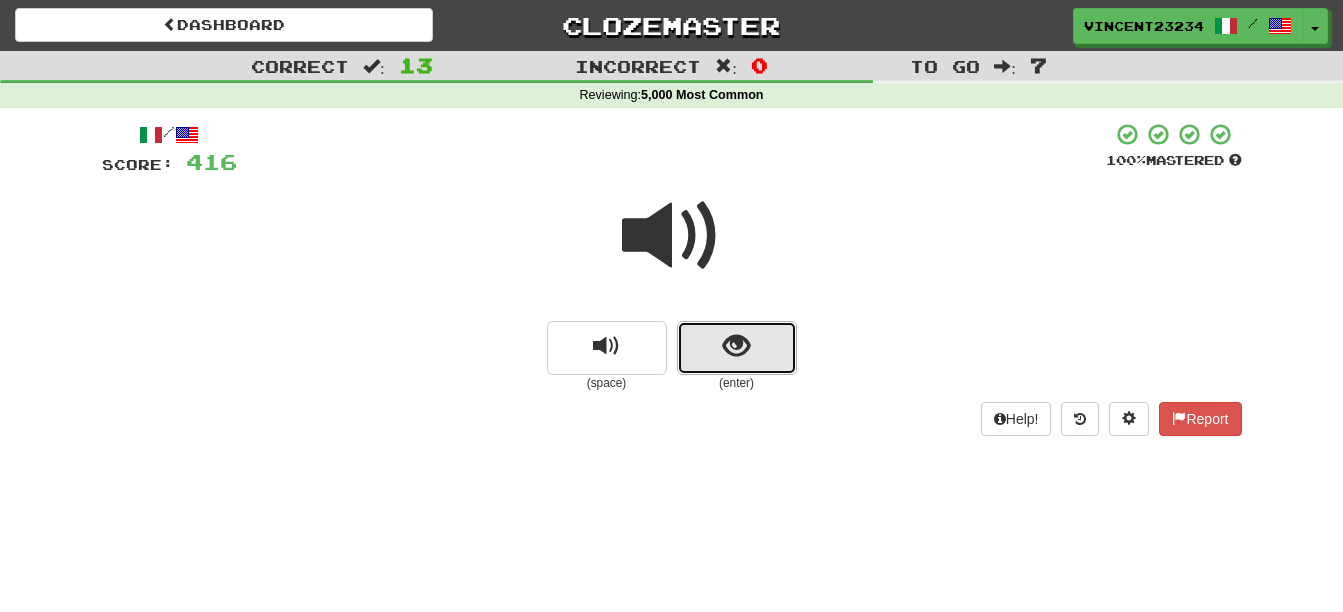 click at bounding box center (737, 348) 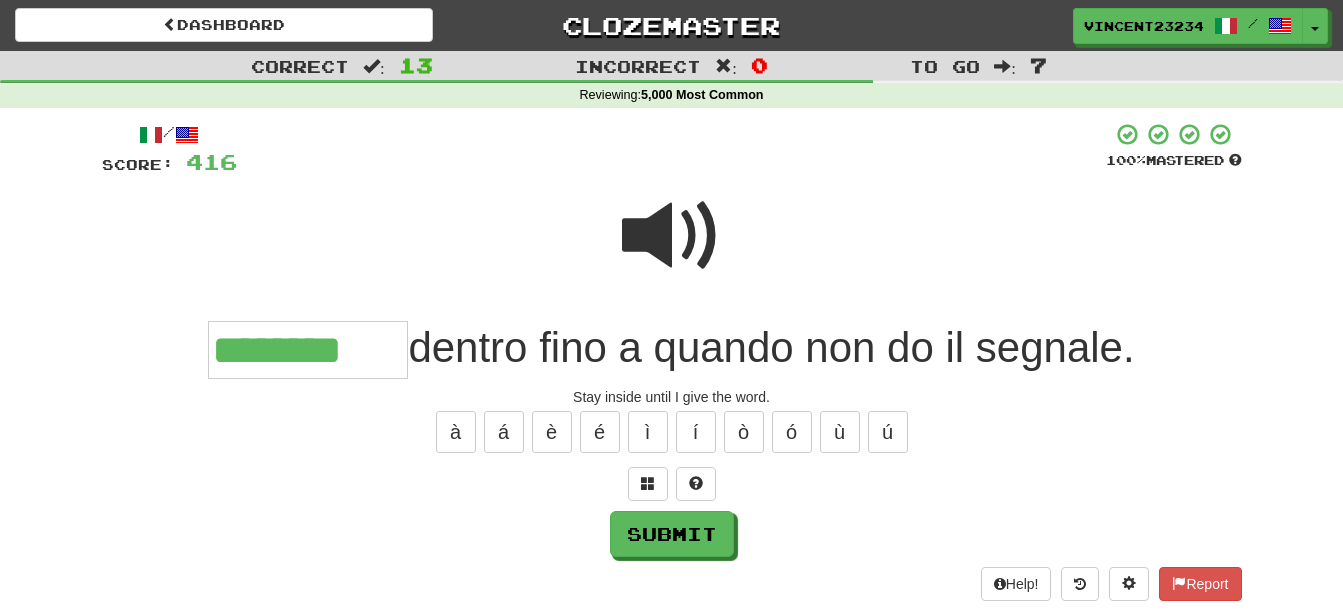 type on "********" 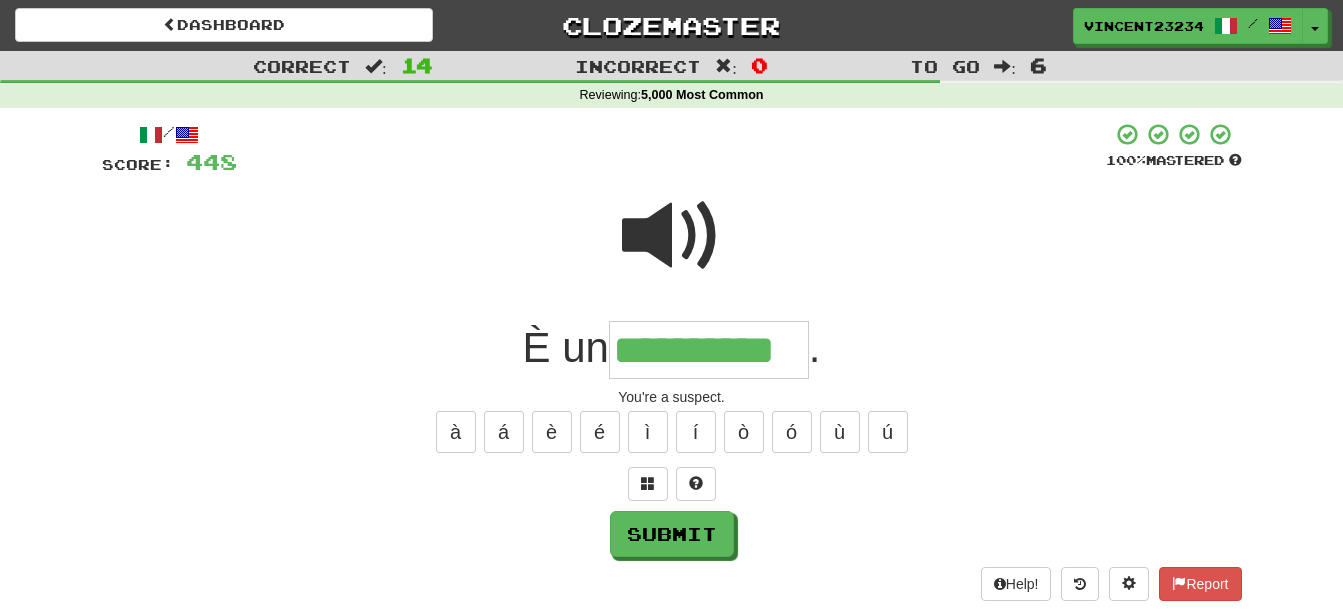 scroll, scrollTop: 0, scrollLeft: 1, axis: horizontal 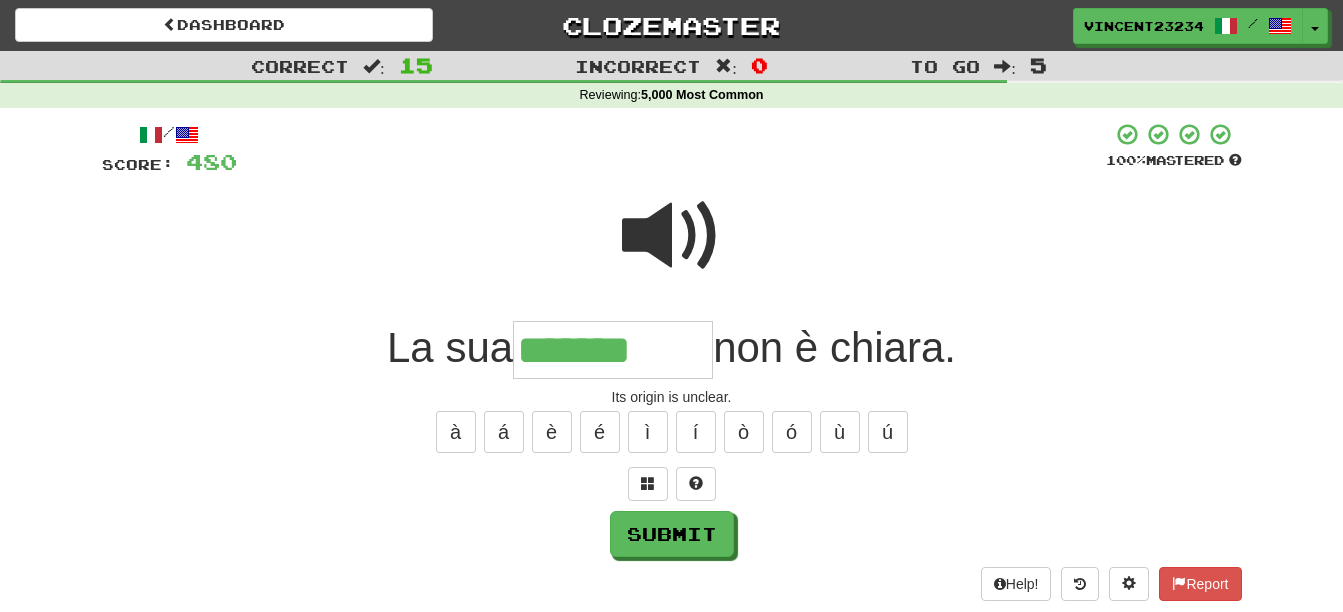 type on "*******" 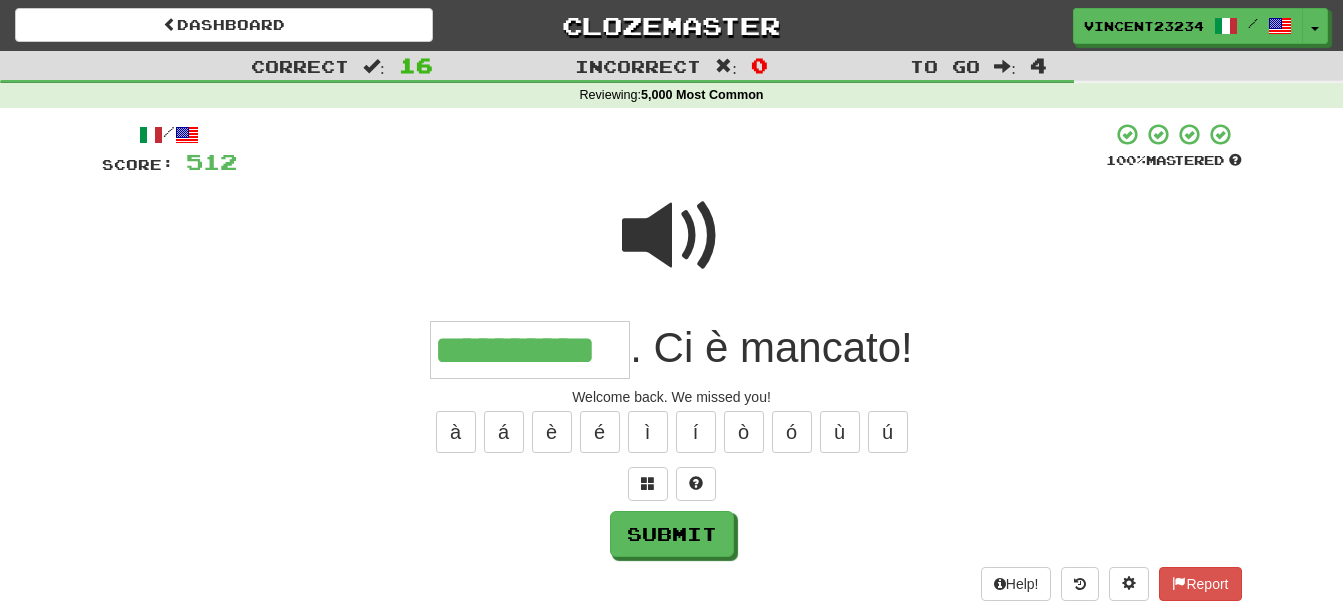scroll, scrollTop: 0, scrollLeft: 9, axis: horizontal 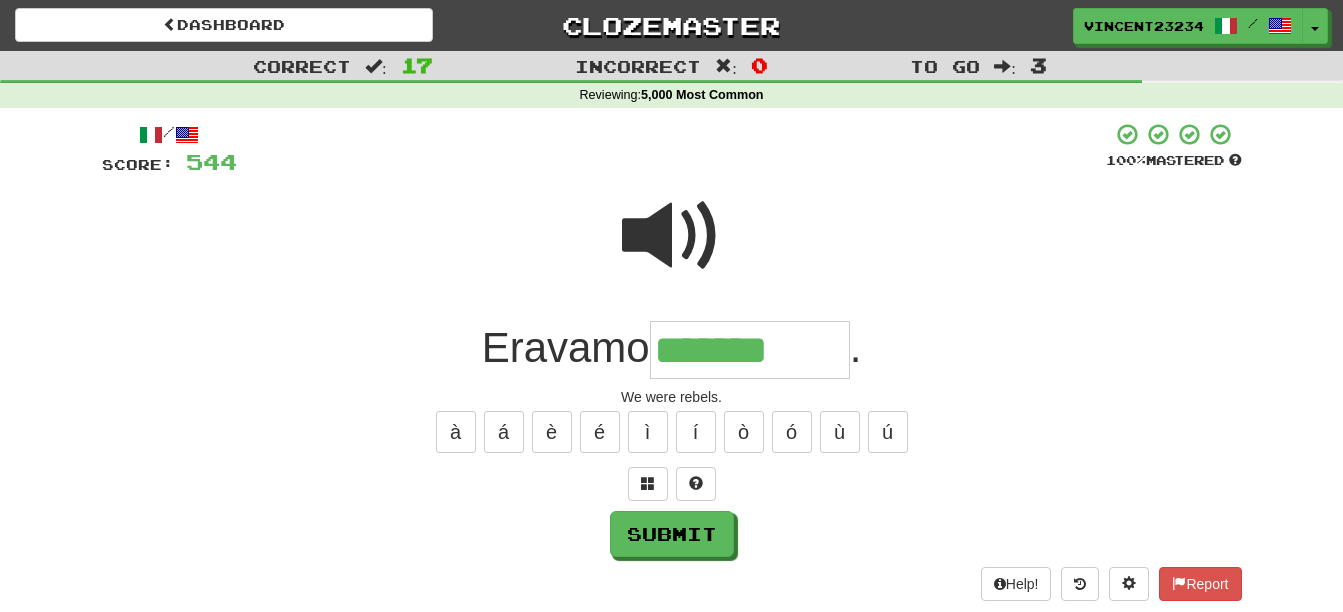 type on "*******" 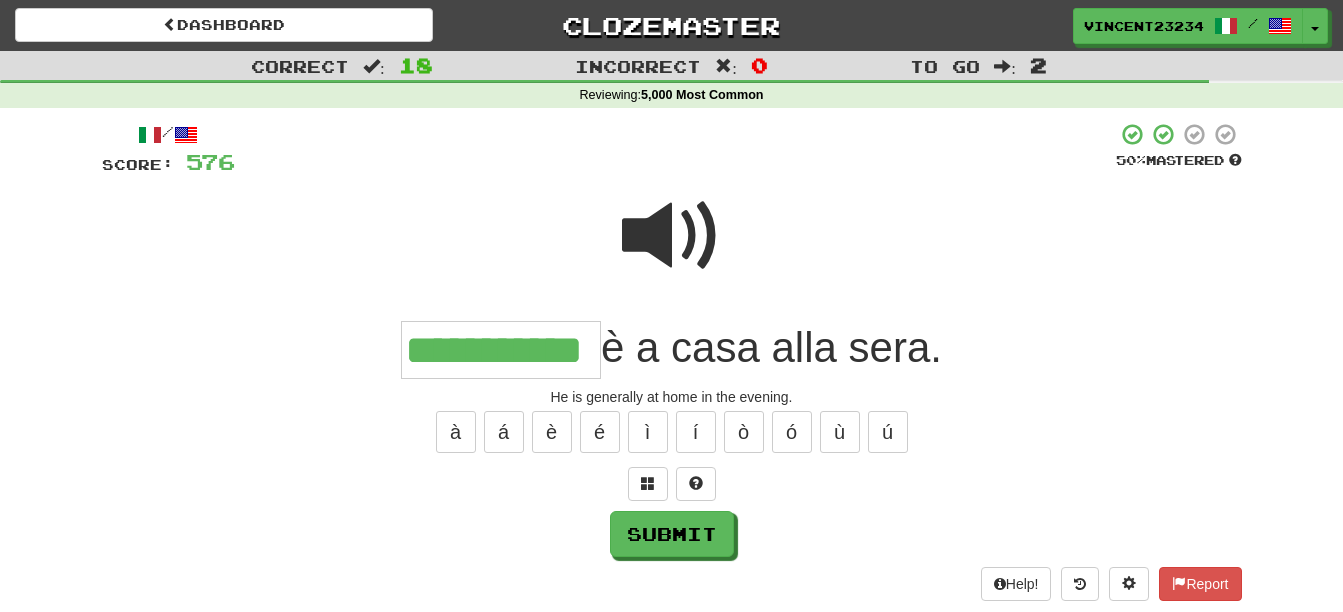 scroll, scrollTop: 0, scrollLeft: 53, axis: horizontal 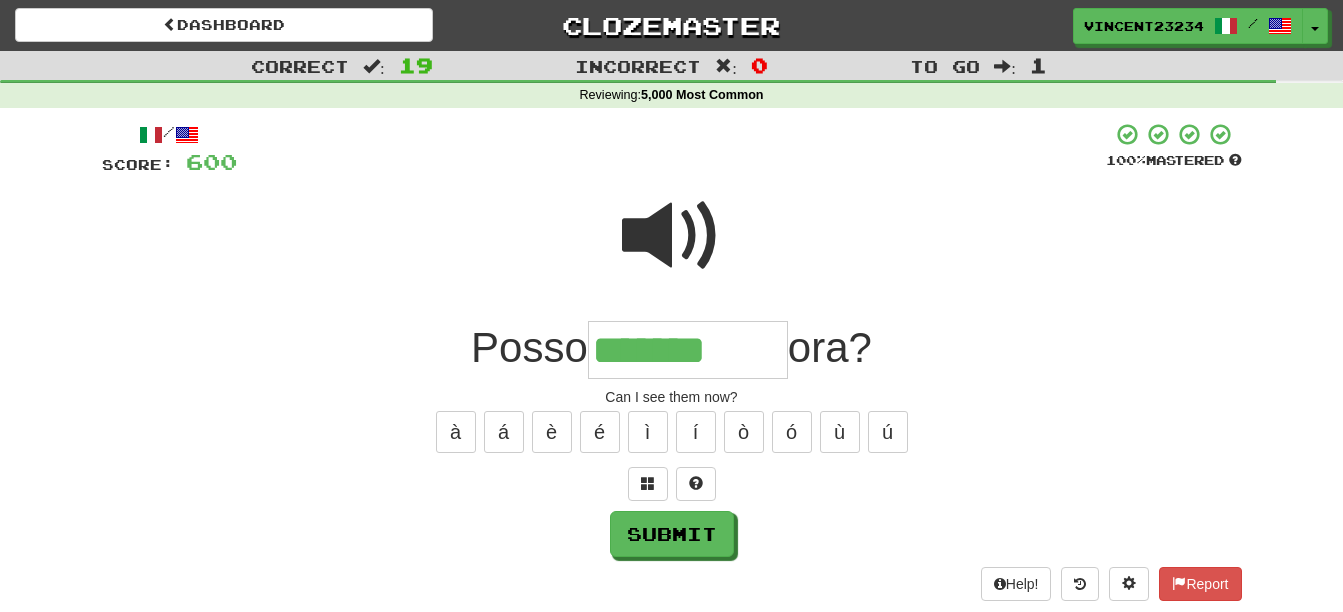 type on "*******" 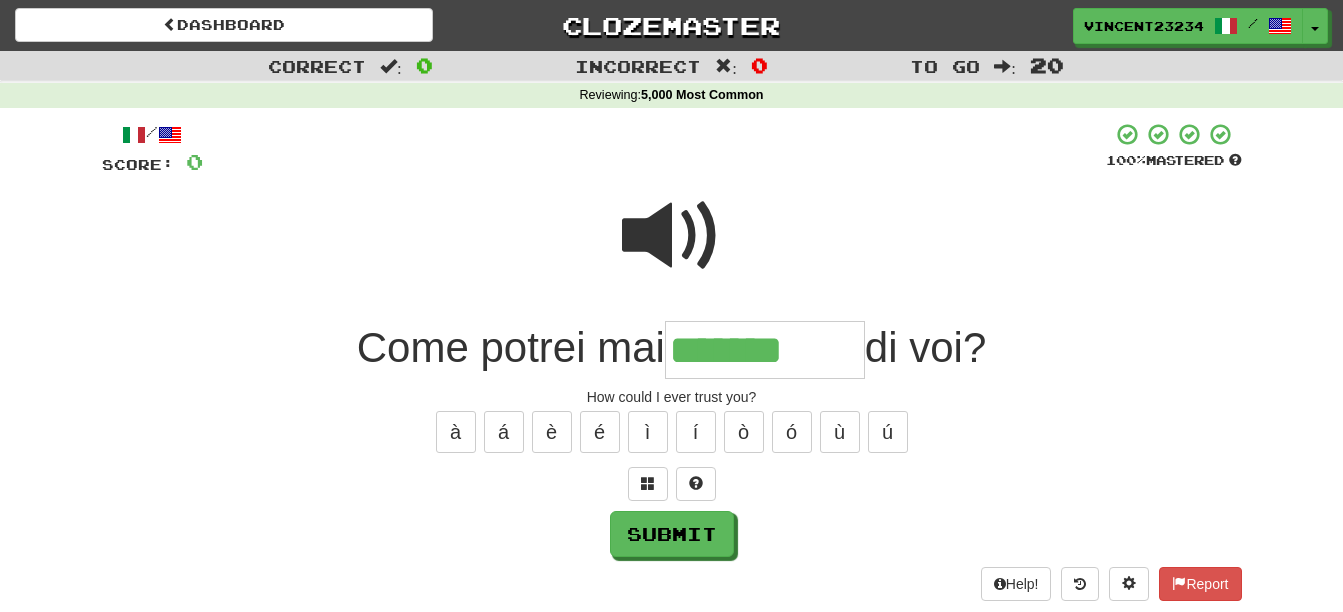 type on "*******" 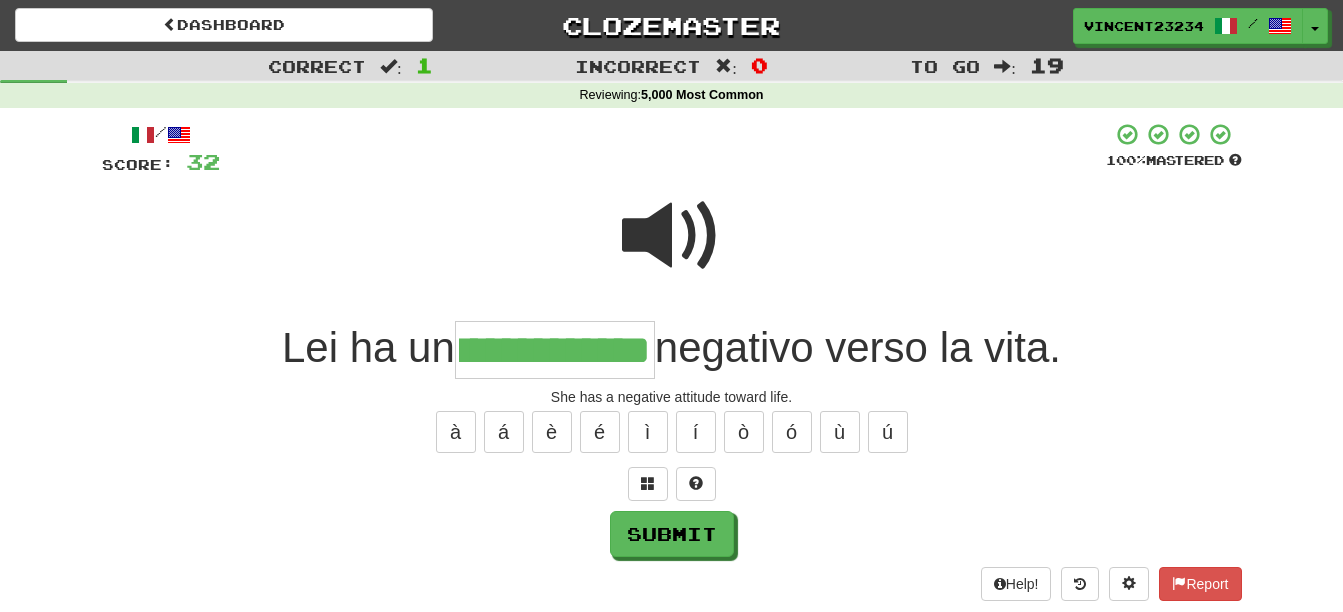scroll, scrollTop: 0, scrollLeft: 74, axis: horizontal 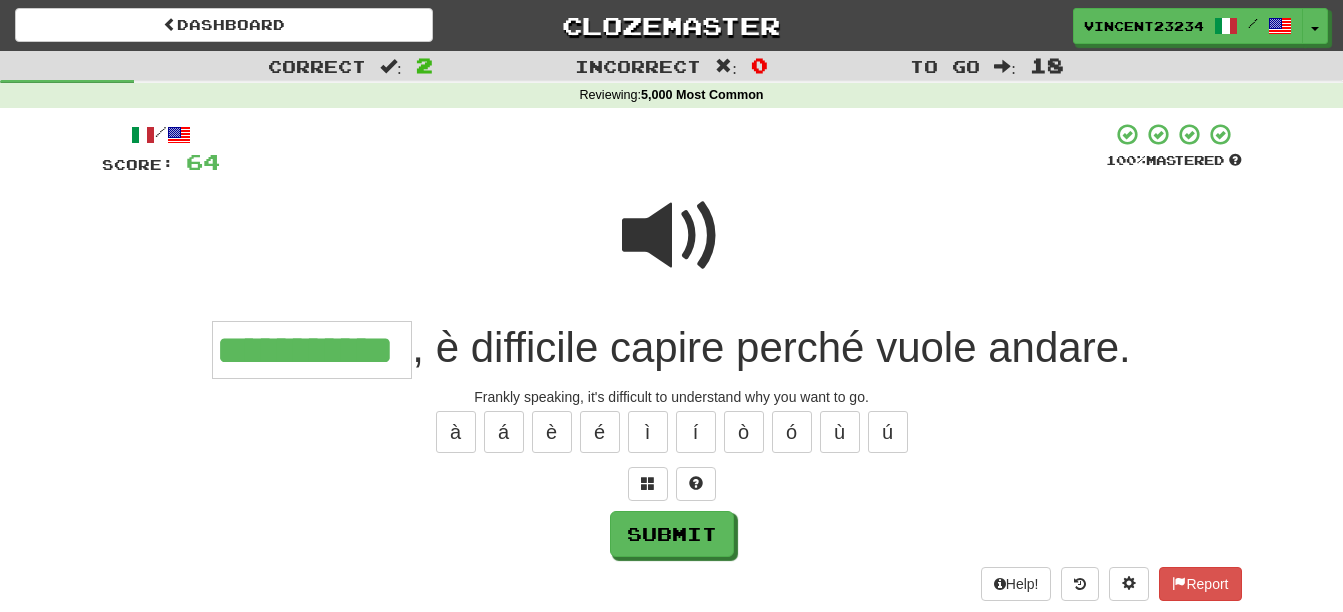 type on "**********" 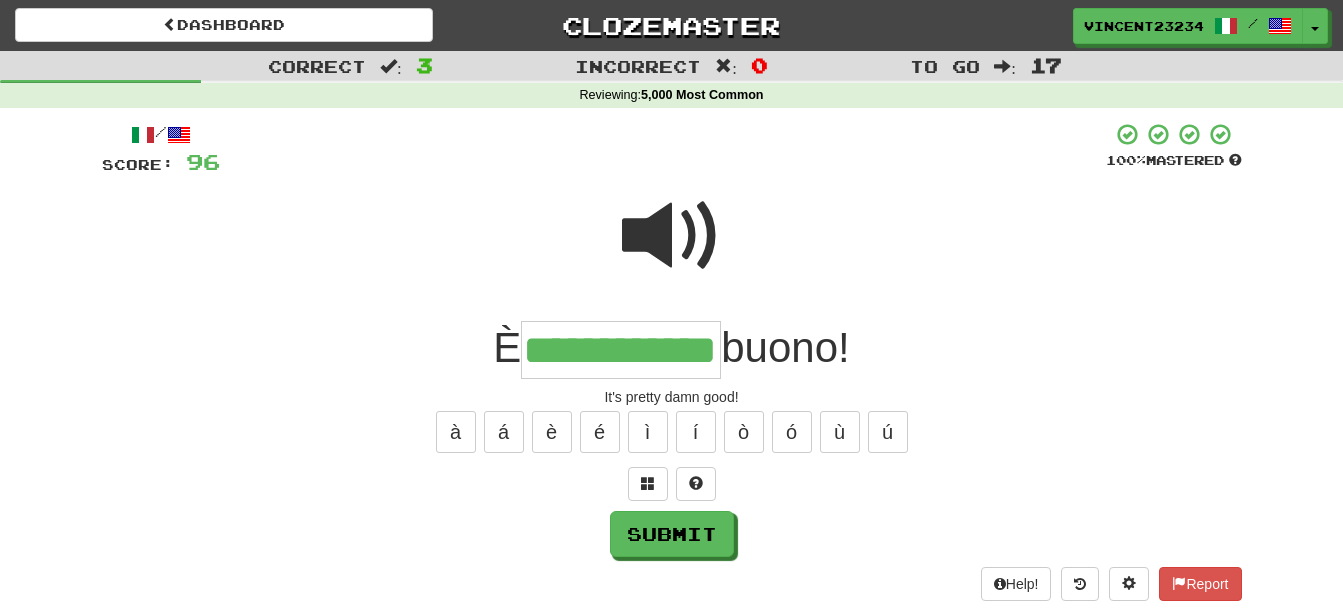 scroll, scrollTop: 0, scrollLeft: 77, axis: horizontal 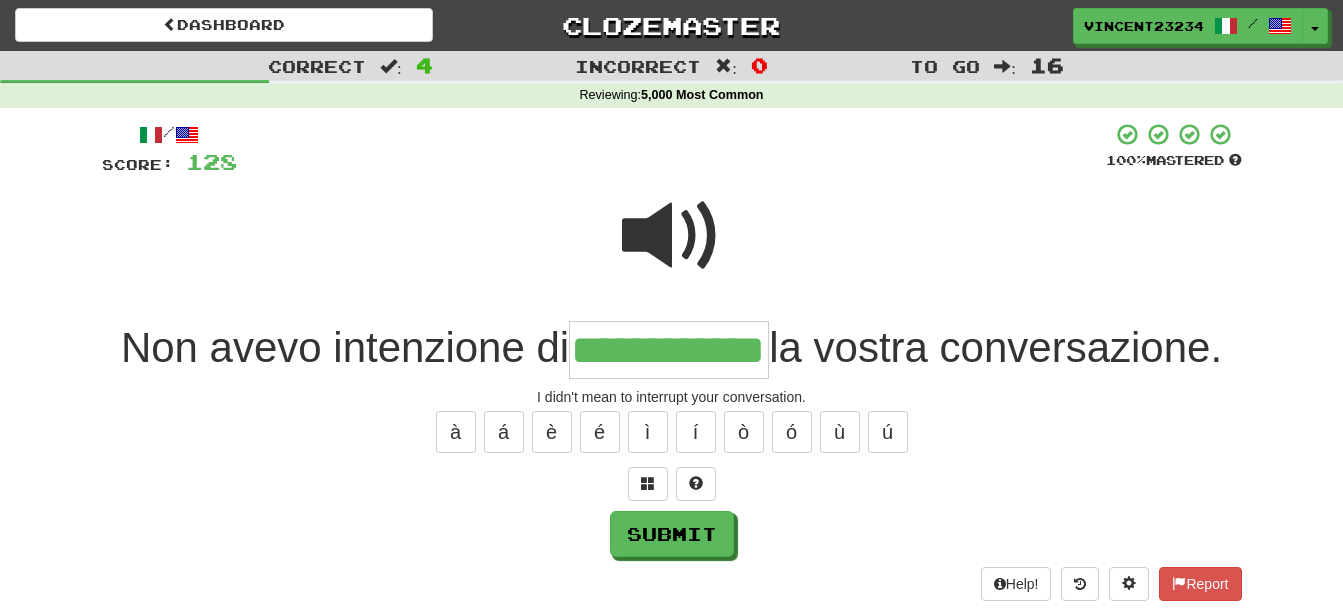 type on "**********" 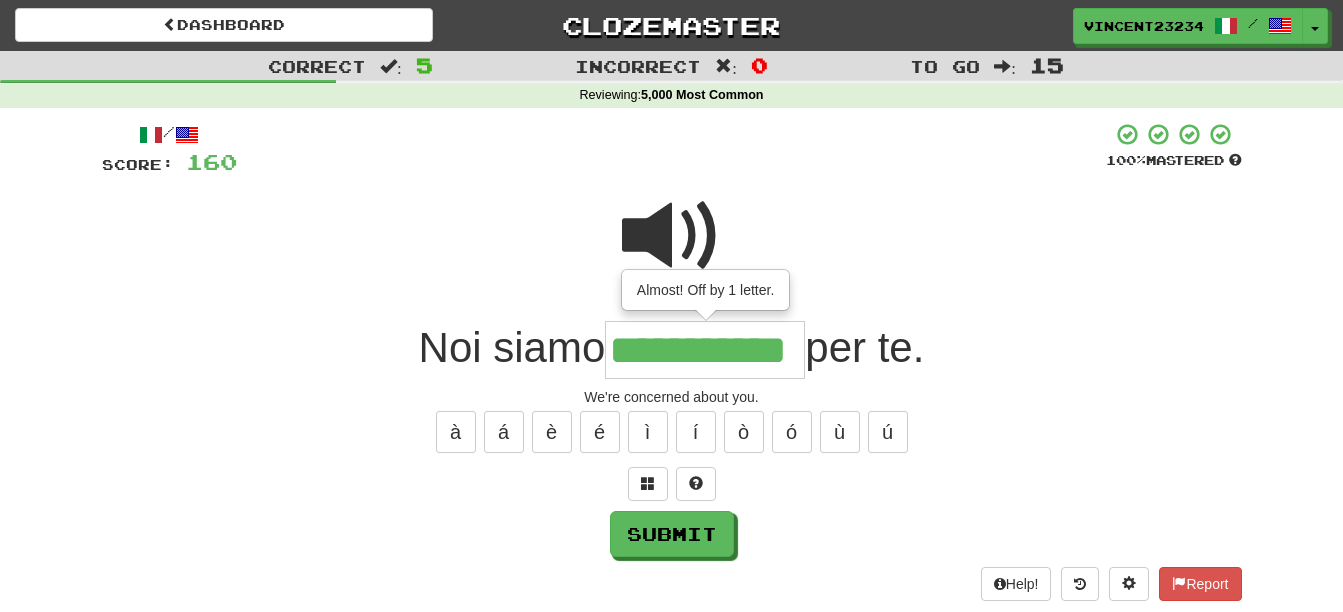 scroll, scrollTop: 0, scrollLeft: 25, axis: horizontal 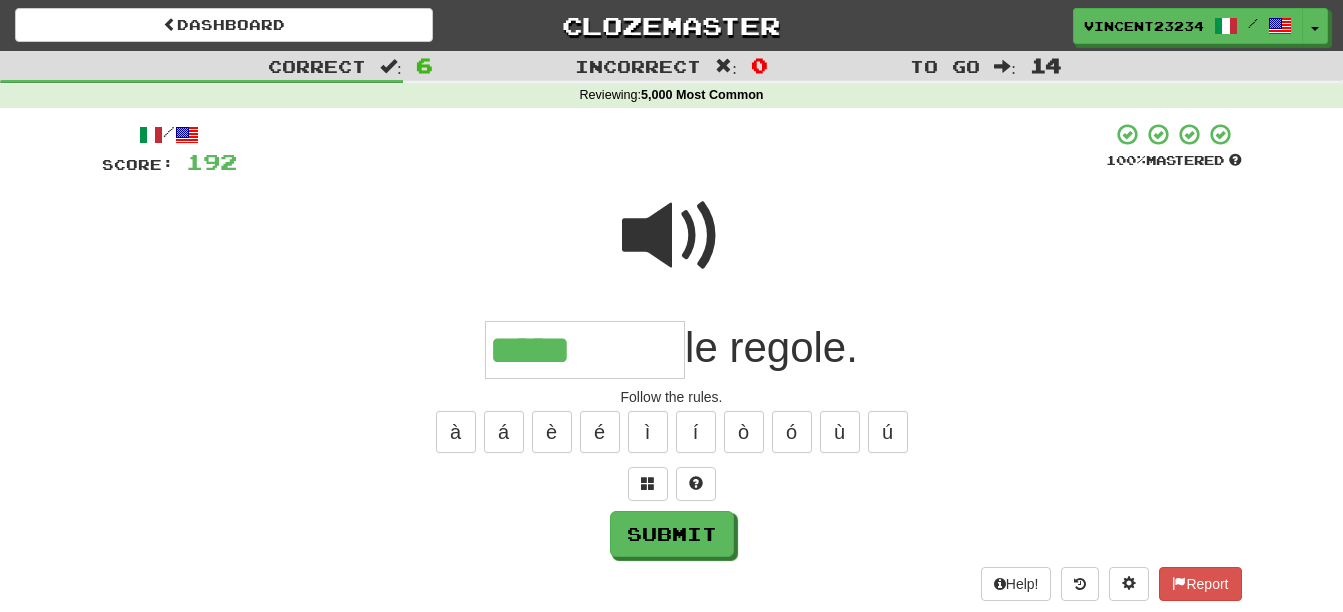 type on "*****" 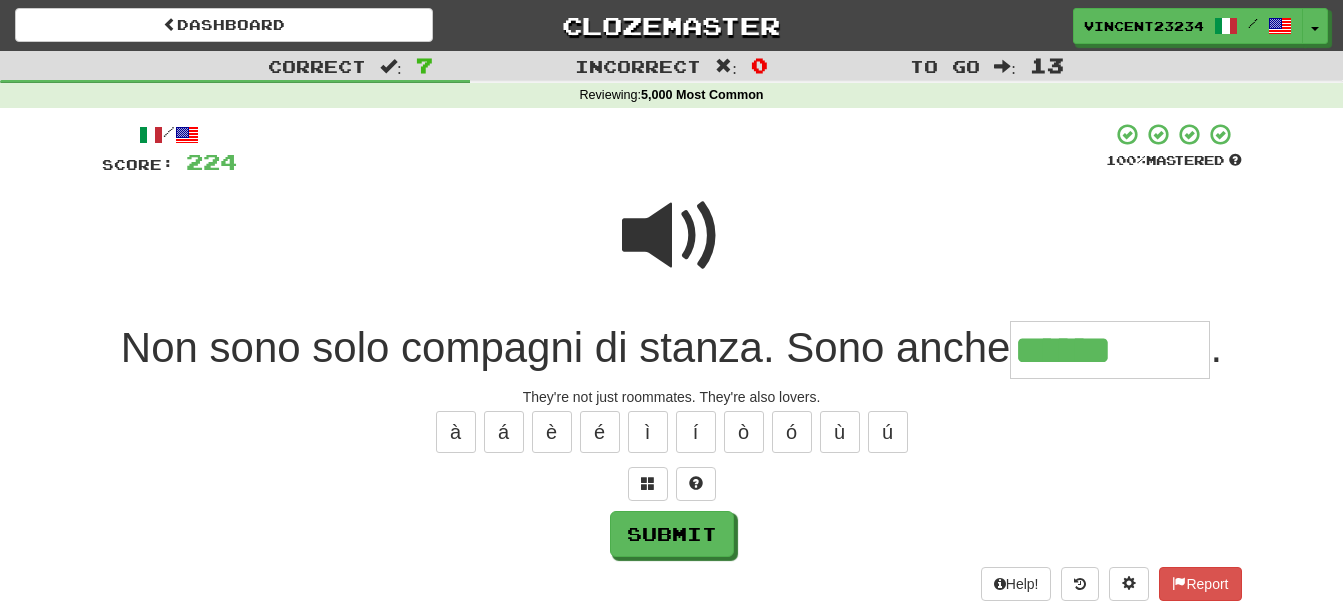 type on "******" 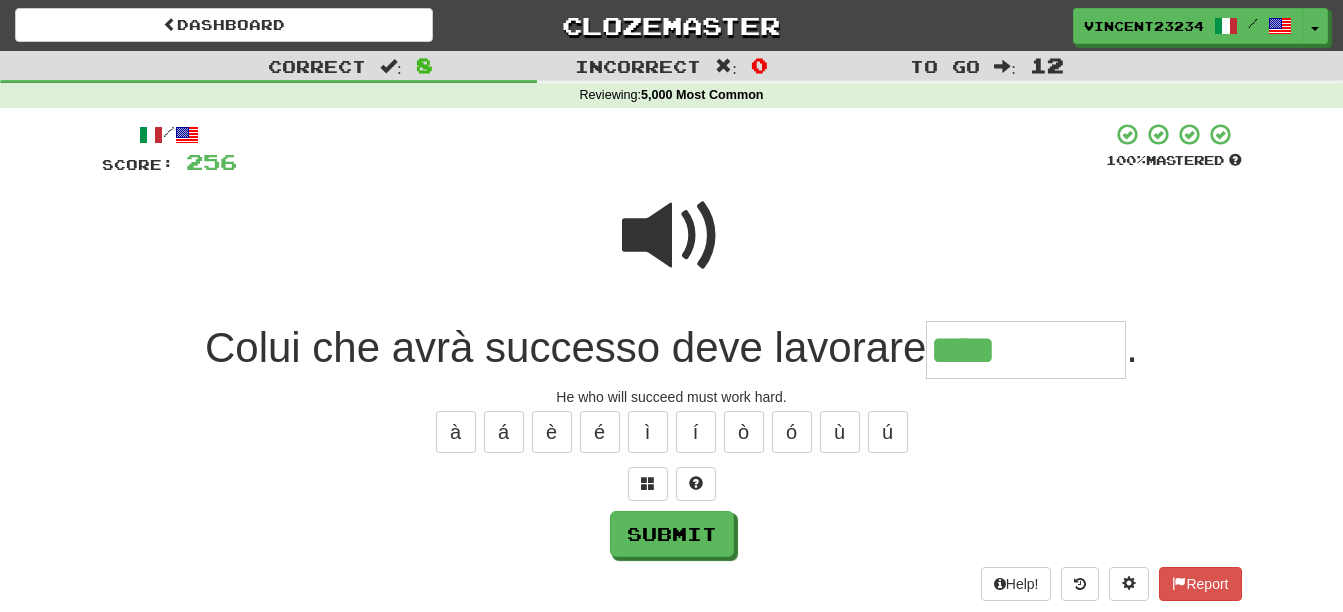 type on "****" 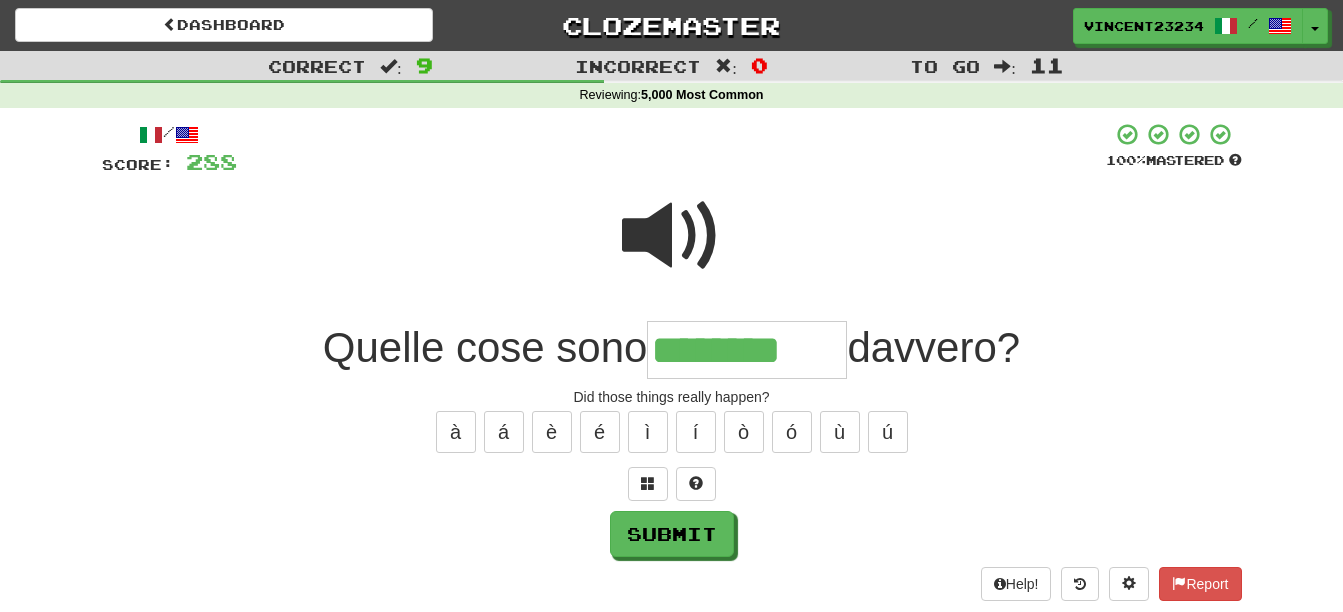 type on "********" 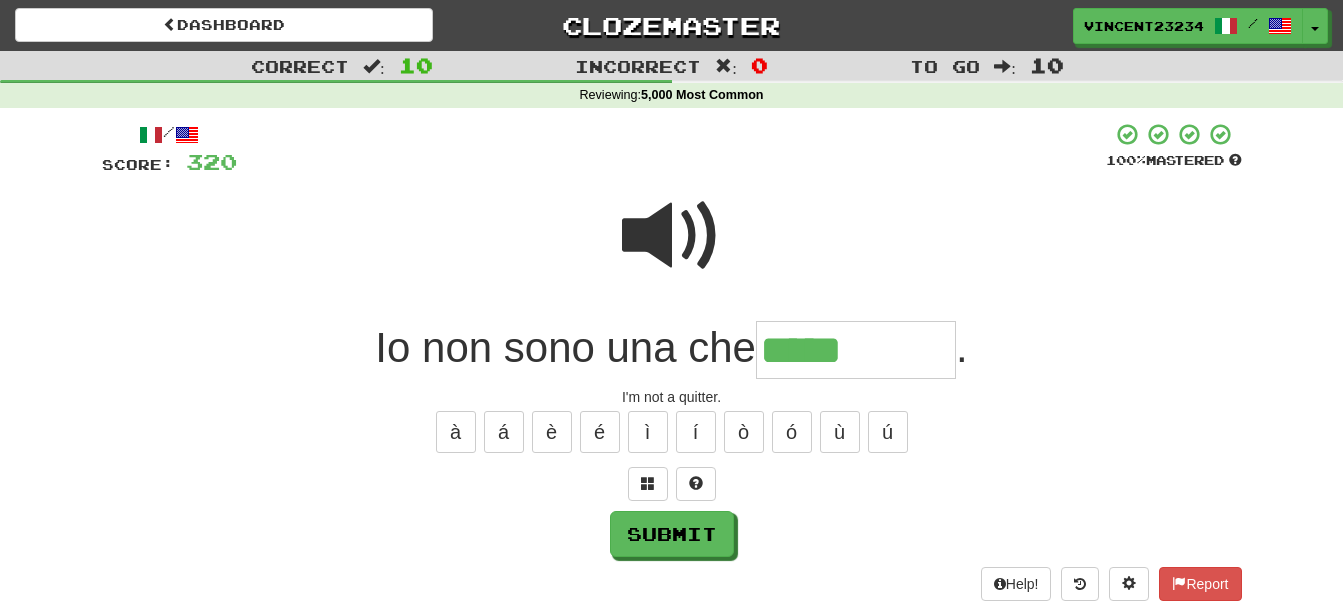 type on "*****" 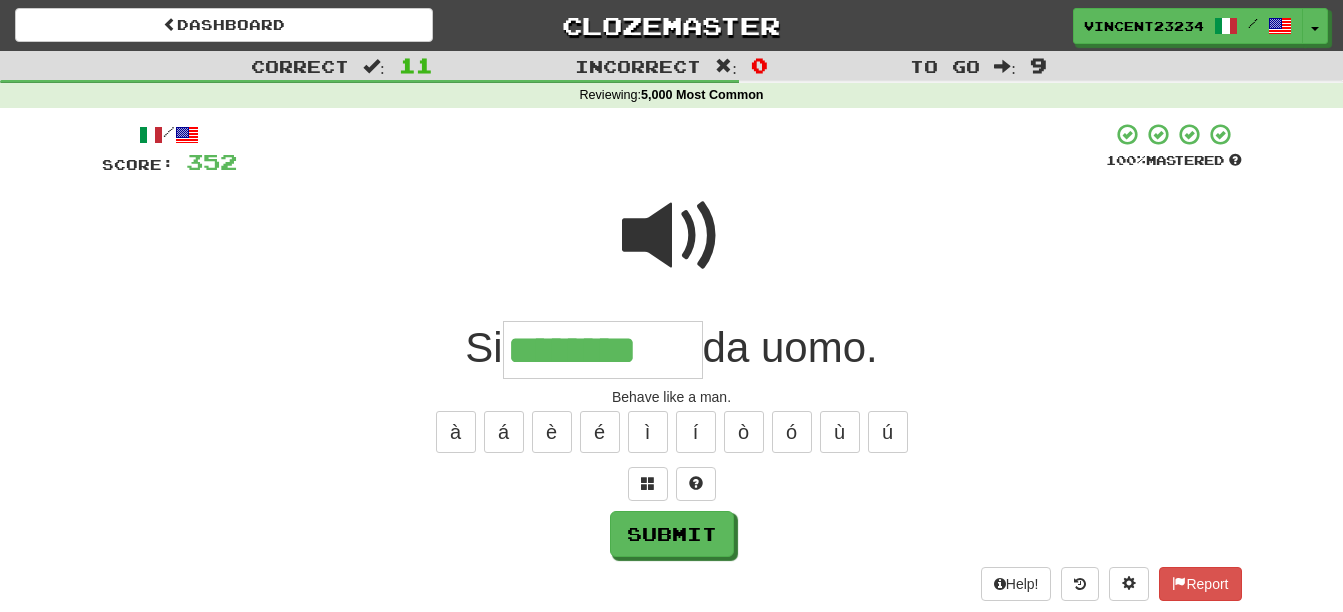 type on "********" 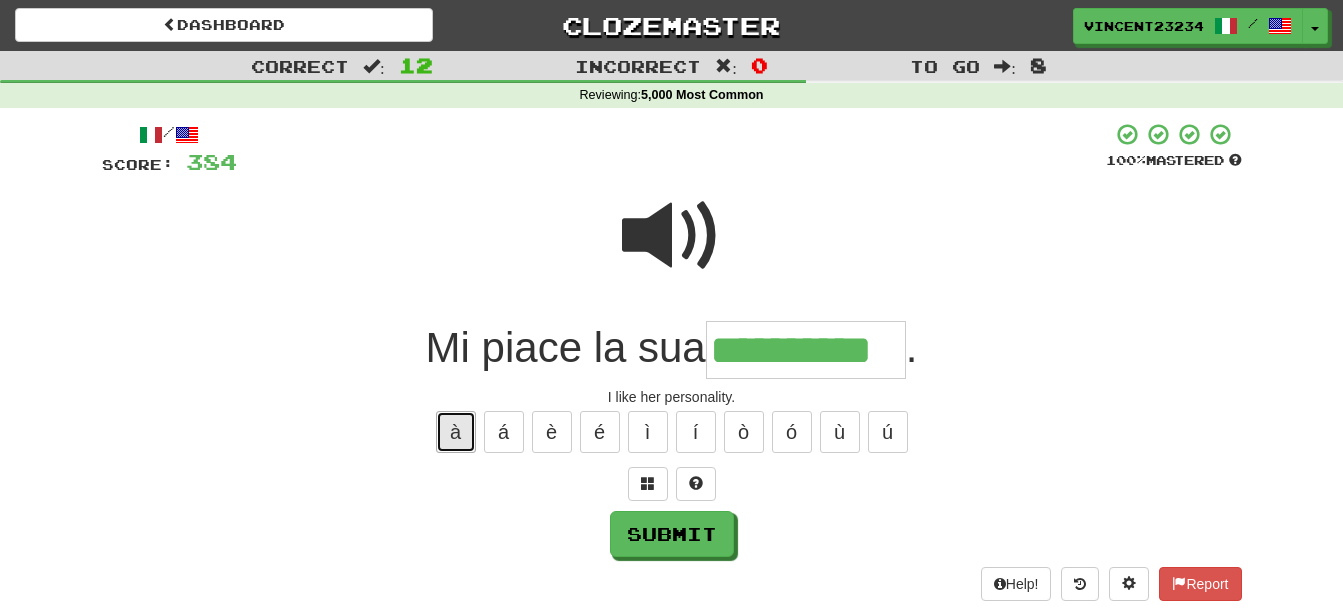 click on "à" at bounding box center [456, 432] 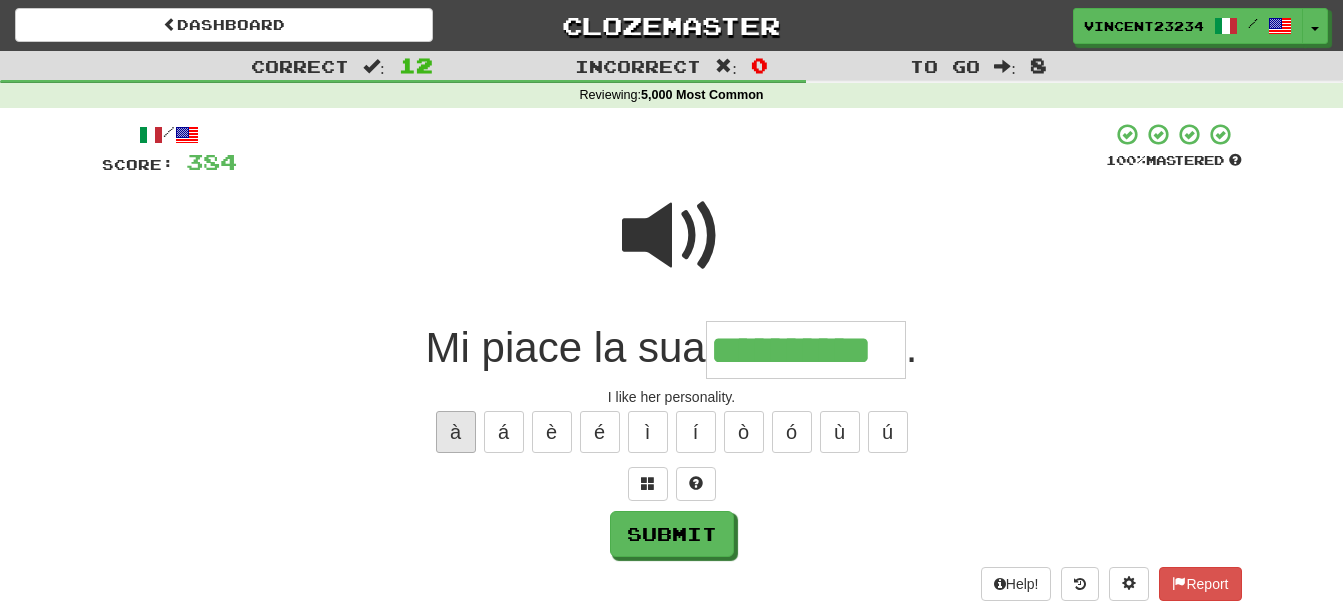 type on "**********" 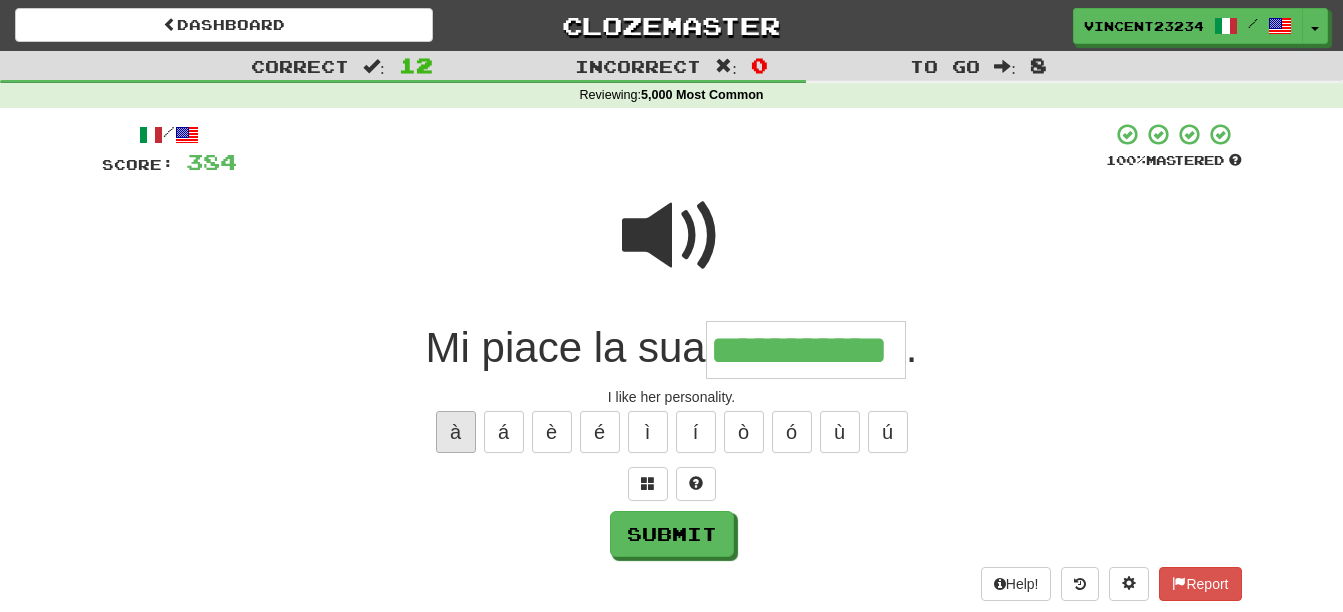 scroll, scrollTop: 0, scrollLeft: 13, axis: horizontal 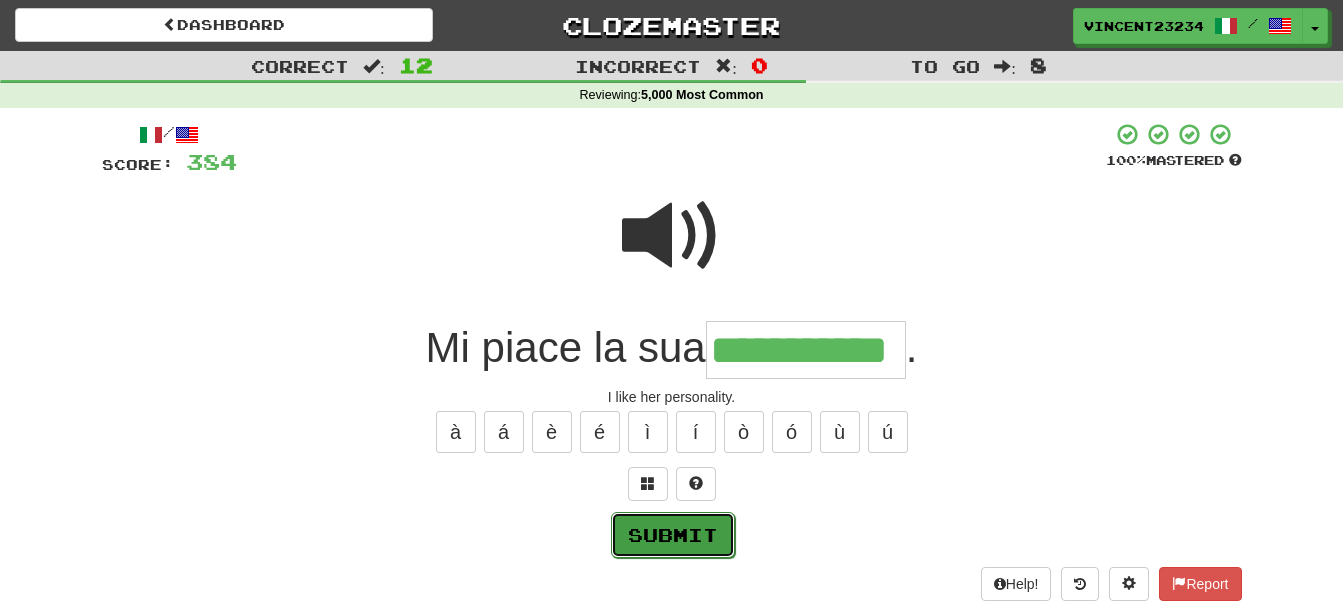 click on "Submit" at bounding box center (673, 535) 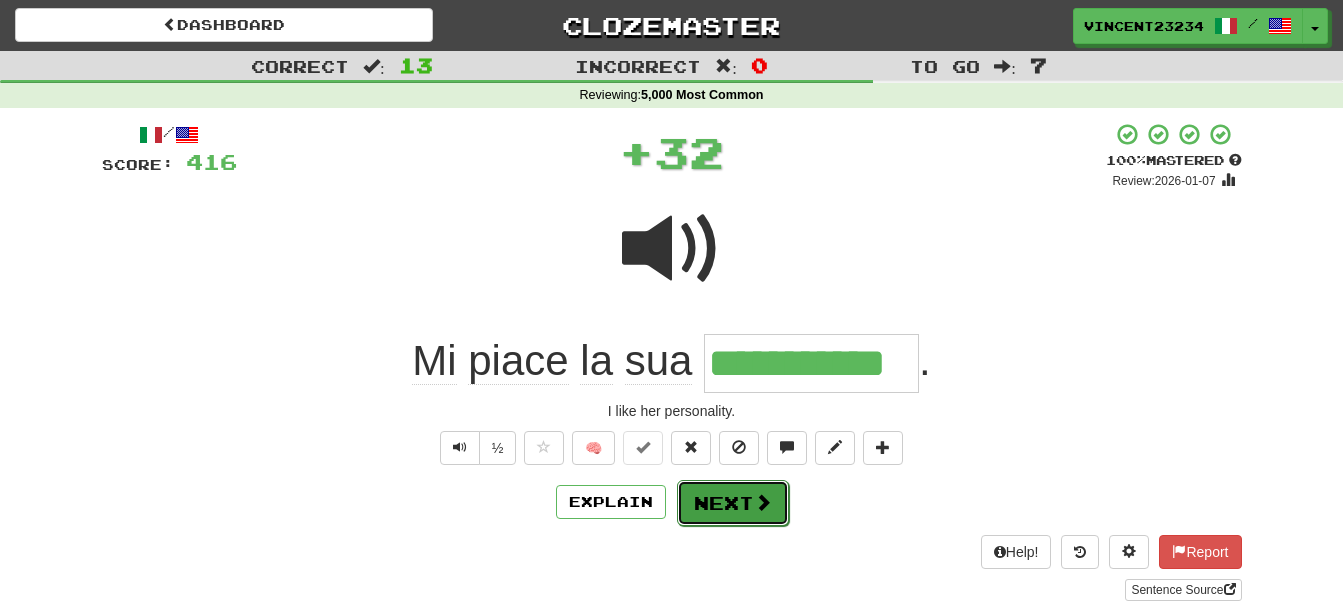 click on "Next" at bounding box center [733, 503] 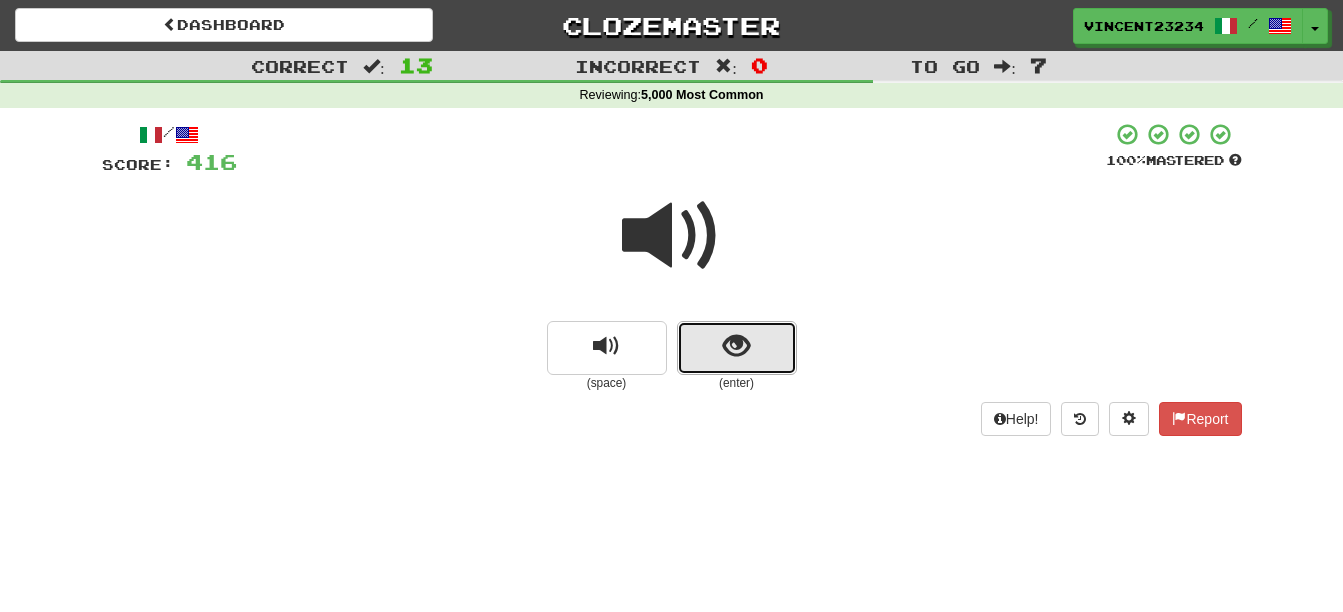 click at bounding box center [736, 346] 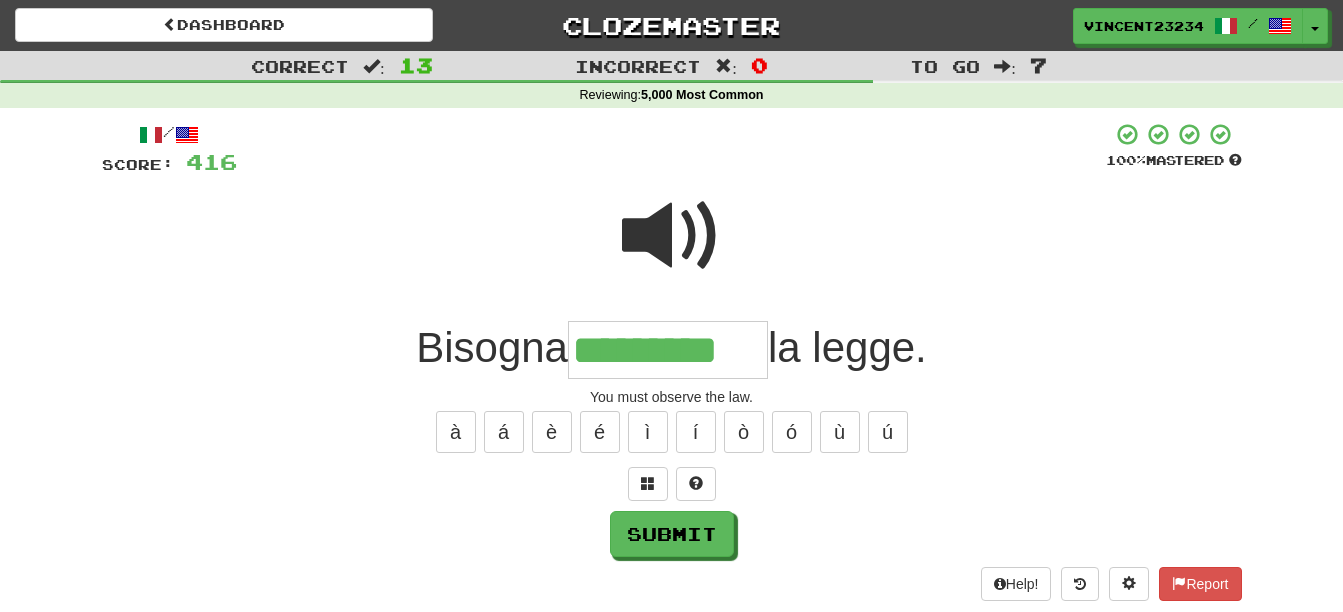 type on "*********" 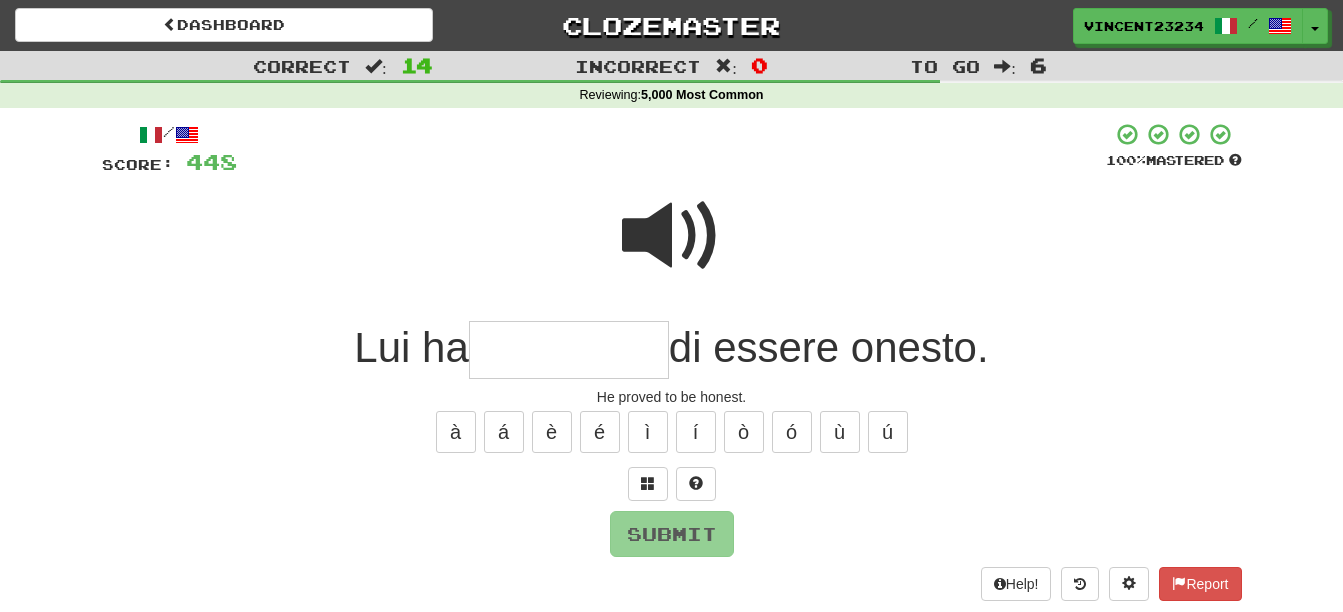 click at bounding box center (672, 236) 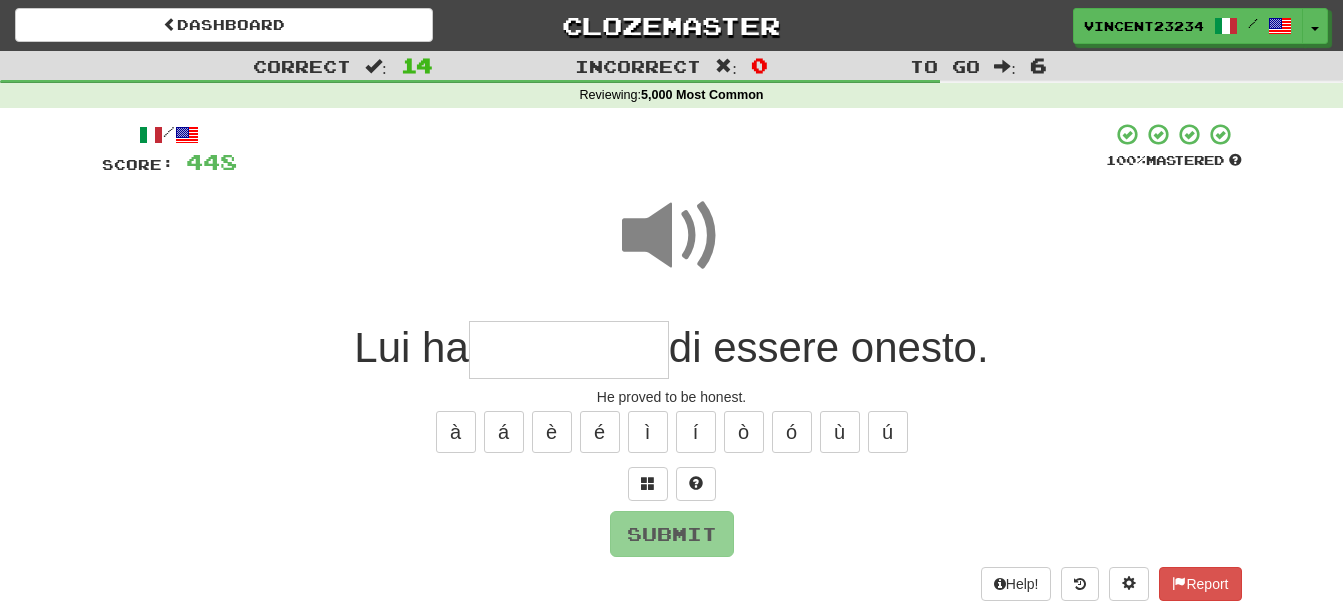 click at bounding box center [569, 350] 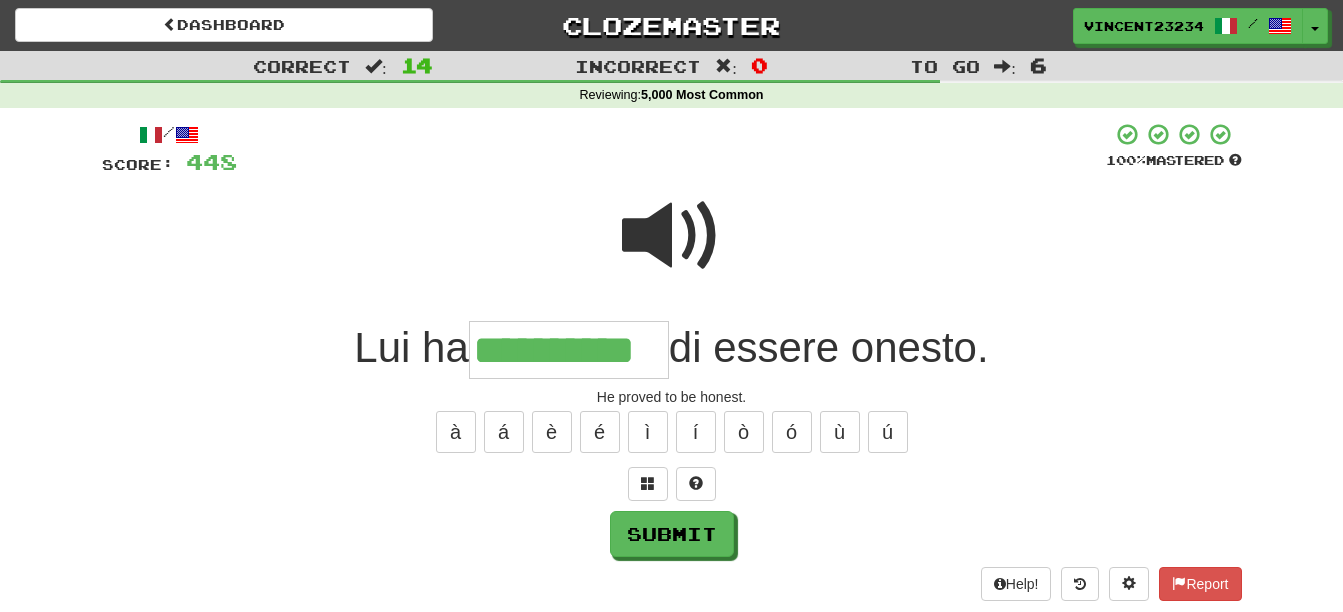 scroll, scrollTop: 0, scrollLeft: 4, axis: horizontal 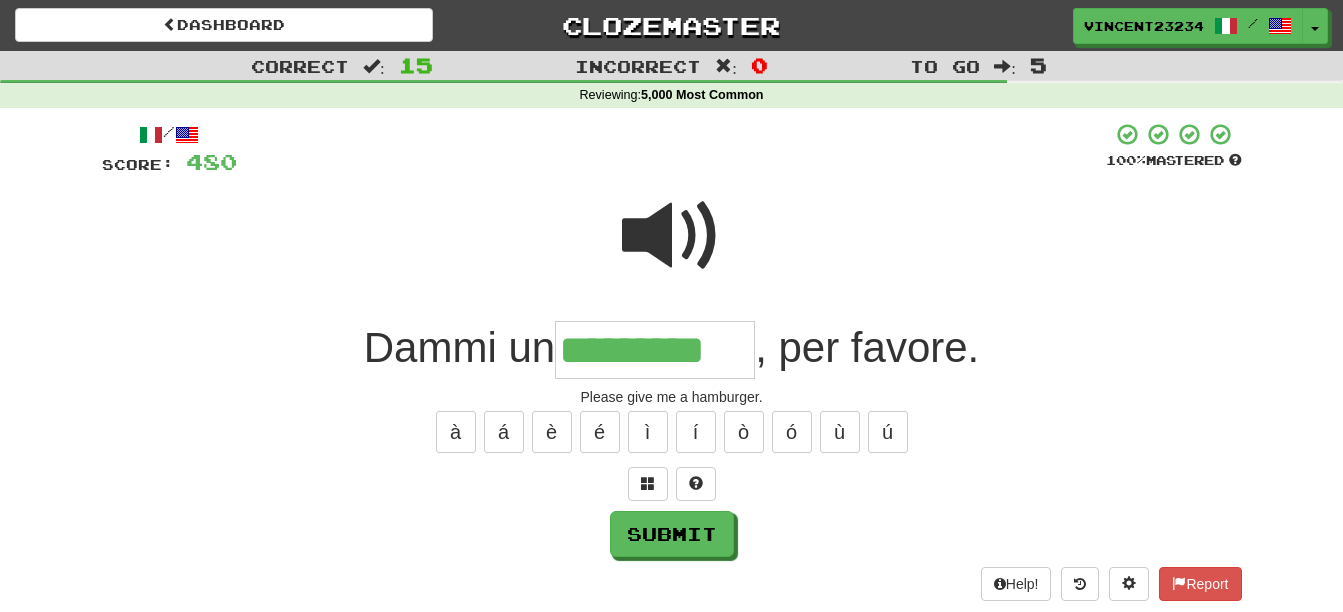 type on "*********" 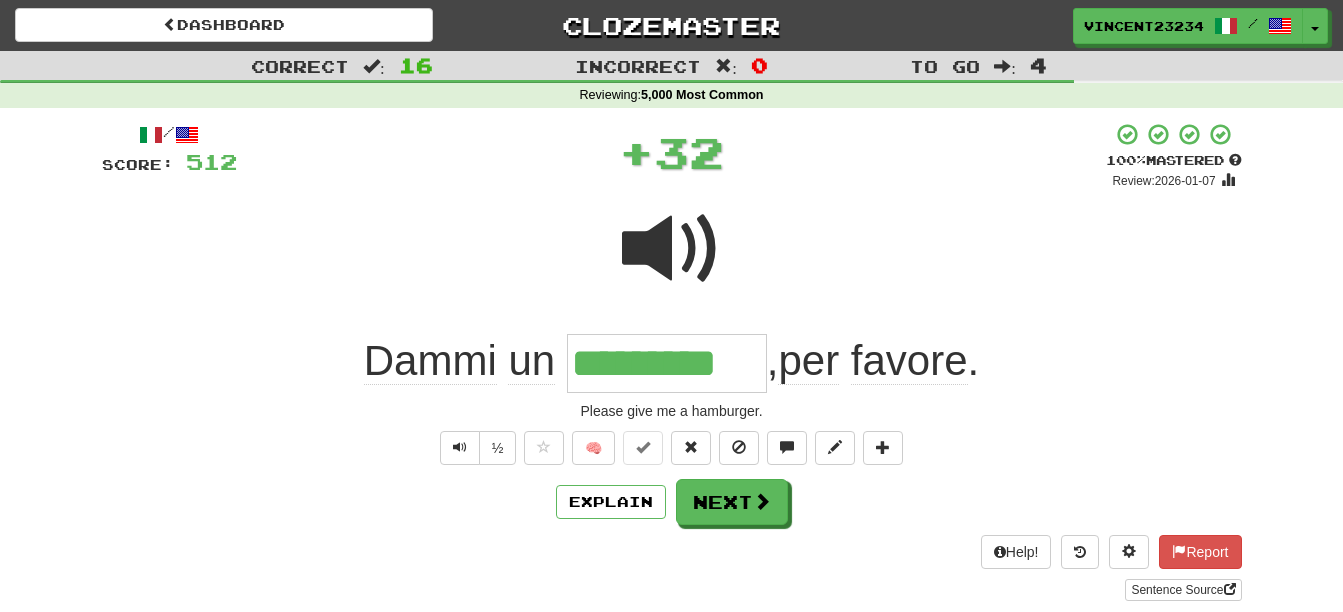 scroll, scrollTop: 0, scrollLeft: 0, axis: both 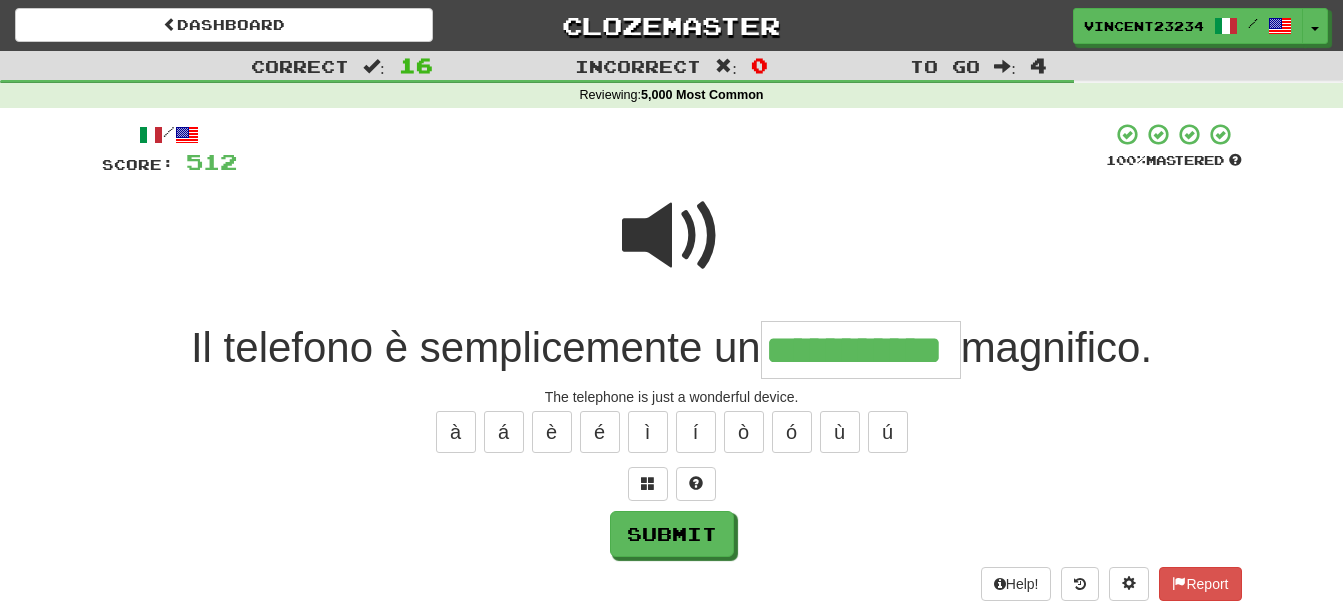 type on "**********" 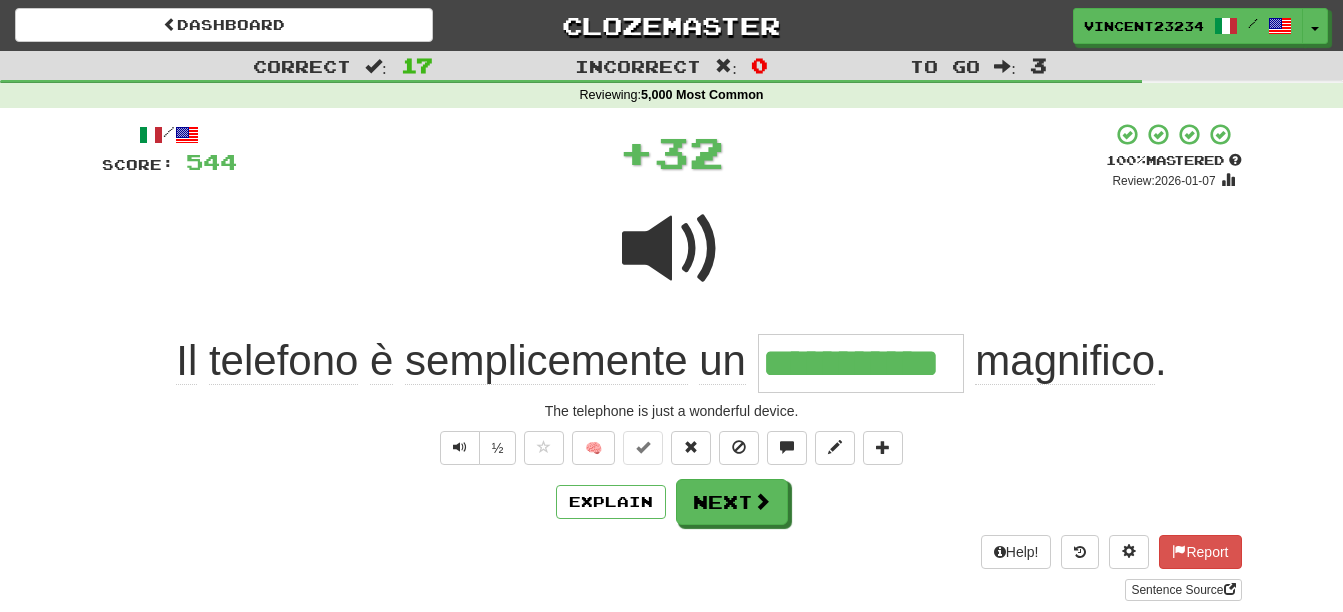 scroll, scrollTop: 0, scrollLeft: 0, axis: both 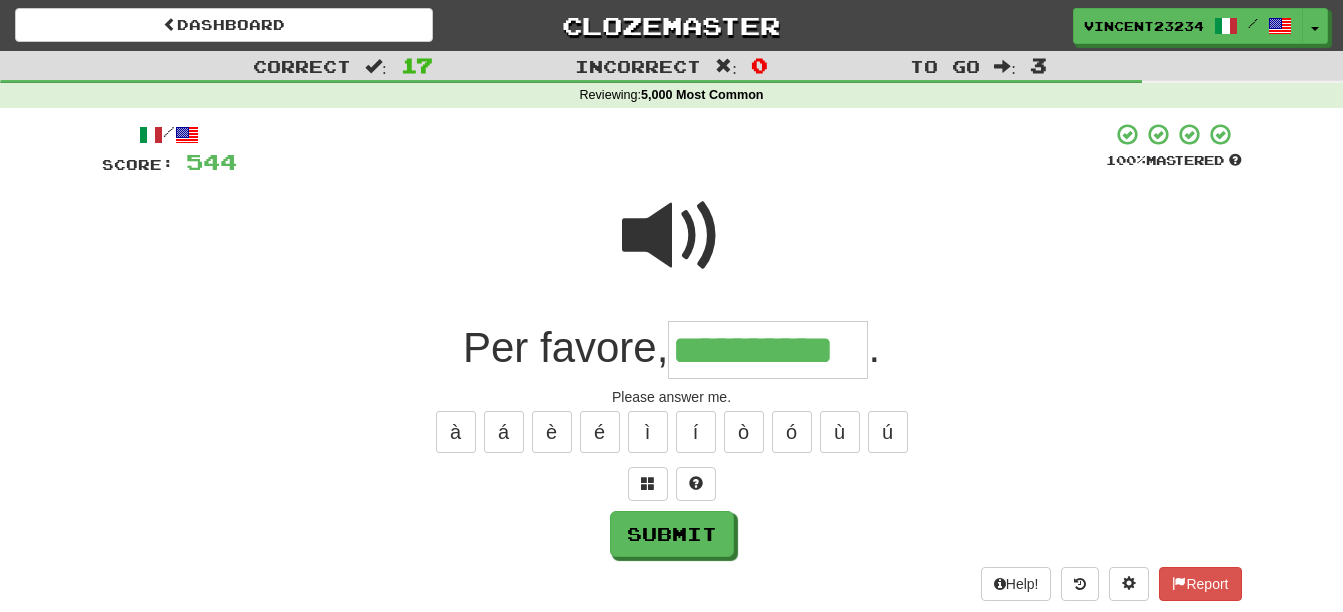 type on "**********" 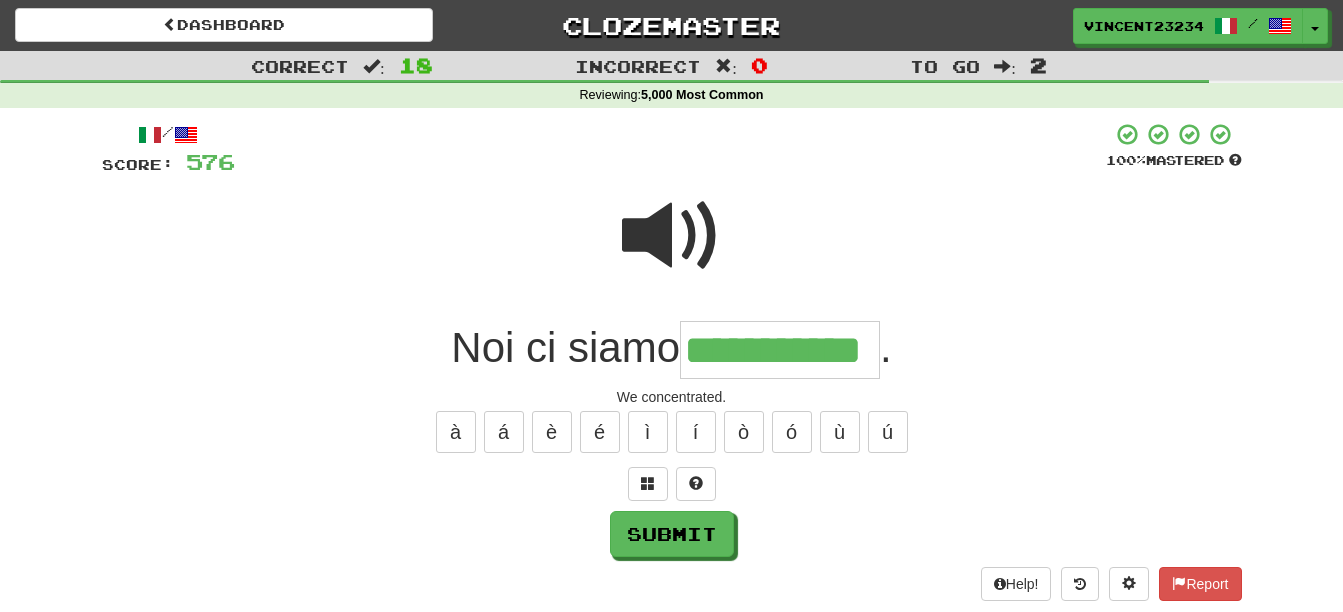 scroll, scrollTop: 0, scrollLeft: 13, axis: horizontal 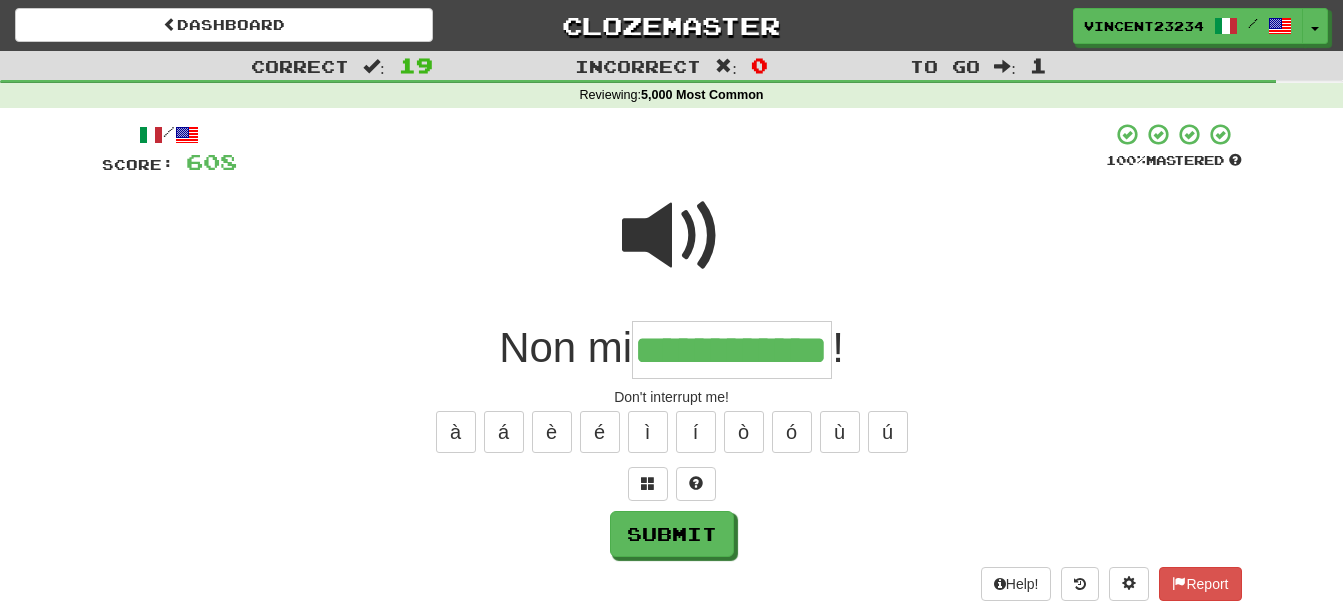 type on "**********" 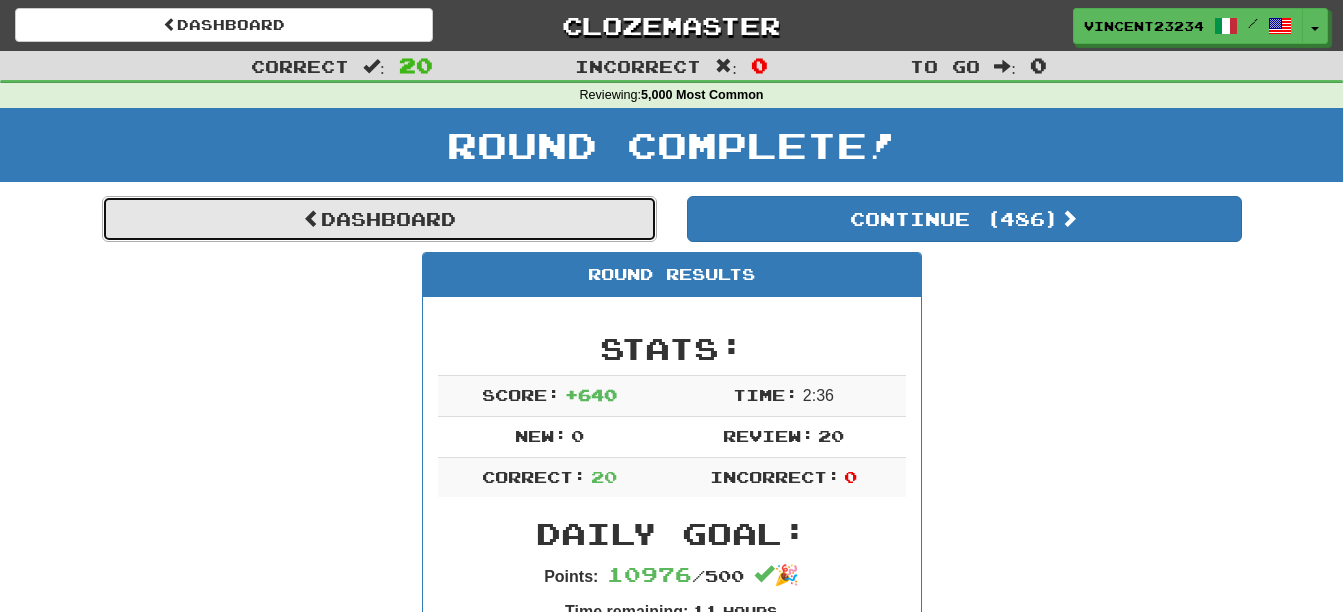 click on "Dashboard" at bounding box center [379, 219] 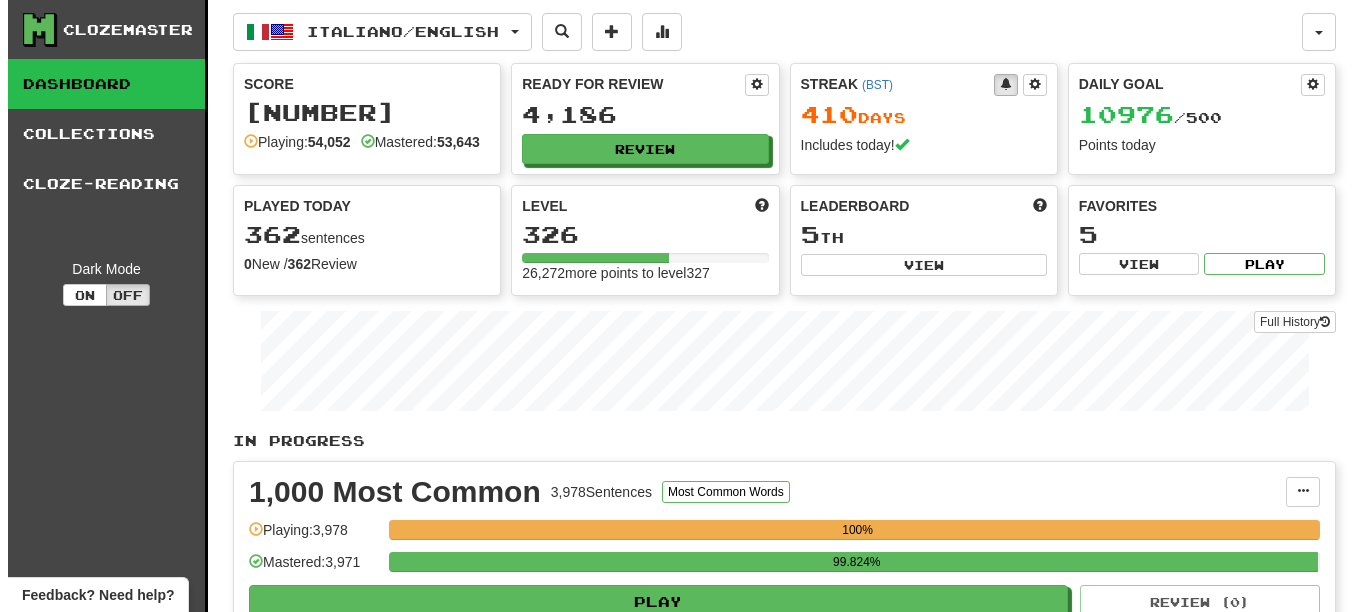 scroll, scrollTop: 0, scrollLeft: 0, axis: both 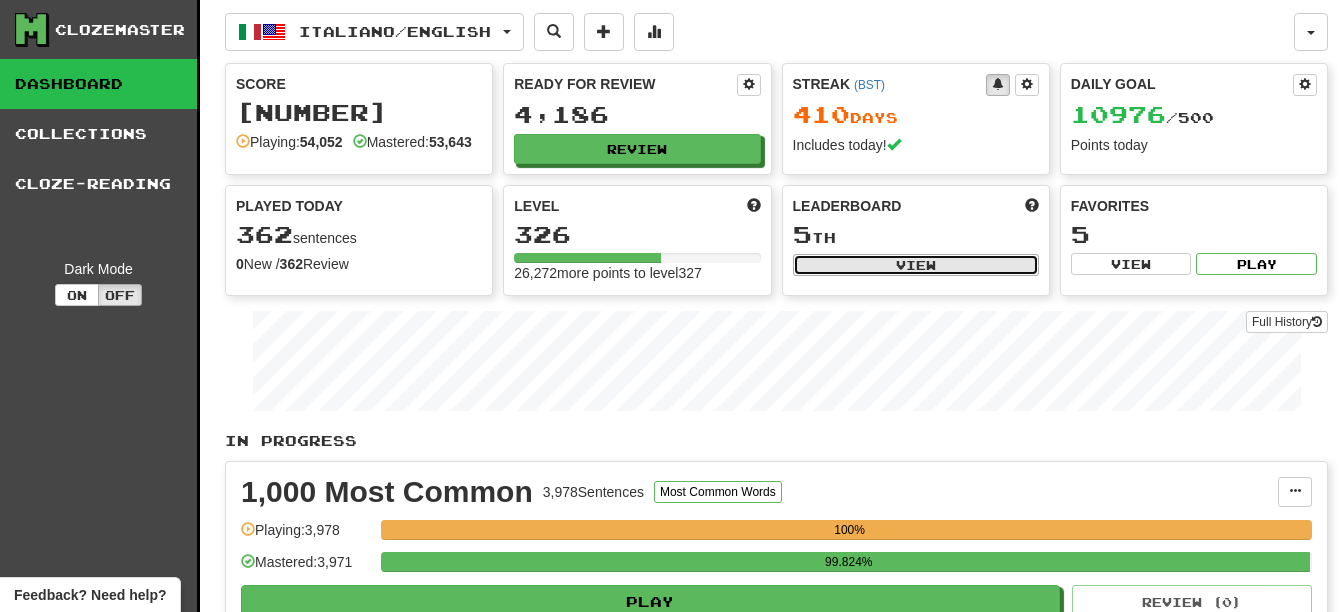 click on "View" at bounding box center (916, 265) 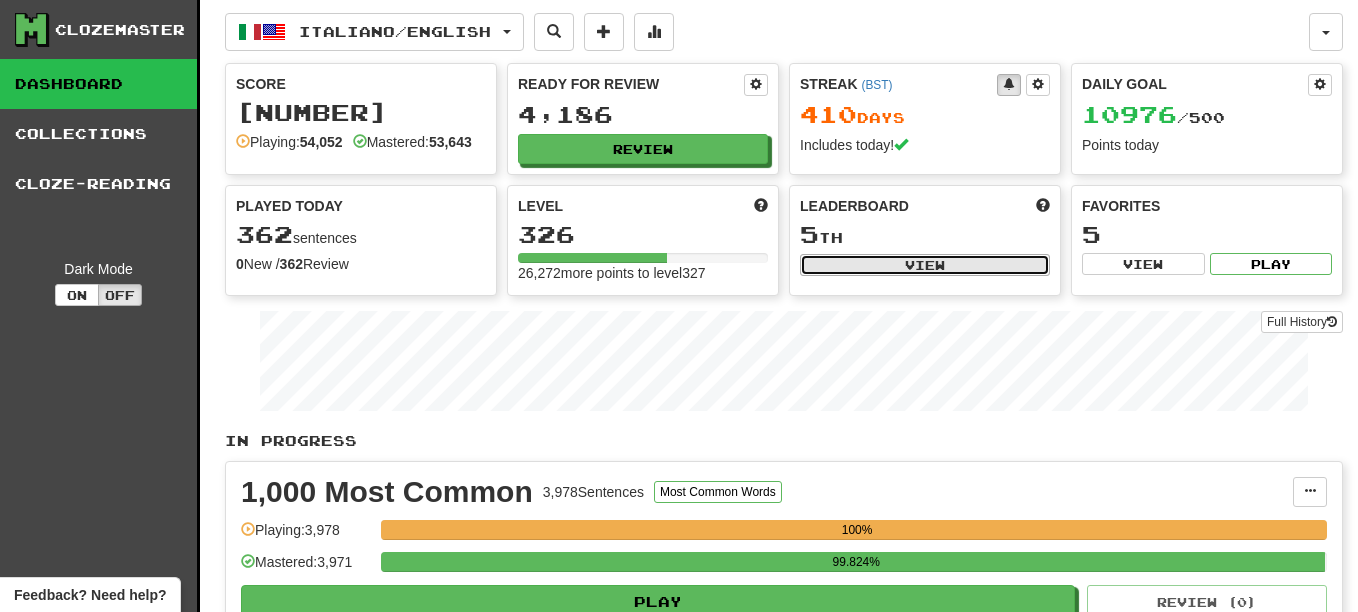 select on "**********" 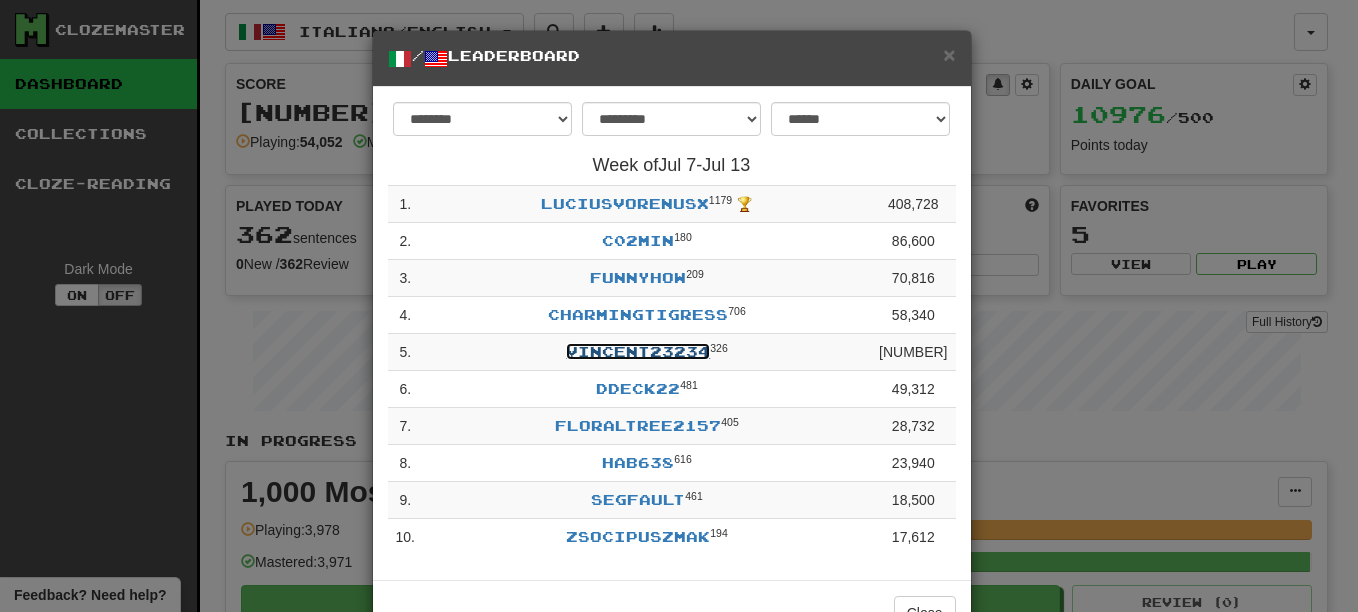 click on "Vincent23234" at bounding box center (638, 351) 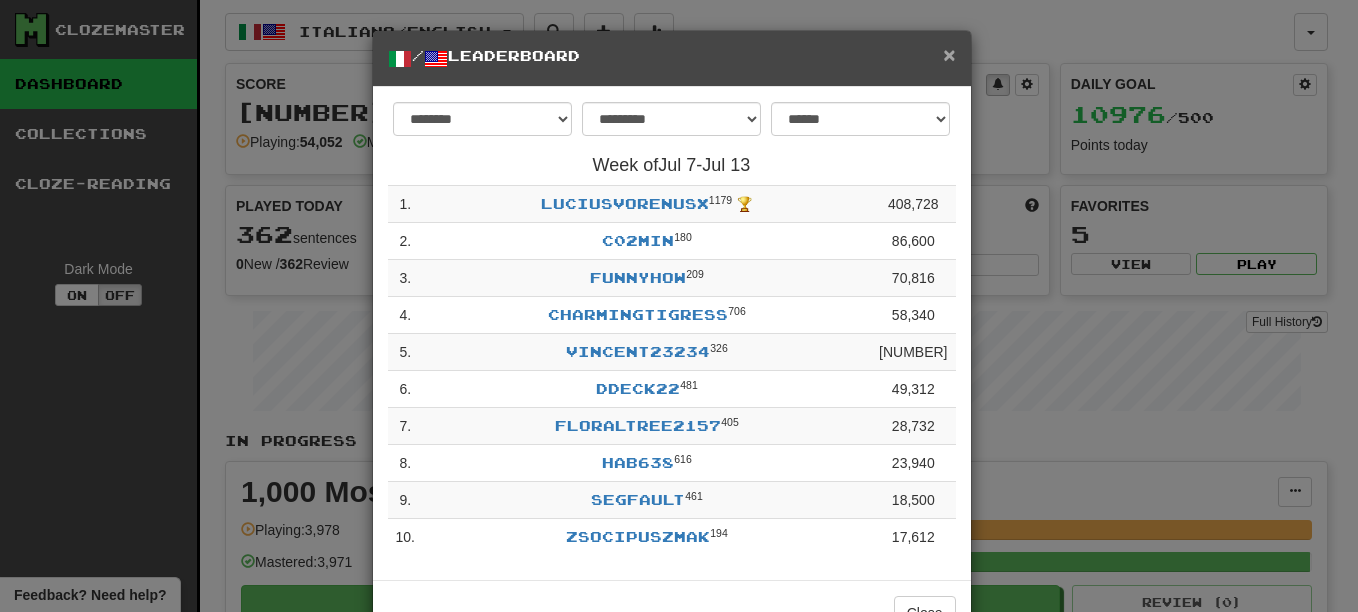 click on "×" at bounding box center (949, 54) 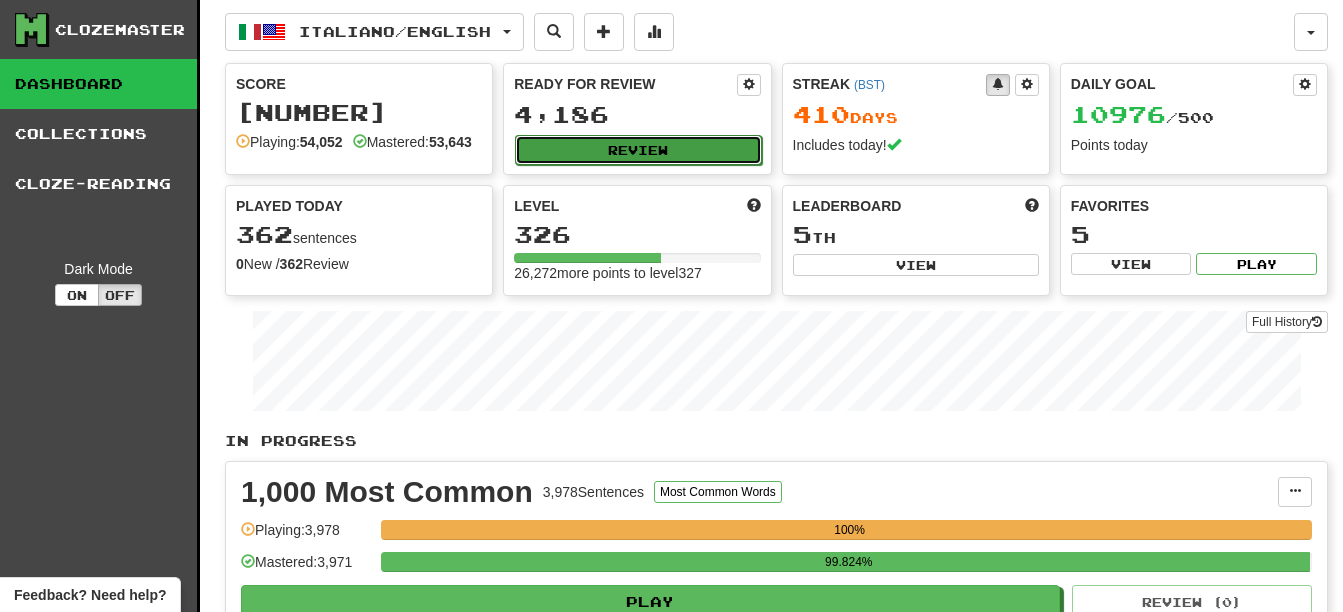 click on "Review" at bounding box center [638, 150] 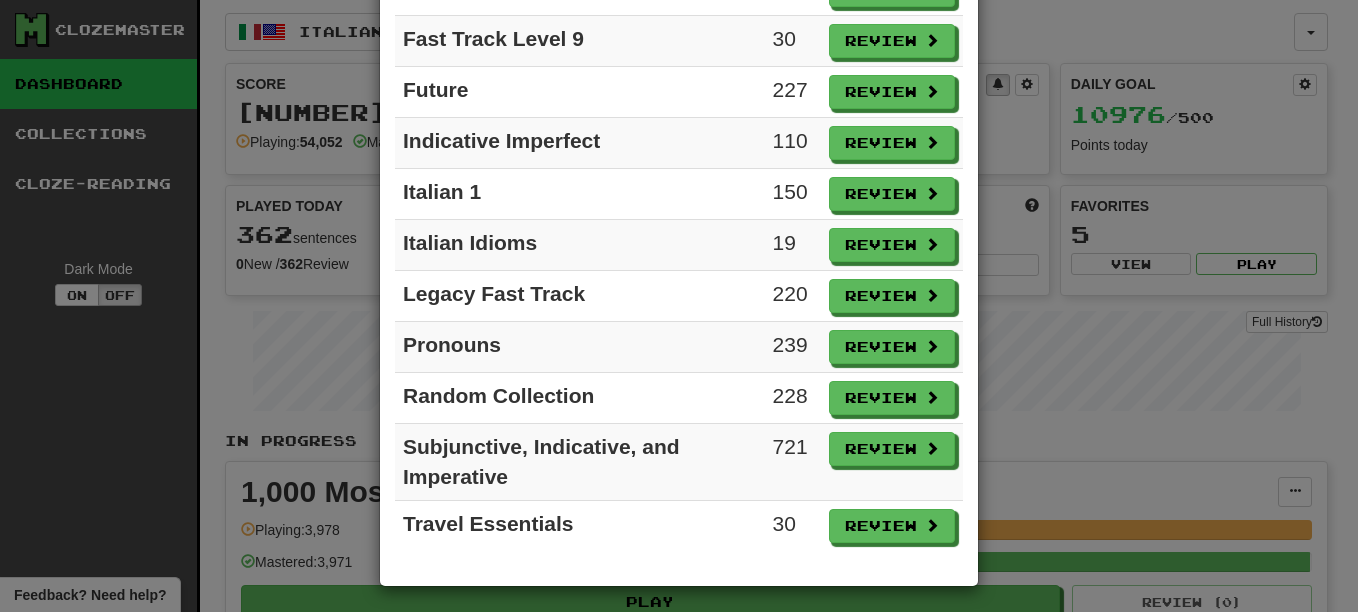 scroll, scrollTop: 884, scrollLeft: 0, axis: vertical 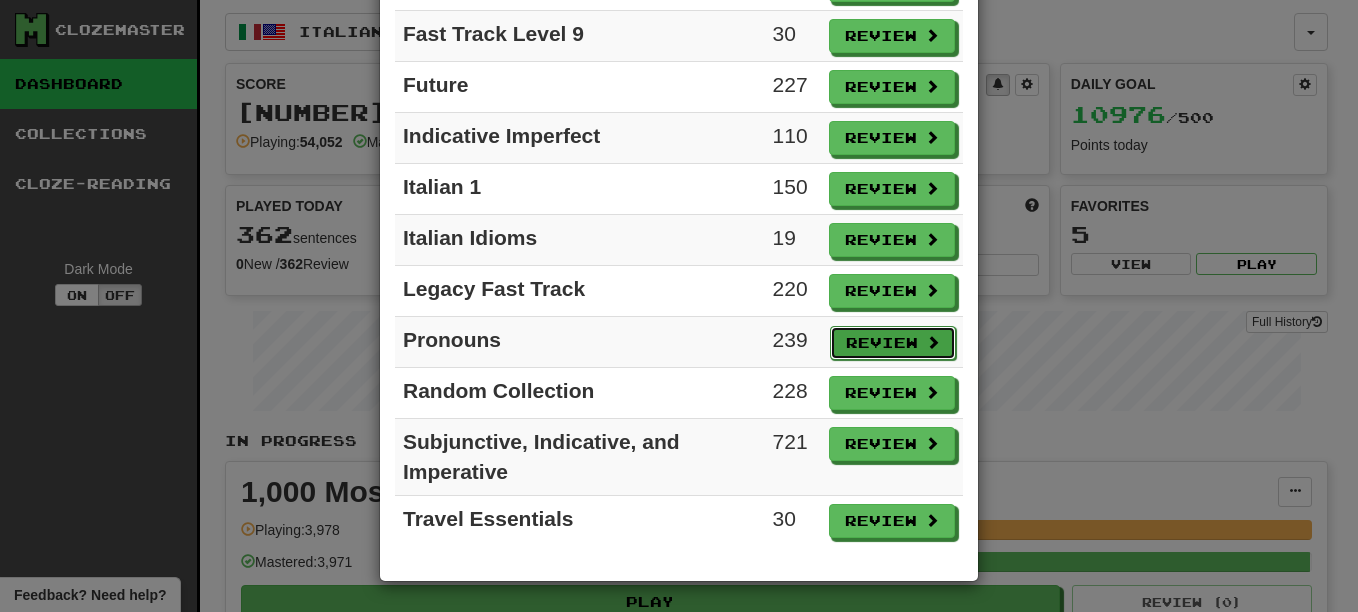 click on "Review" at bounding box center (893, 343) 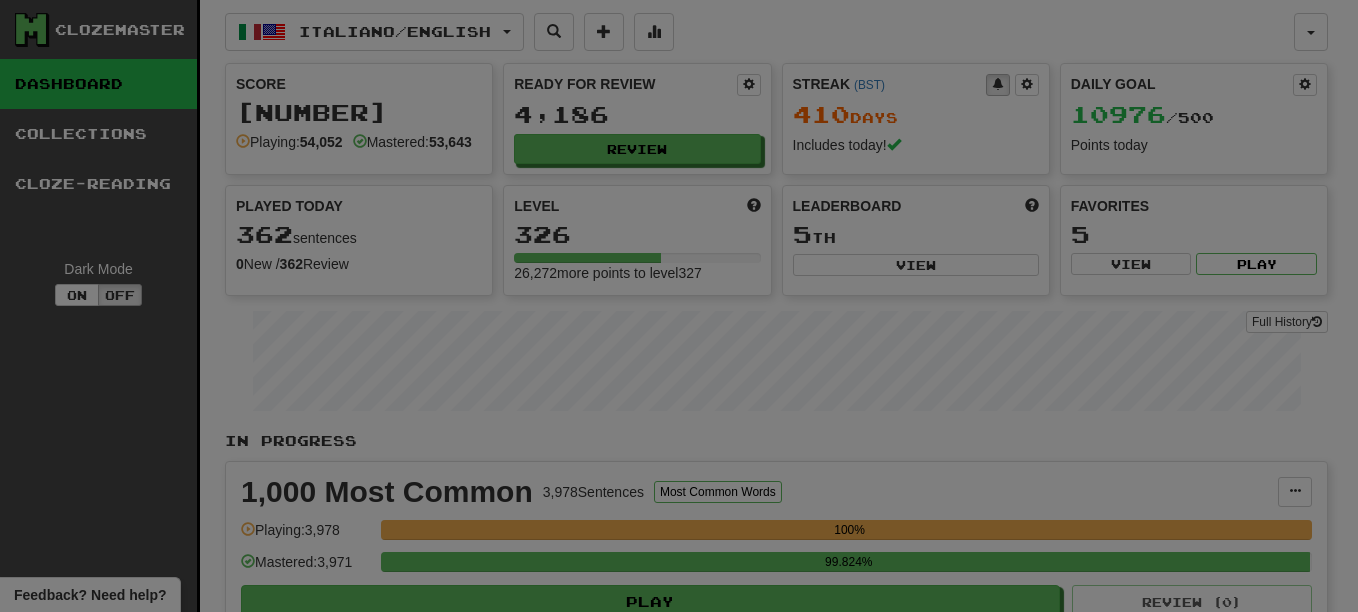 select on "**" 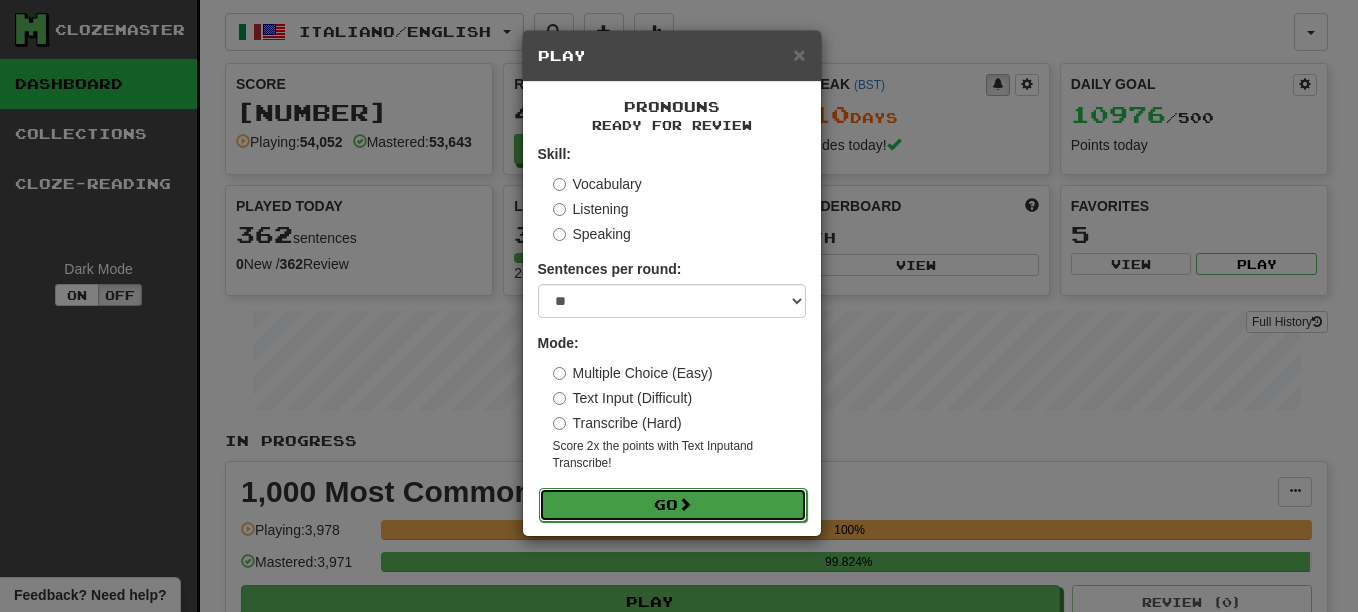 click on "Go" at bounding box center (673, 505) 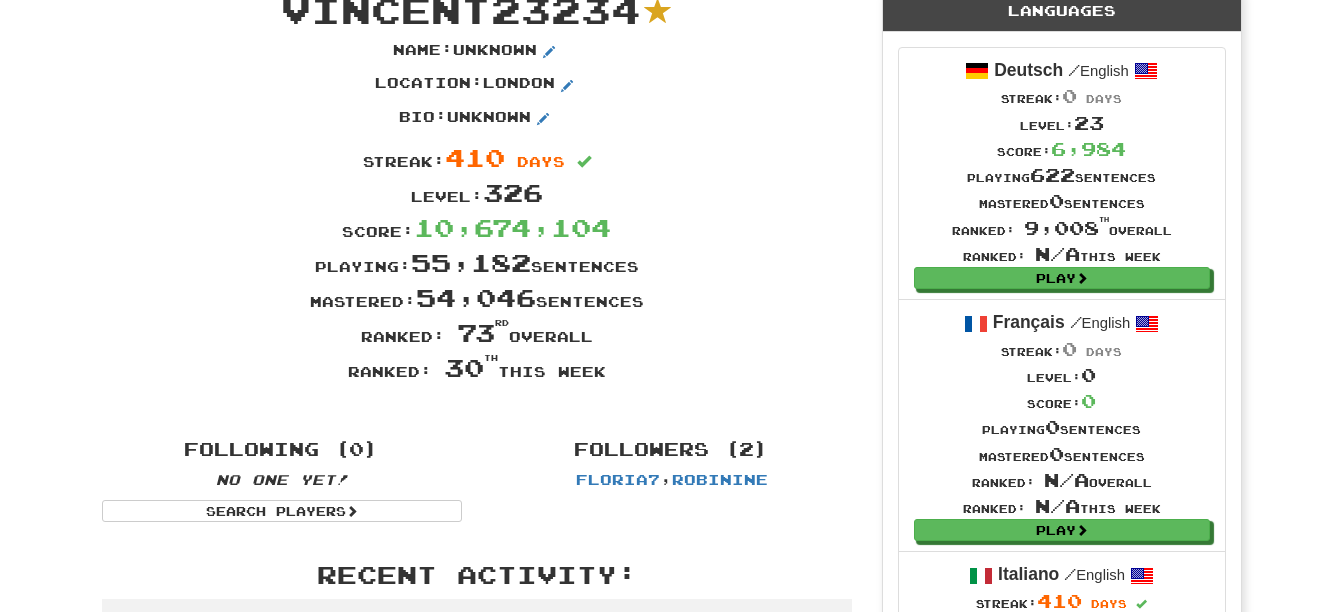 scroll, scrollTop: 200, scrollLeft: 0, axis: vertical 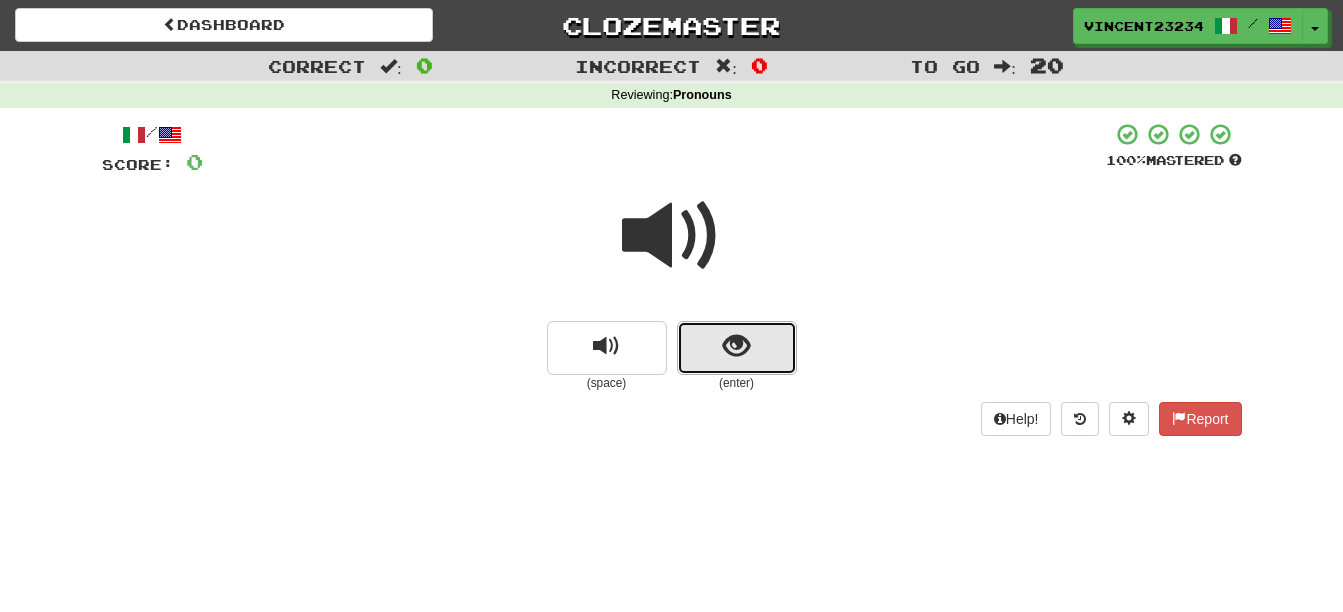drag, startPoint x: 712, startPoint y: 334, endPoint x: 728, endPoint y: 341, distance: 17.464249 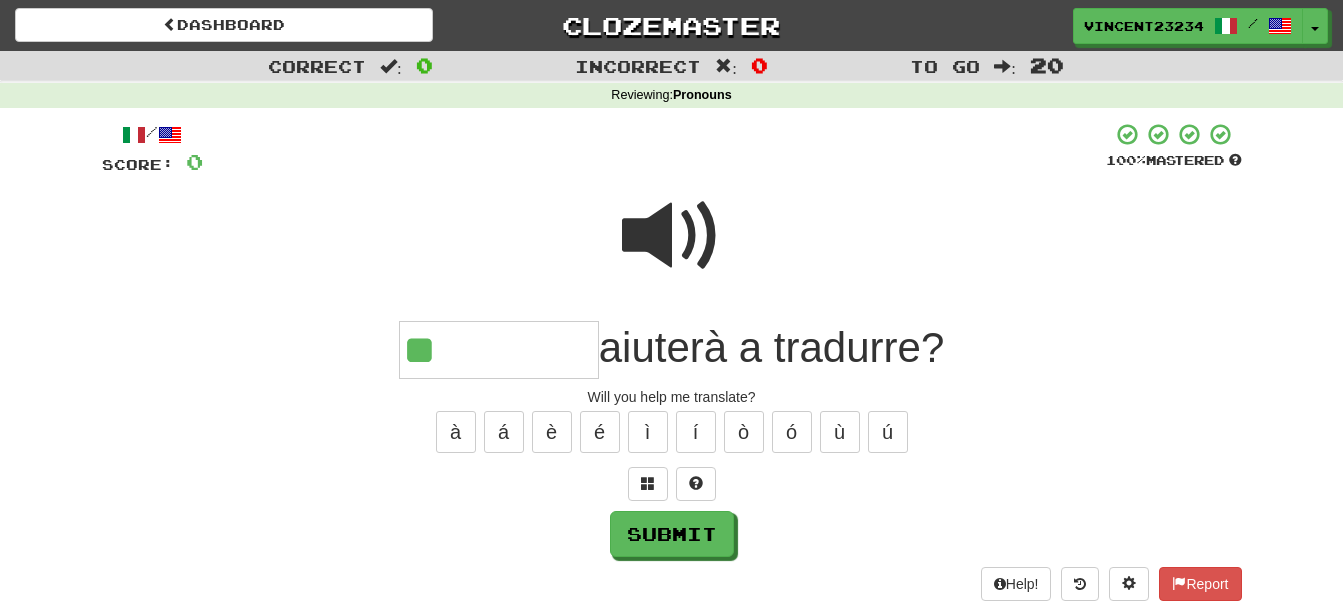 type on "**" 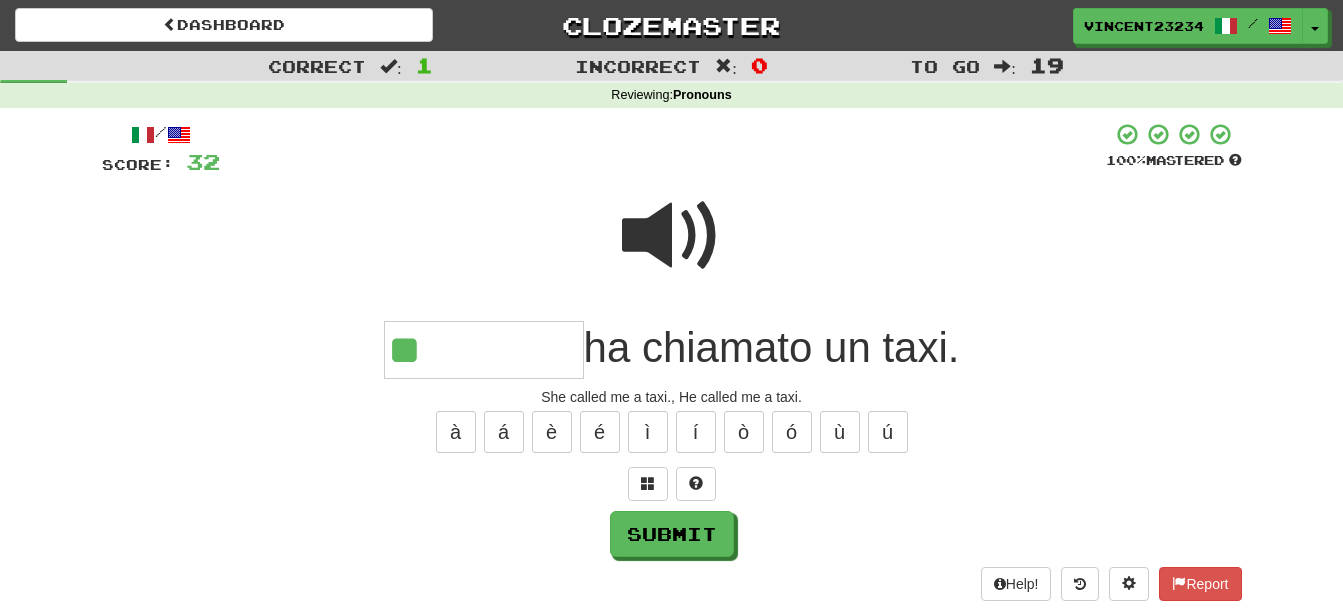 type on "**" 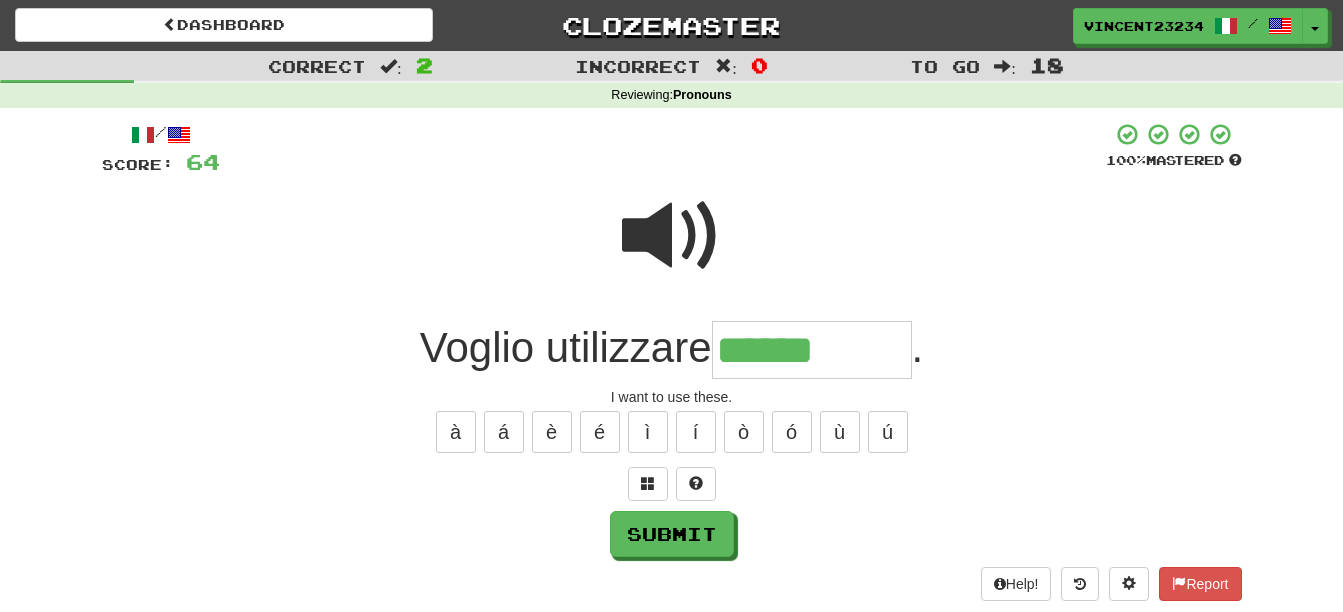 type on "******" 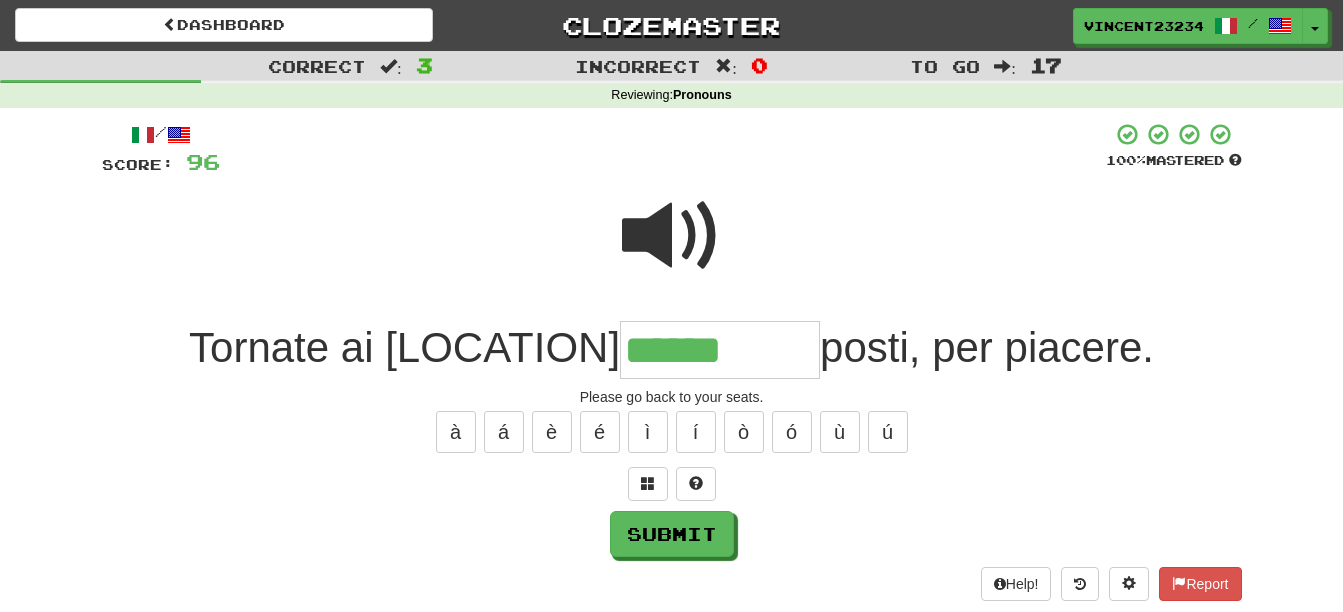 type on "******" 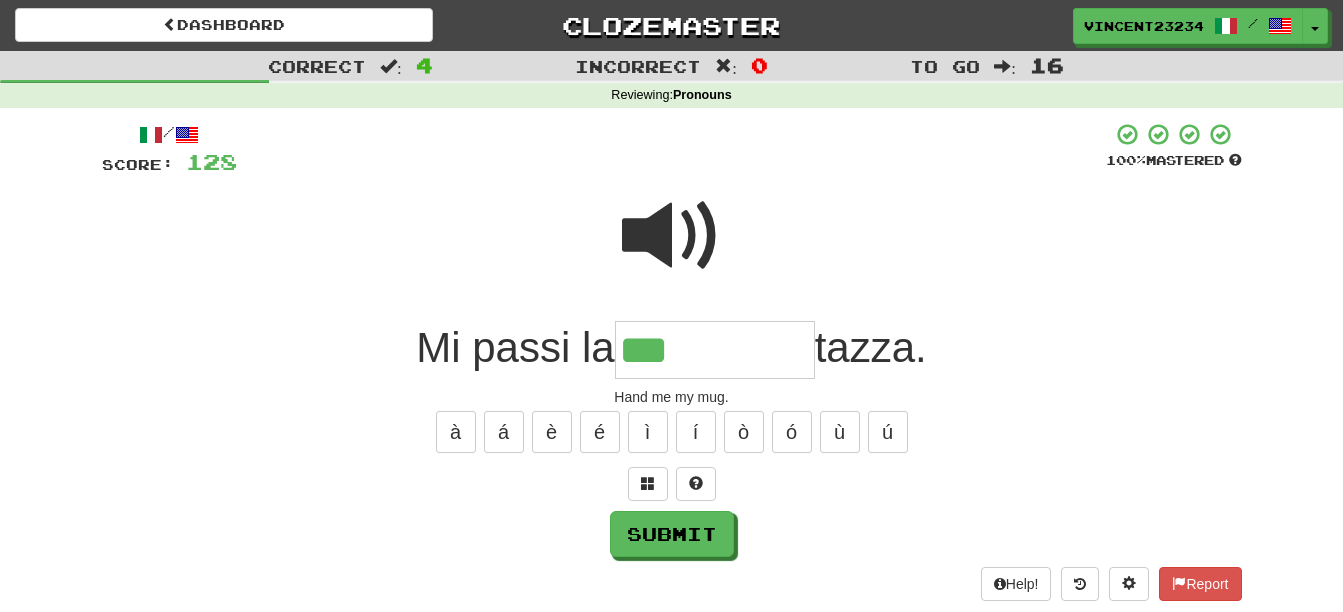 type on "***" 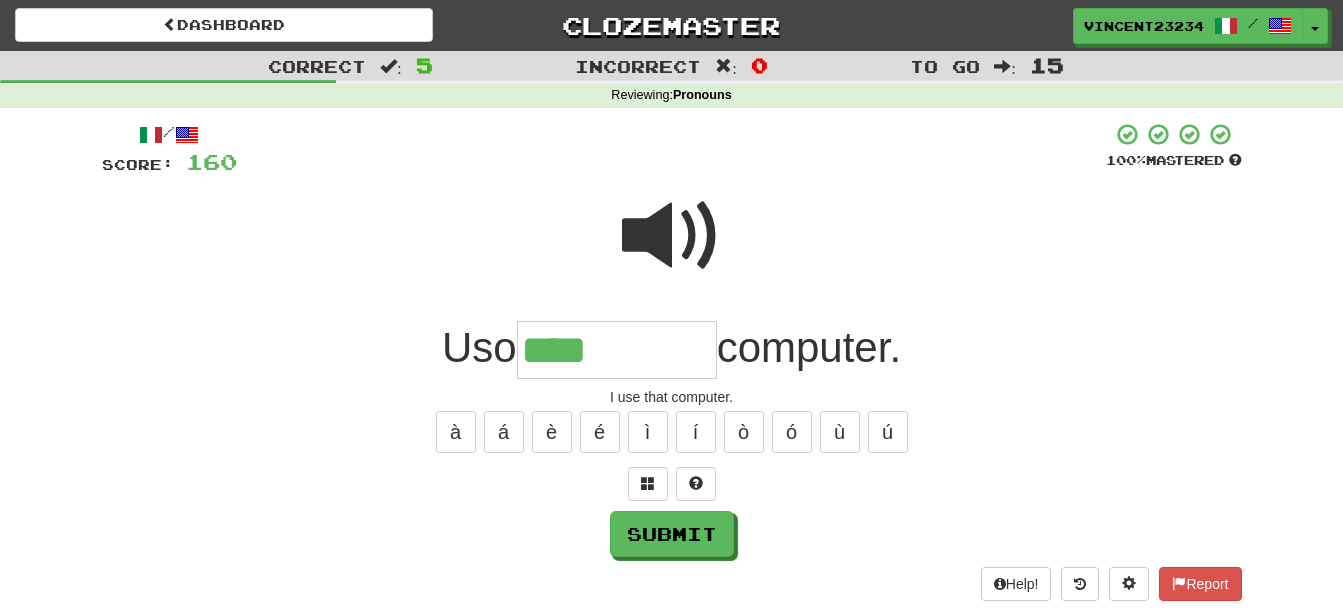 type on "****" 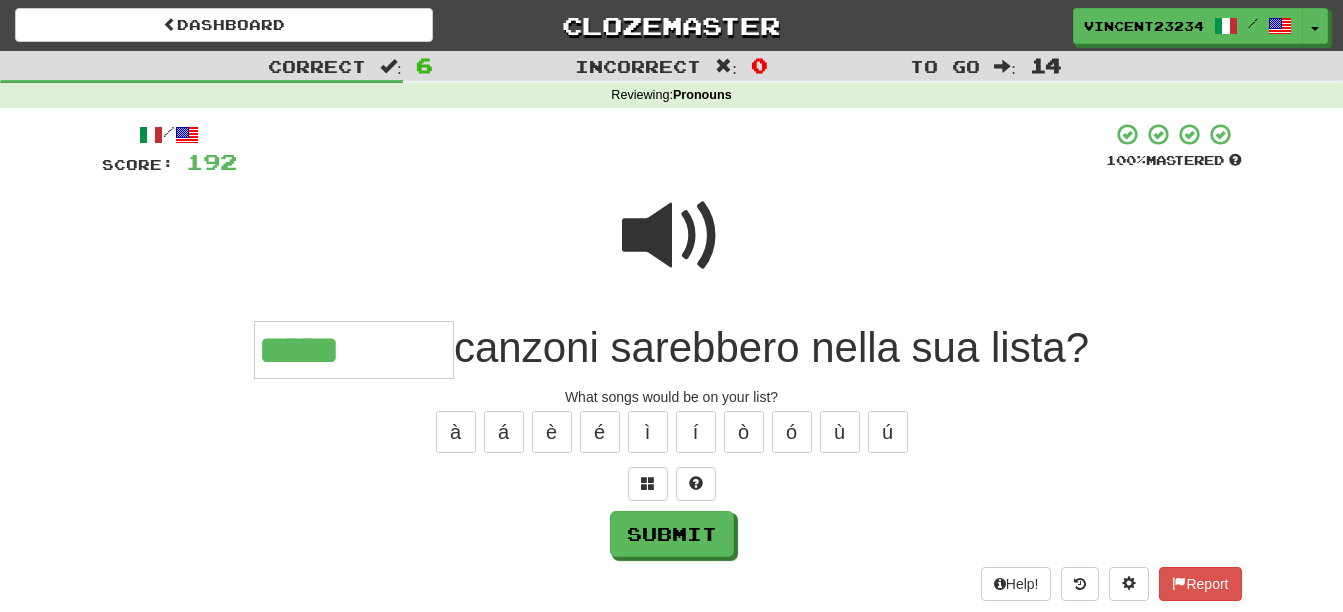type on "*****" 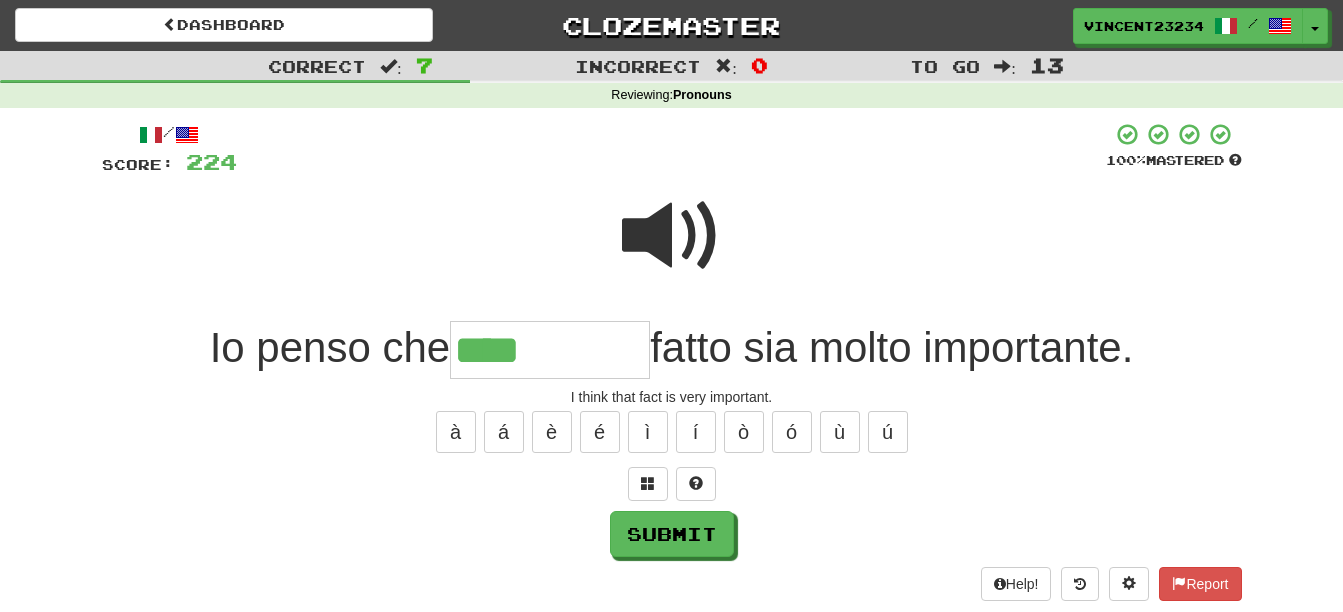 type on "****" 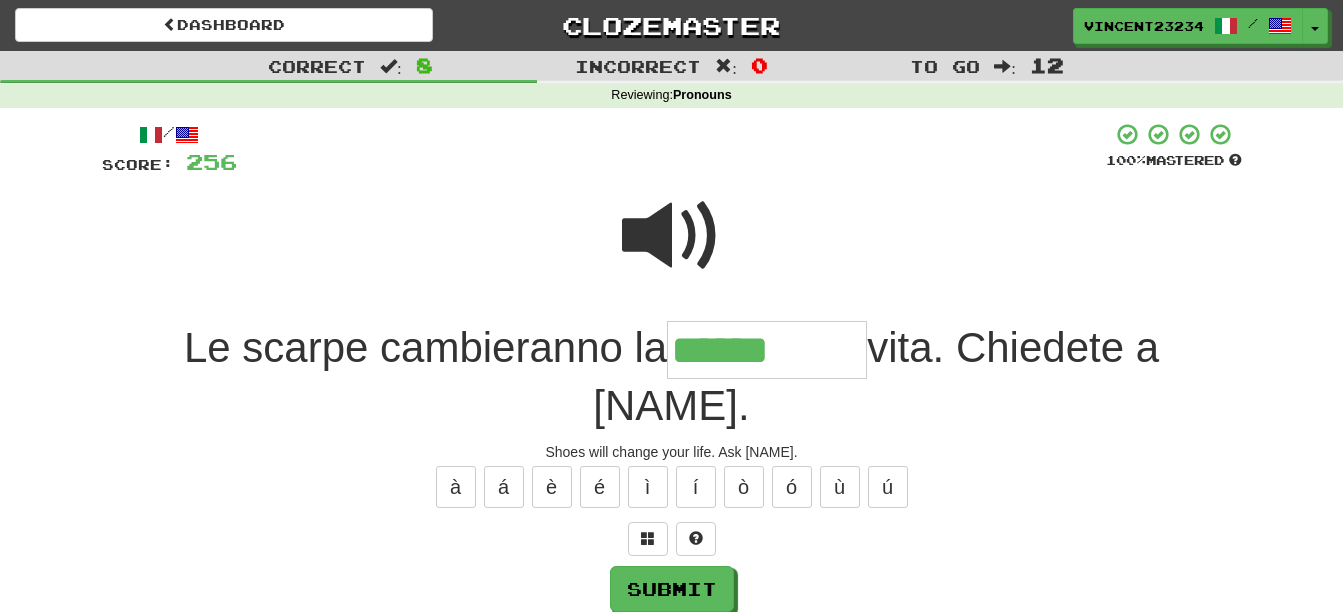 type on "******" 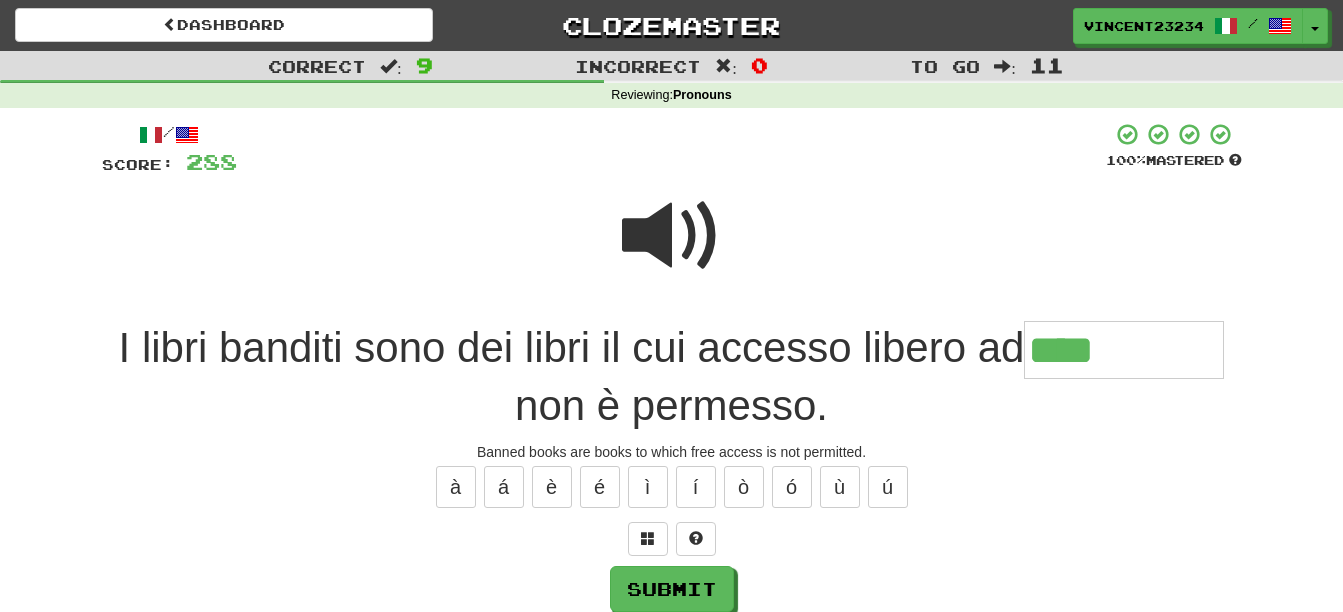 type on "****" 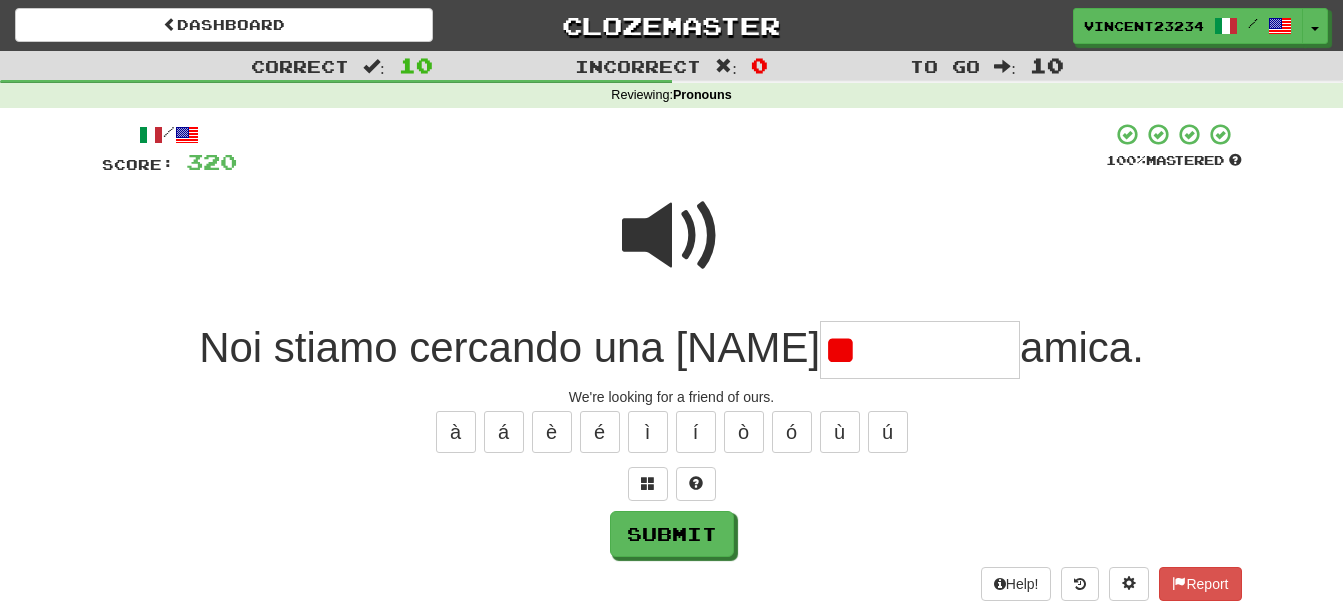 type on "*" 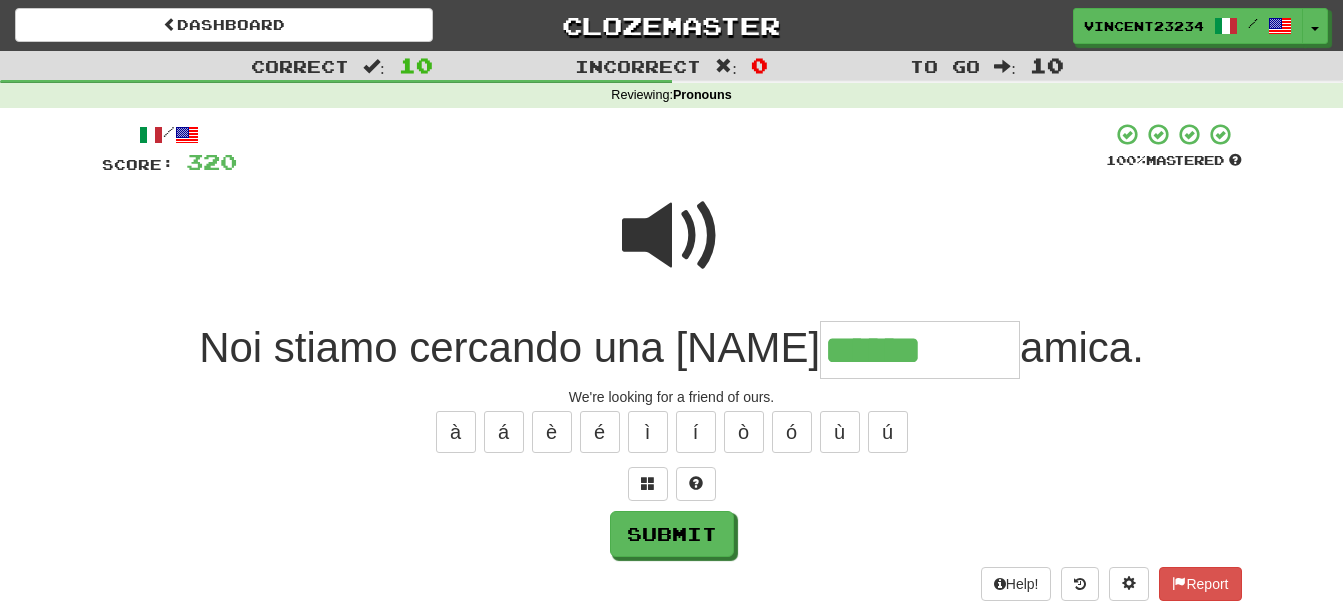 type on "******" 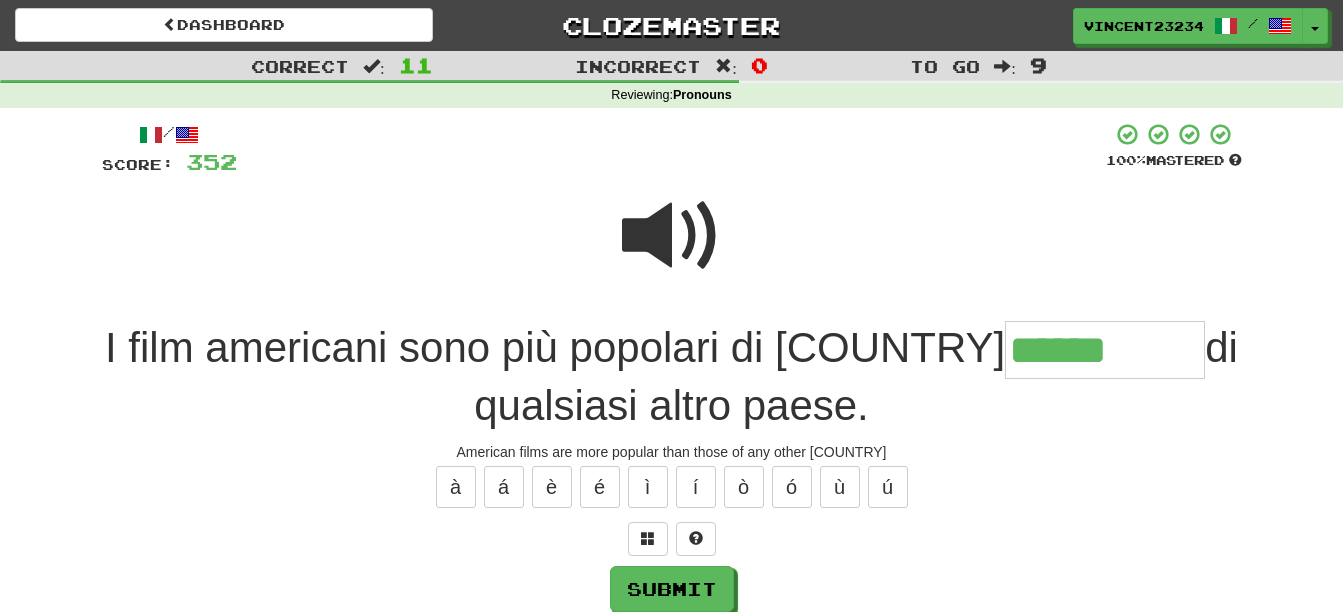 type on "******" 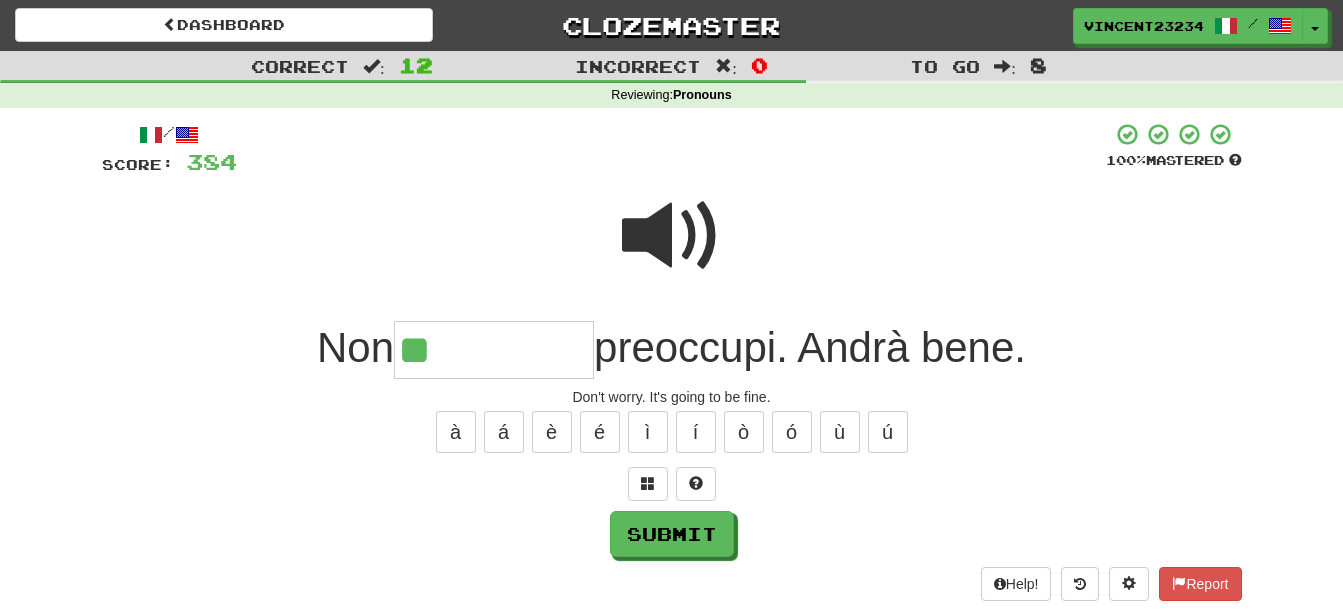 type on "**" 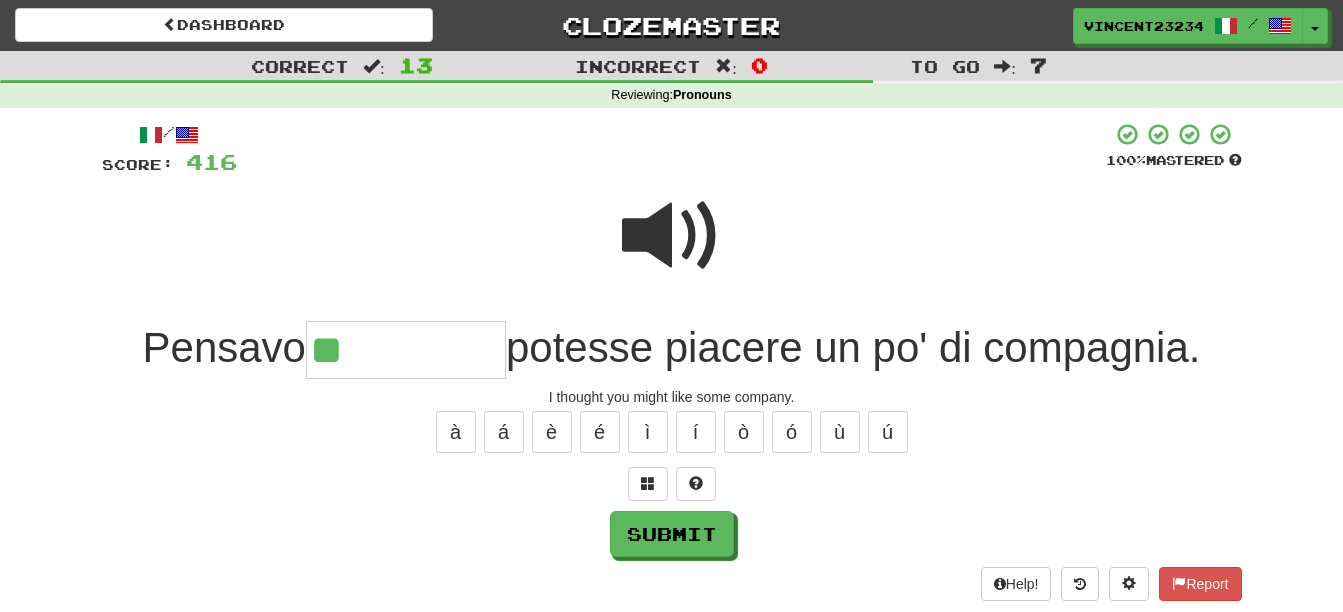 type on "**" 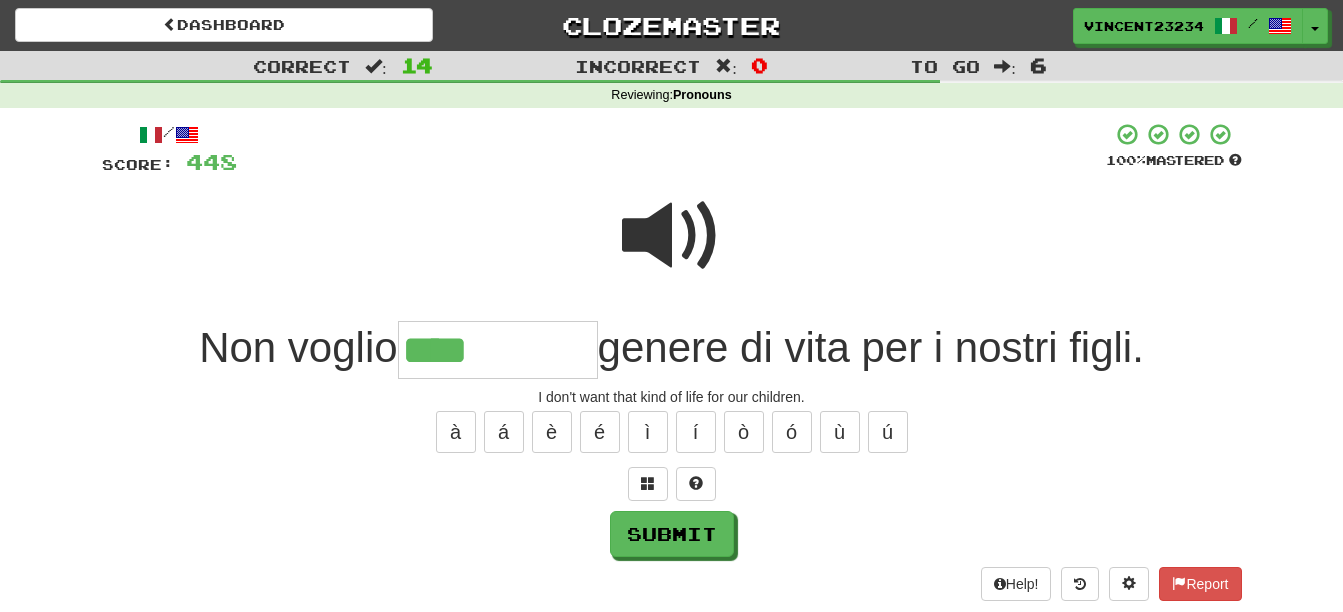 type on "****" 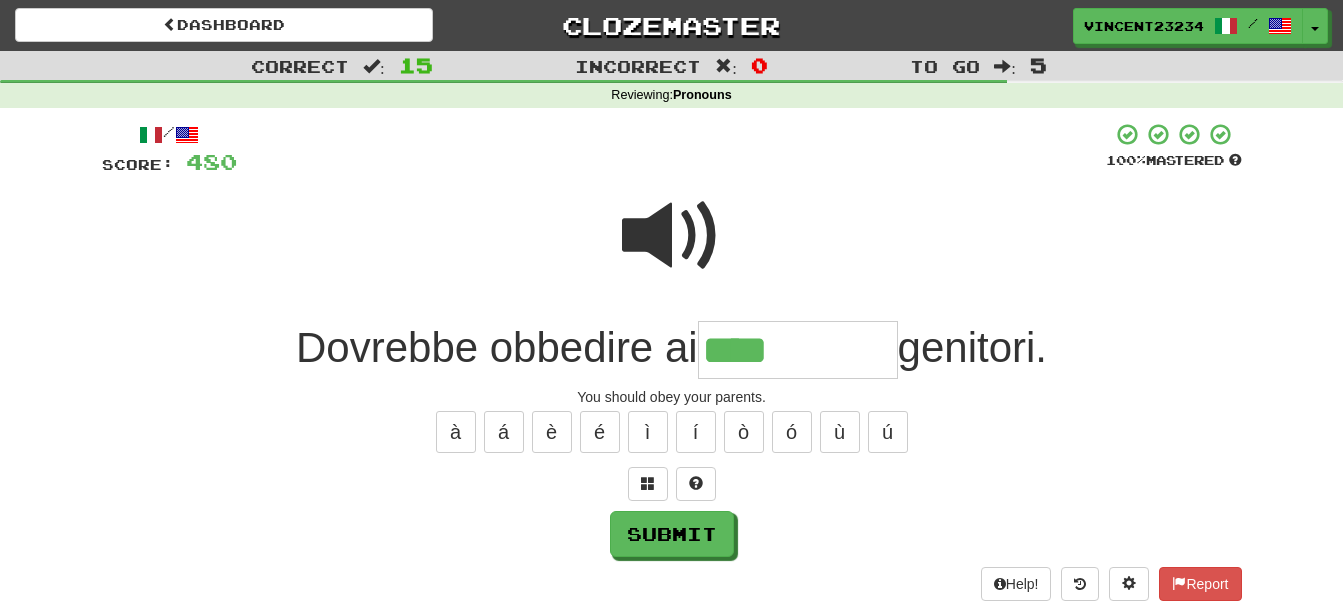 type on "****" 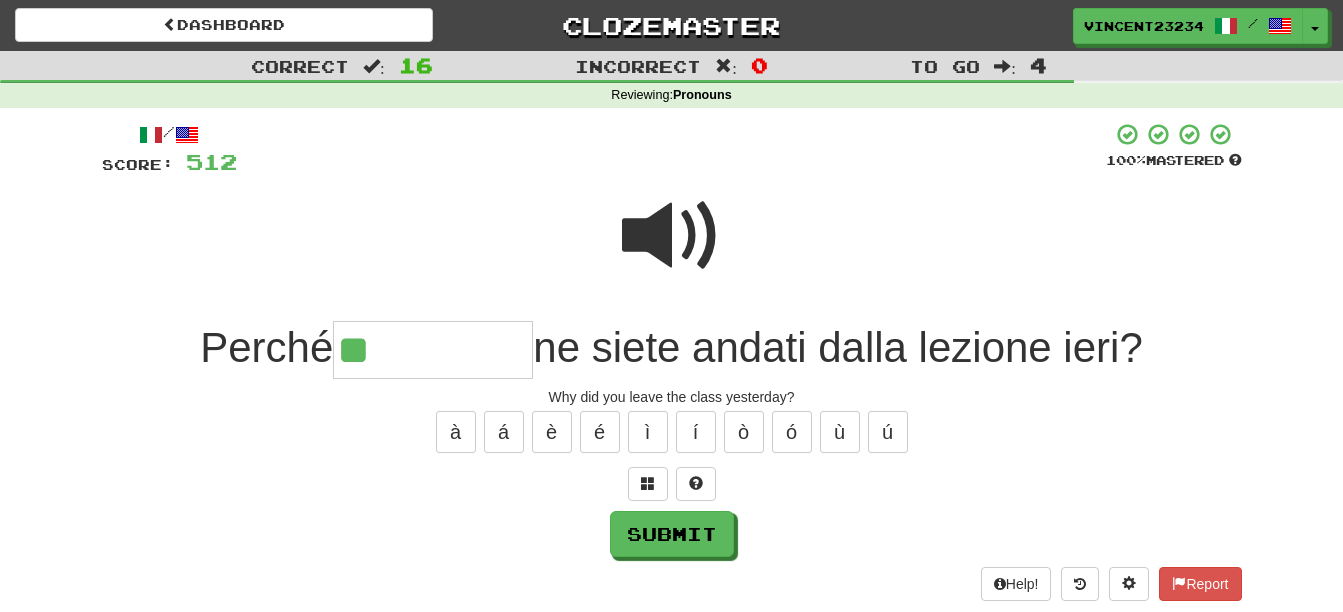 type on "**" 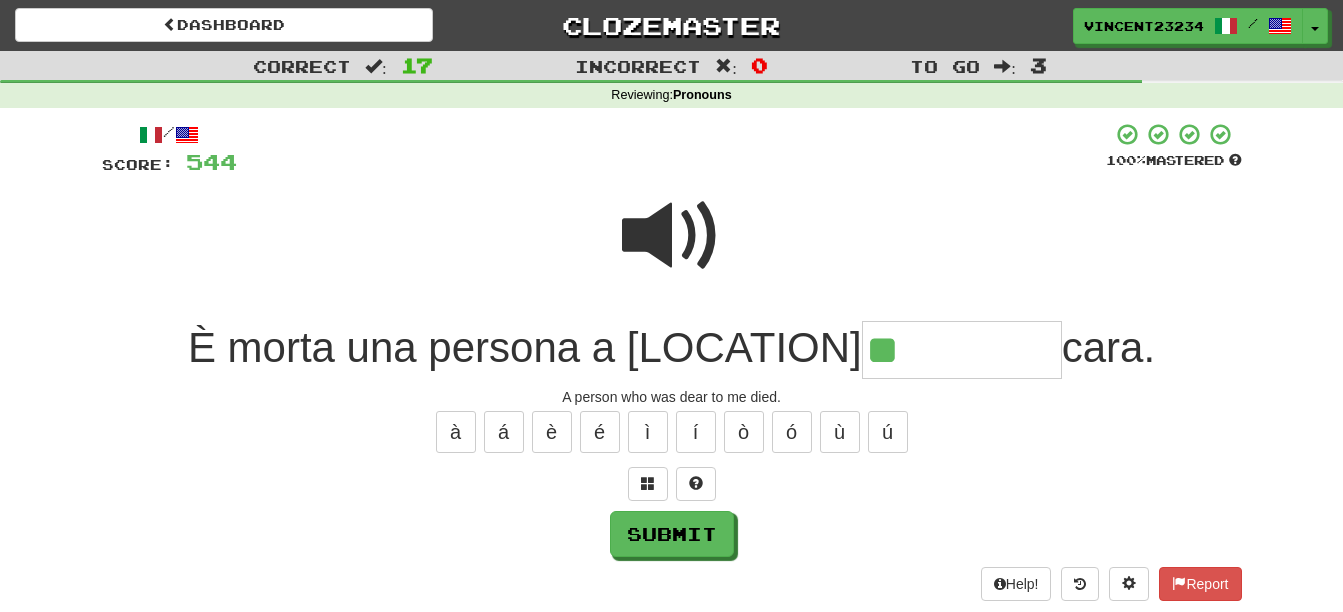 type on "**" 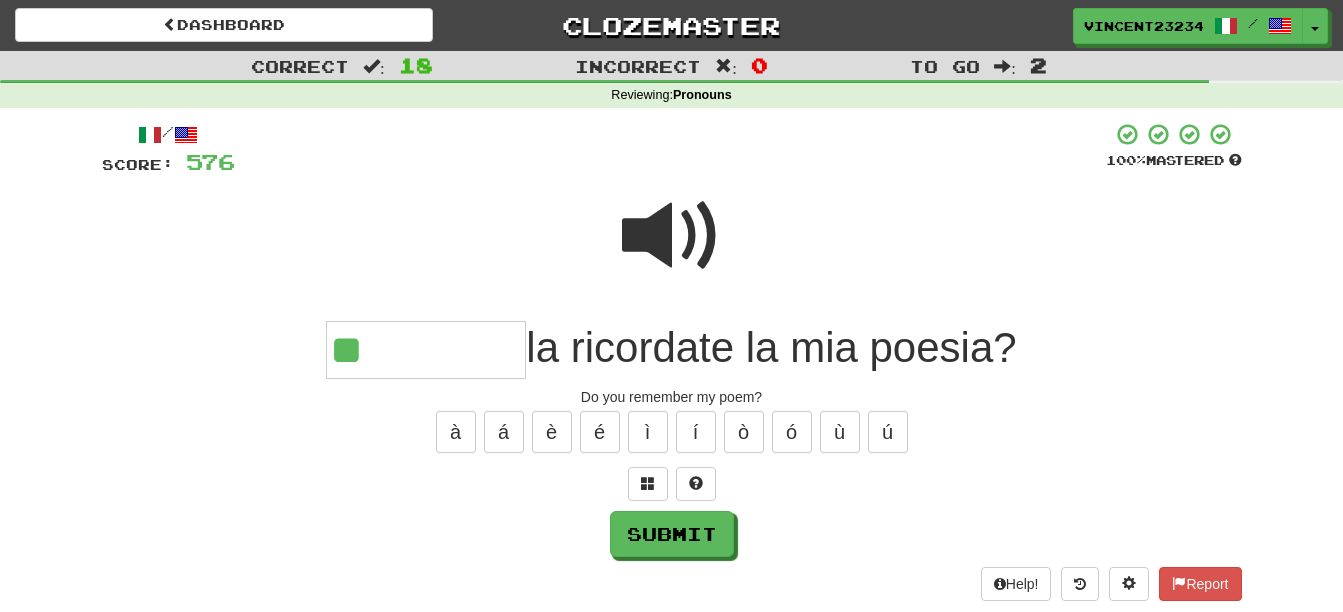 type on "**" 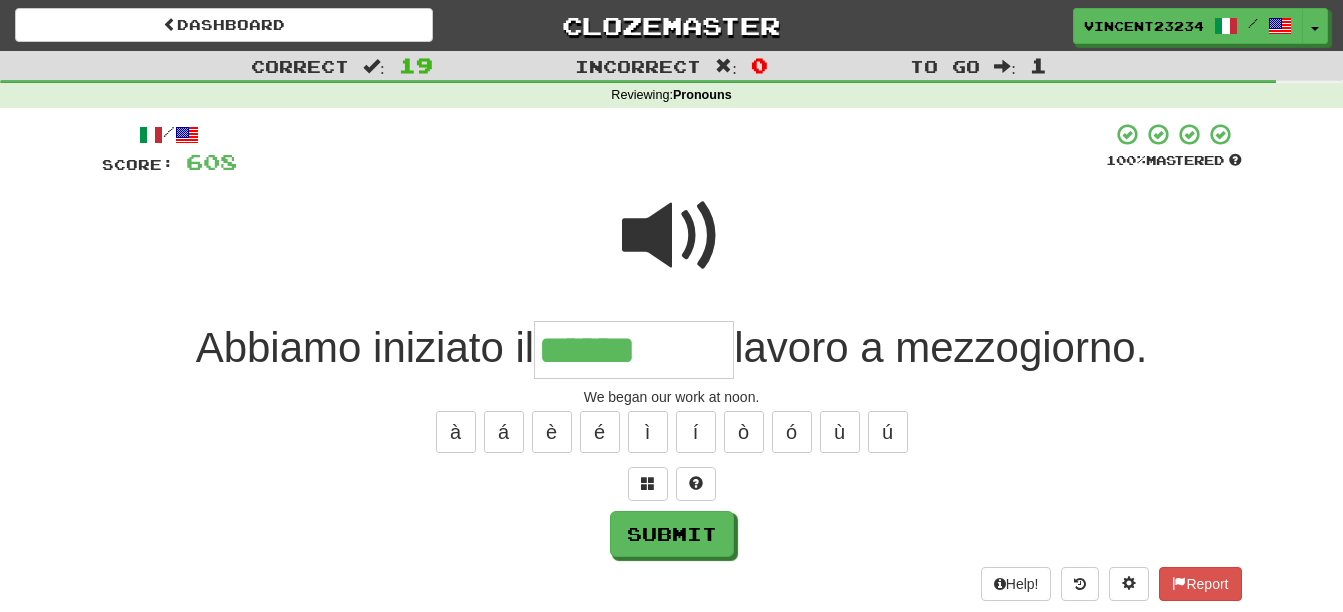 type on "******" 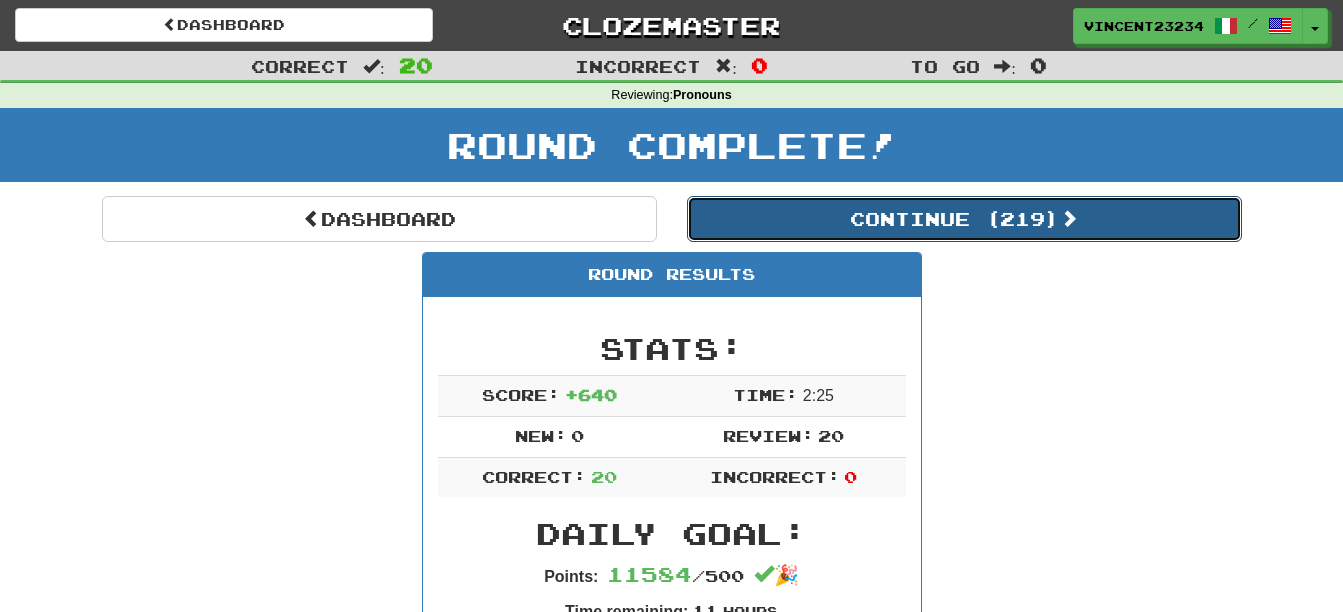 click on "Continue ( 219 )" at bounding box center (964, 219) 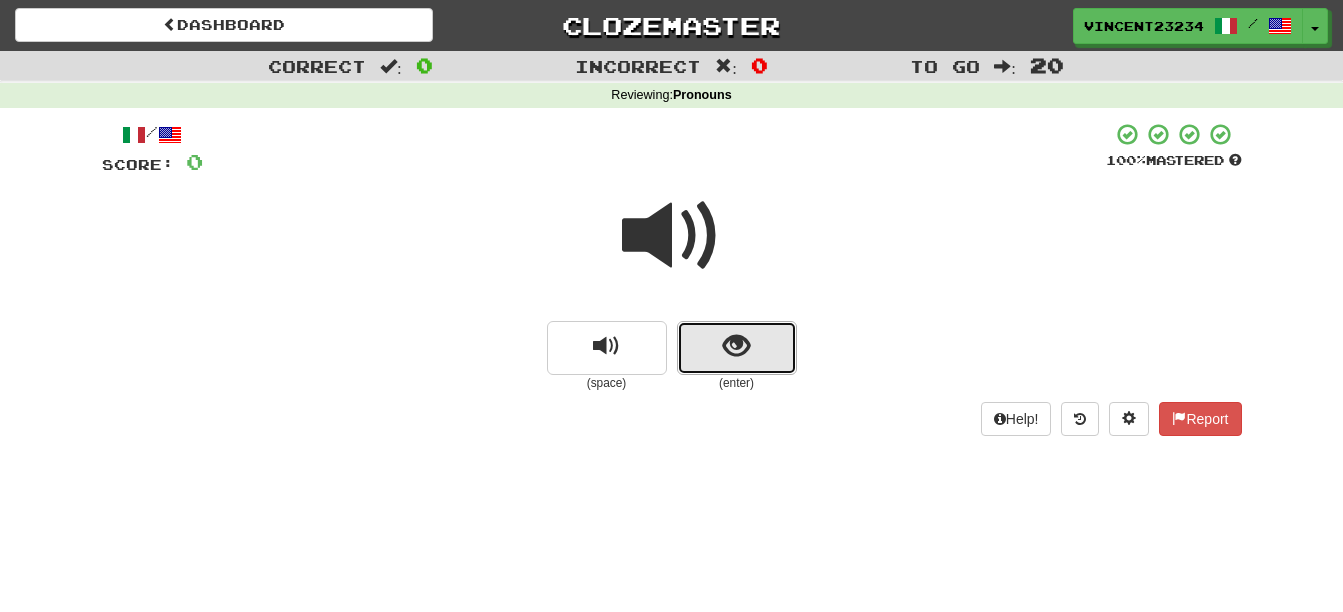 click at bounding box center (737, 348) 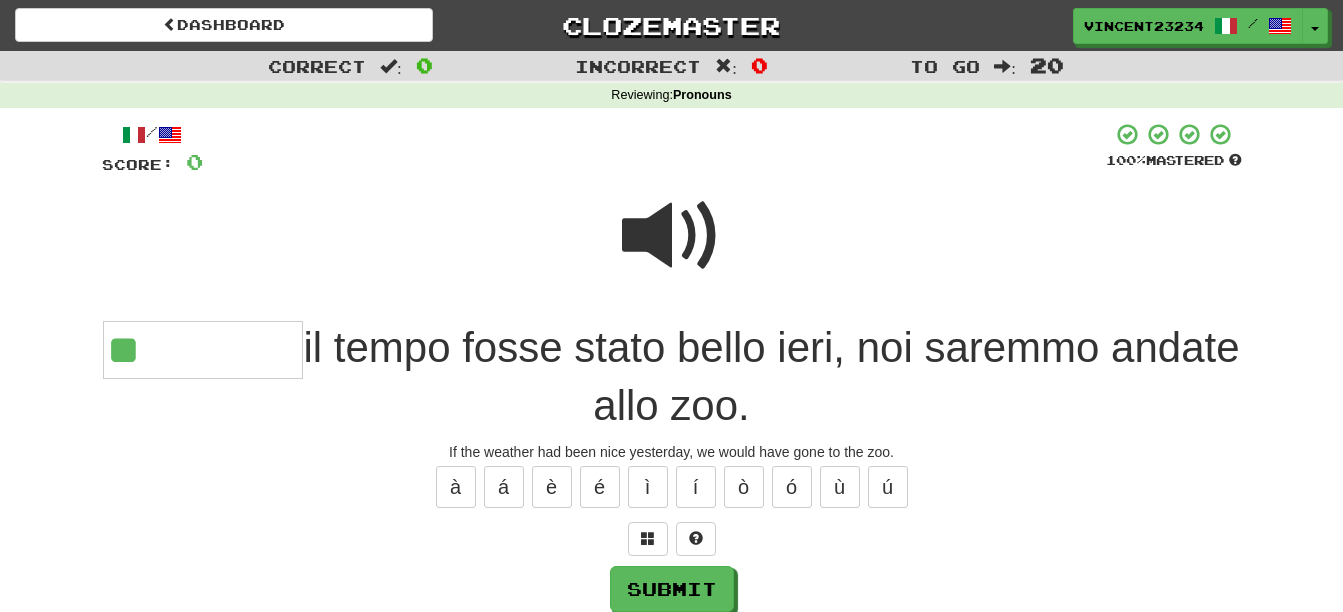 type on "**" 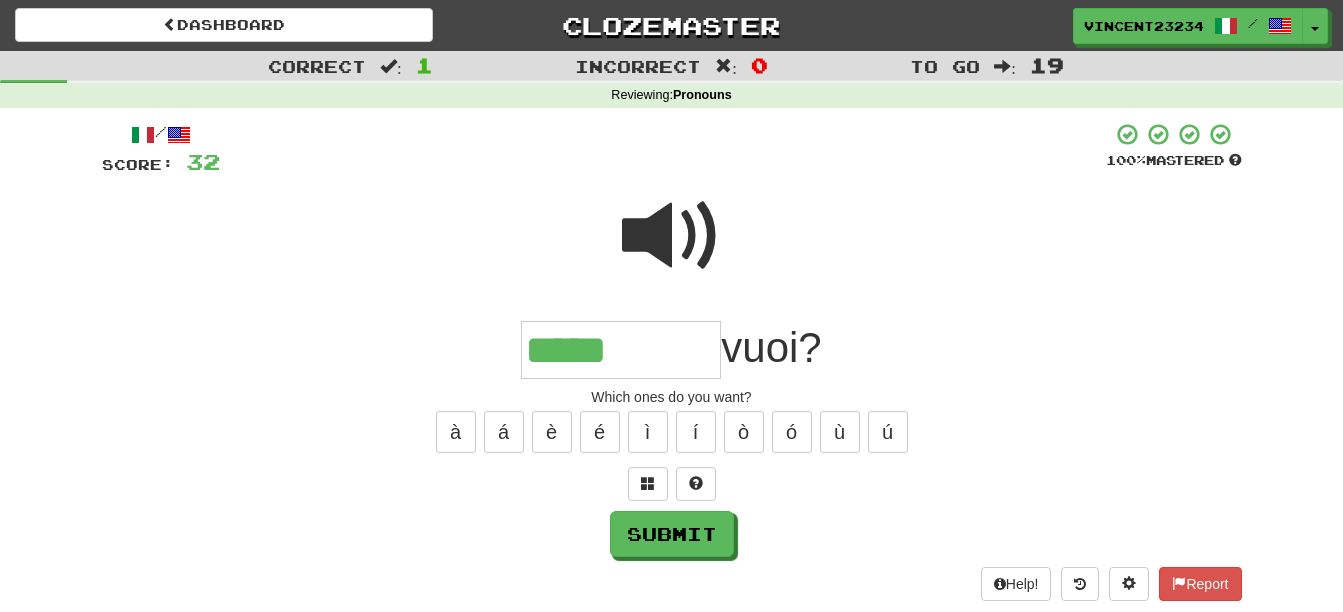 type on "*****" 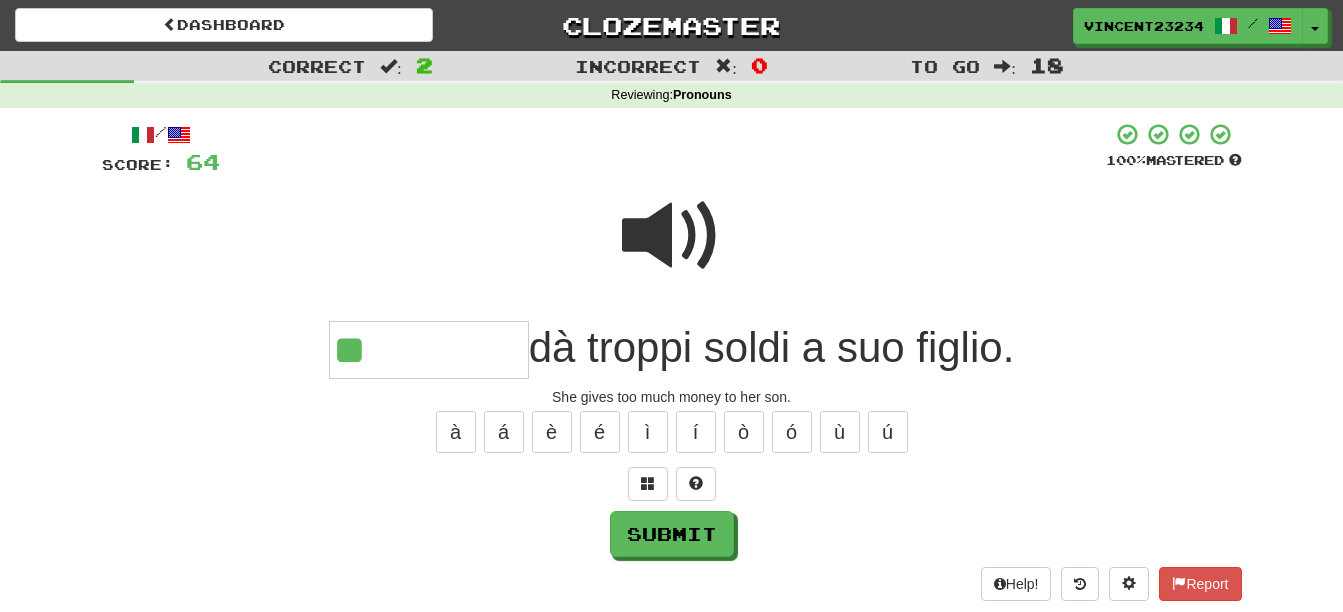 type on "***" 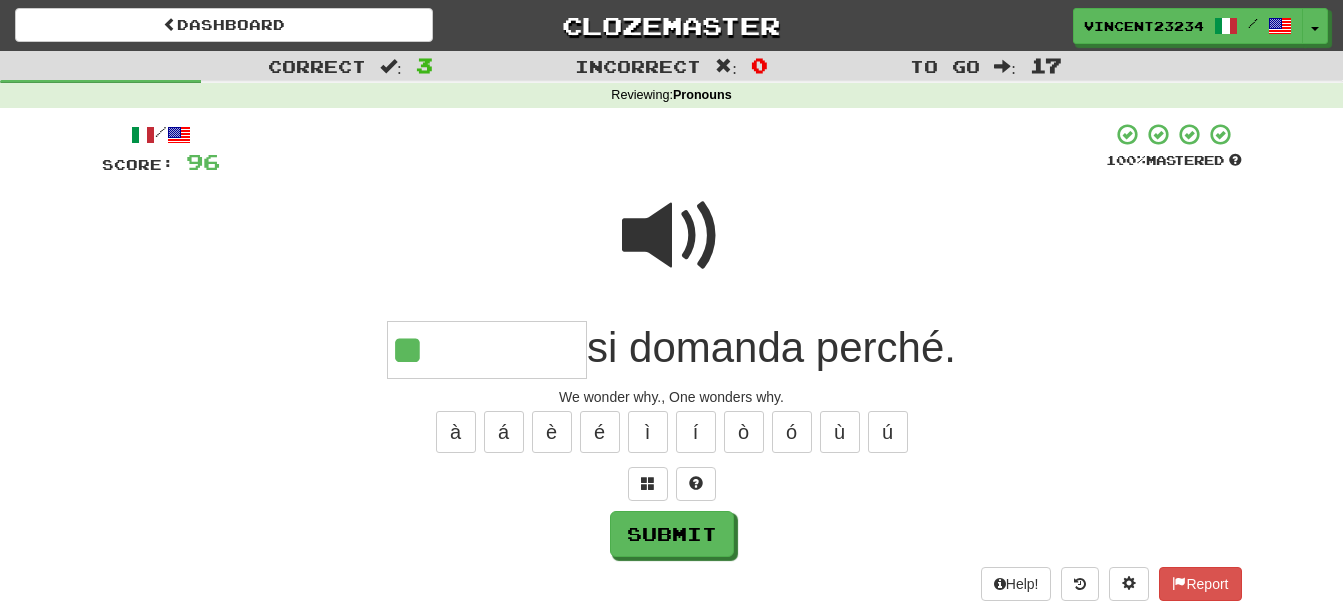 type on "**" 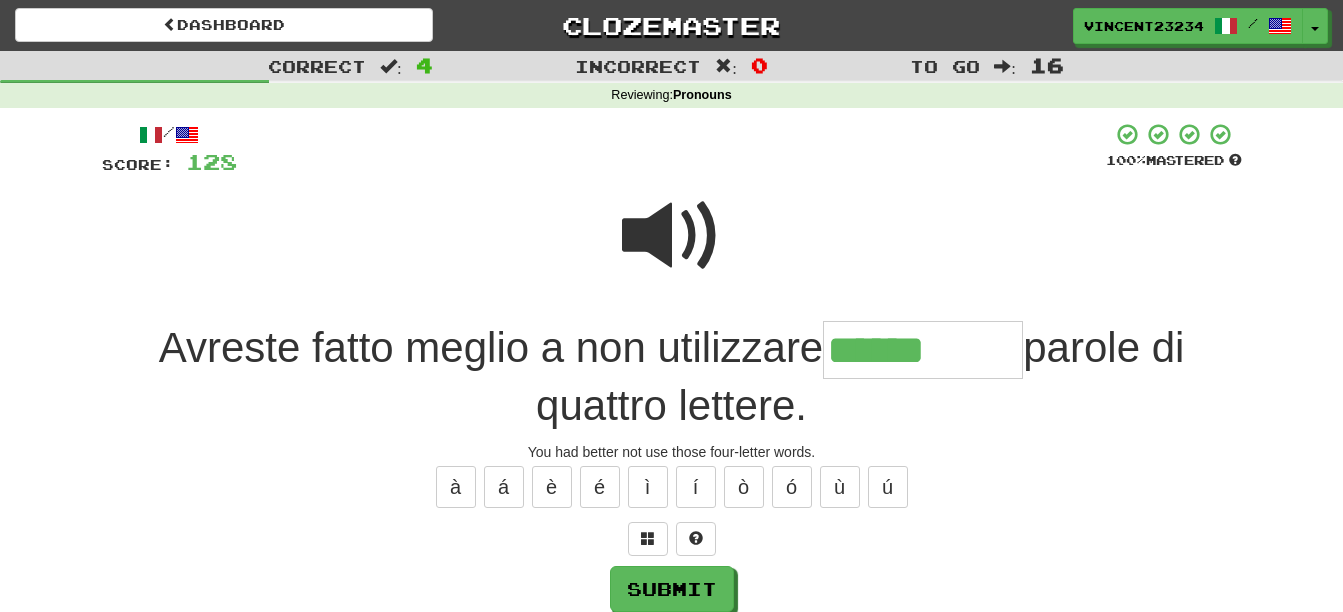 type on "******" 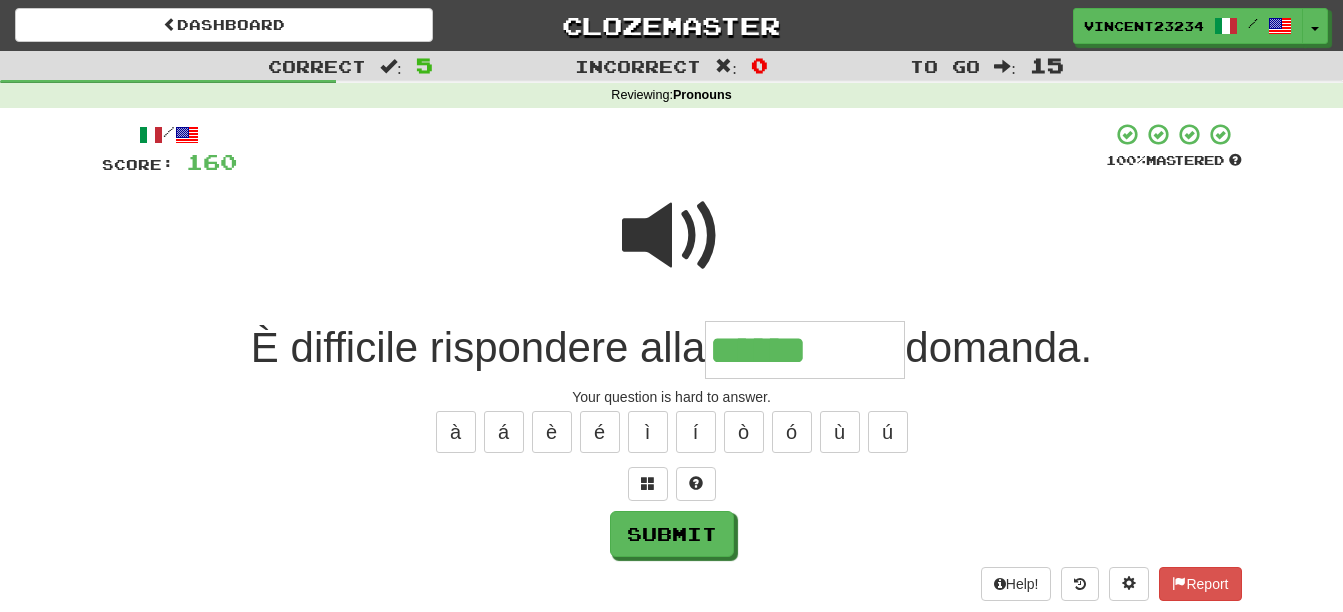 type on "******" 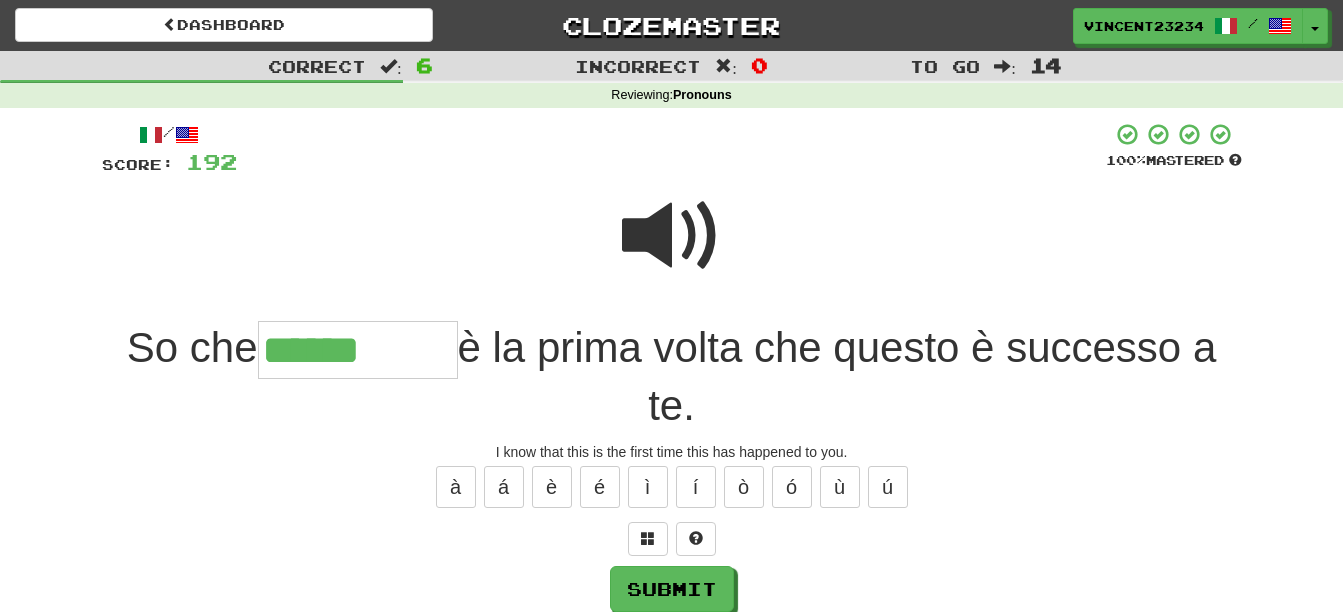 type on "******" 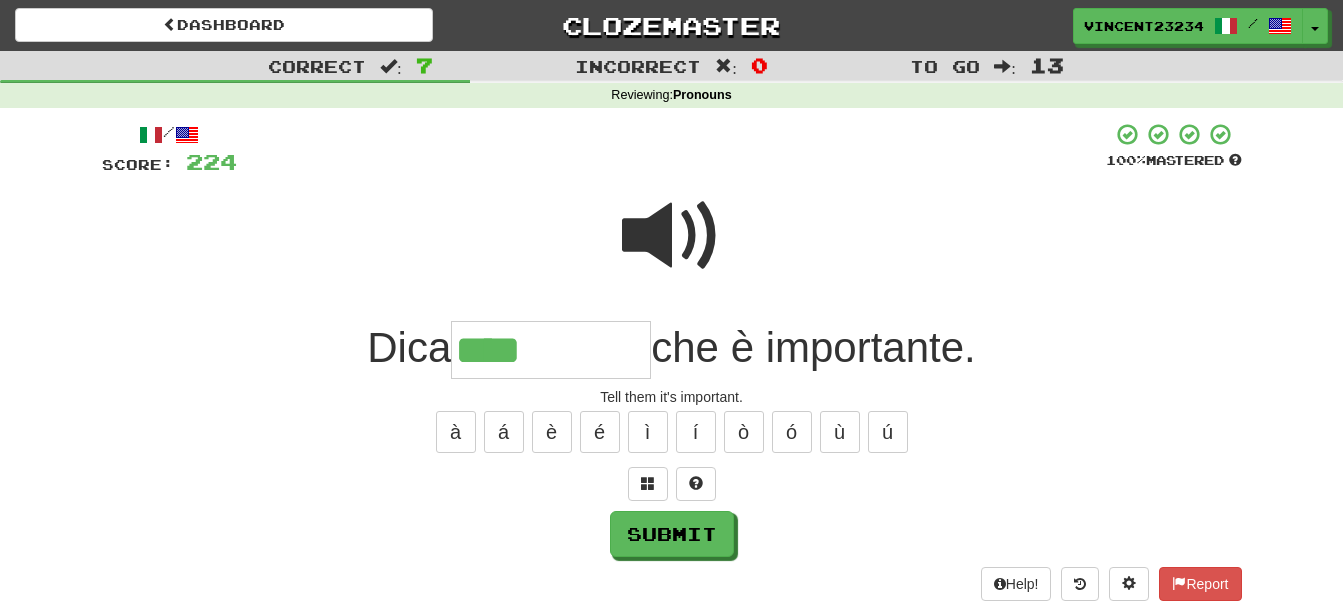 type on "****" 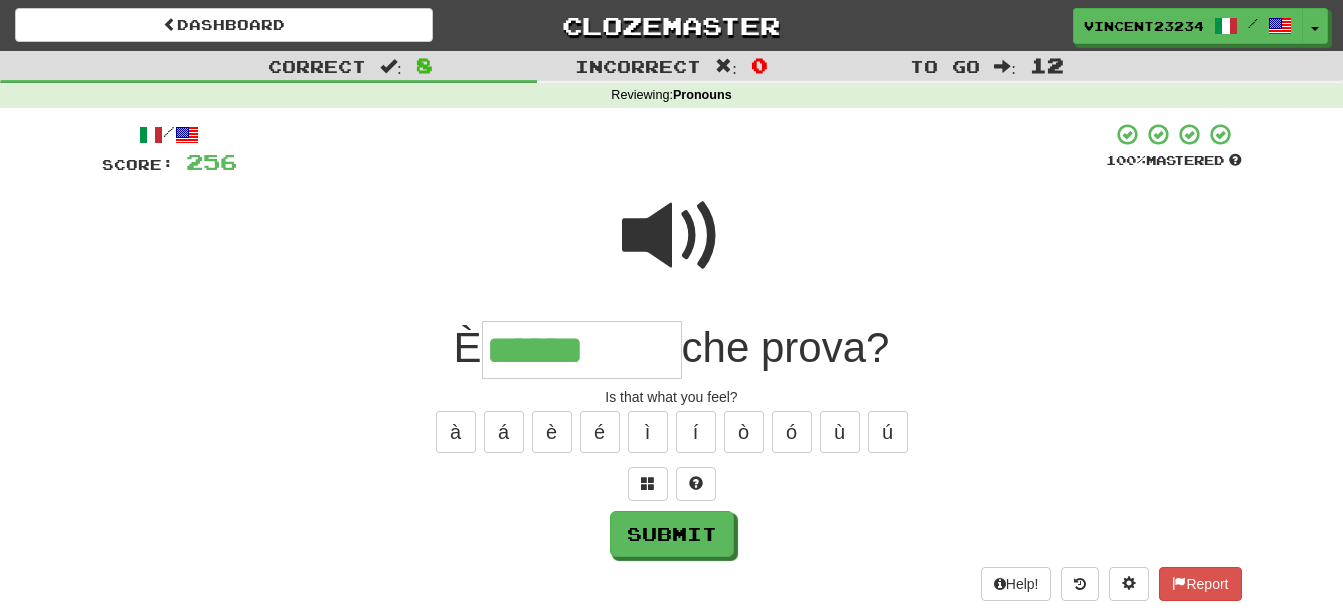 type on "******" 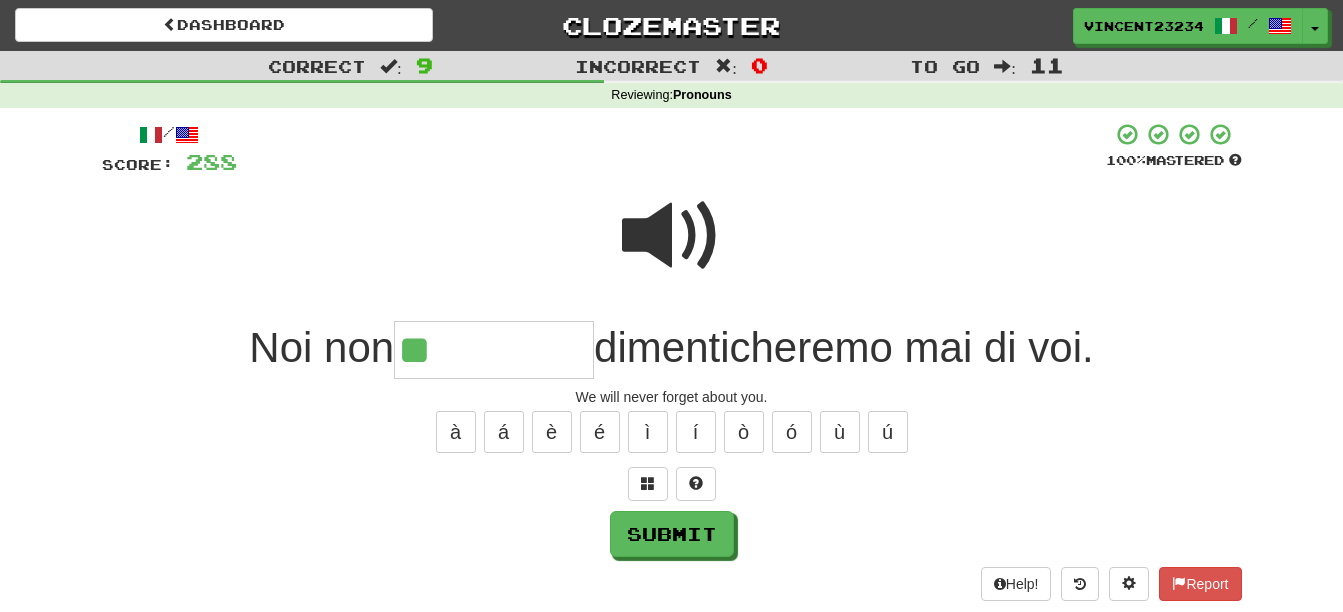 type on "**" 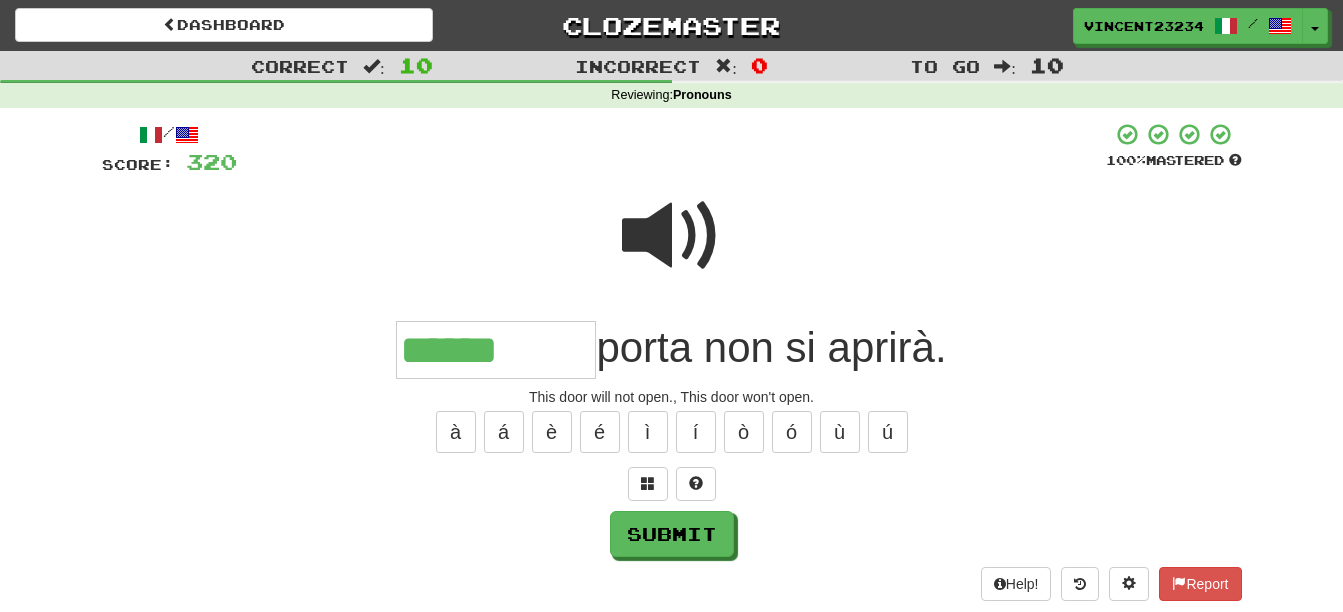 type on "******" 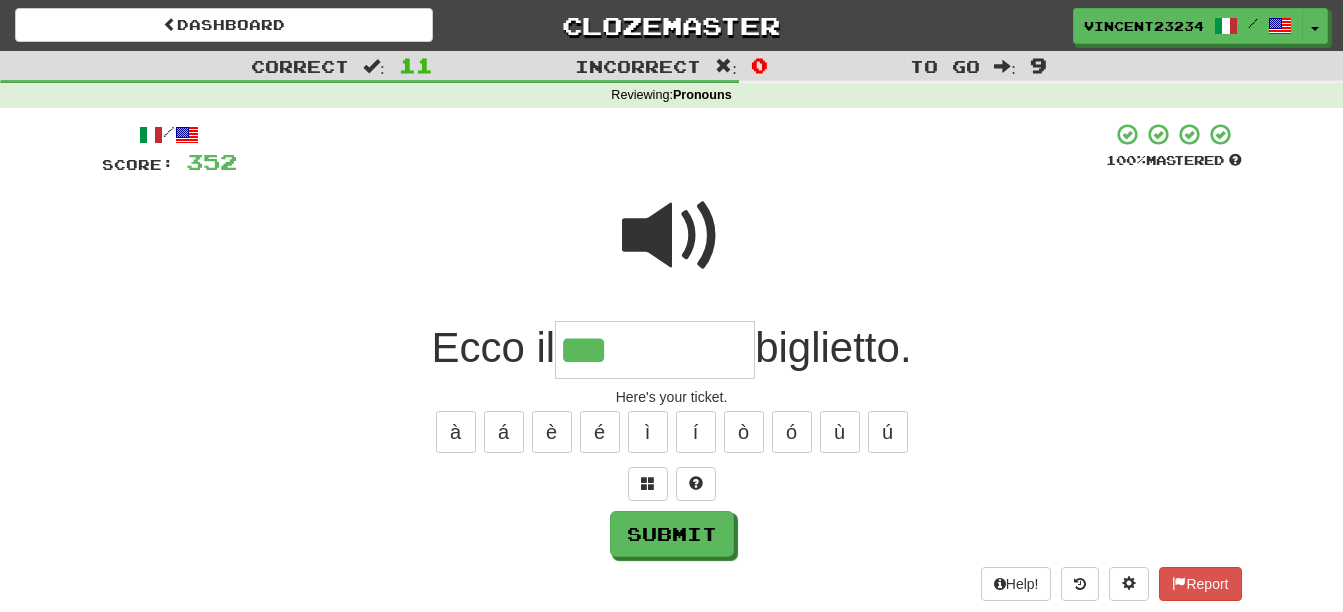 type on "***" 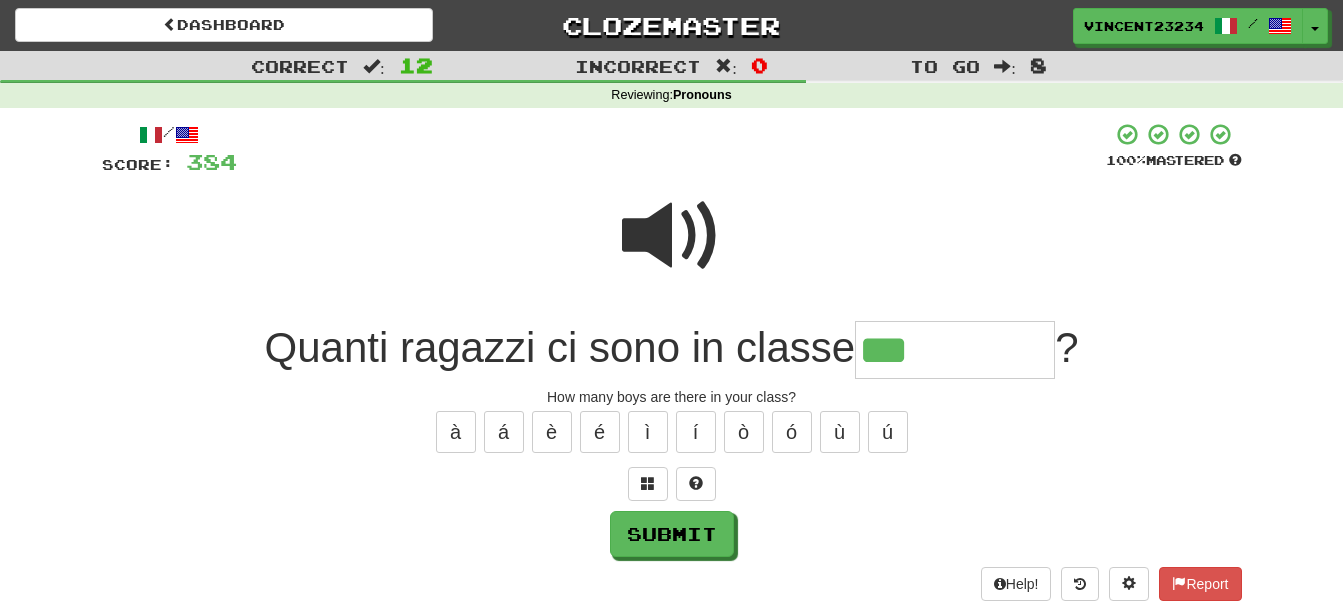 type on "***" 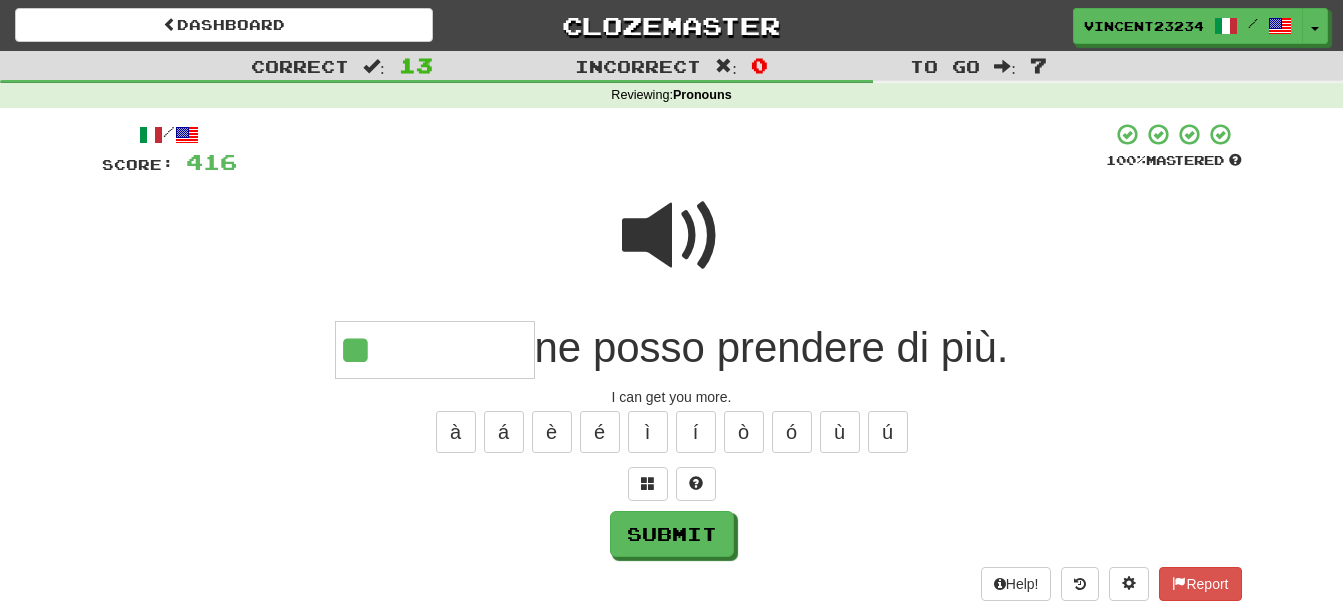 type on "**" 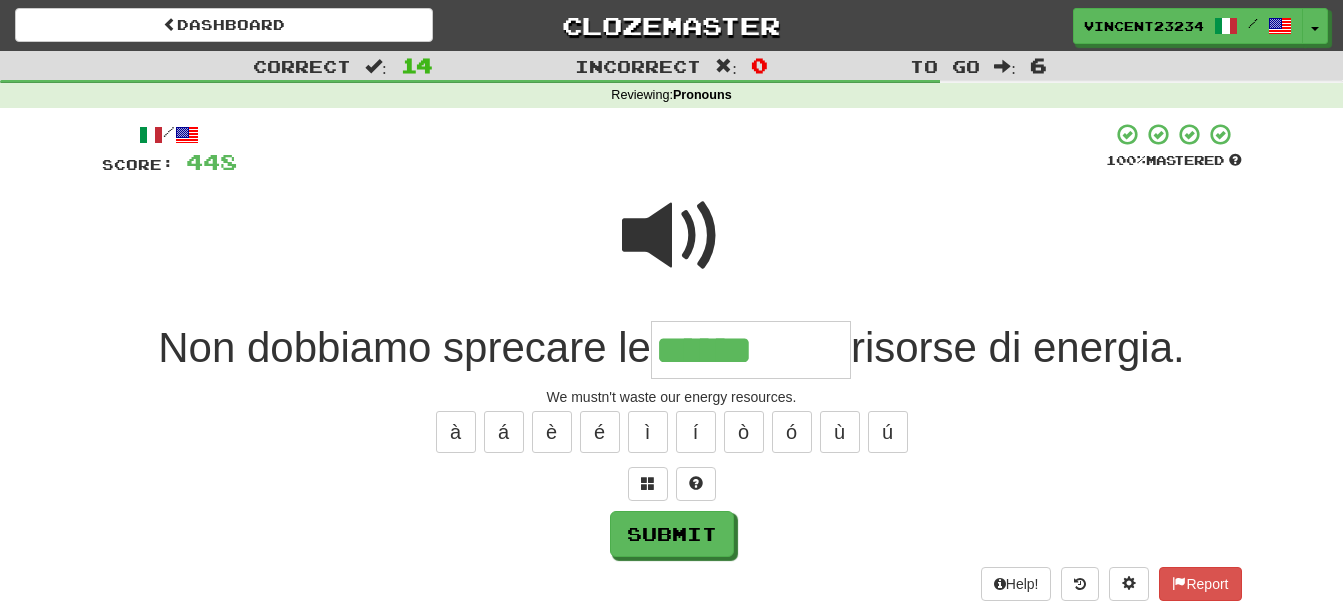 type on "******" 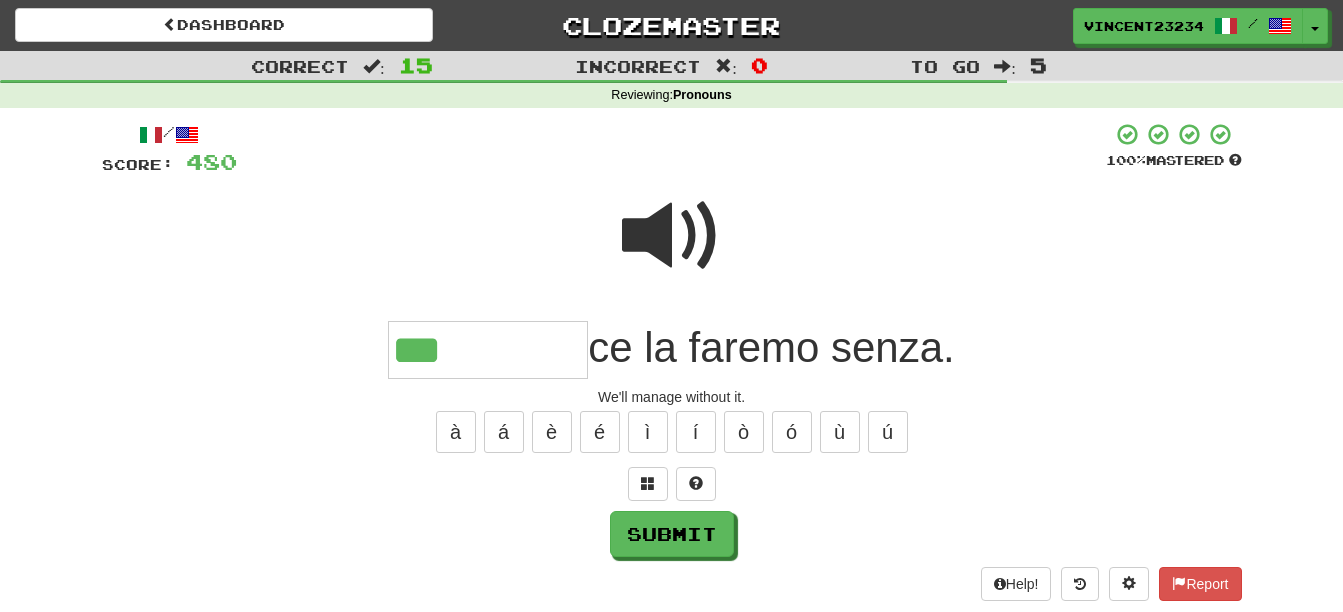 type on "***" 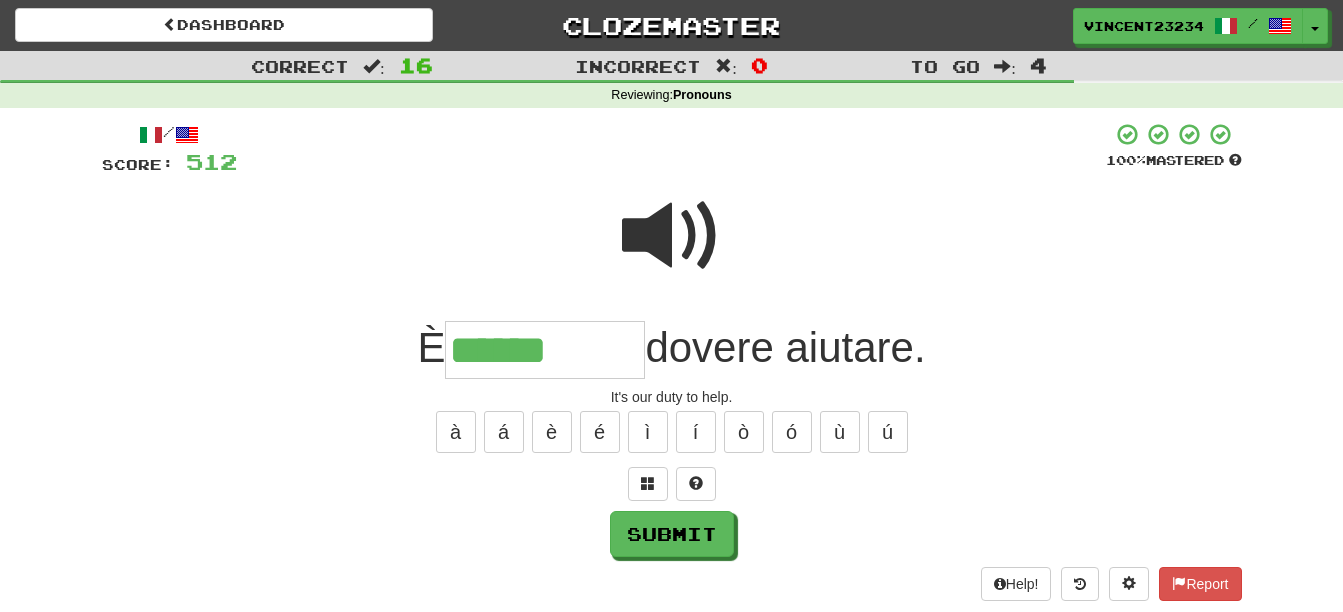 type on "******" 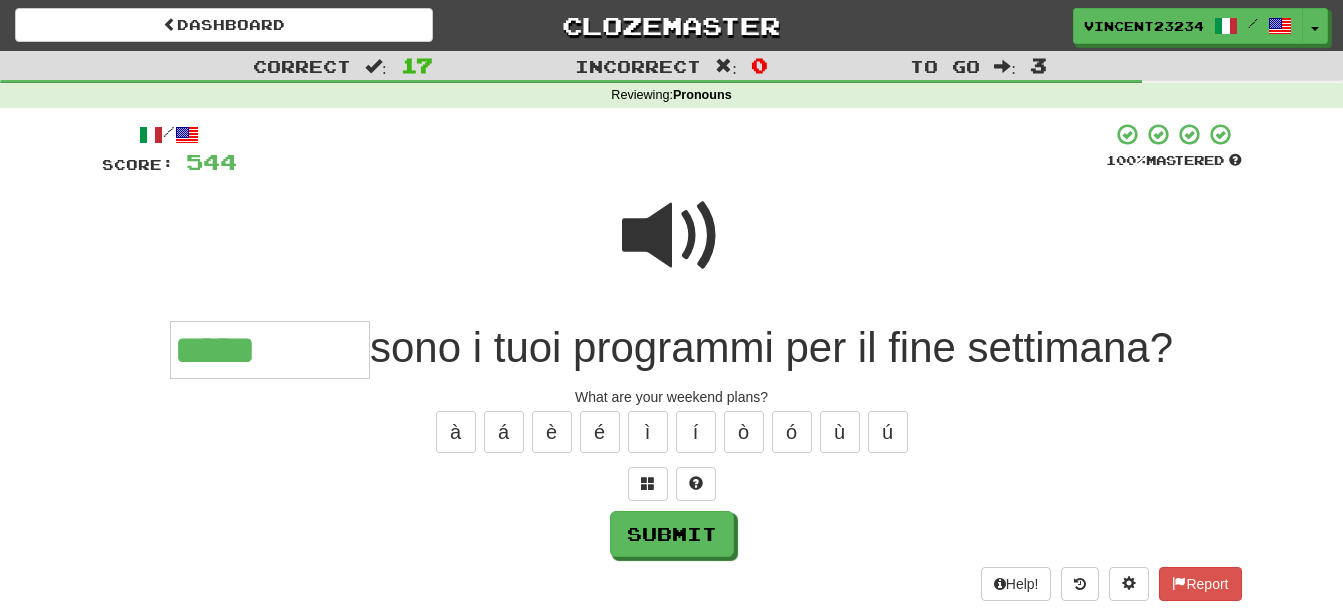 type on "*****" 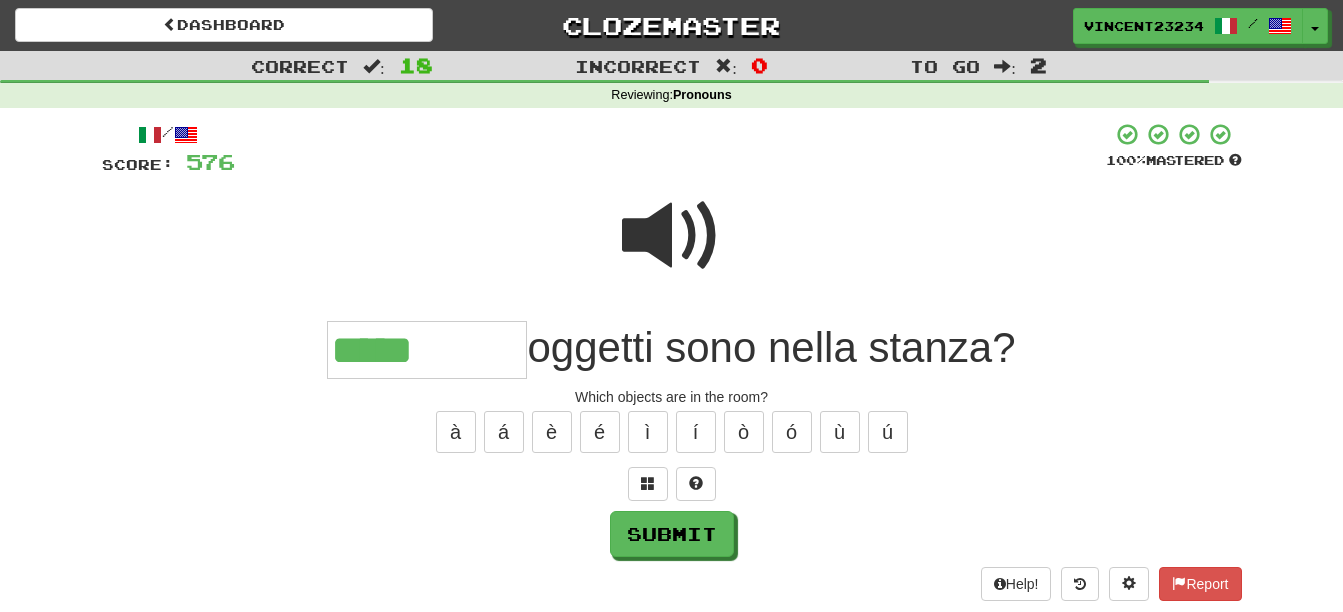 type on "*****" 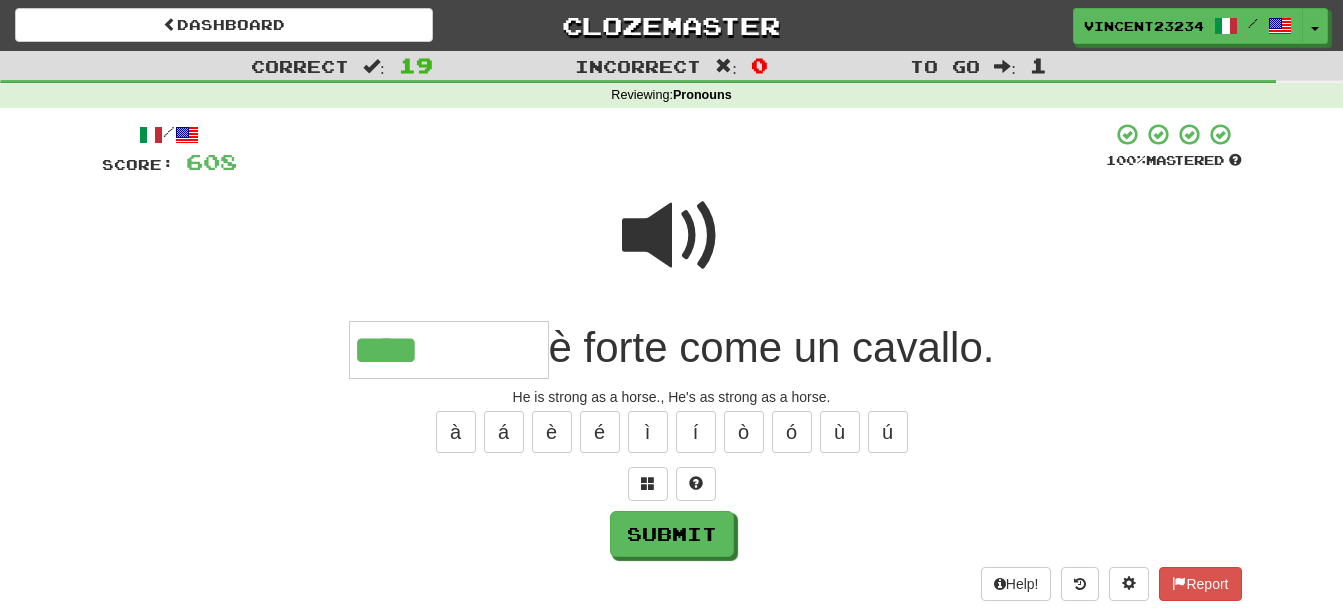 type on "****" 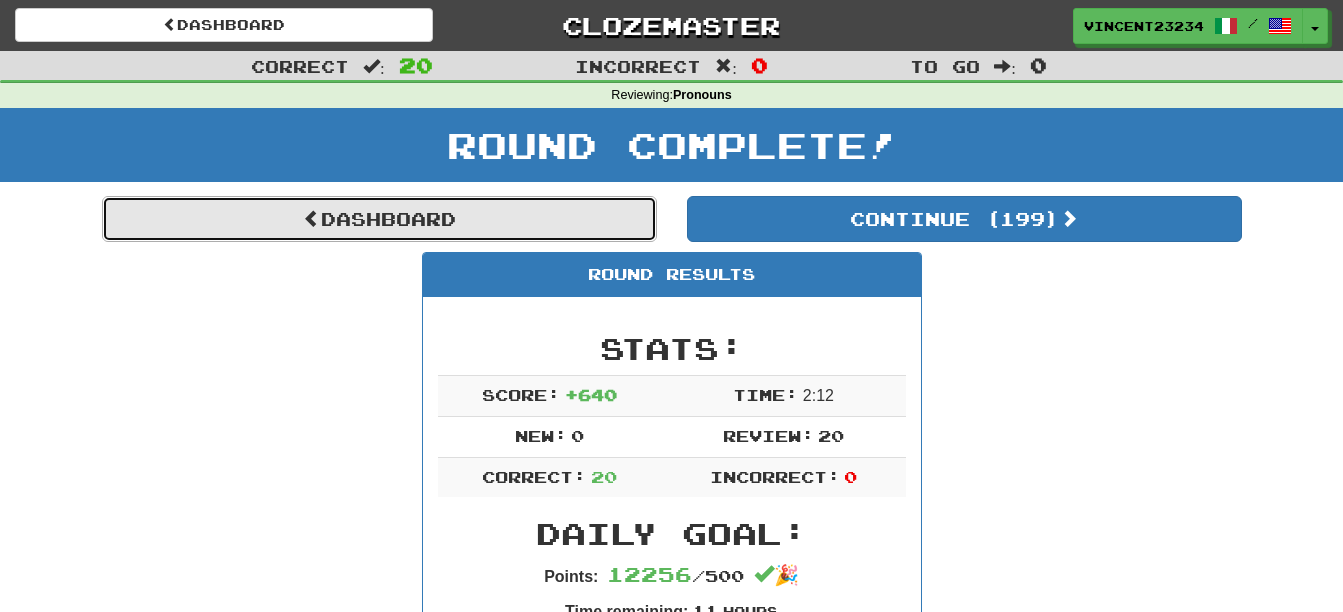 click on "Dashboard" at bounding box center [379, 219] 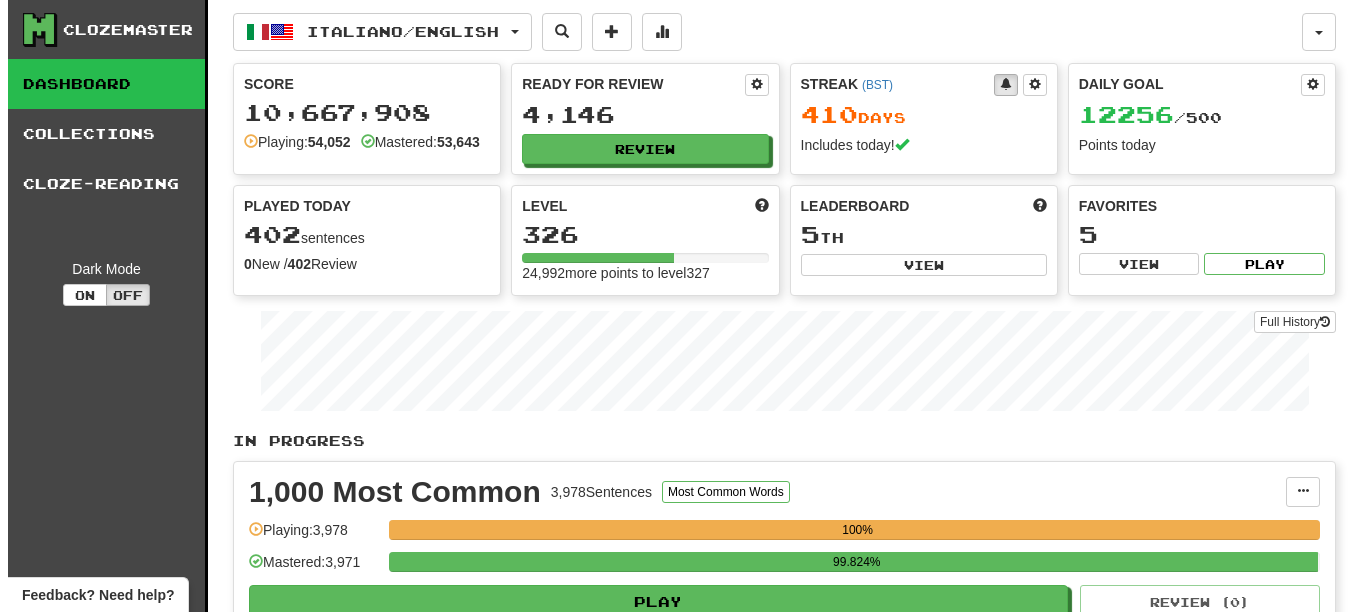 scroll, scrollTop: 0, scrollLeft: 0, axis: both 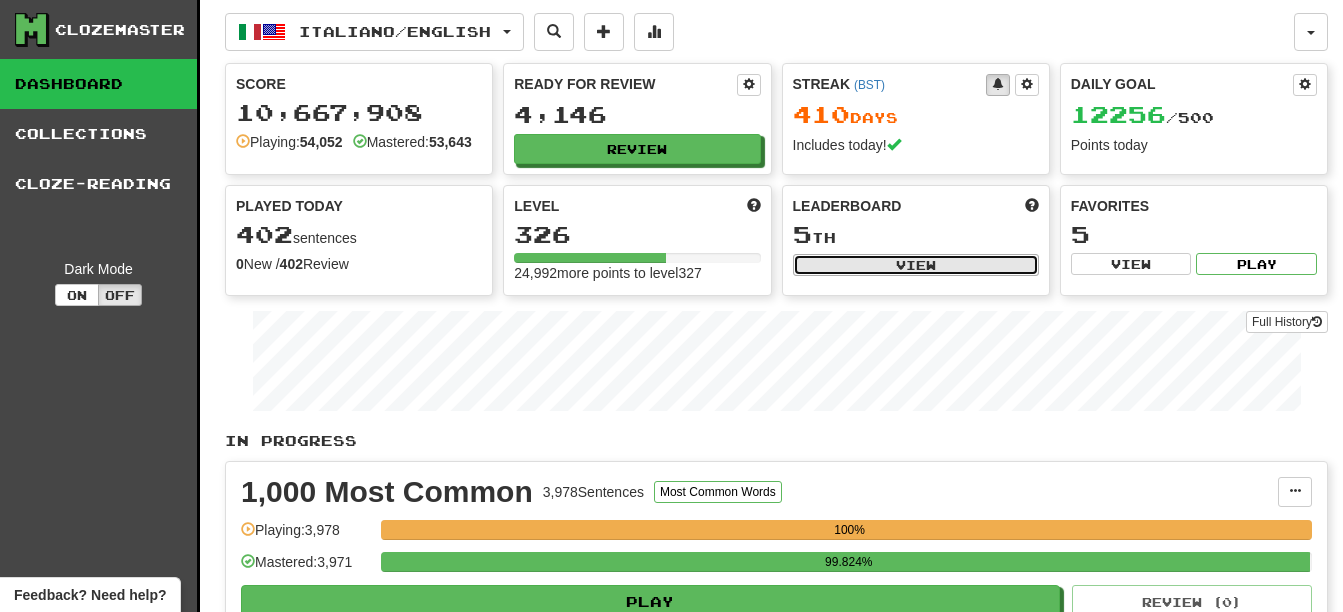 click on "View" at bounding box center (916, 265) 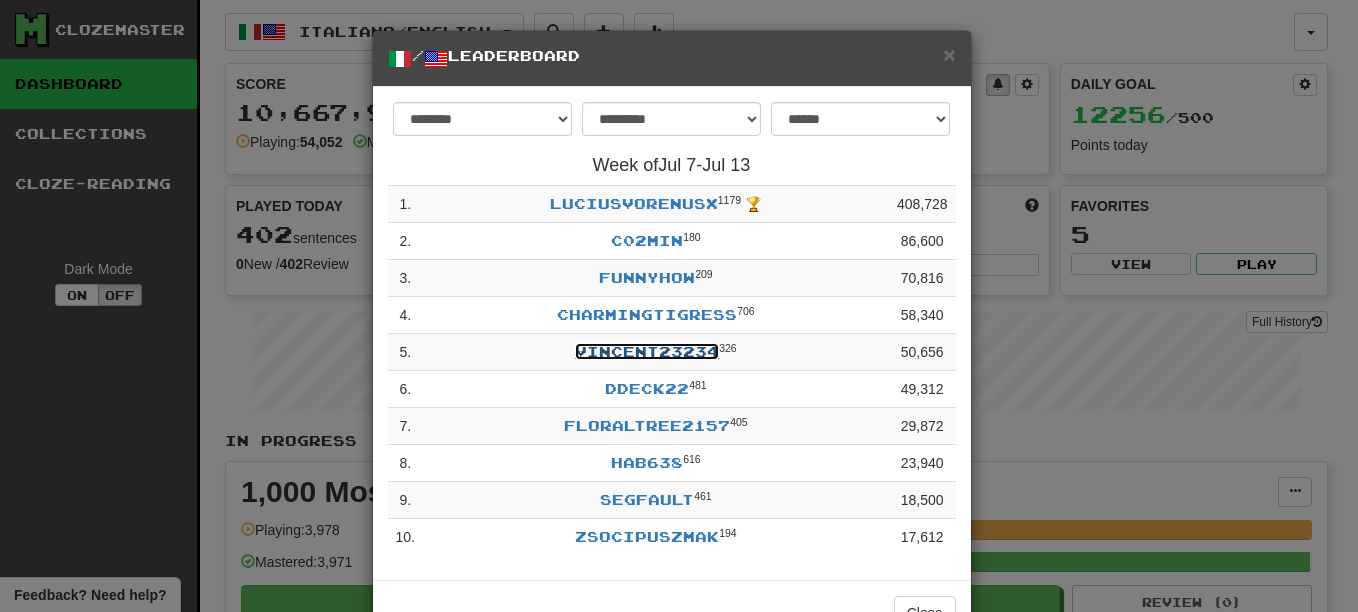 click on "Vincent23234" at bounding box center (647, 351) 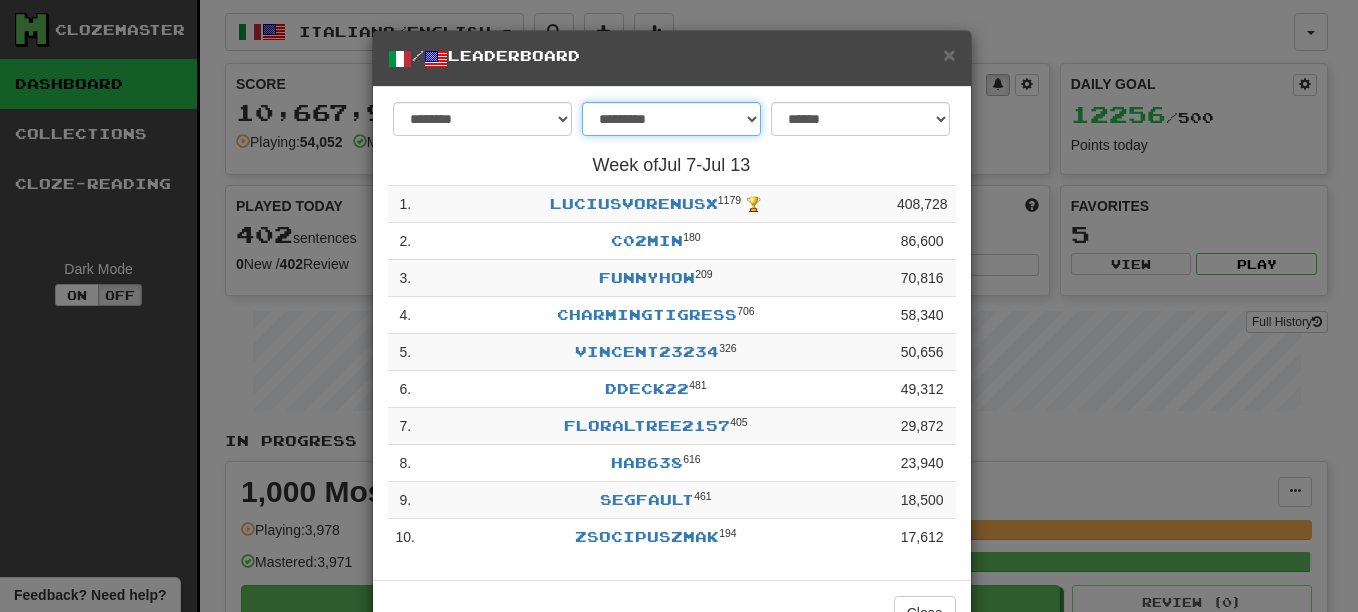 click on "**********" at bounding box center (671, 119) 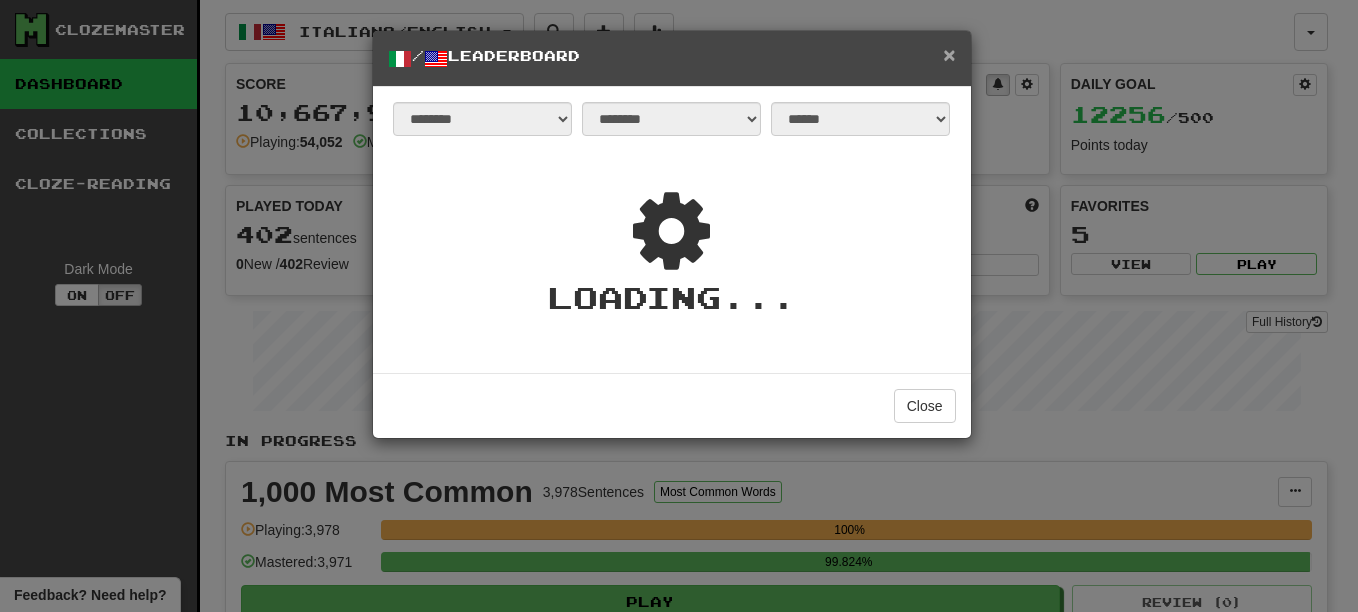 click on "×" at bounding box center (949, 54) 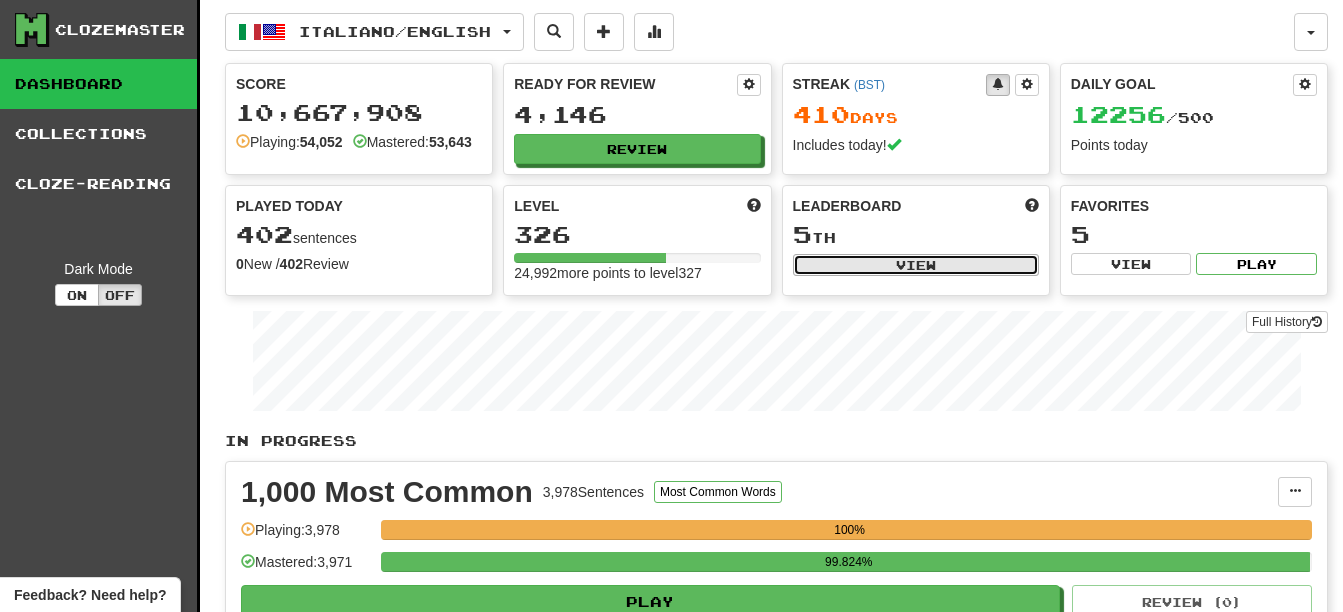 click on "View" at bounding box center [916, 265] 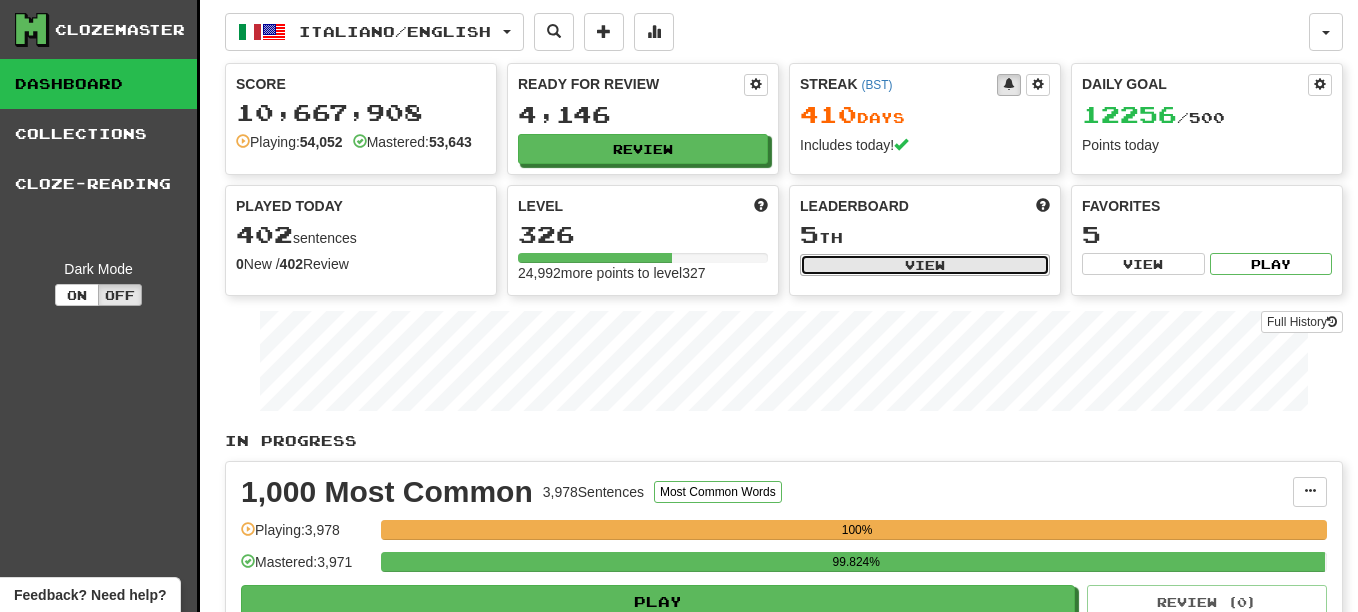 select on "**********" 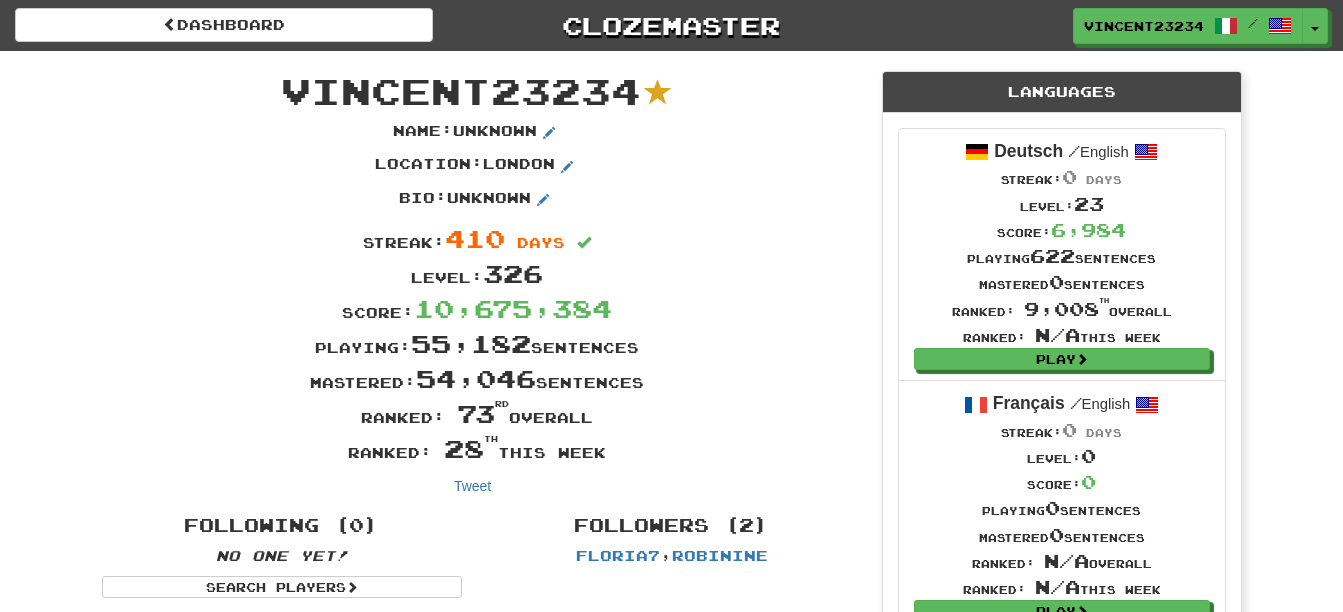 scroll, scrollTop: 0, scrollLeft: 0, axis: both 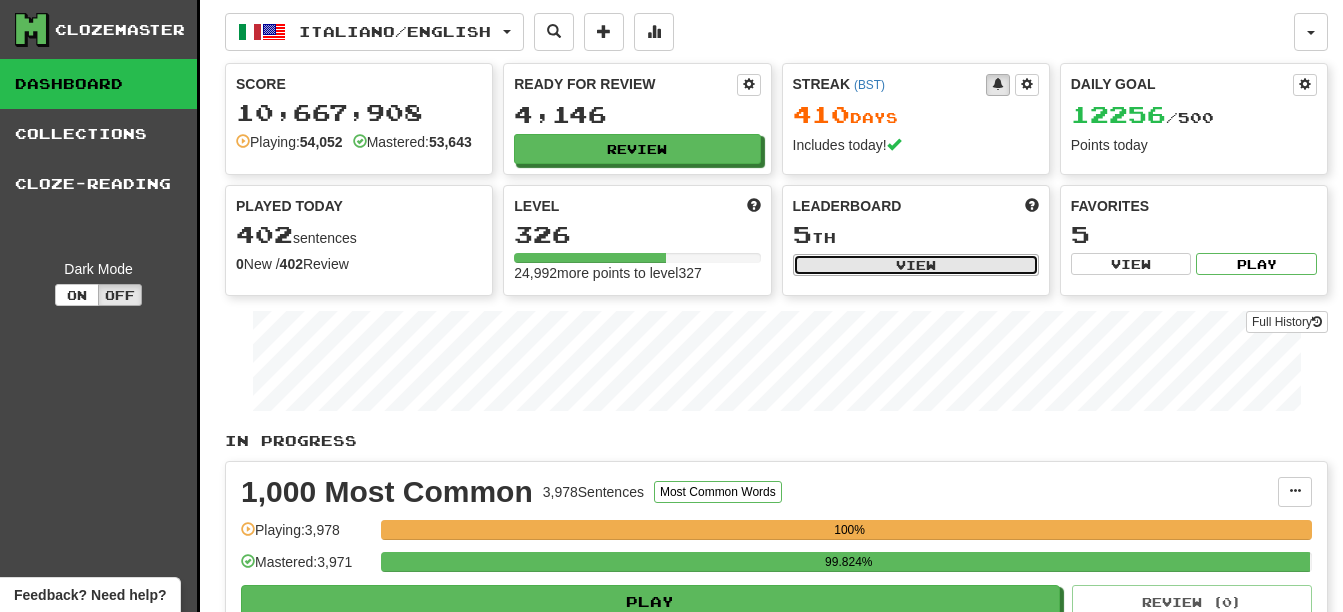 click on "View" at bounding box center (916, 265) 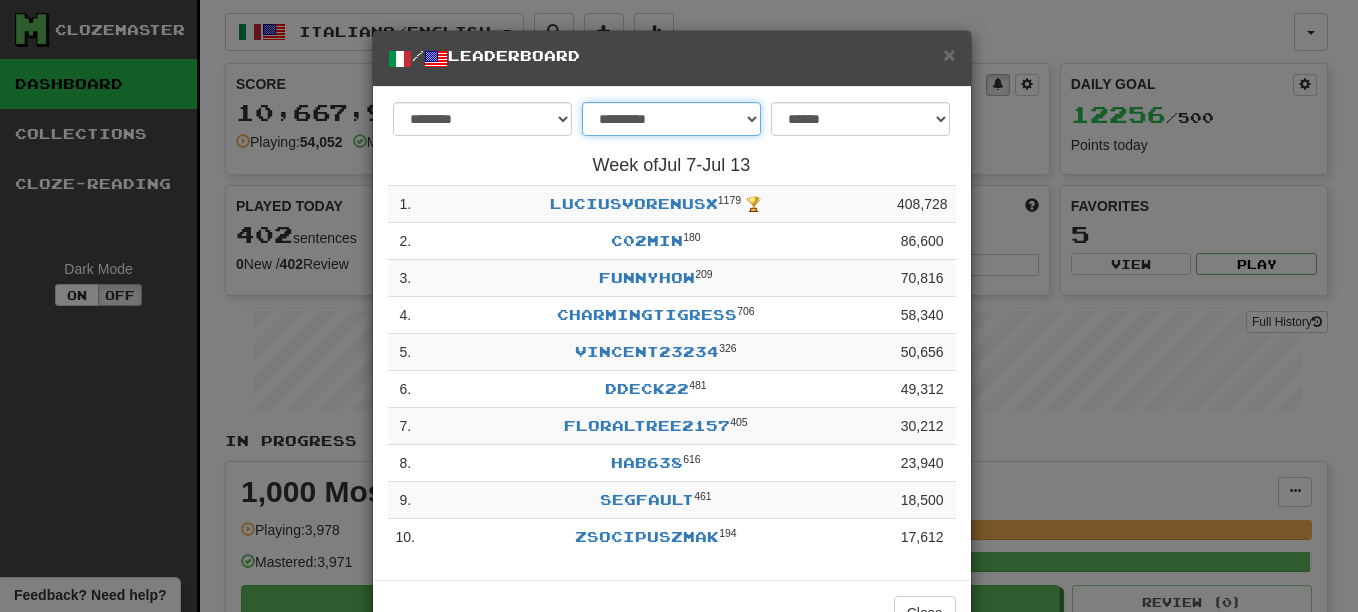click on "**********" at bounding box center (671, 119) 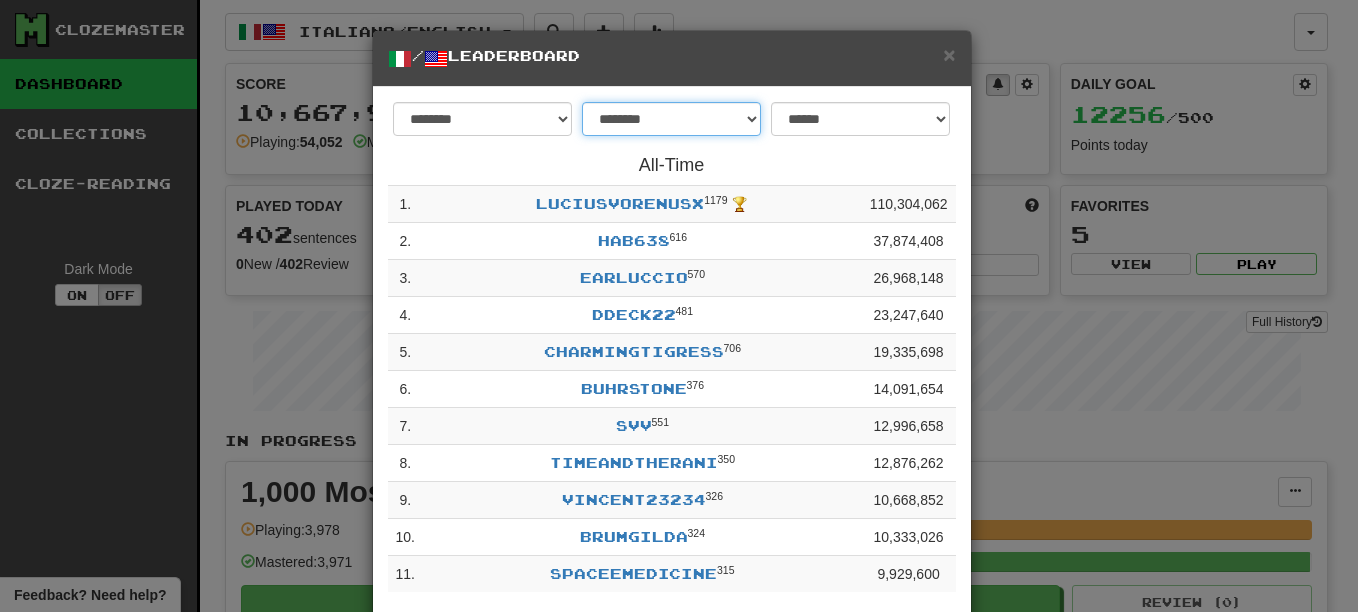 click on "**********" at bounding box center (671, 119) 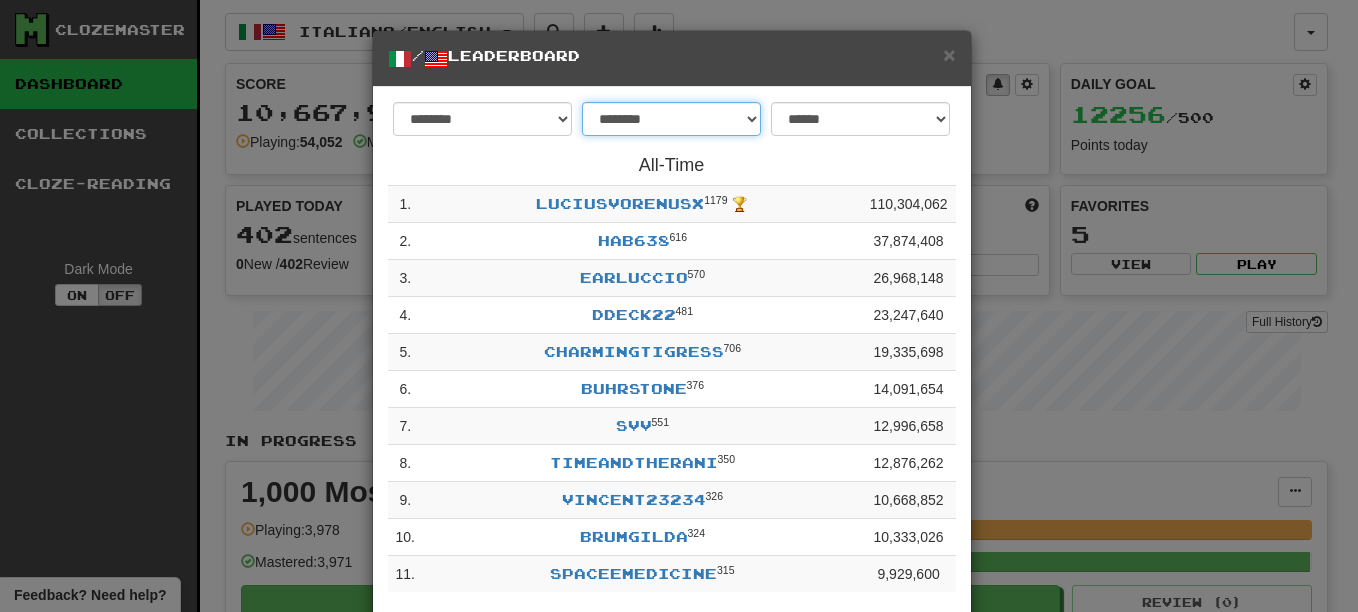 select on "******" 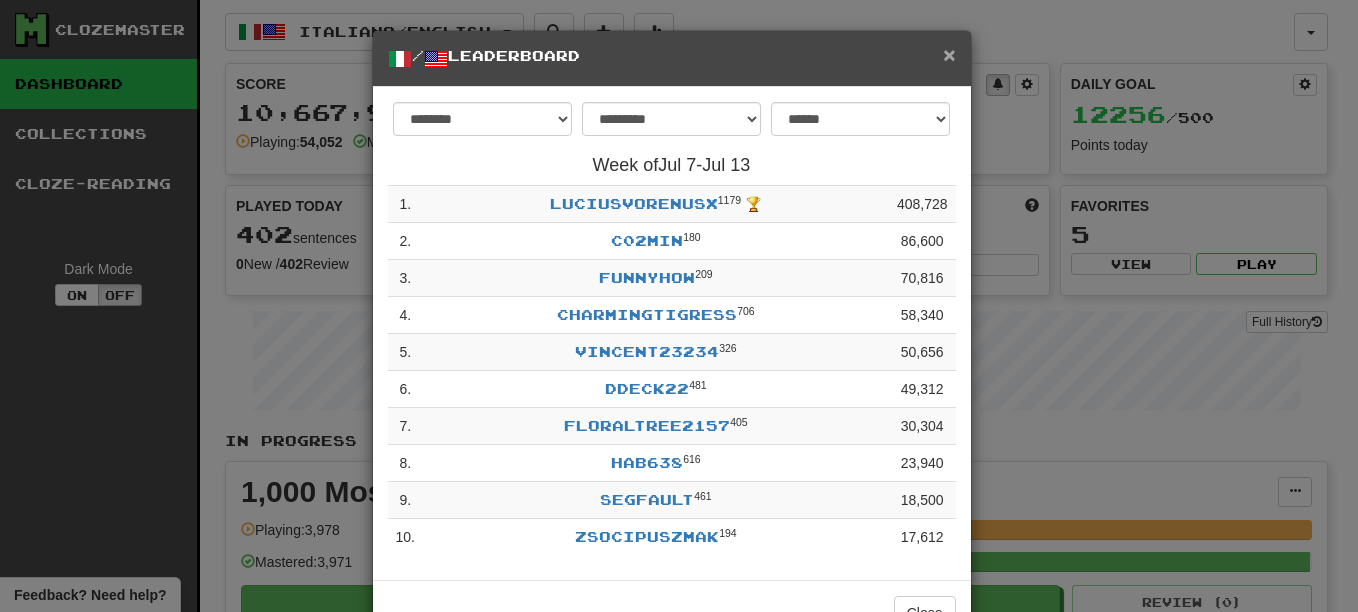 click on "×" at bounding box center [949, 54] 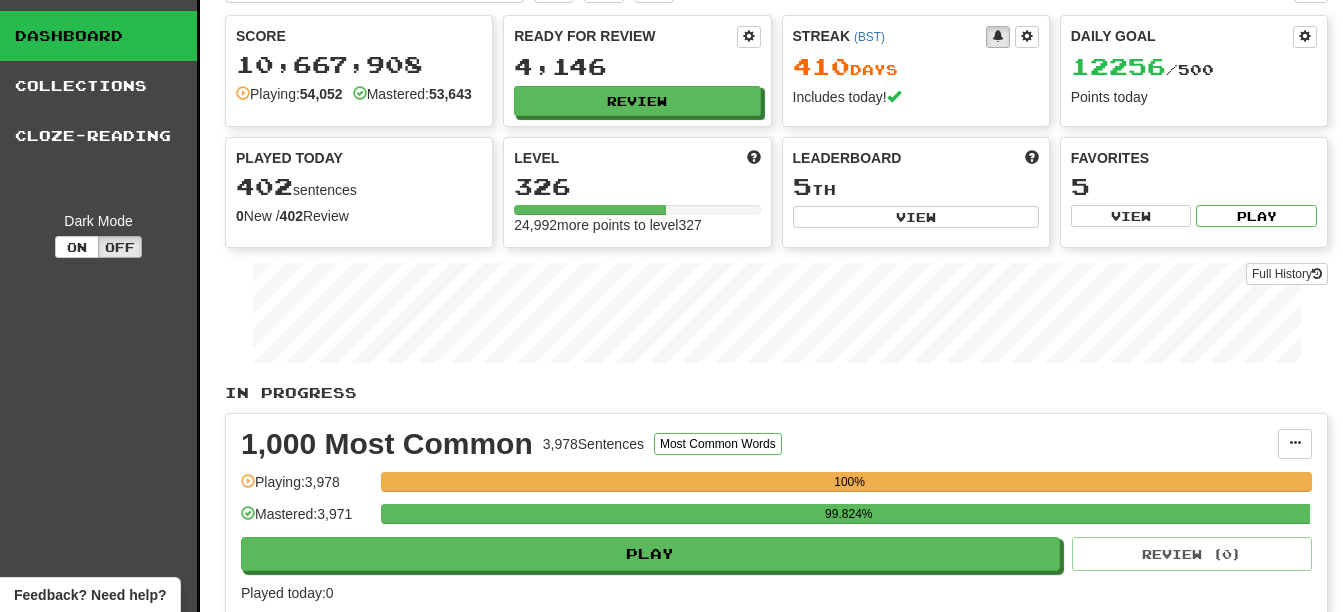 scroll, scrollTop: 0, scrollLeft: 0, axis: both 